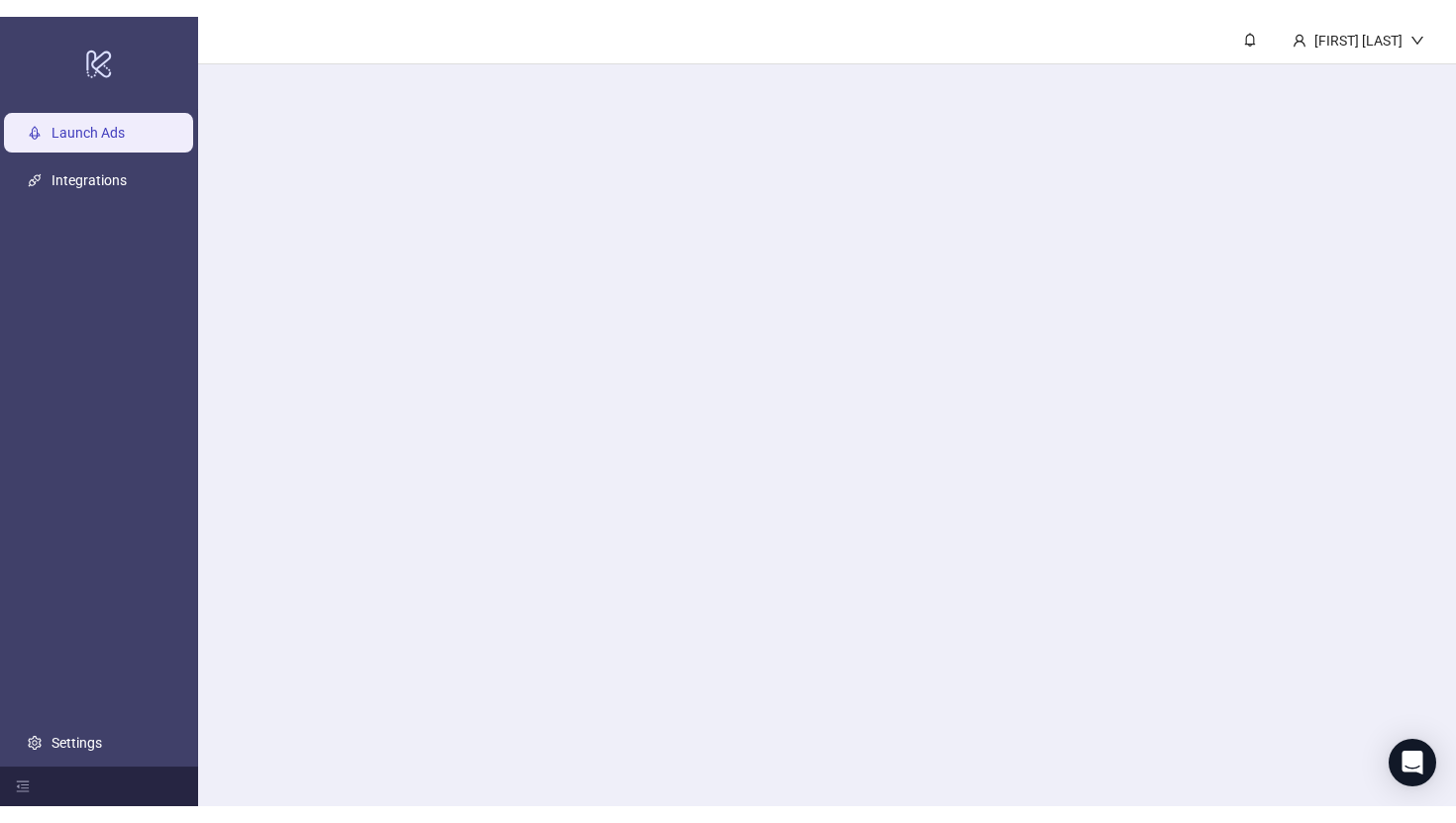 scroll, scrollTop: 0, scrollLeft: 0, axis: both 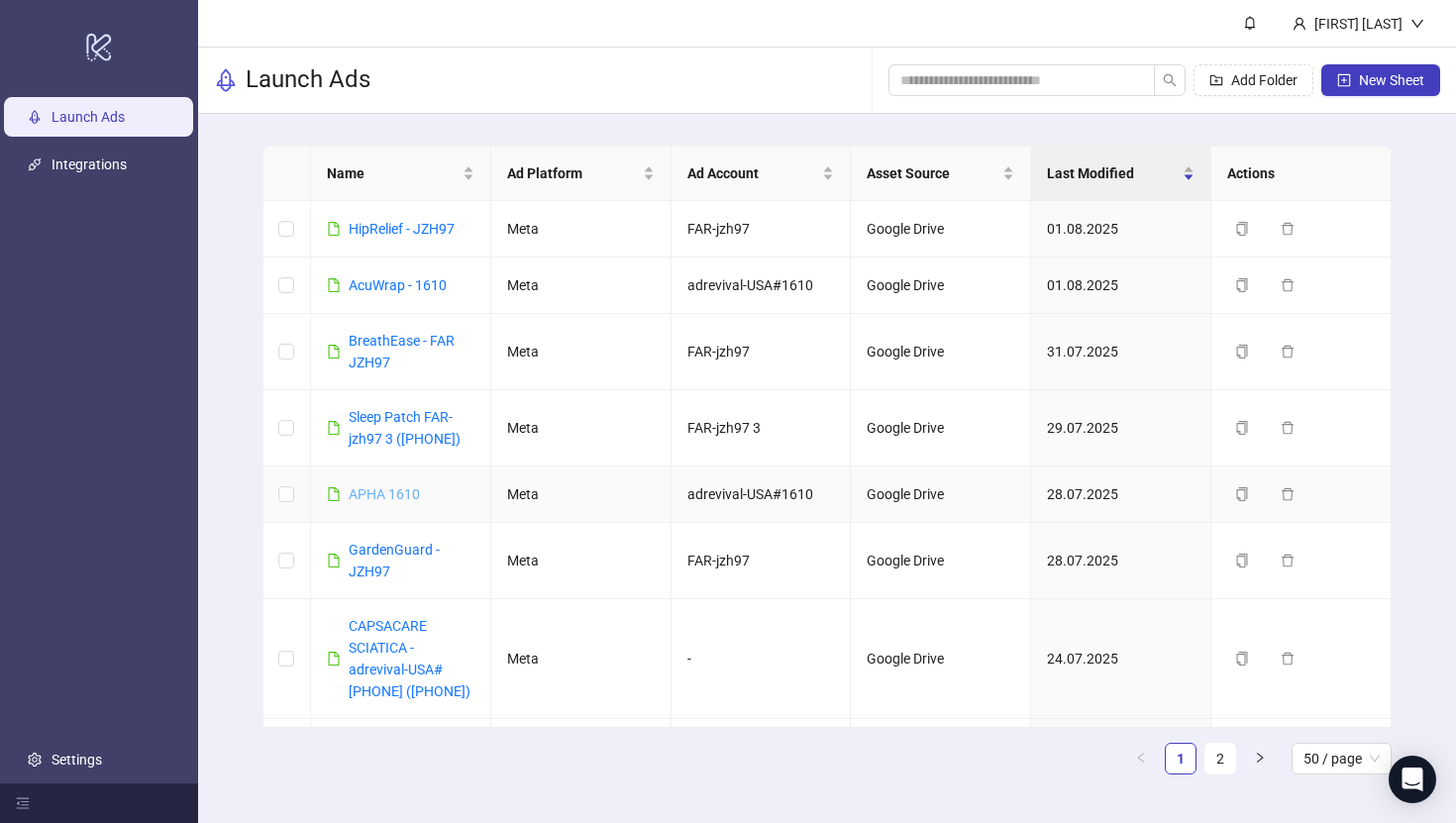 click on "APHA 1610" at bounding box center [384, 494] 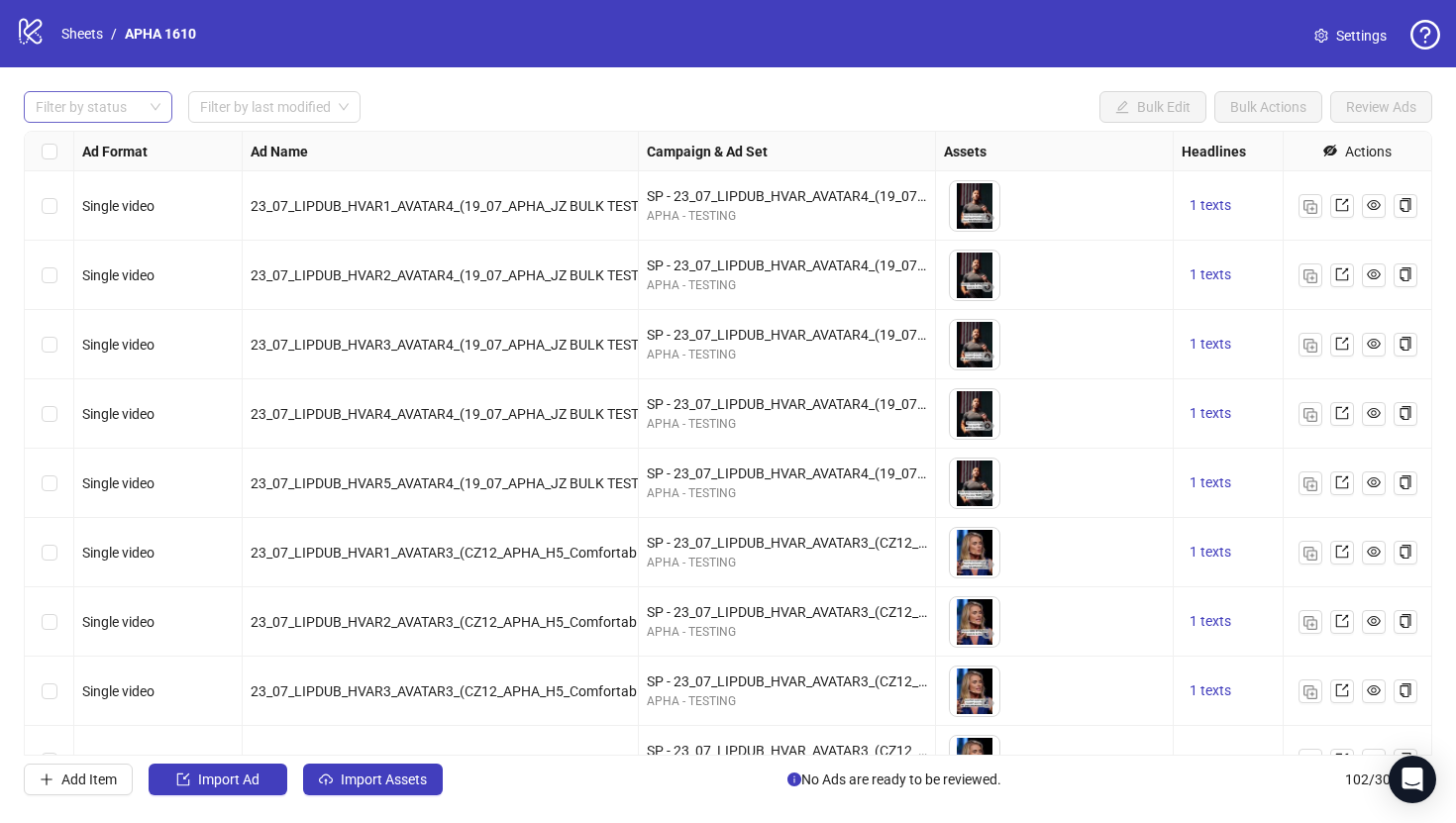 click at bounding box center [87, 107] 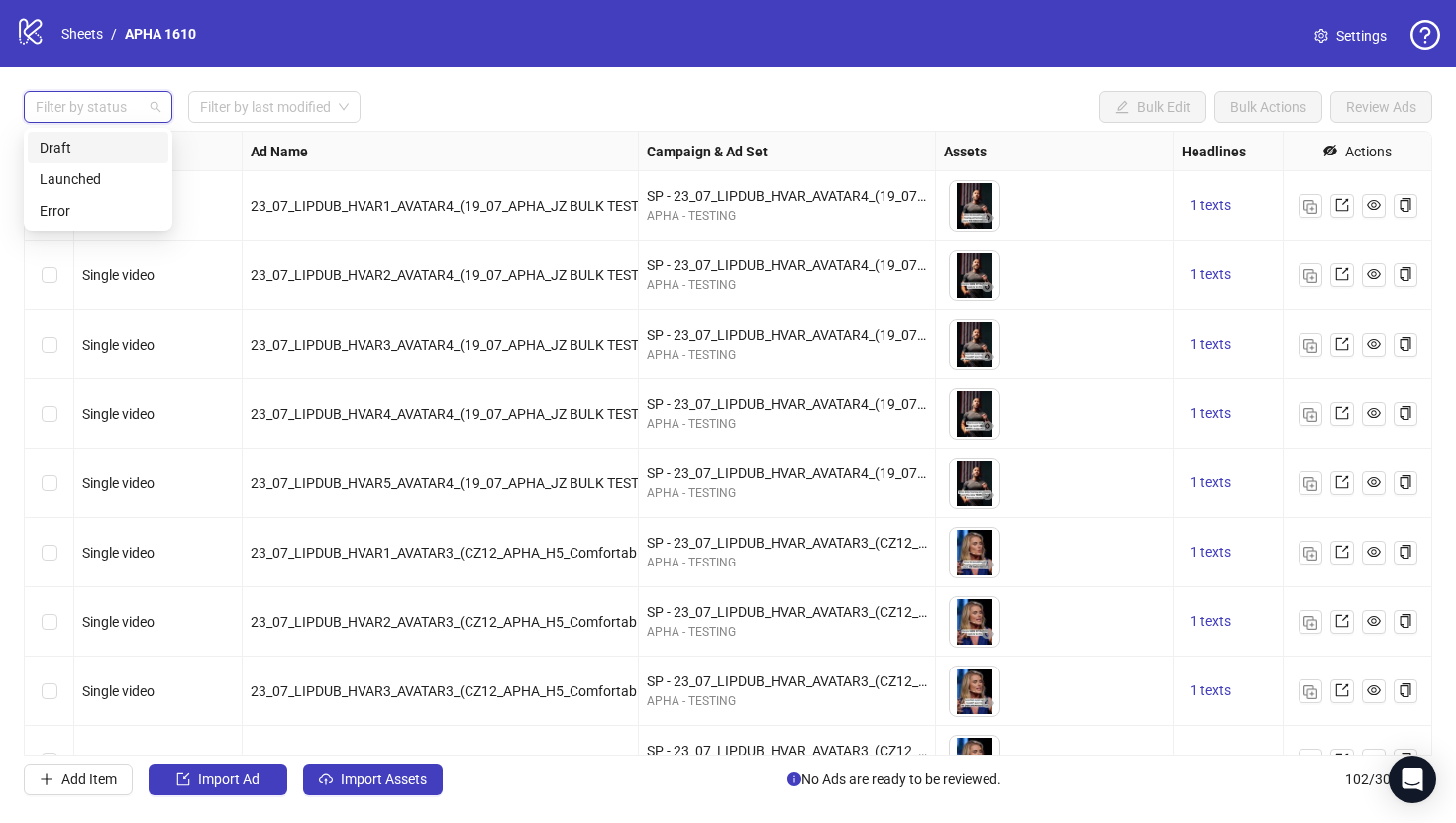 click on "Draft" at bounding box center [98, 148] 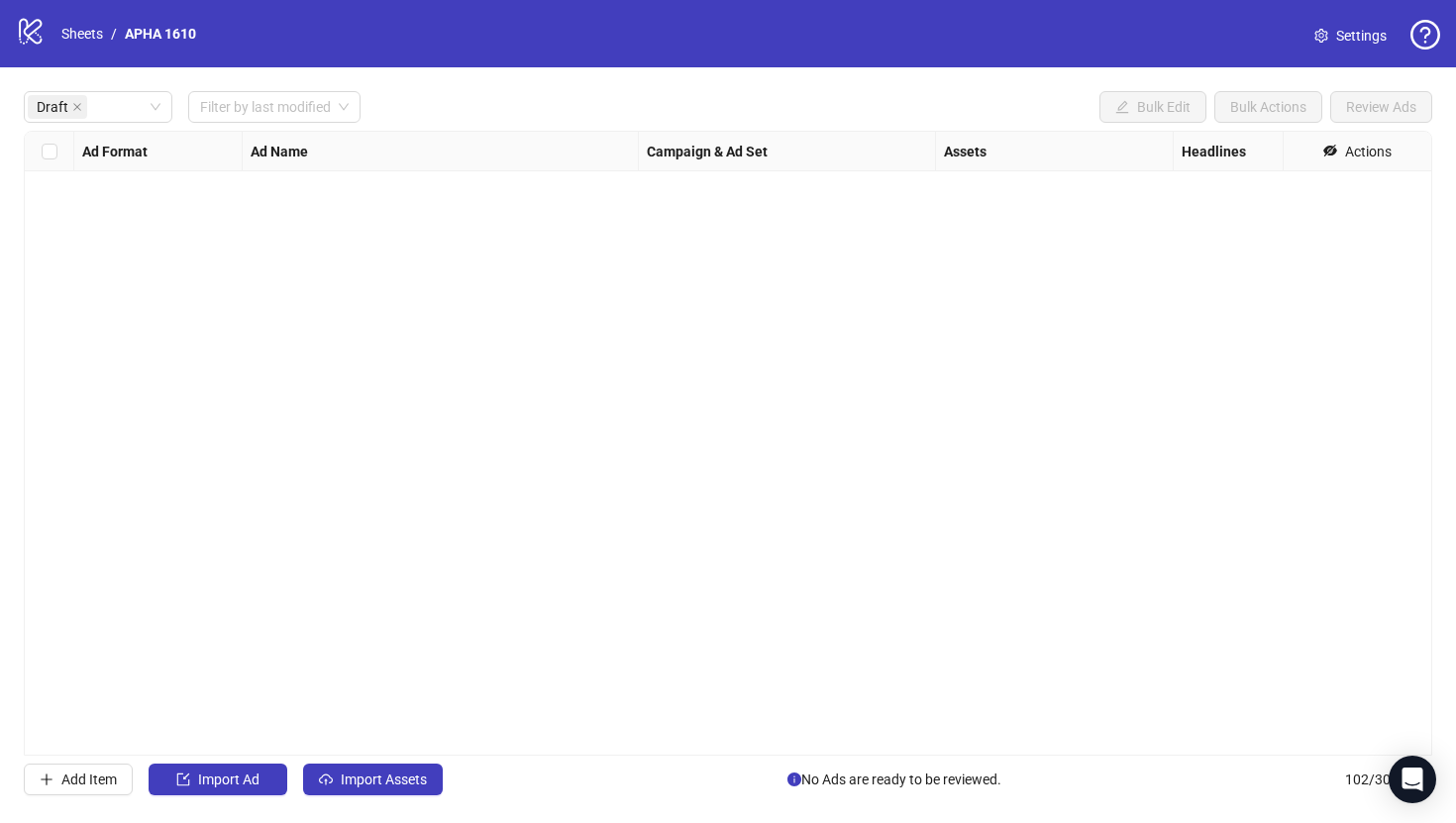 click on "logo/logo-mobile Sheets / APHA 1610 Settings" at bounding box center (728, 34) 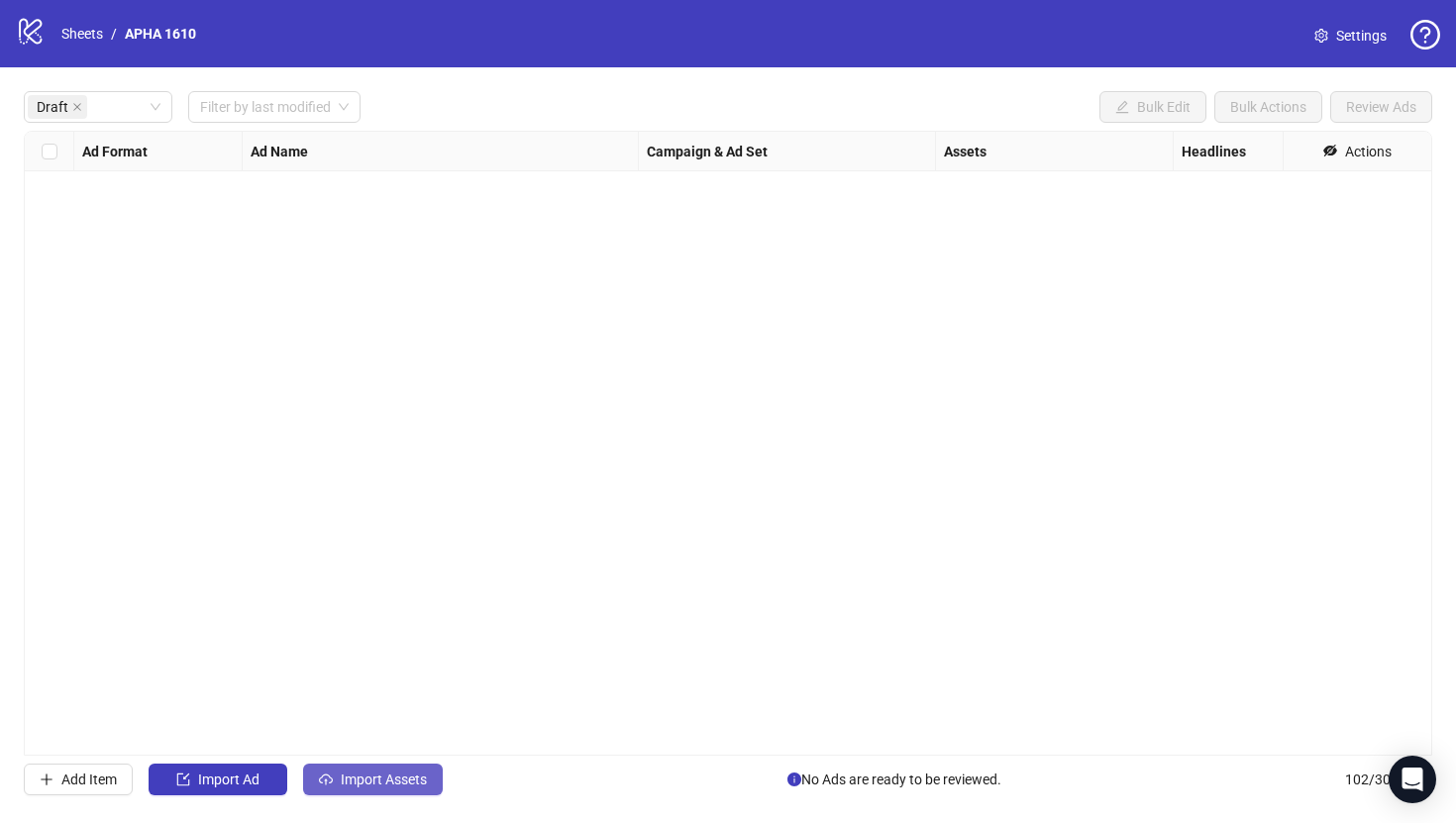 drag, startPoint x: 259, startPoint y: 786, endPoint x: 366, endPoint y: 776, distance: 107.466274 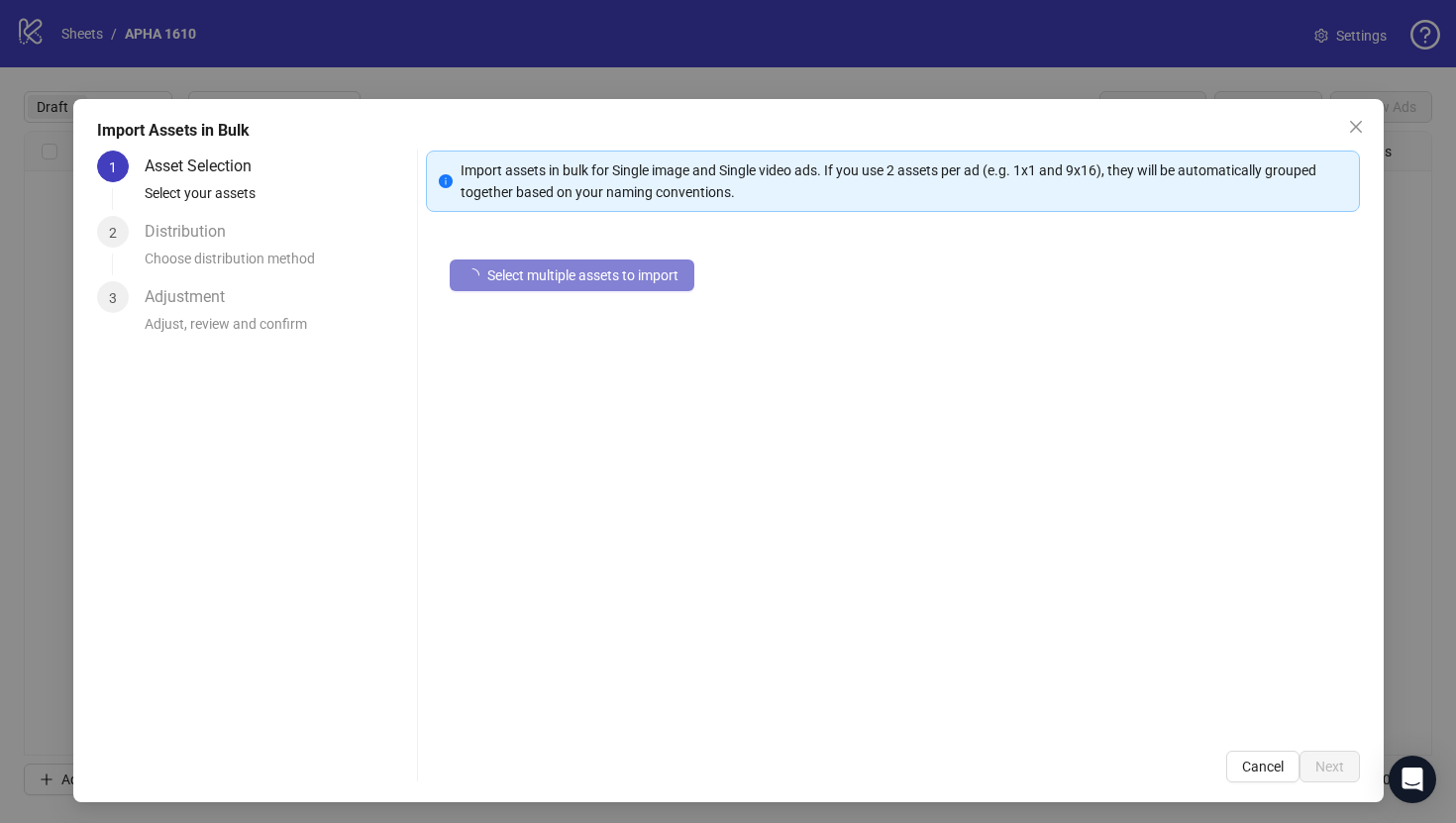 type 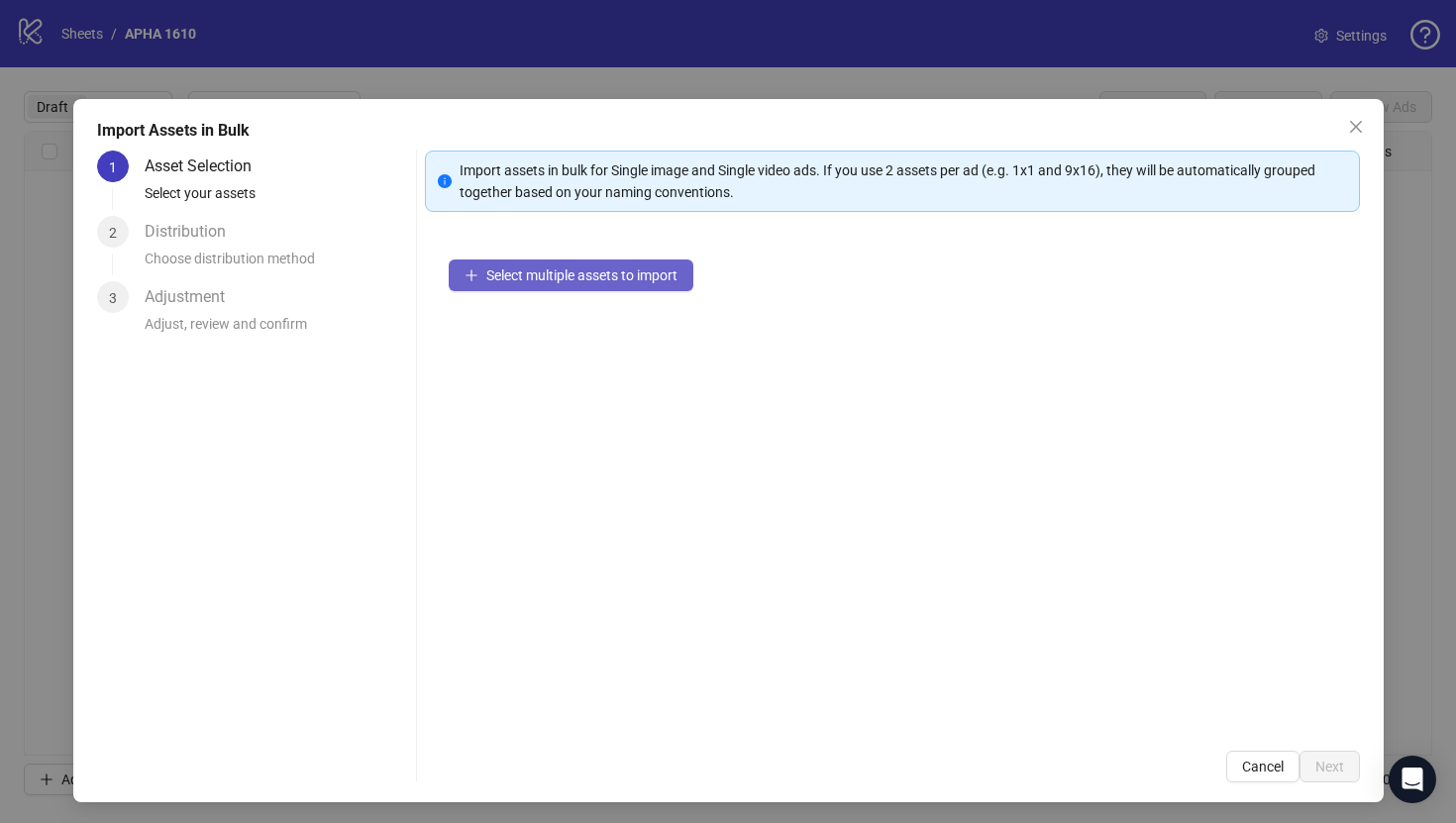 click on "Select multiple assets to import" at bounding box center (581, 275) 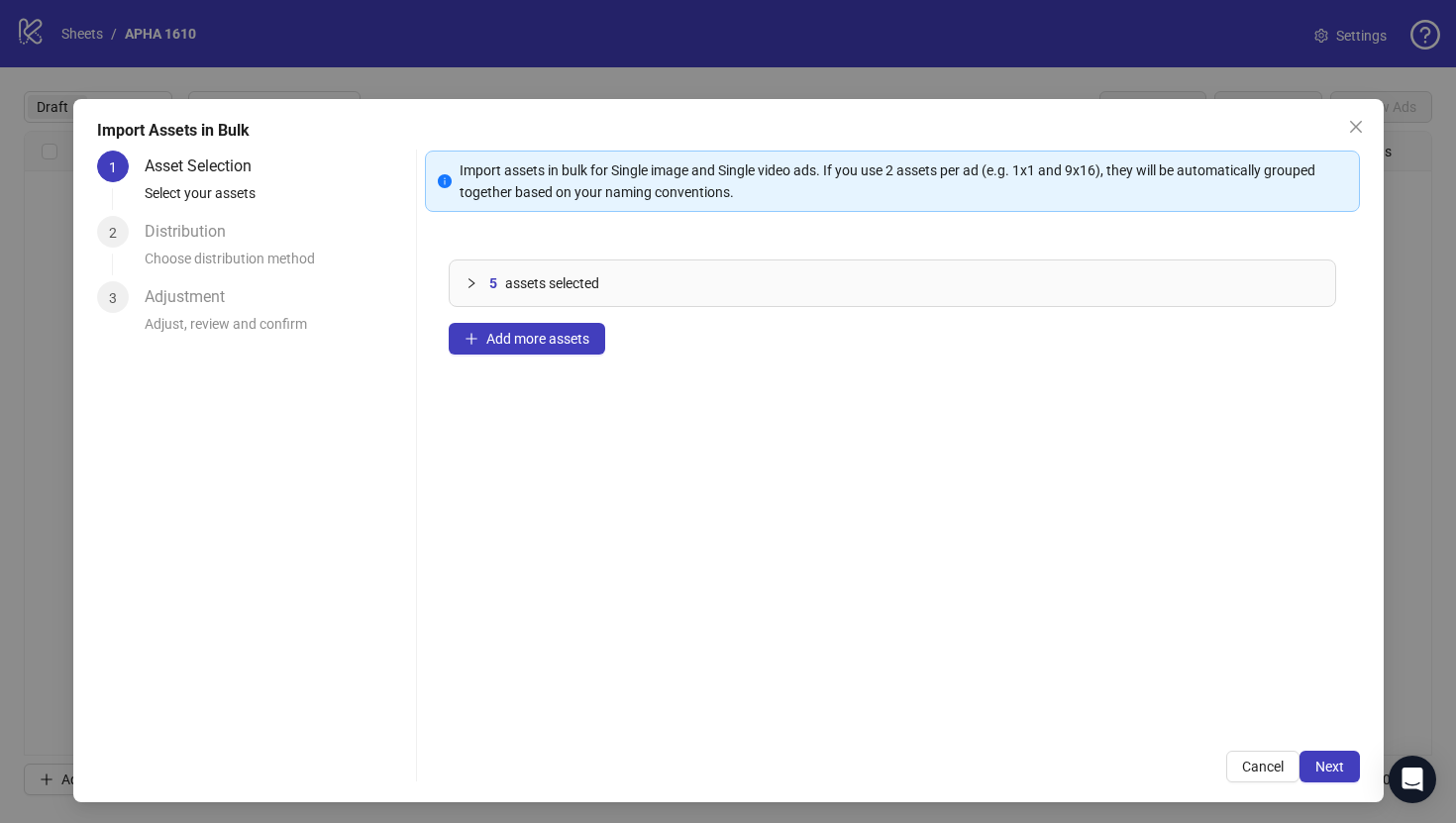 type 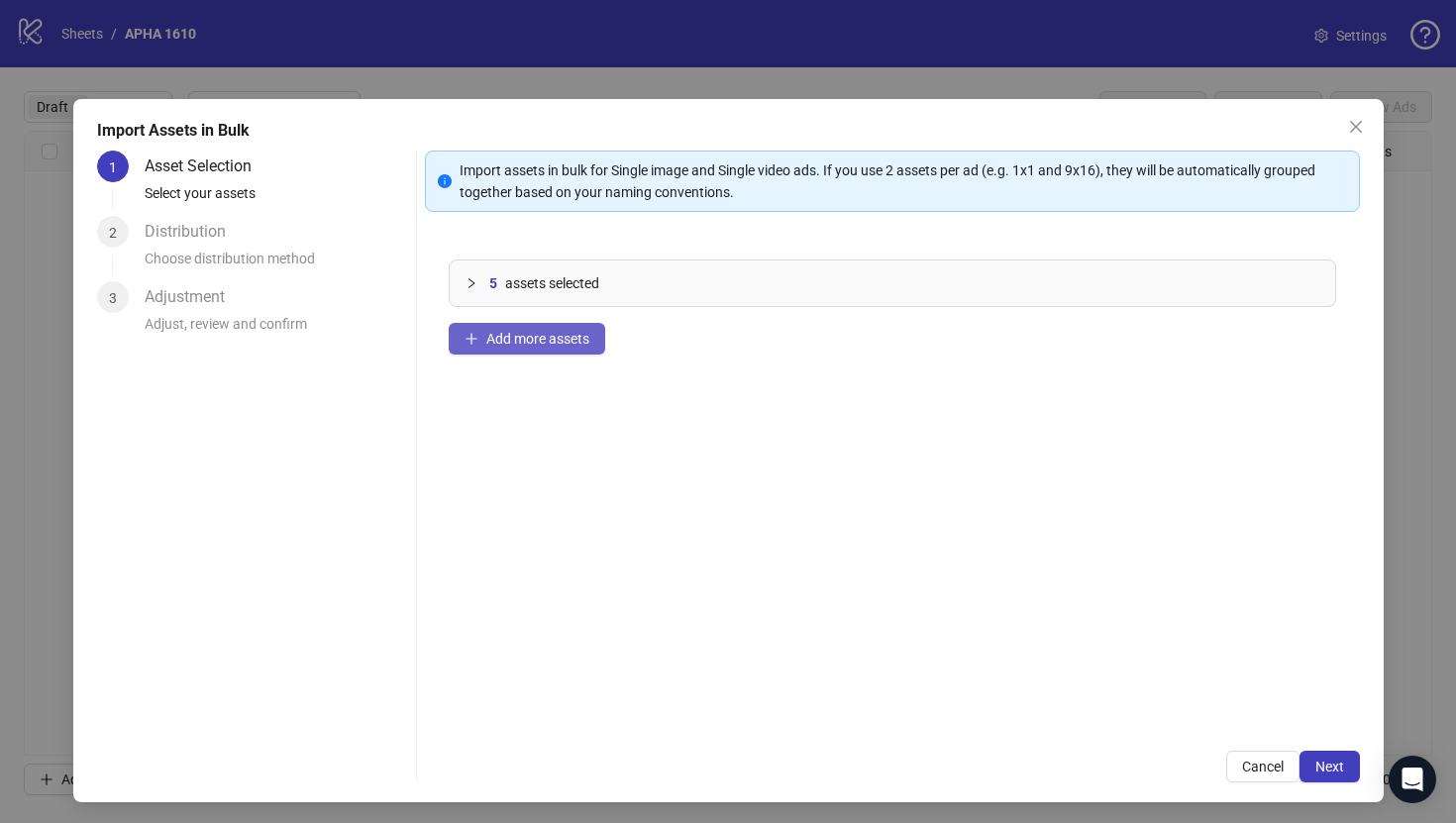 click on "Add more assets" at bounding box center (538, 339) 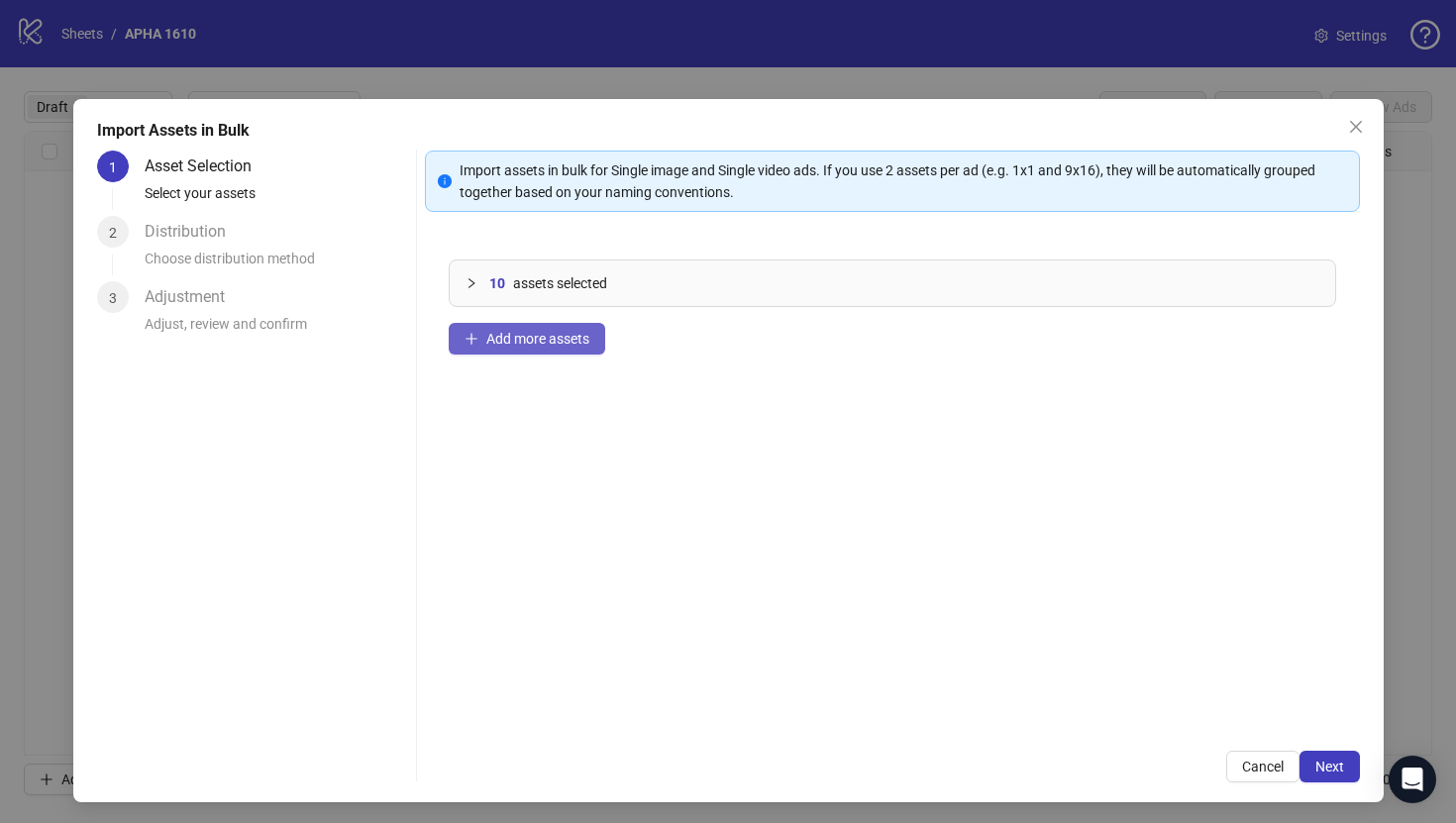 click on "Add more assets" at bounding box center [538, 339] 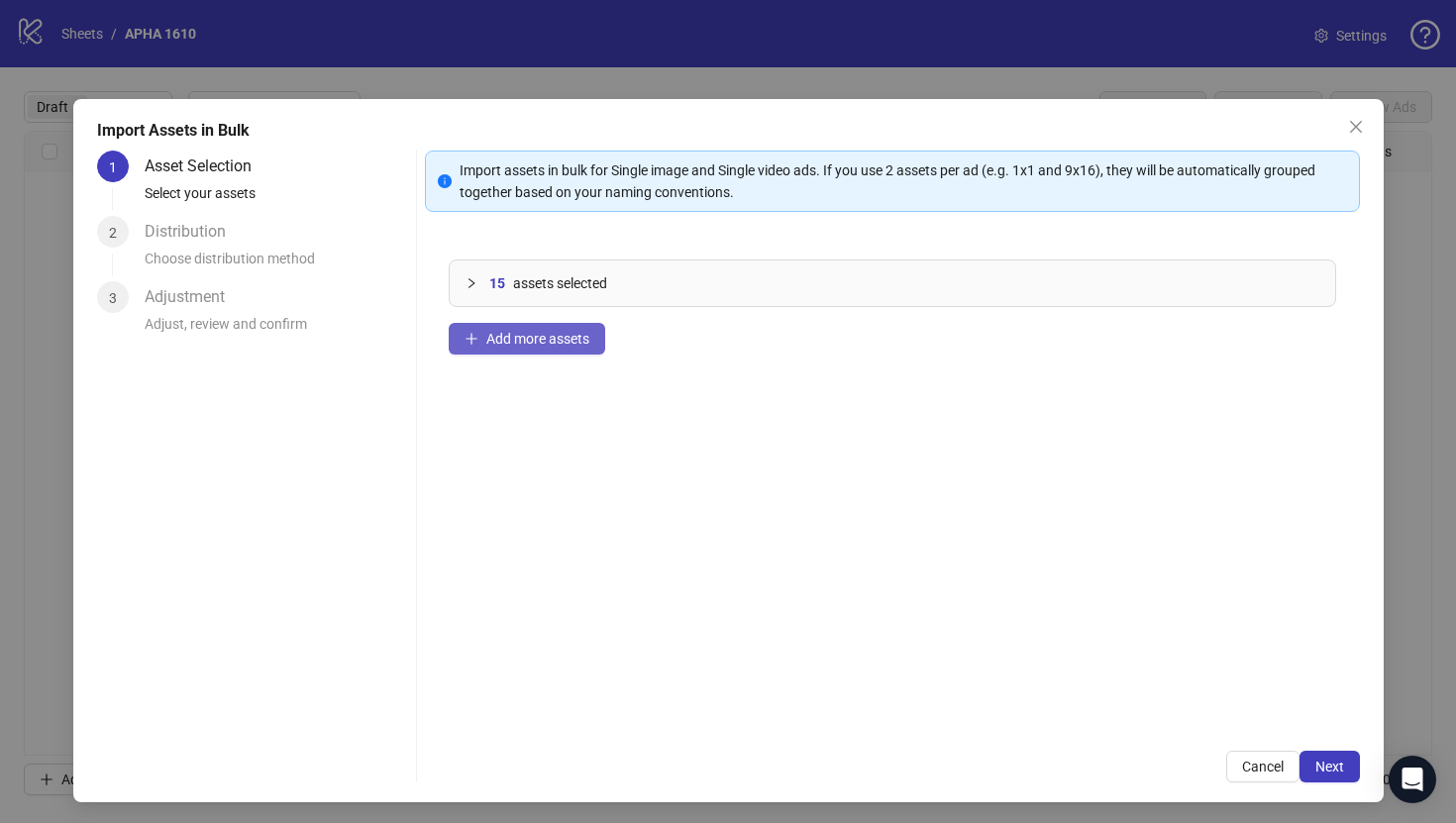 click on "Add more assets" at bounding box center [527, 339] 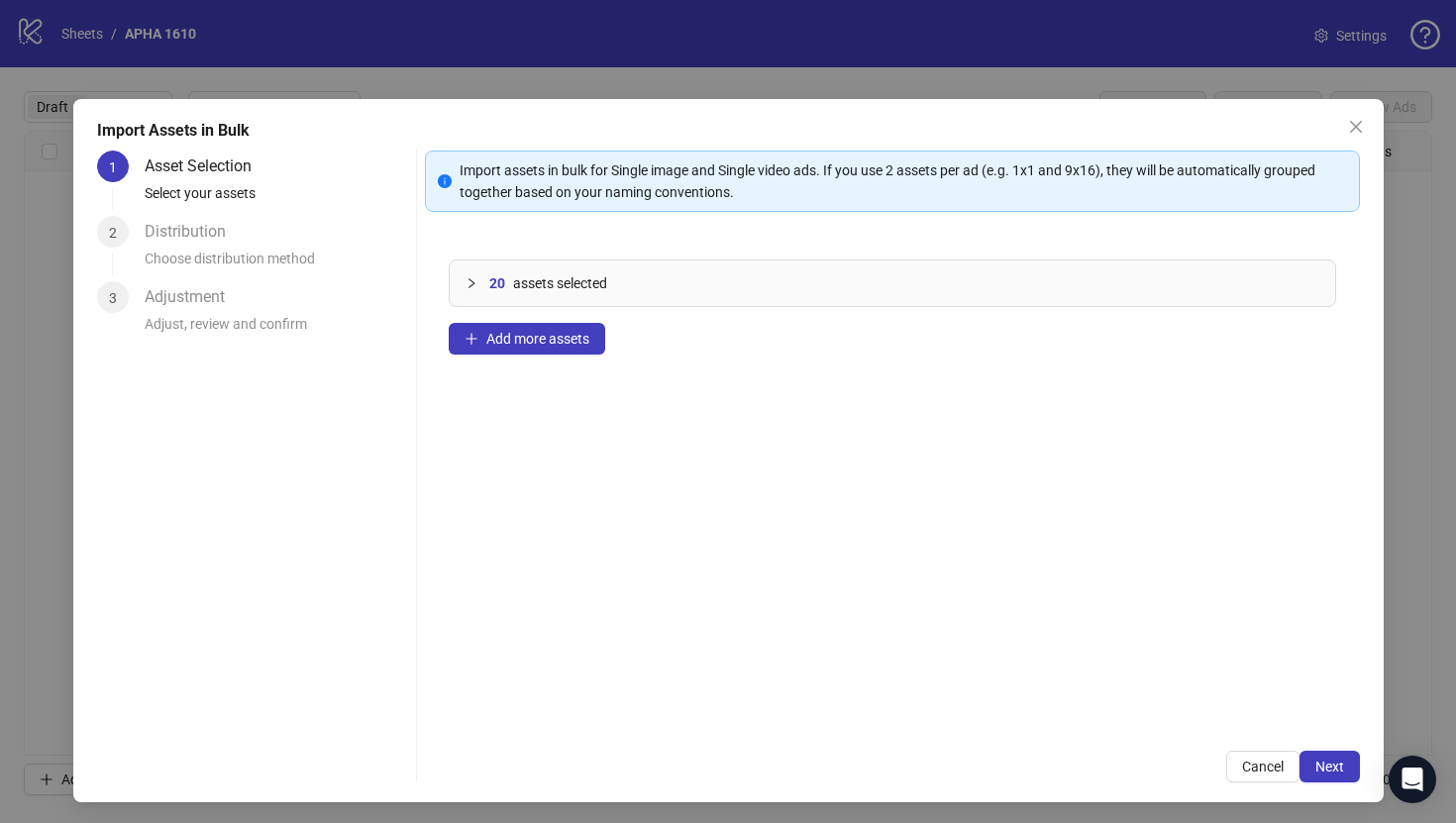 scroll, scrollTop: 3, scrollLeft: 0, axis: vertical 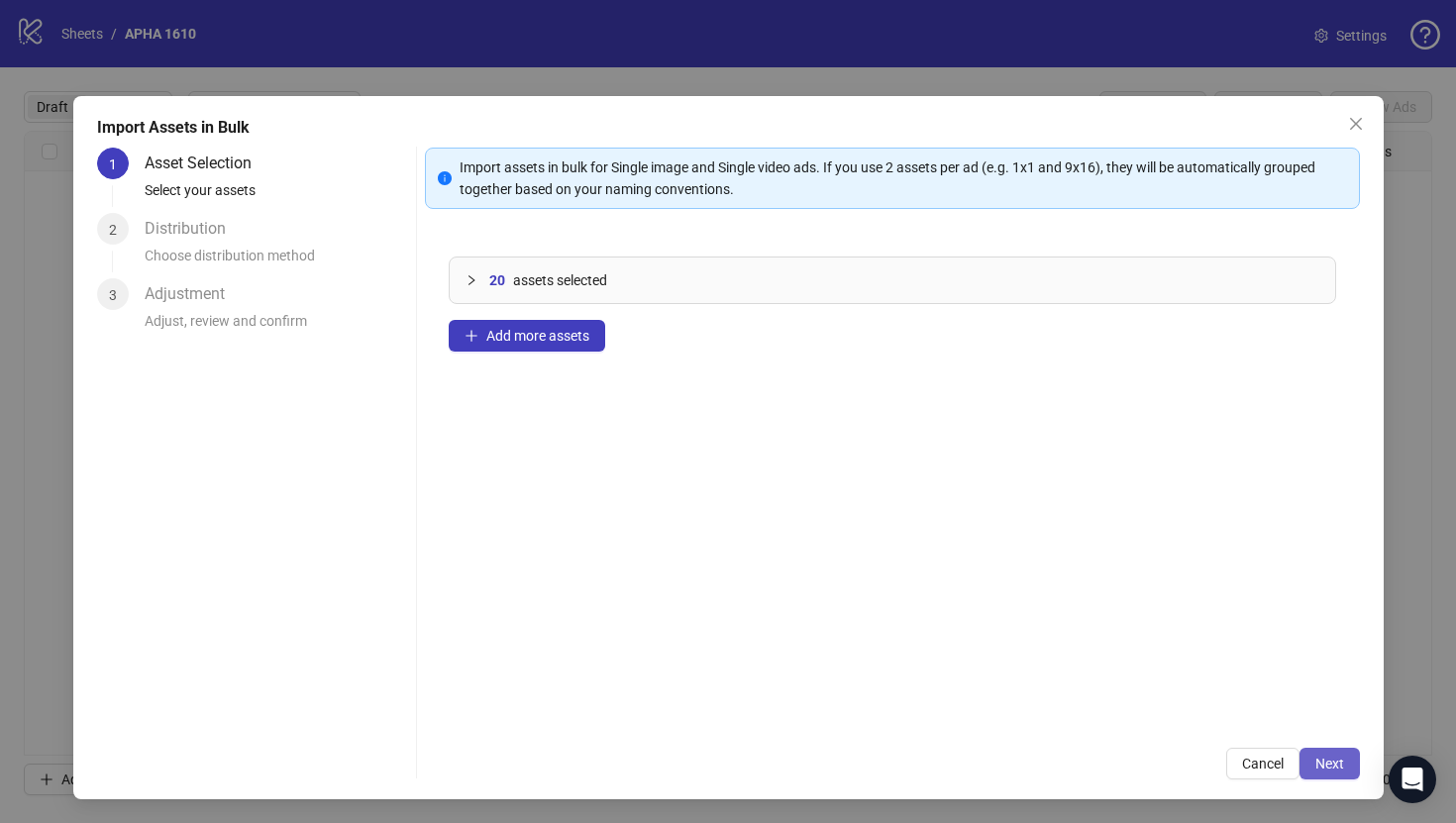 click on "Next" at bounding box center (1329, 764) 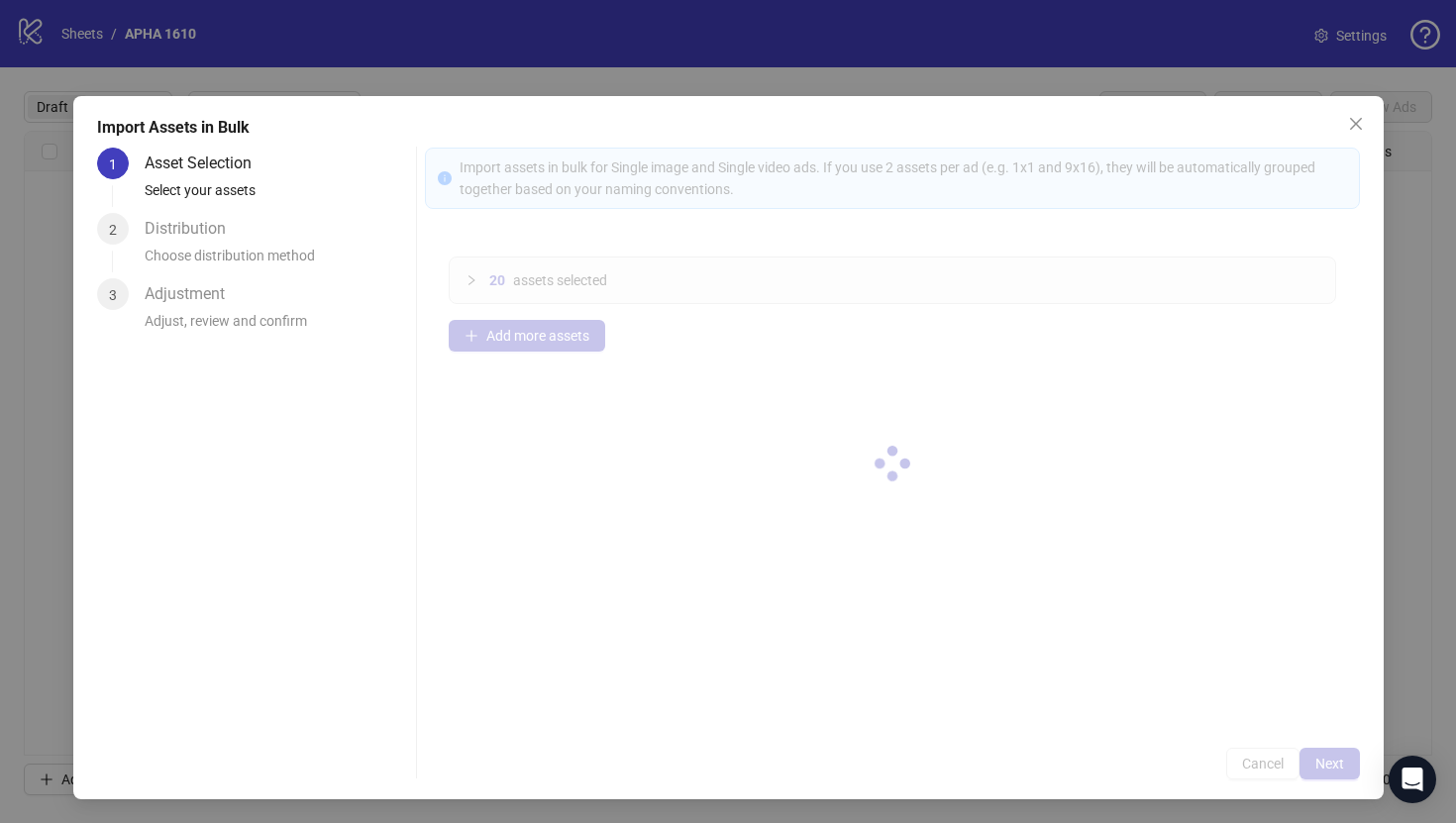 type 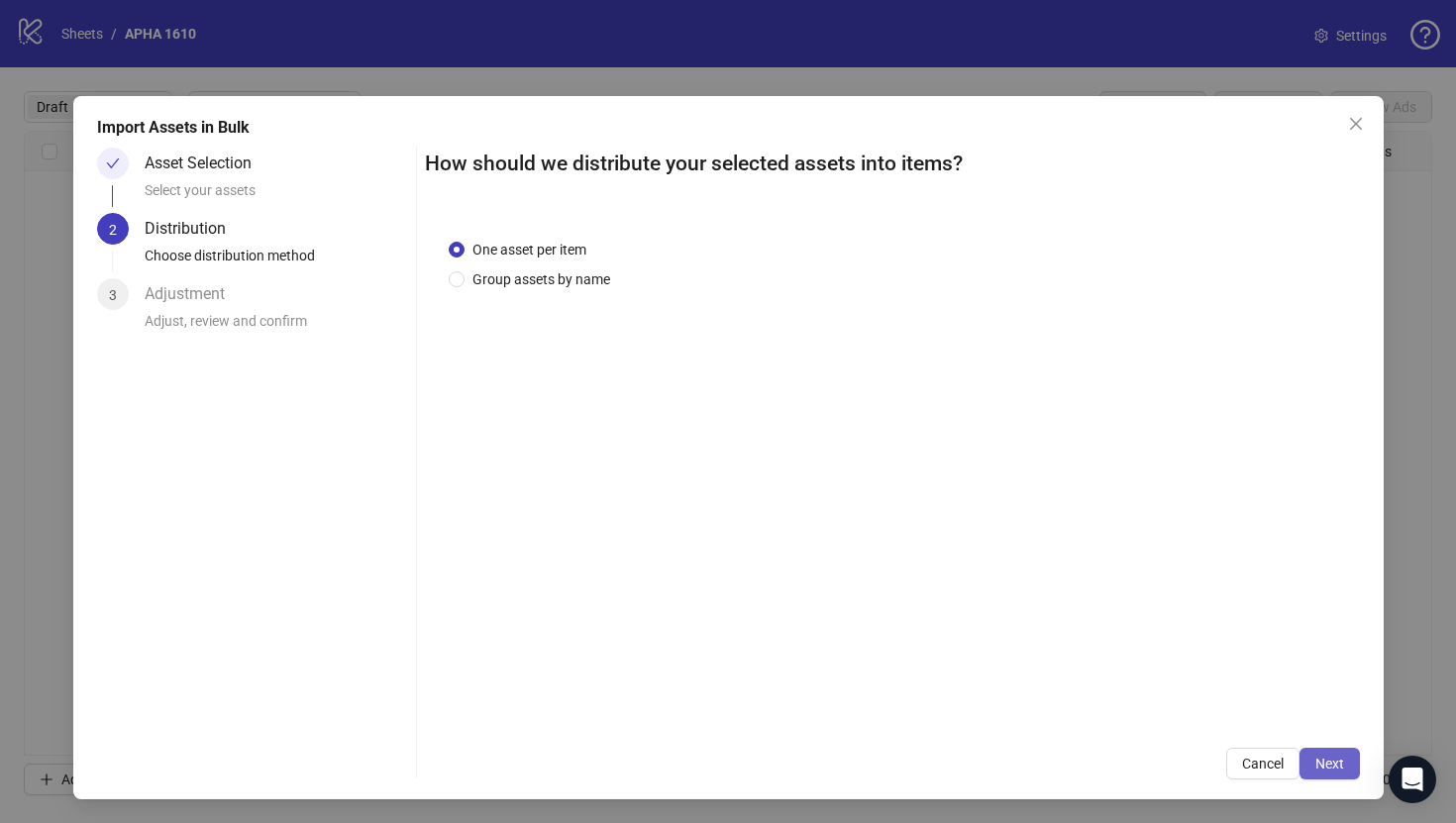 click on "Next" at bounding box center (1329, 764) 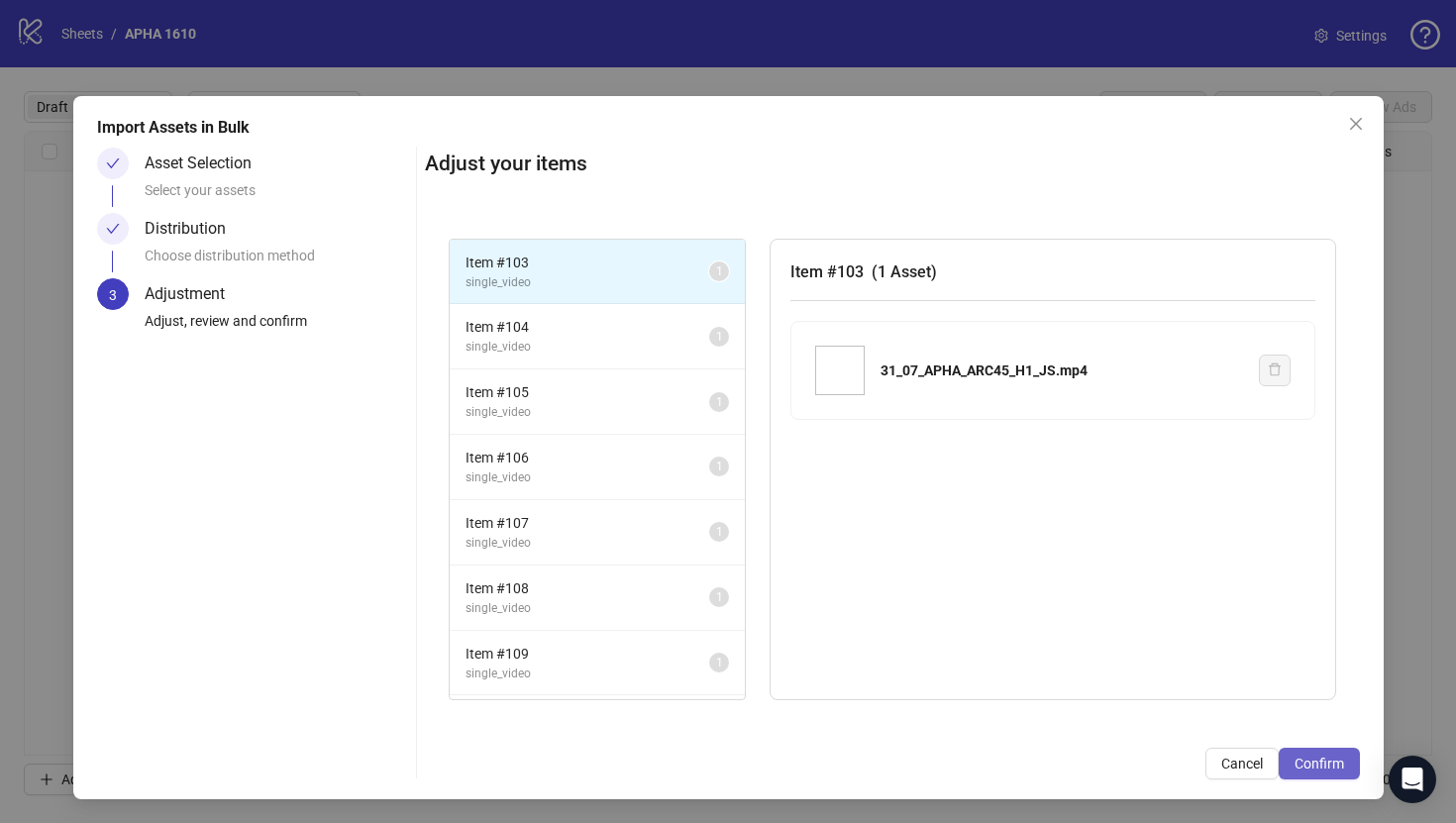 click on "Confirm" at bounding box center [1319, 764] 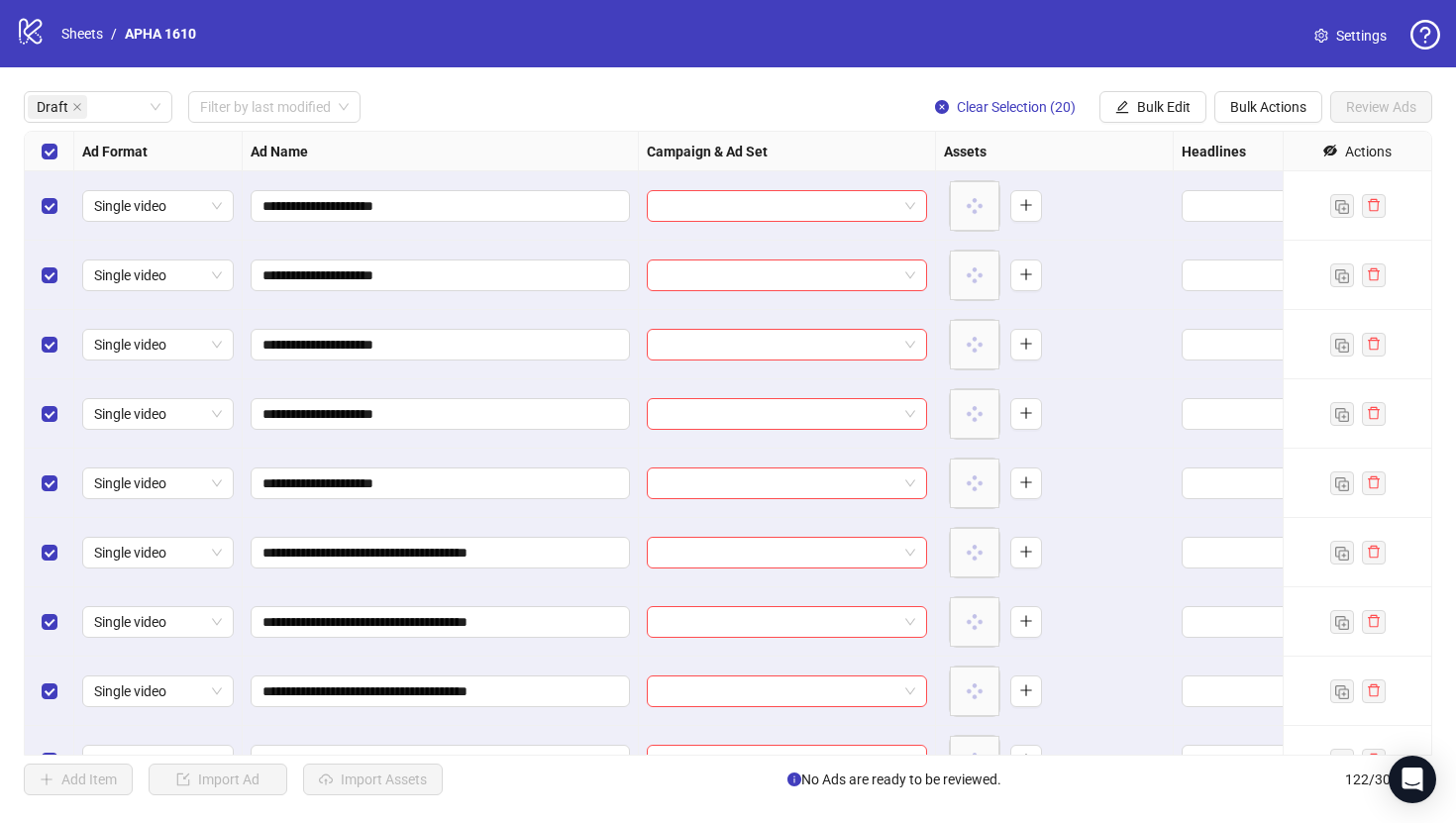 scroll, scrollTop: 262, scrollLeft: 0, axis: vertical 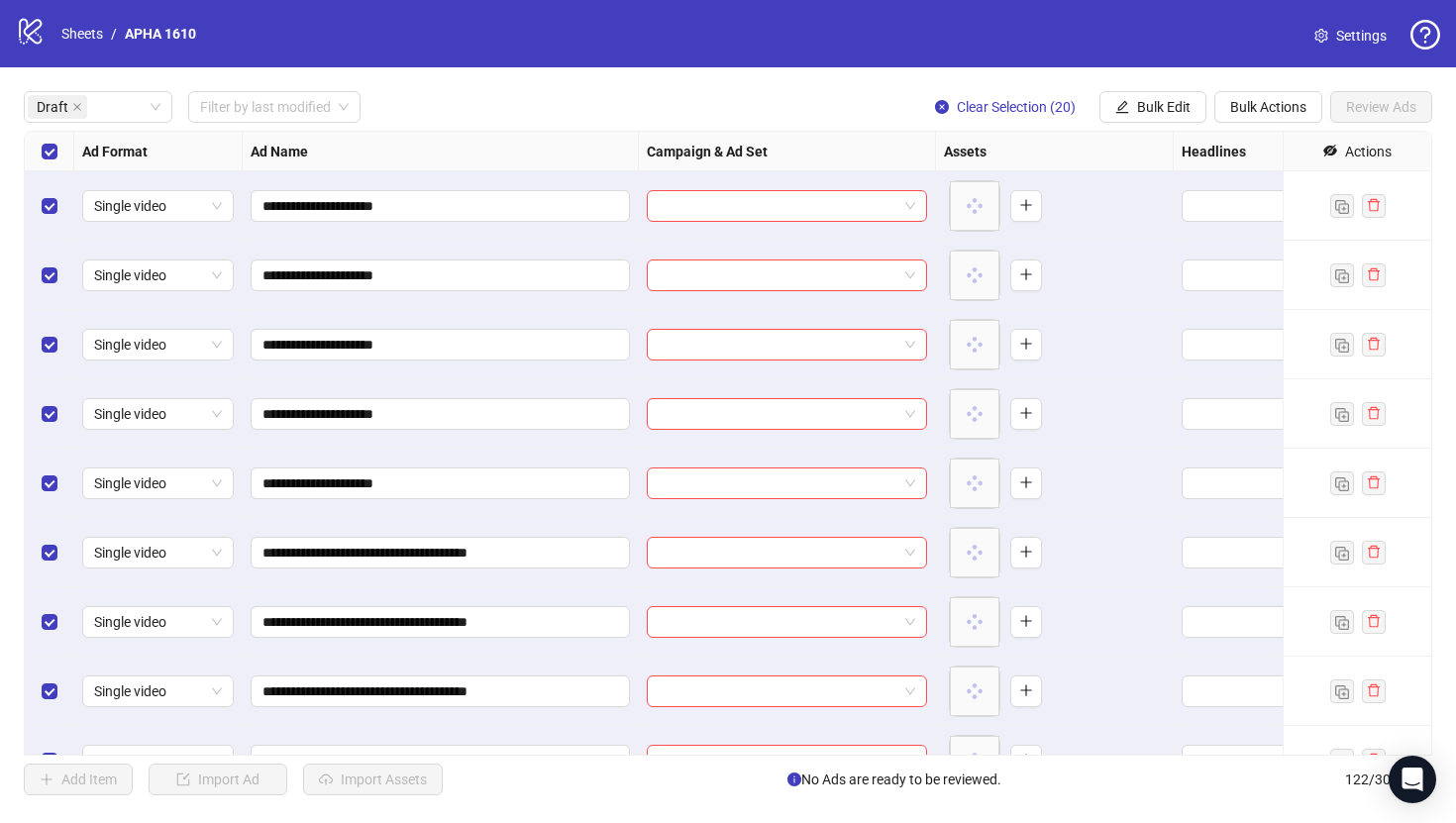 click at bounding box center (50, 152) 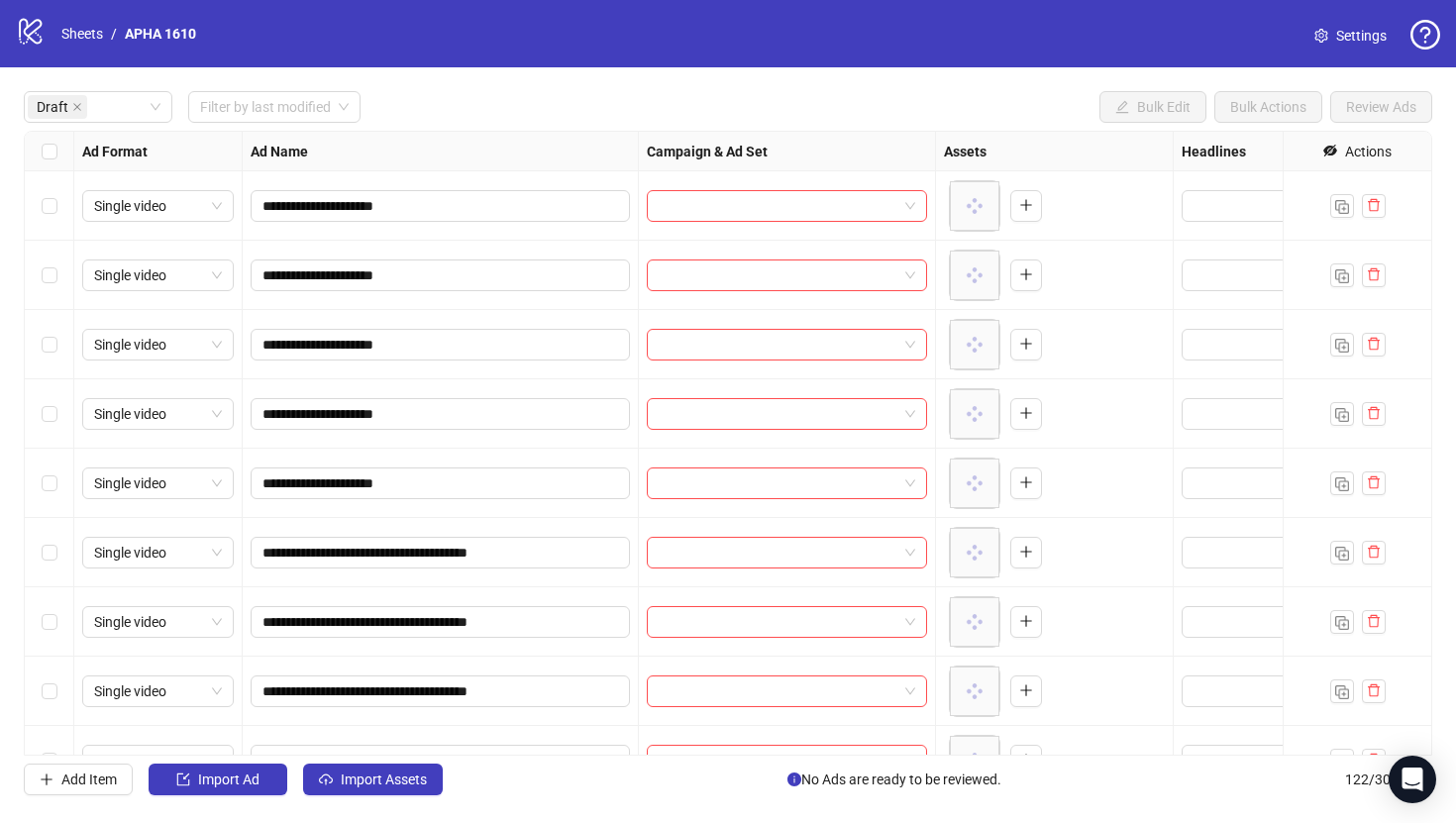 click at bounding box center [50, 152] 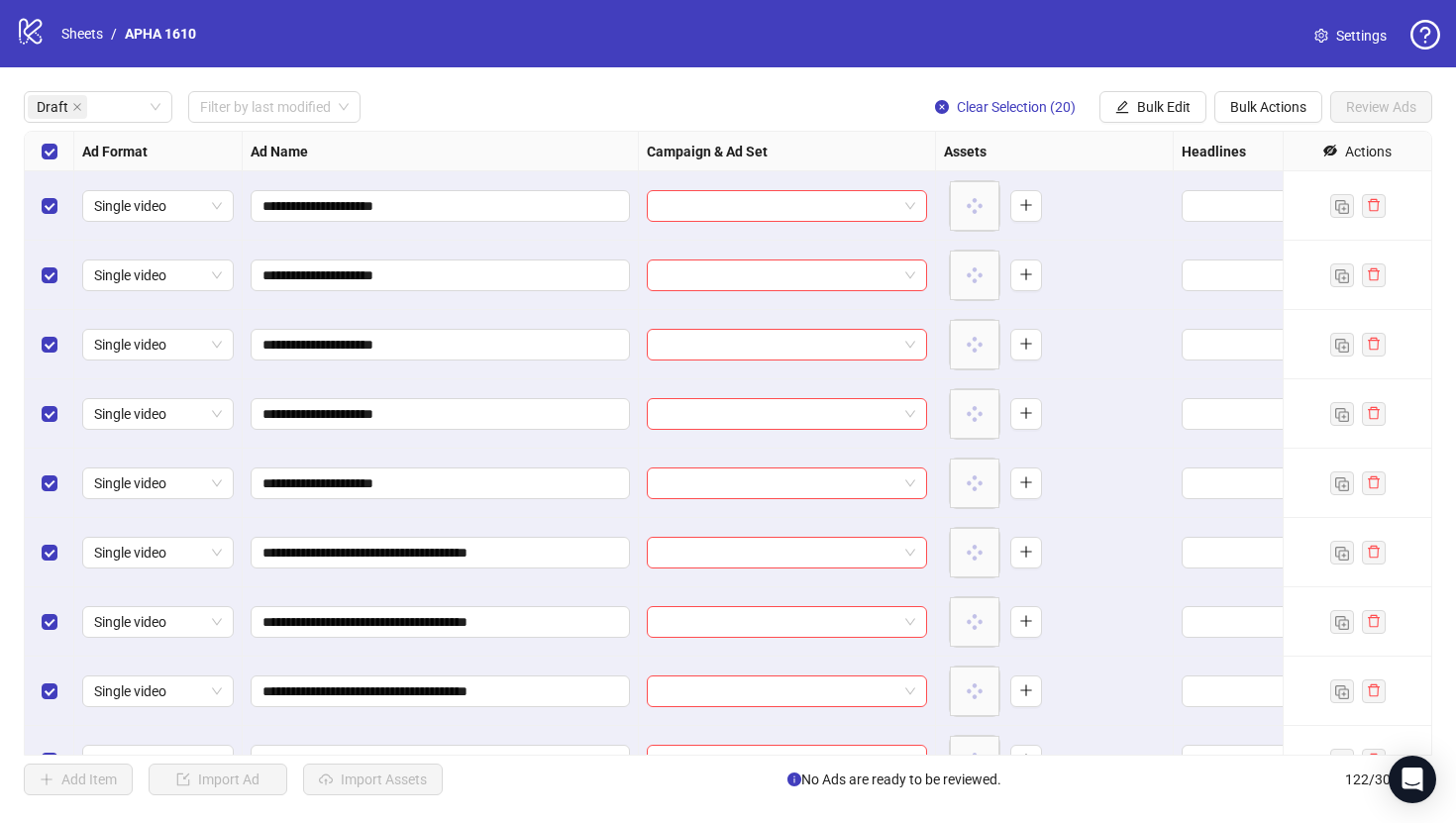 click at bounding box center [50, 152] 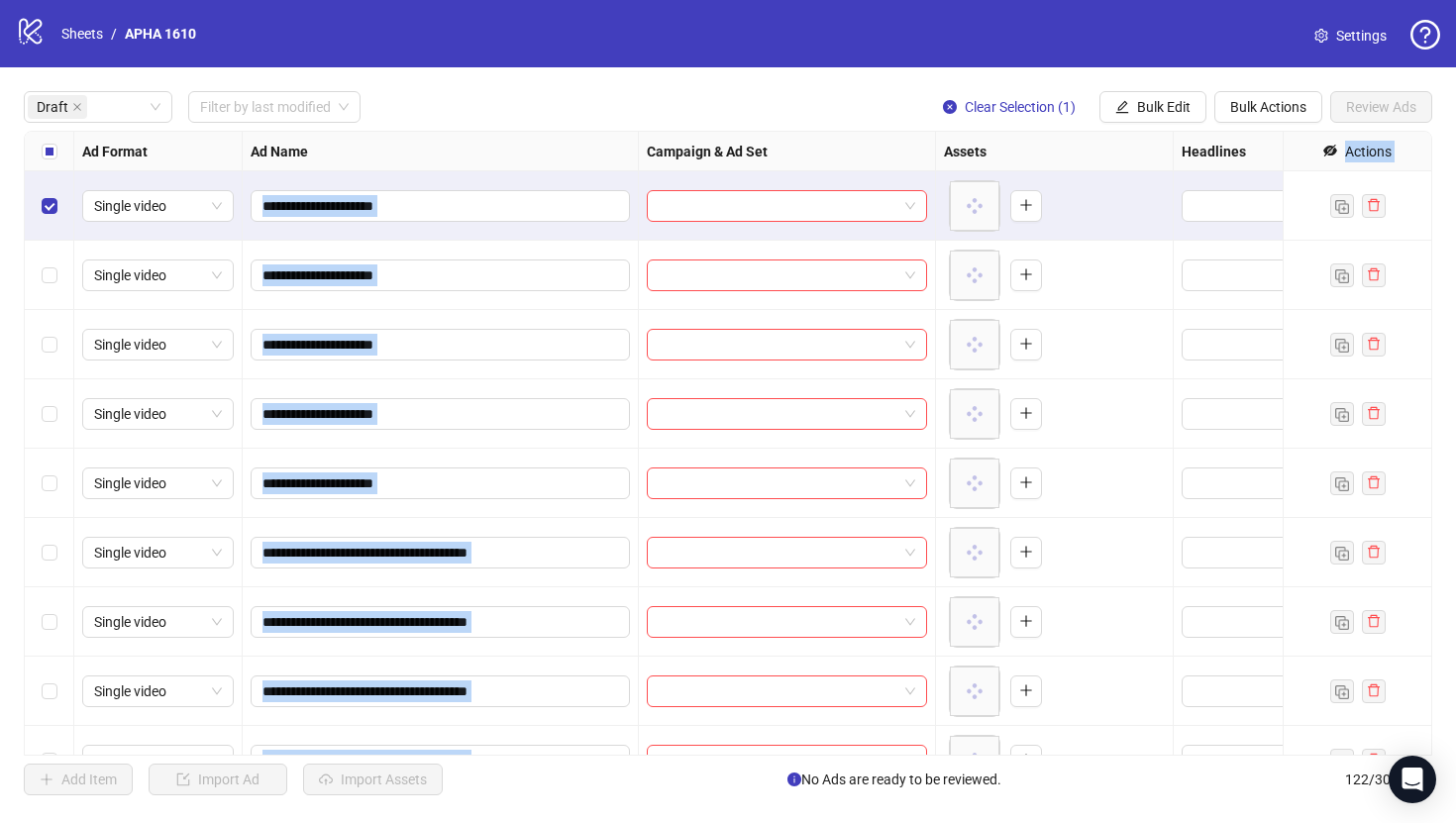 click at bounding box center [50, 414] 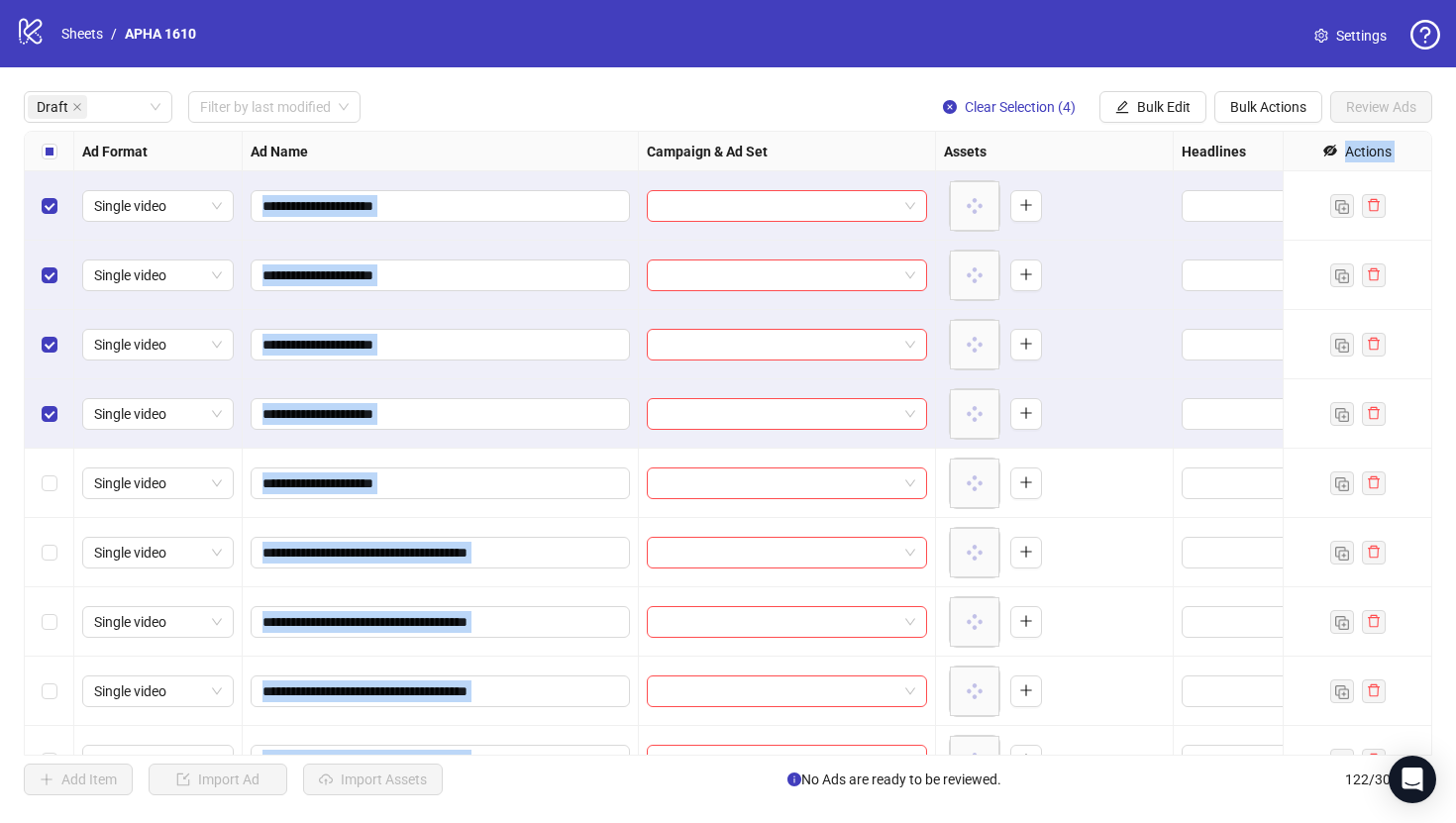 click at bounding box center [50, 483] 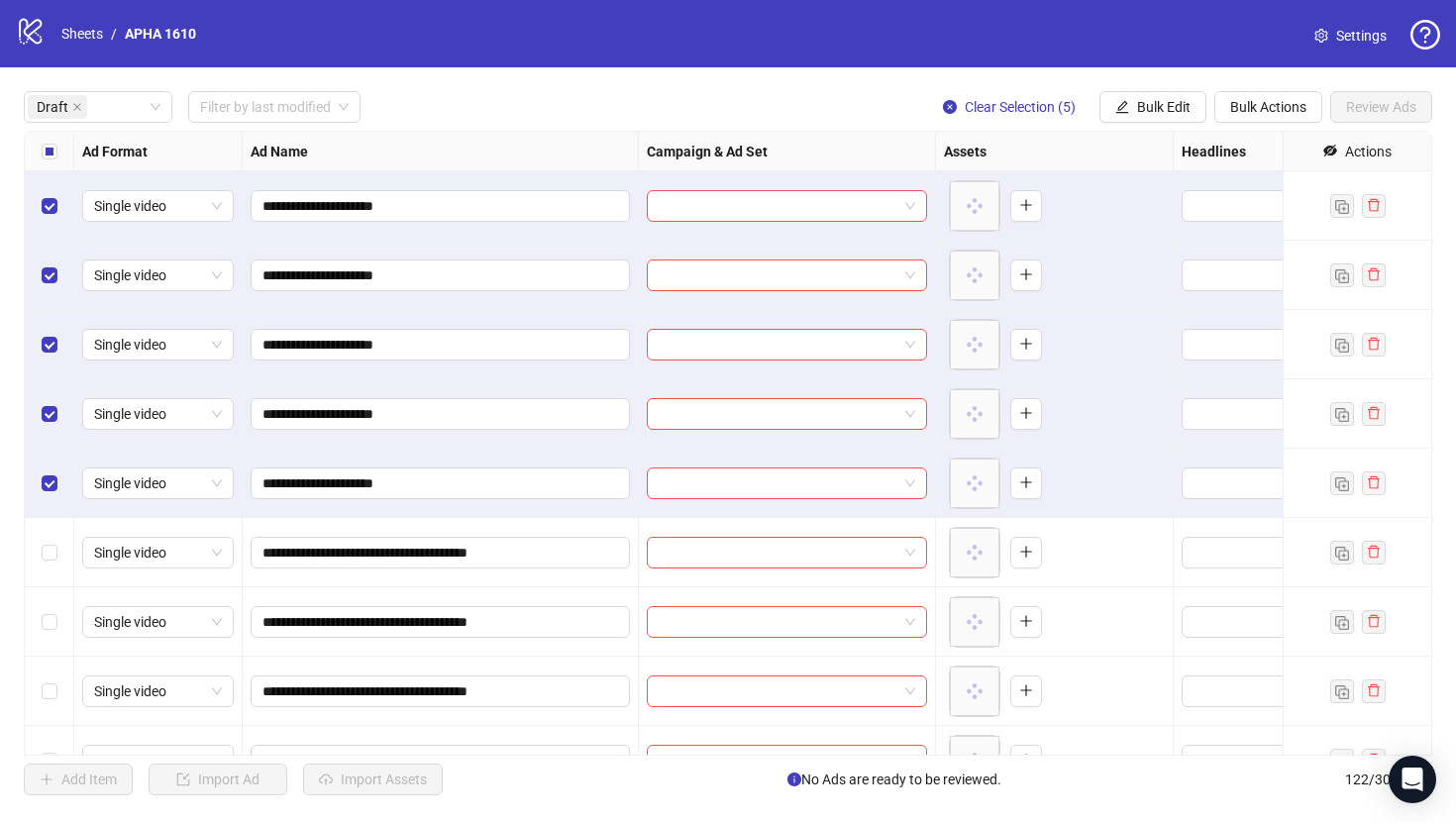 click on "**********" at bounding box center [728, 443] 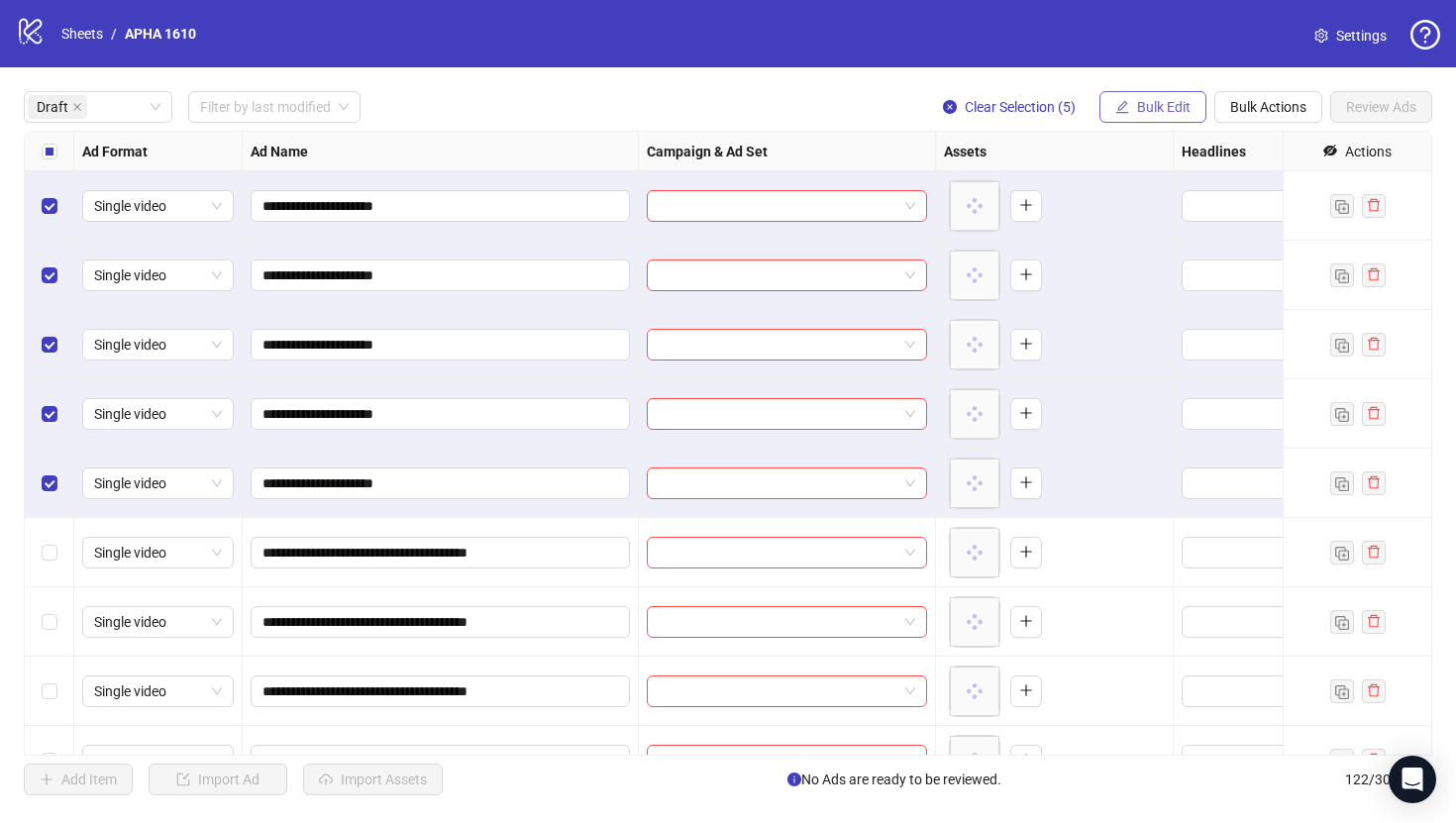 click 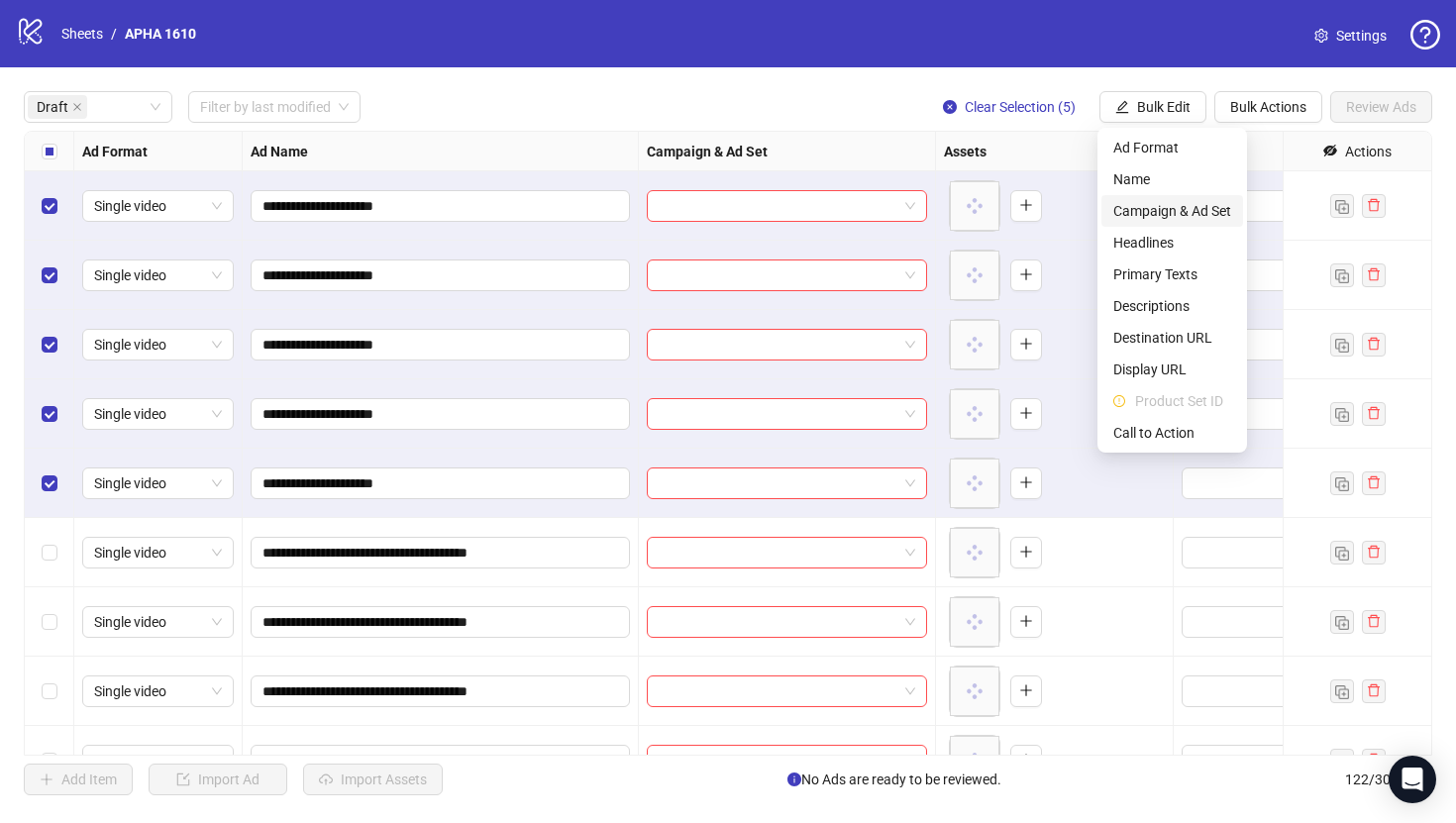 click on "Campaign & Ad Set" at bounding box center (1172, 211) 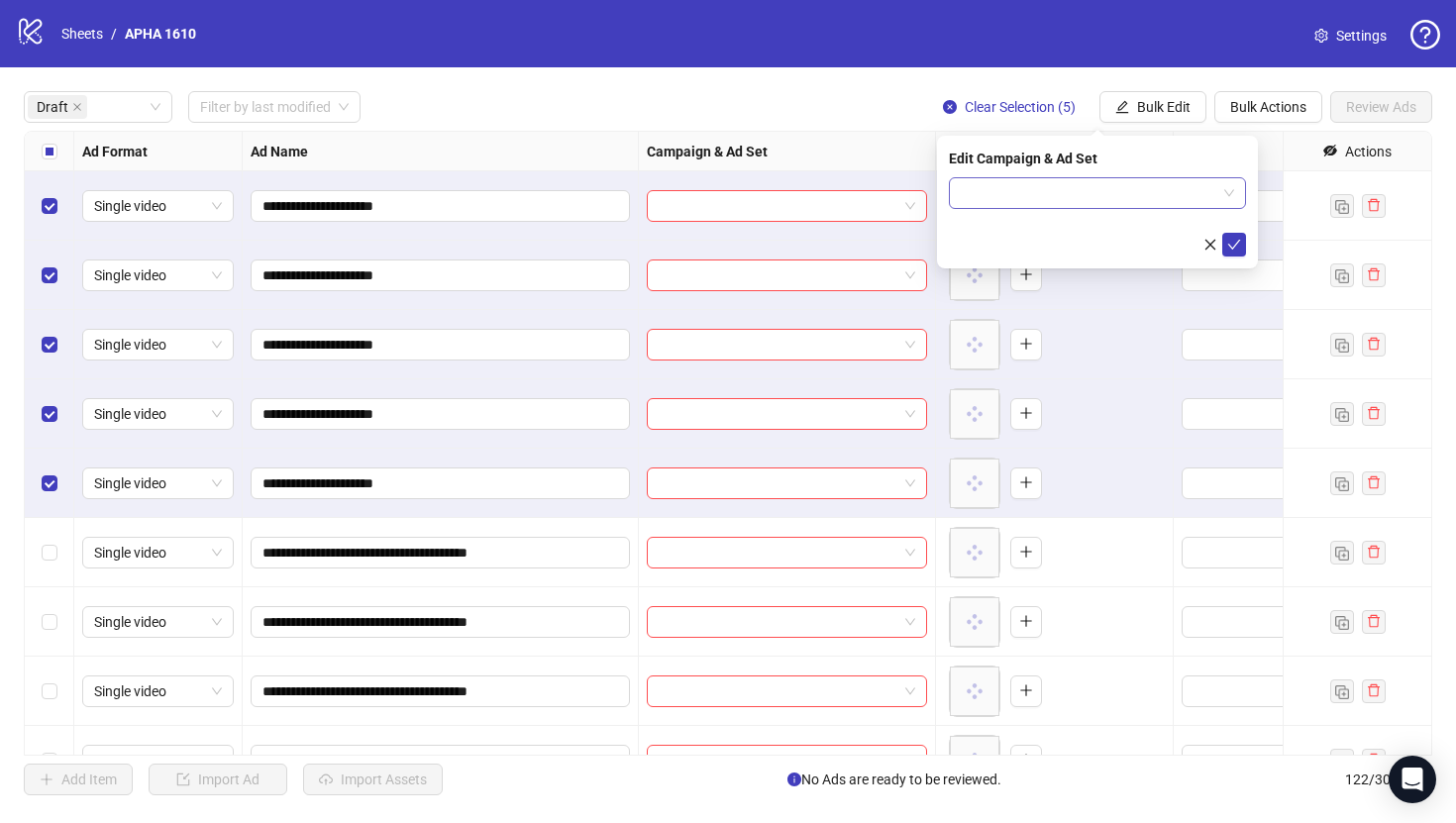 click at bounding box center [1089, 193] 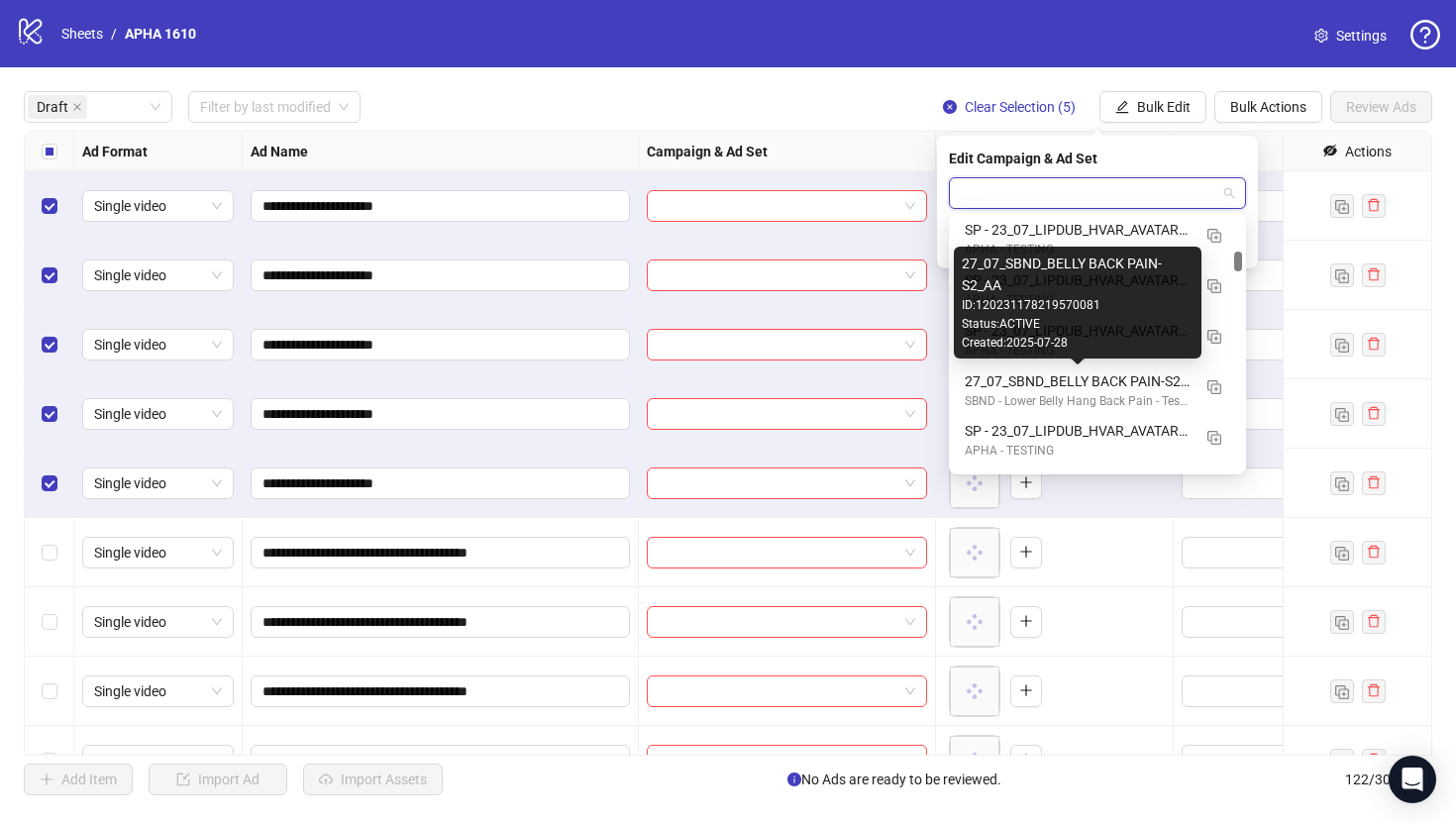 scroll, scrollTop: 2742, scrollLeft: 0, axis: vertical 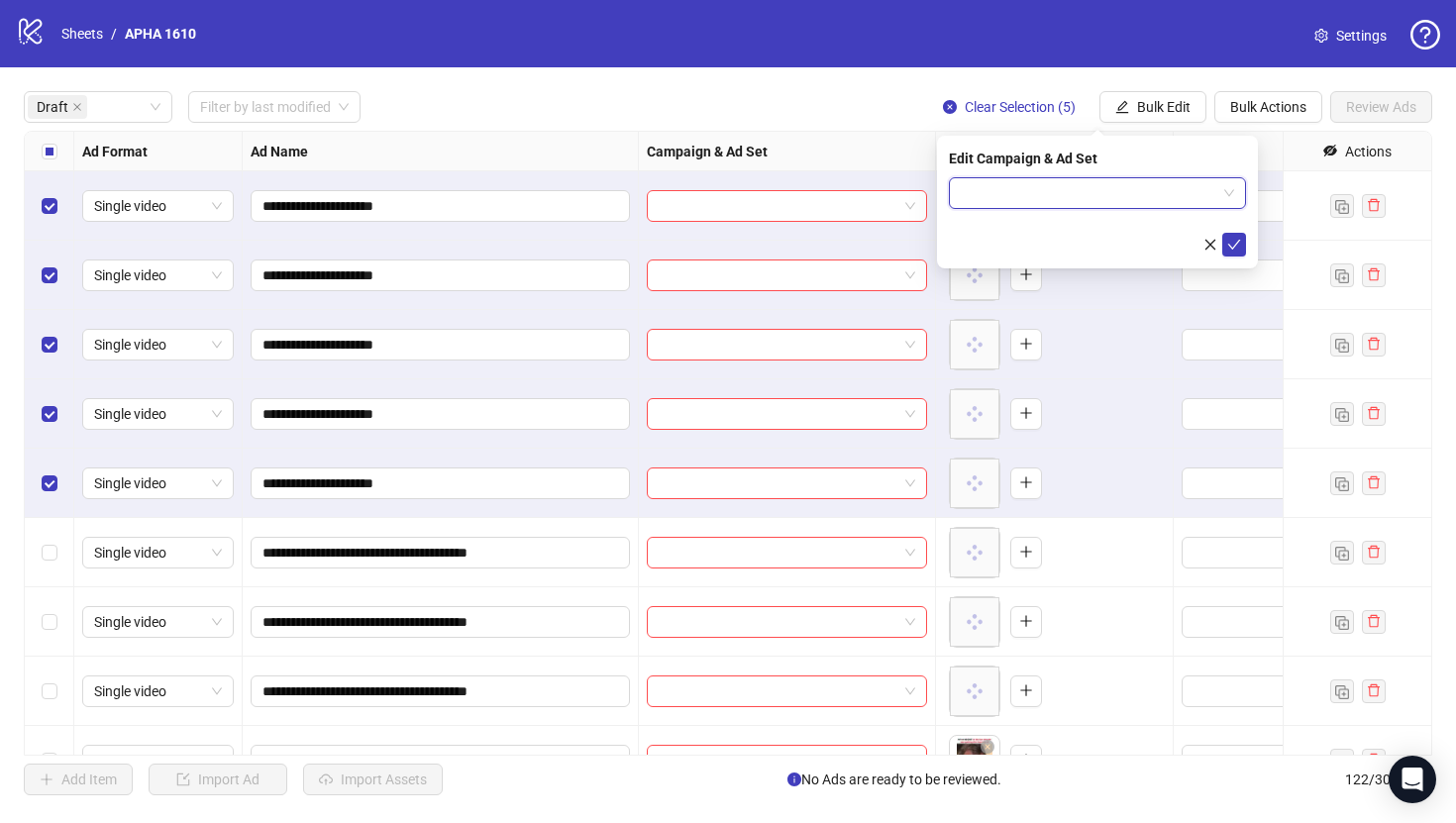 paste on "**********" 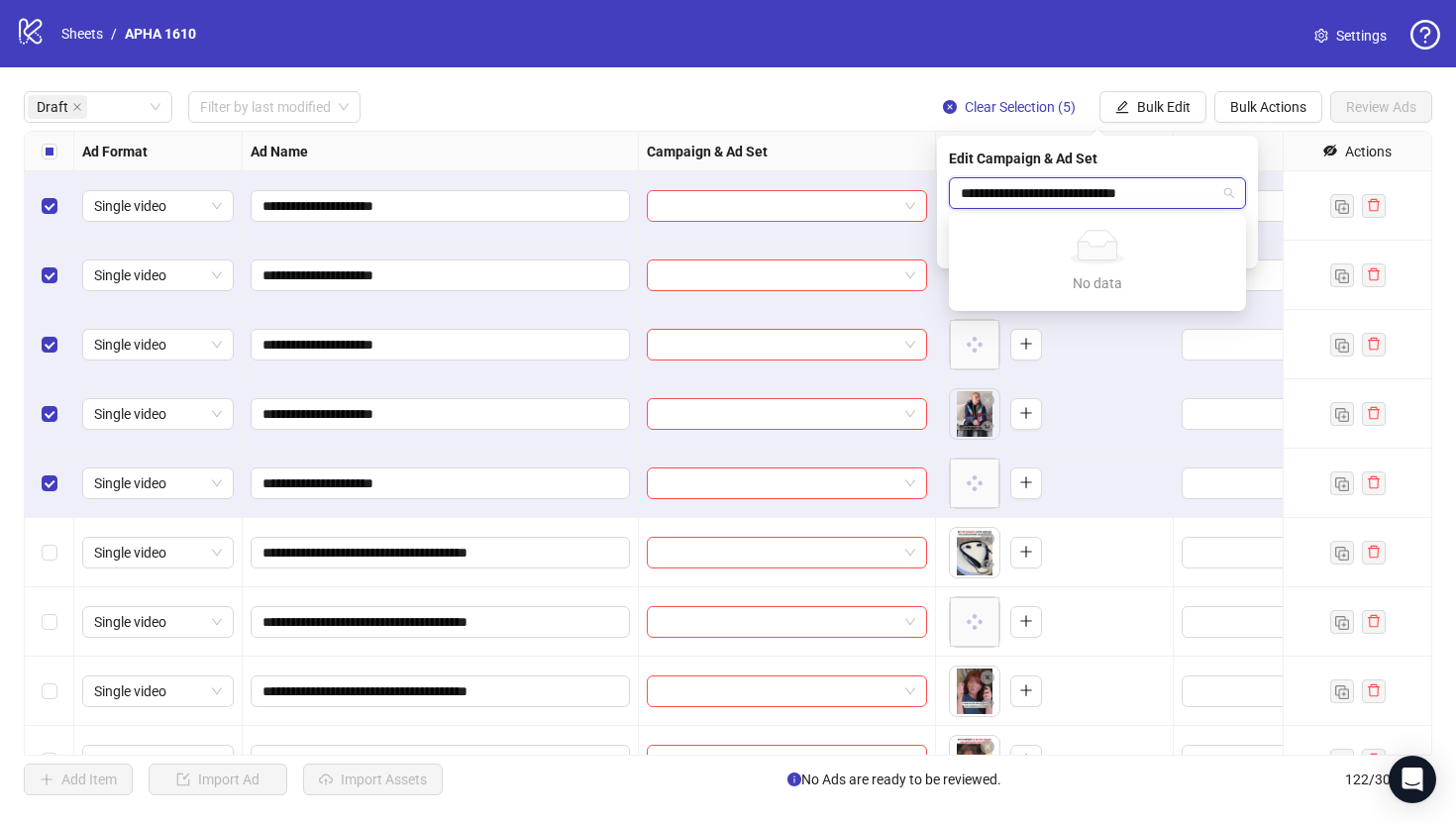 click on "**********" at bounding box center [1089, 193] 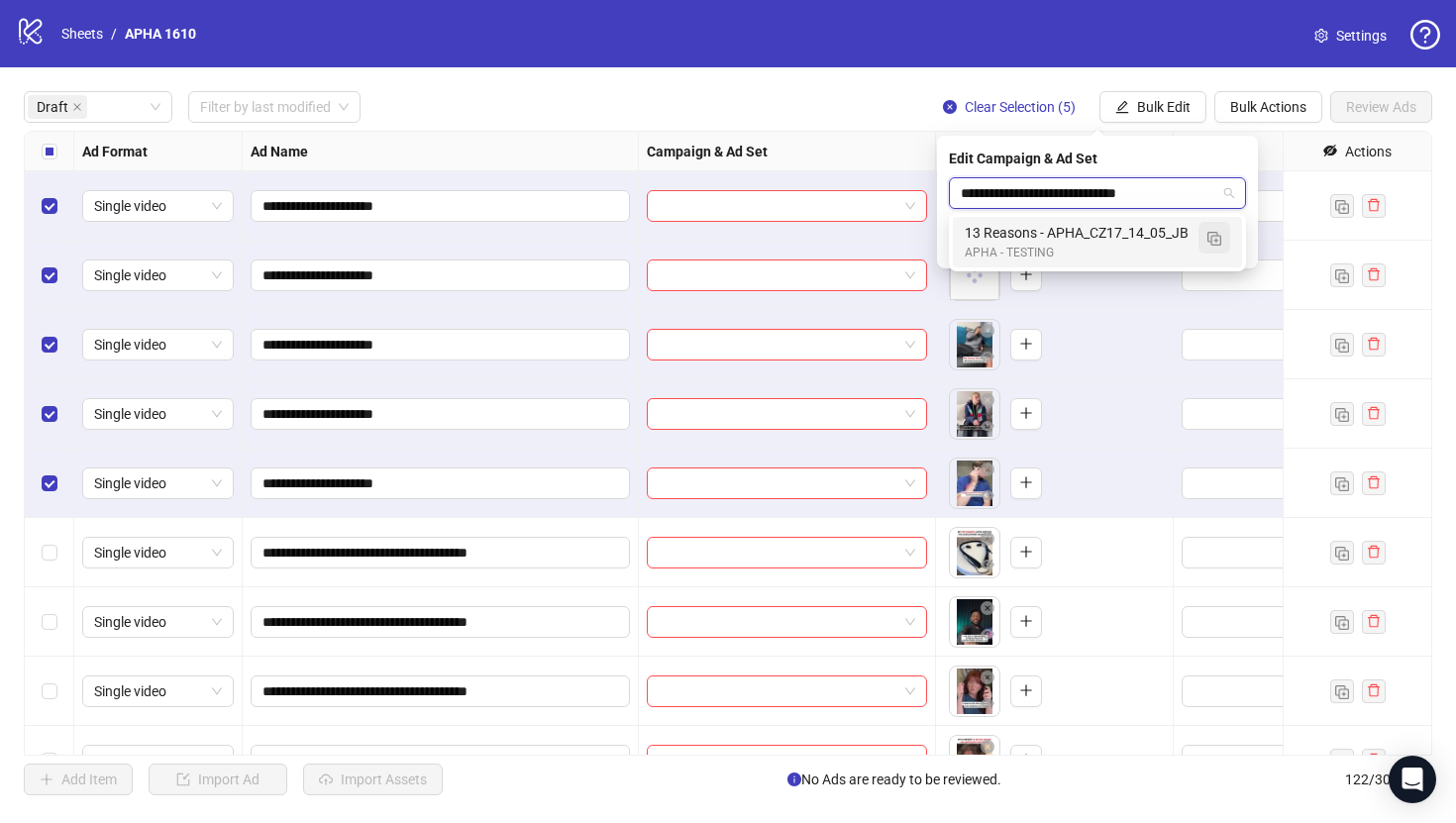 click at bounding box center (1214, 239) 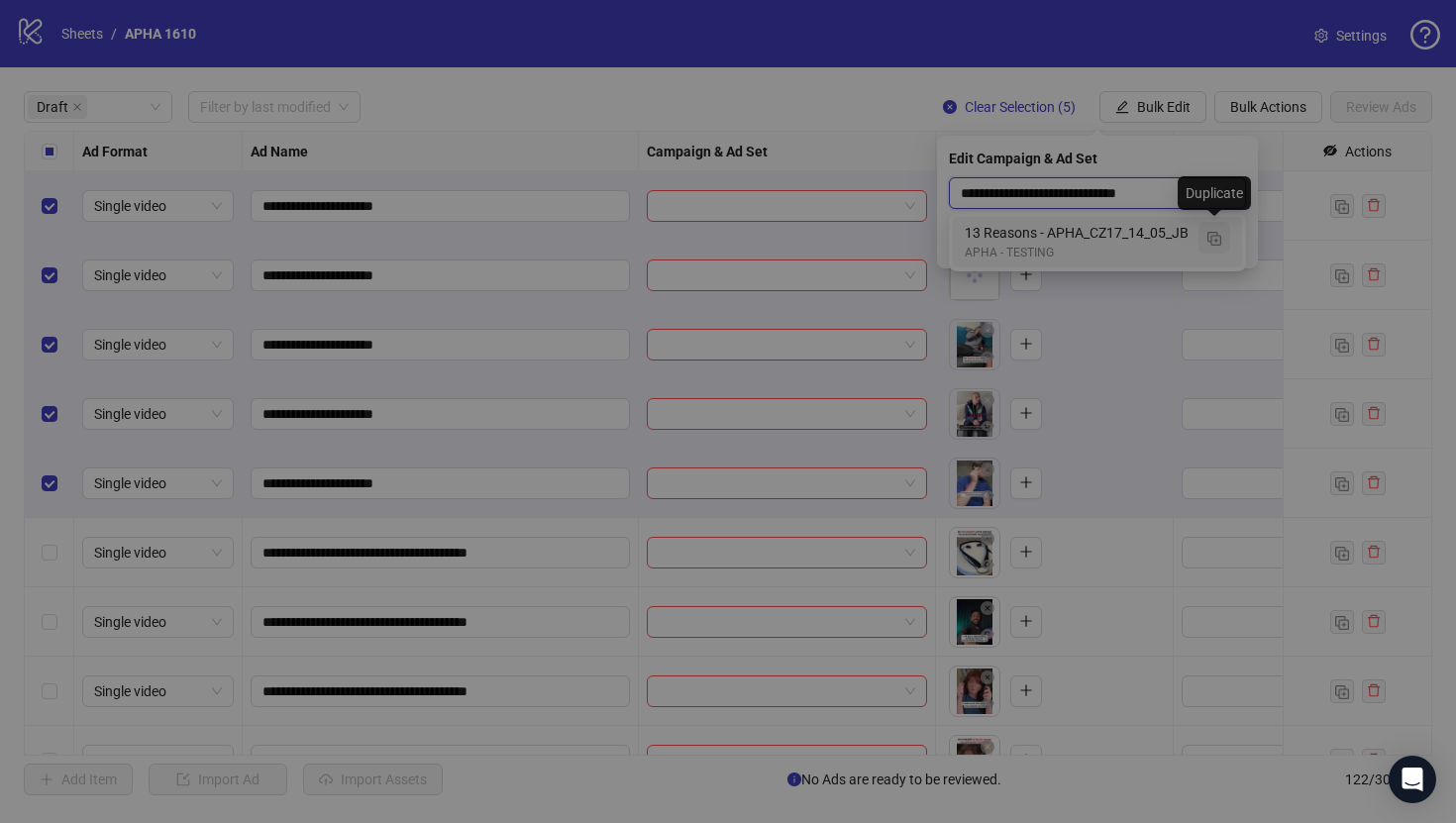 type on "**********" 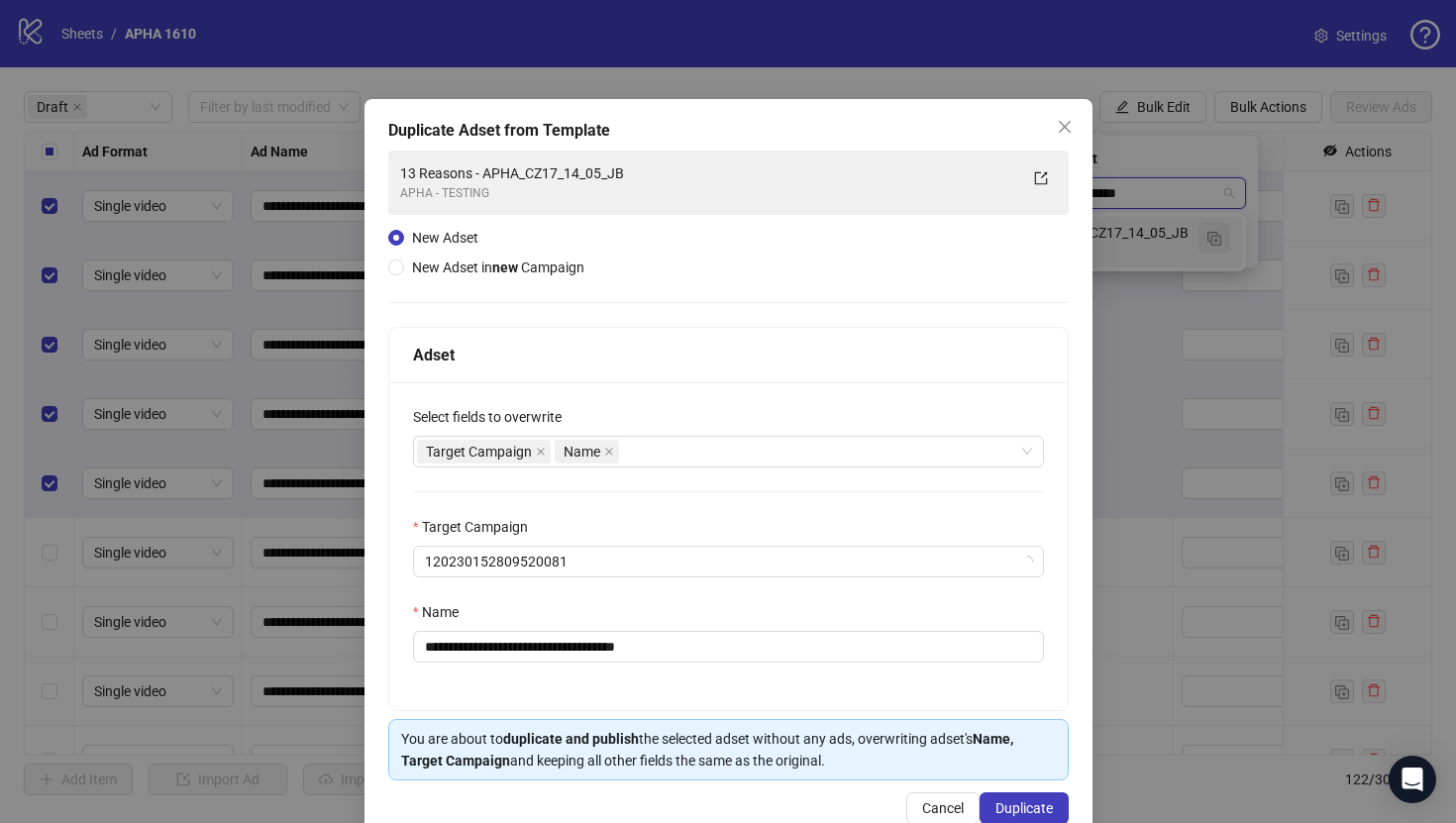 type 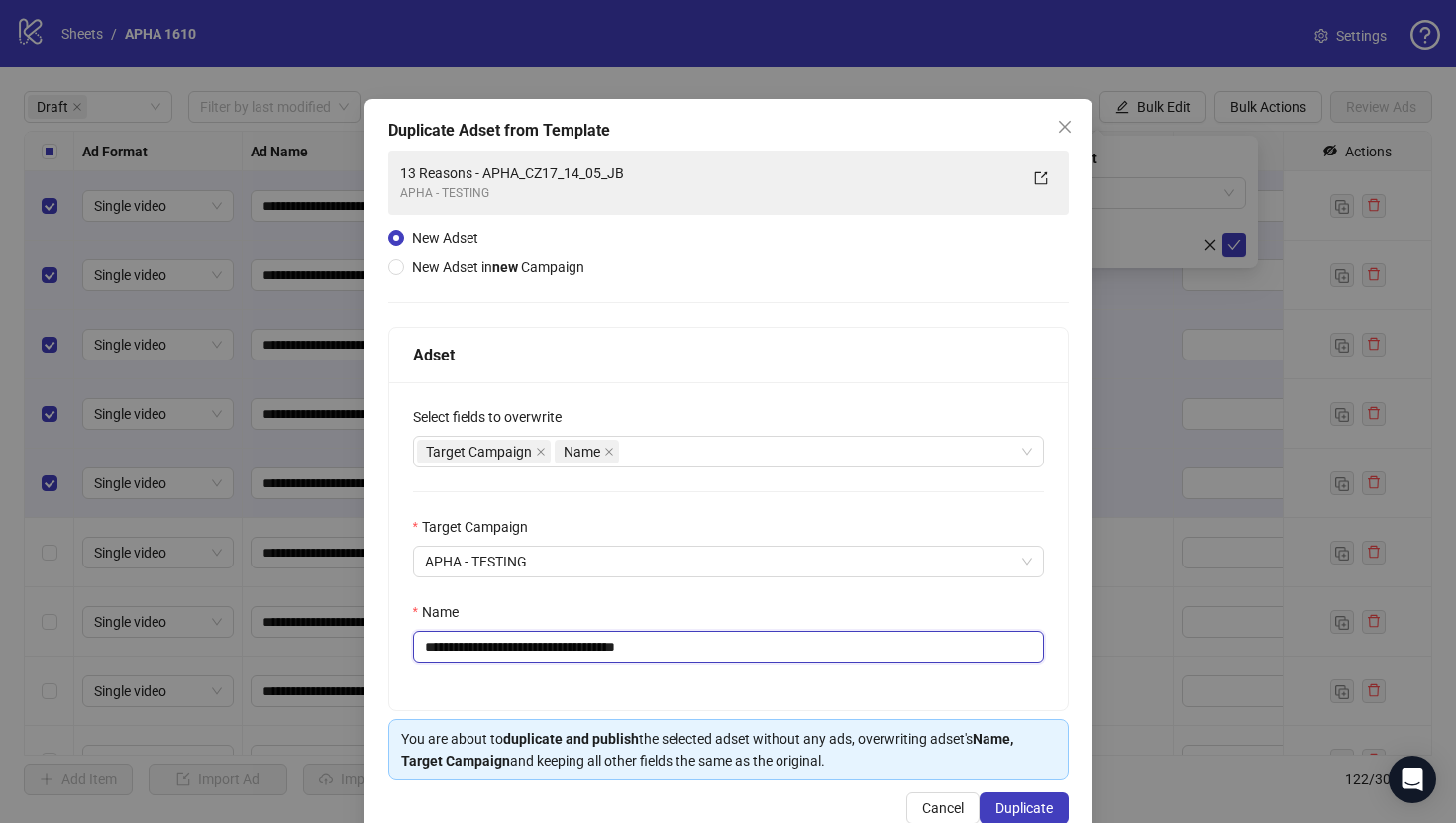 click on "**********" at bounding box center [728, 647] 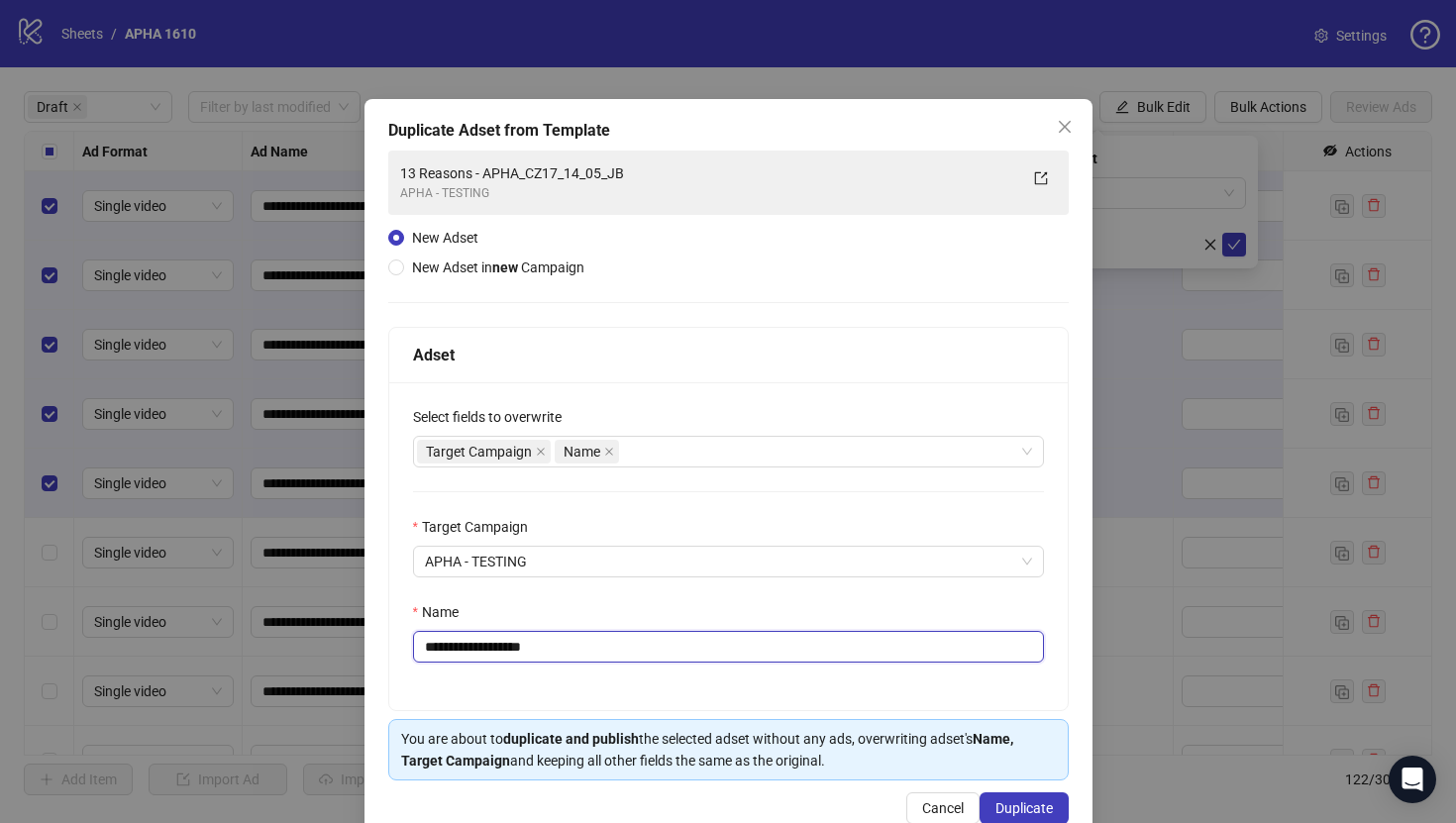 scroll, scrollTop: 46, scrollLeft: 0, axis: vertical 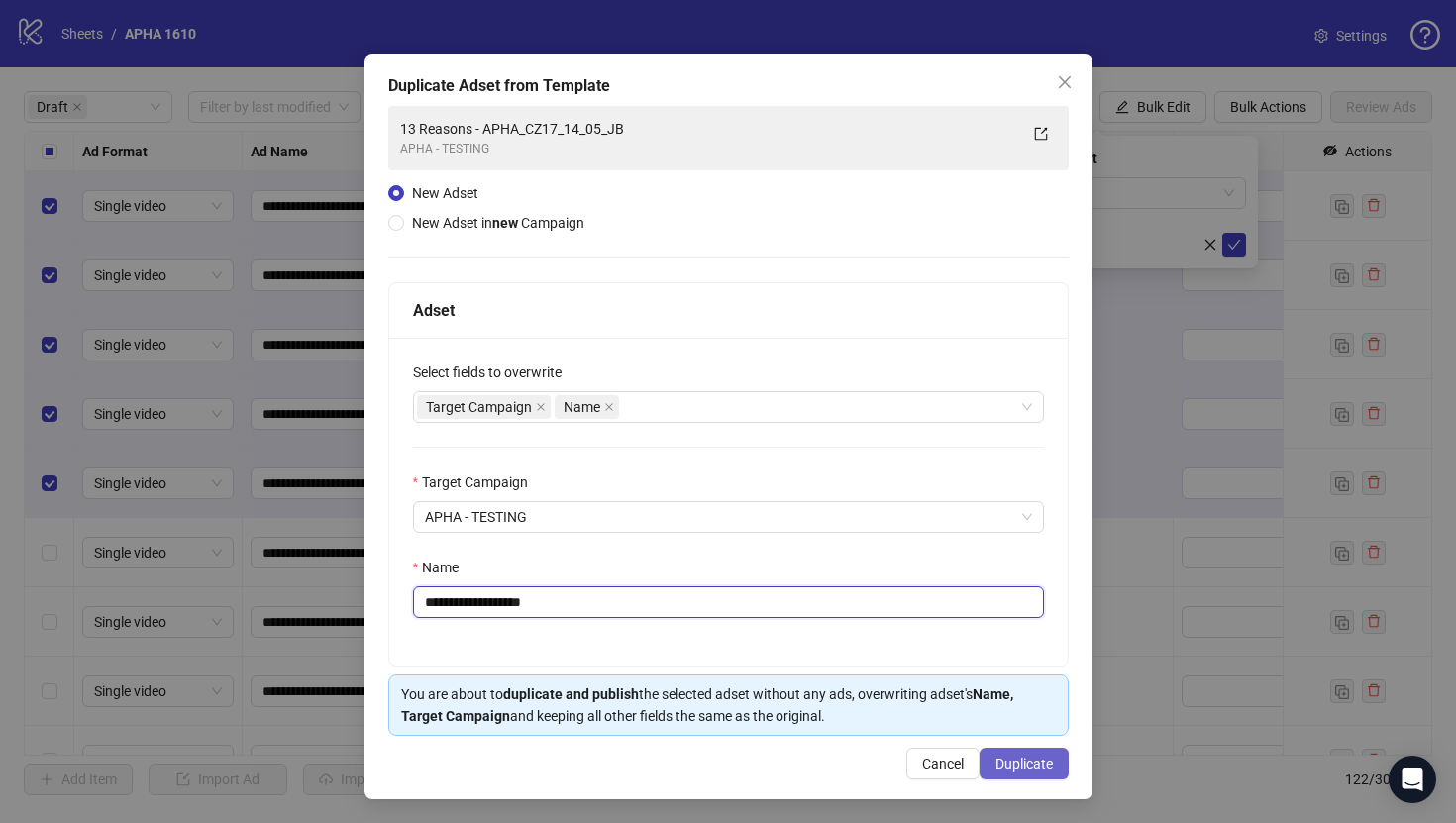 type on "**********" 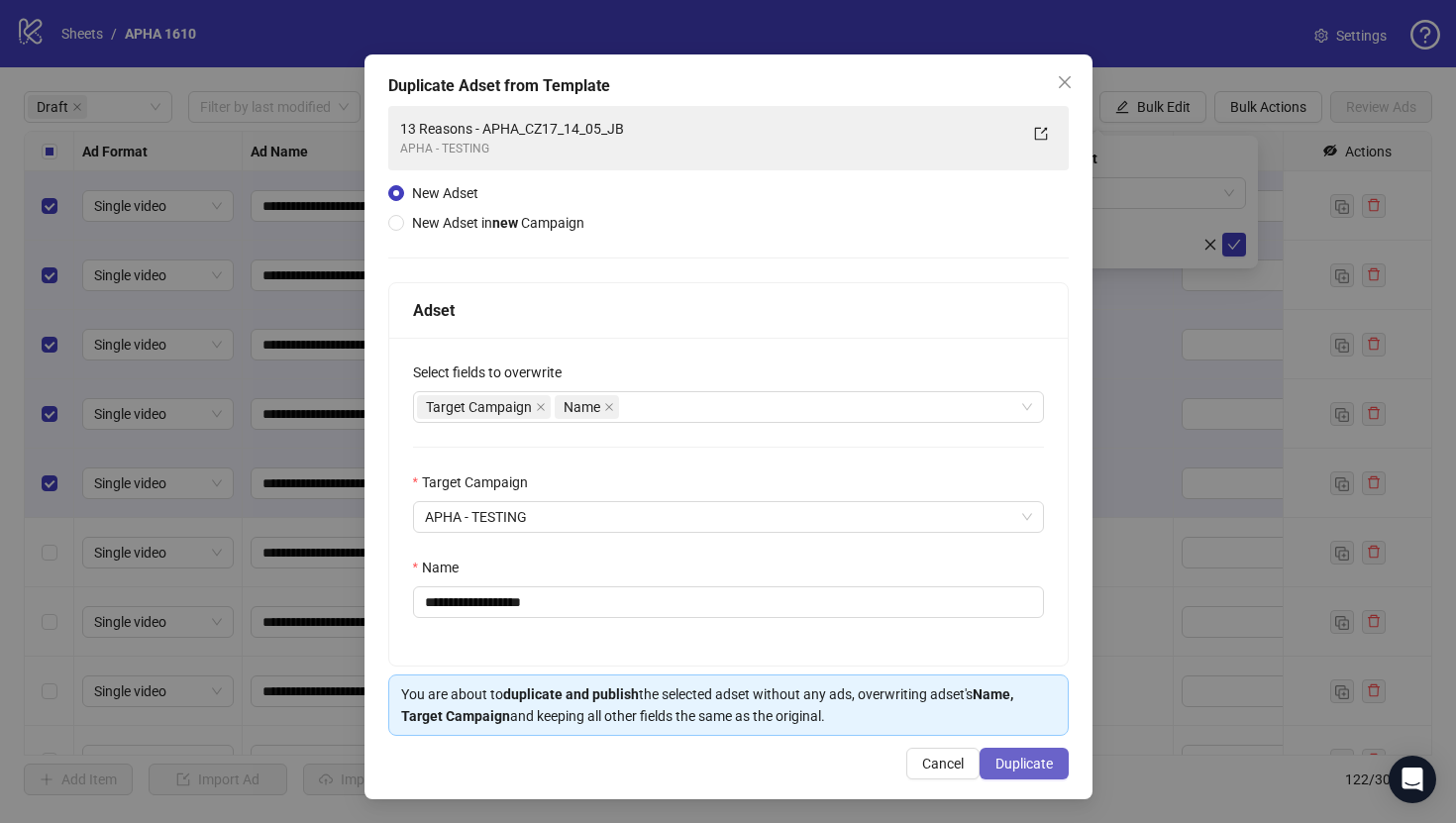 click on "Duplicate" at bounding box center (1024, 764) 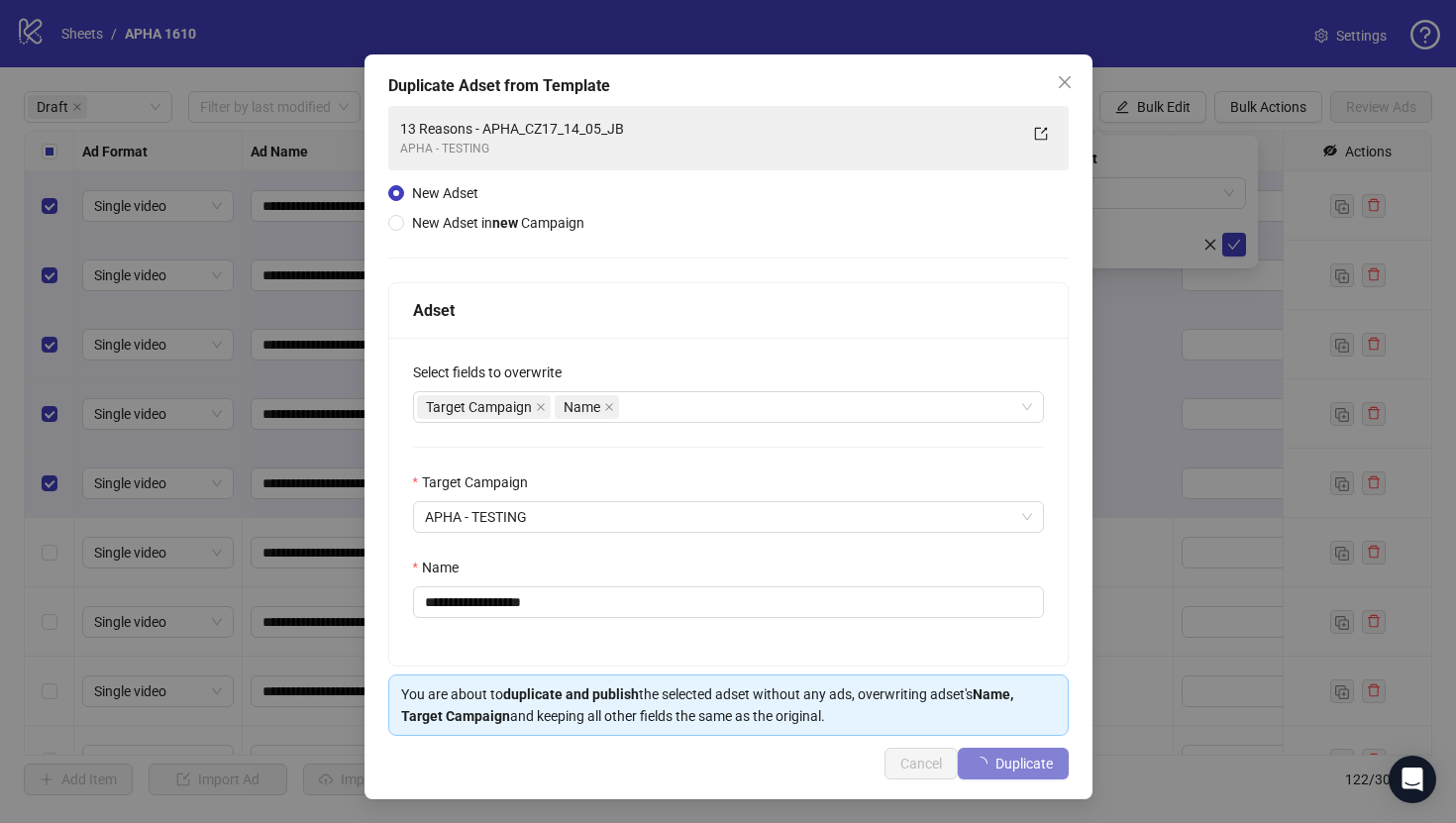 type 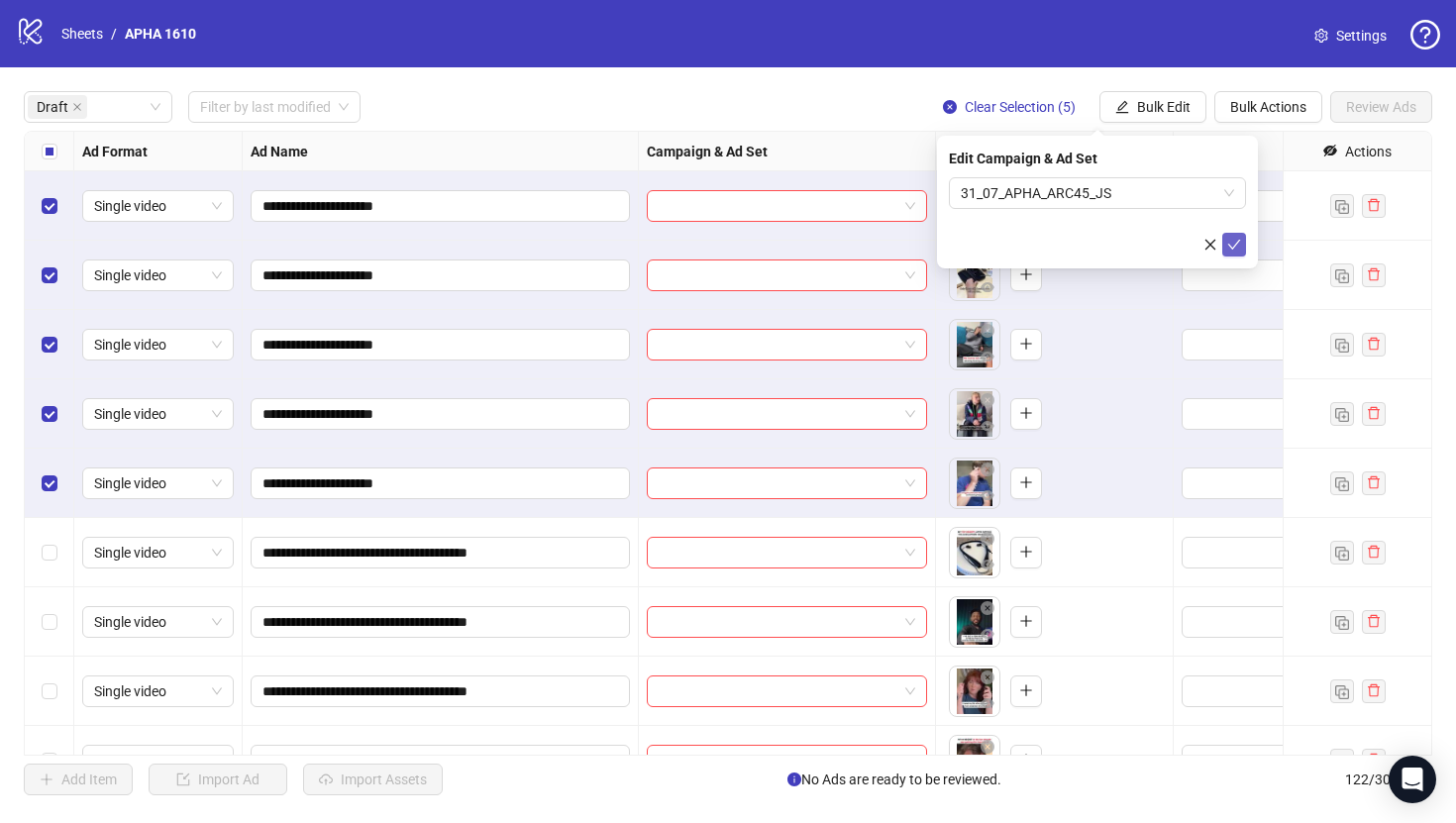 click at bounding box center (1234, 245) 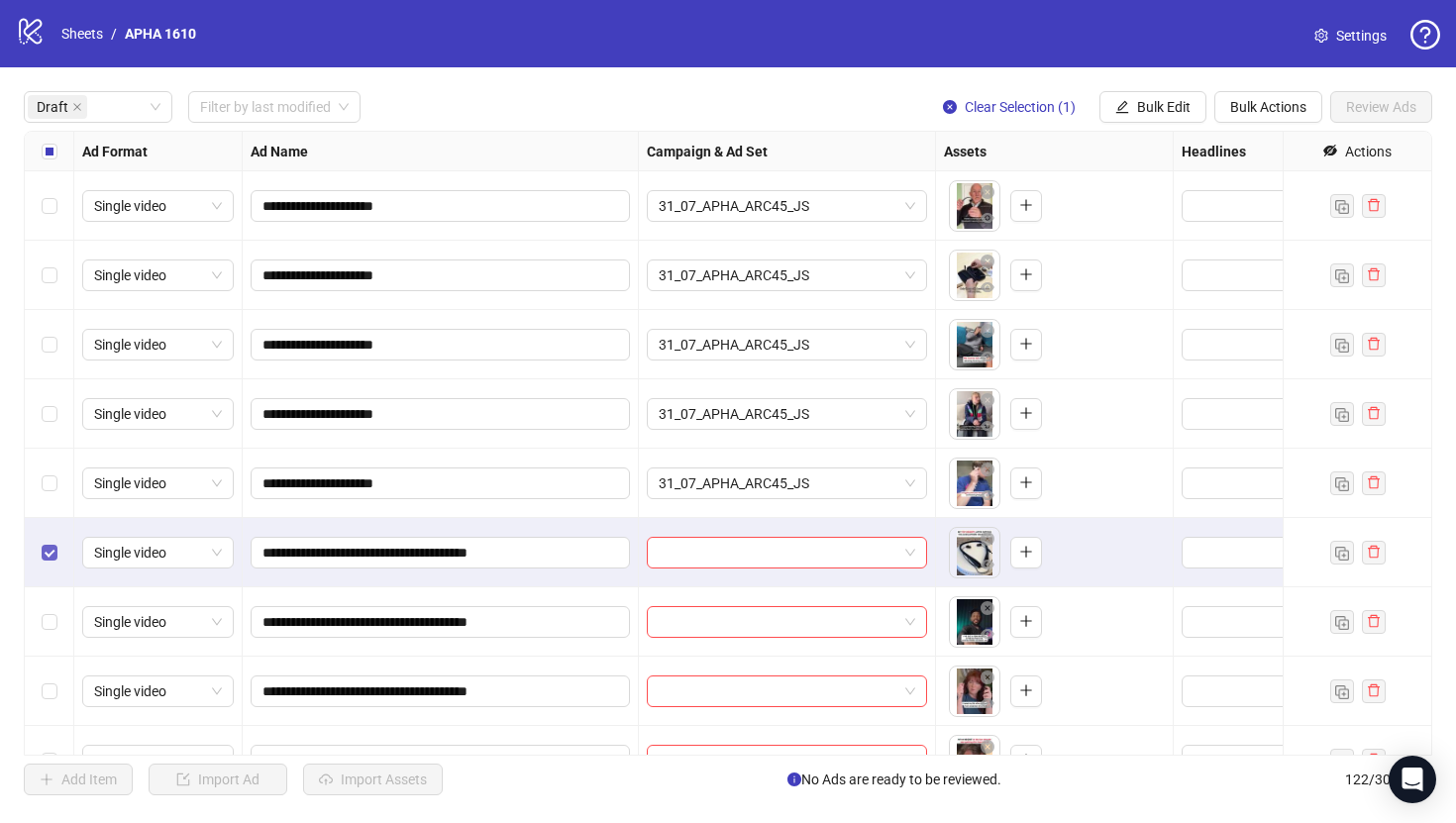 scroll, scrollTop: 219, scrollLeft: 0, axis: vertical 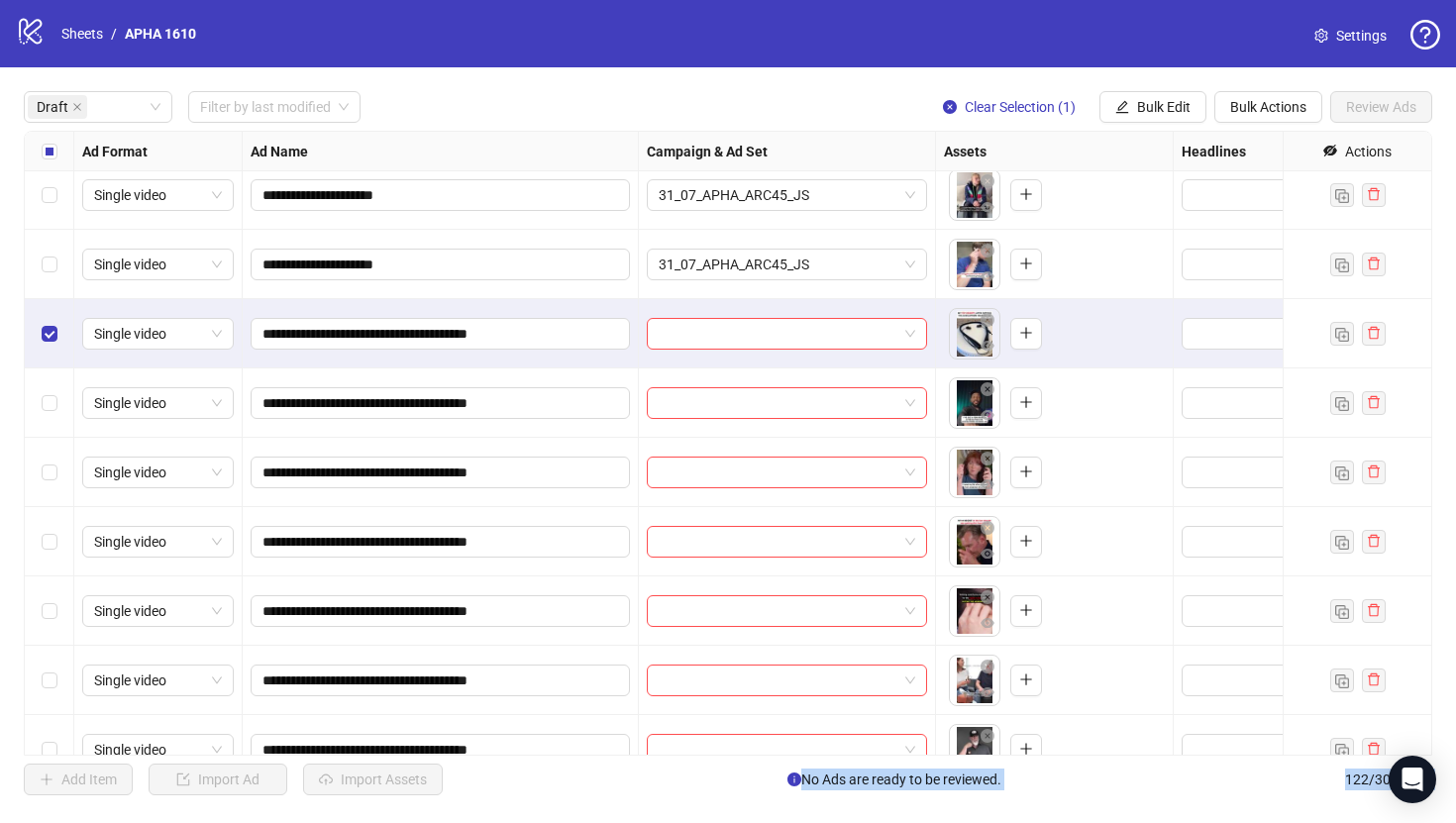 click at bounding box center [50, 611] 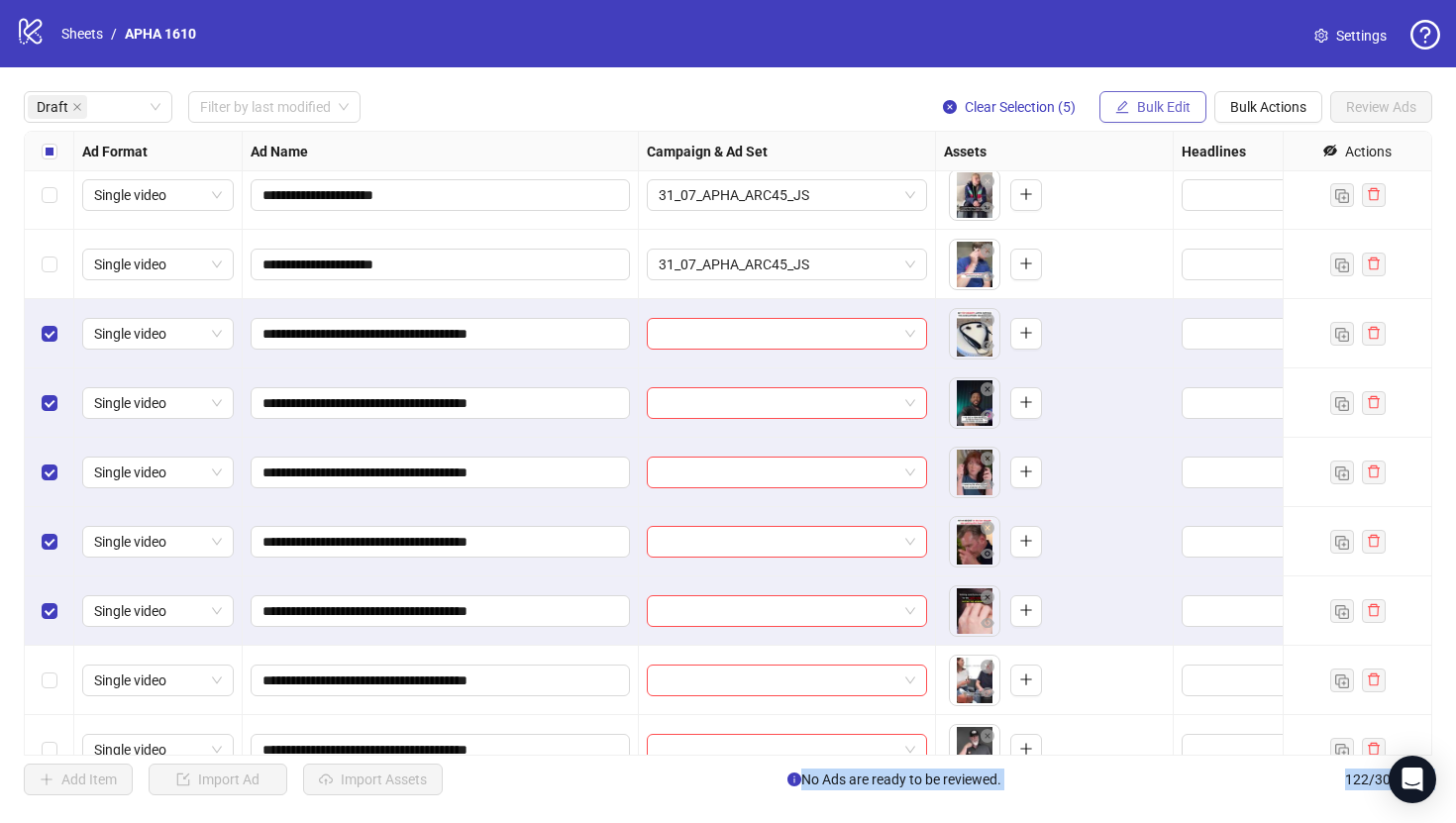 click on "Bulk Edit" at bounding box center (1164, 107) 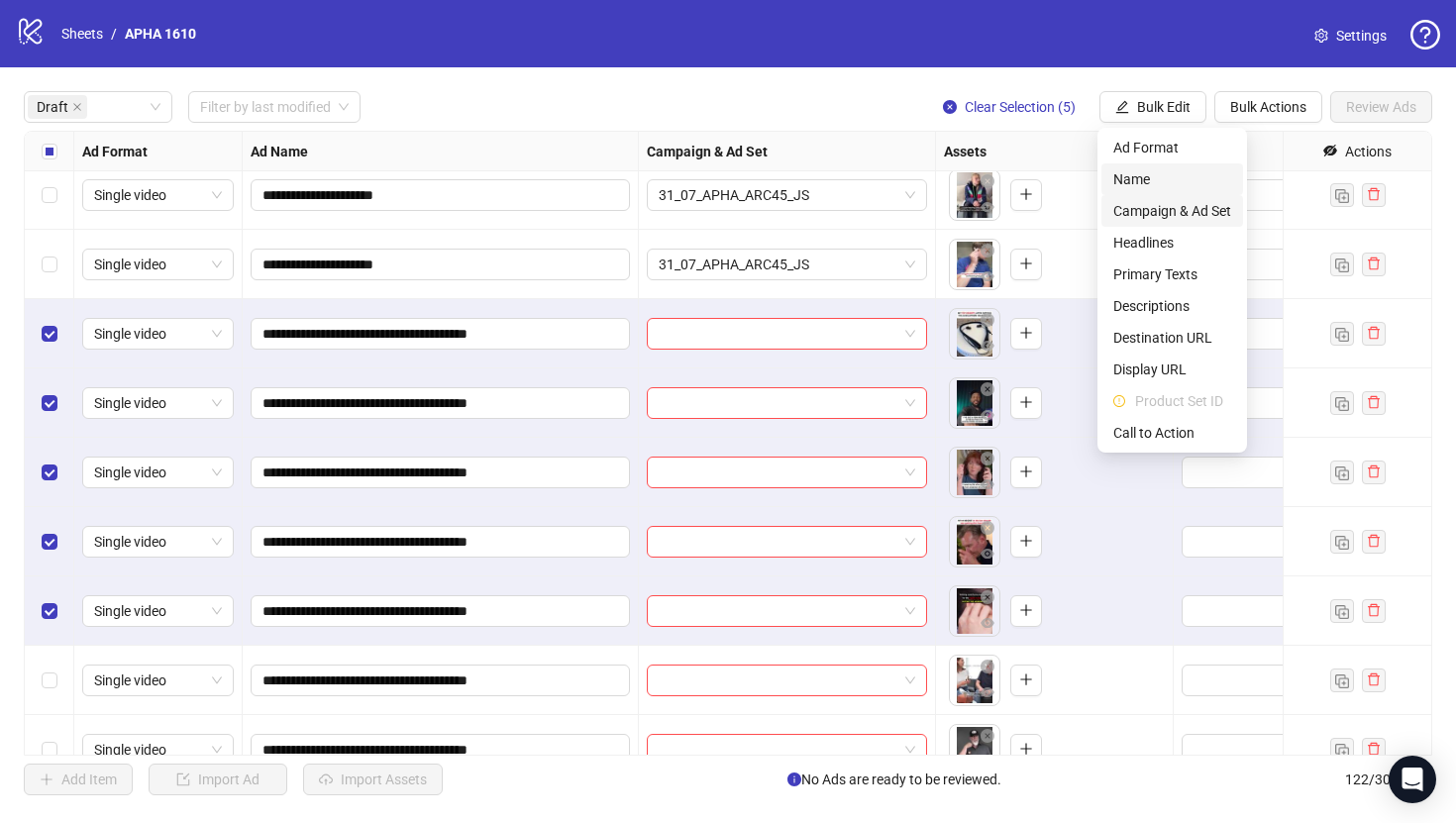click on "Campaign & Ad Set" at bounding box center [1172, 211] 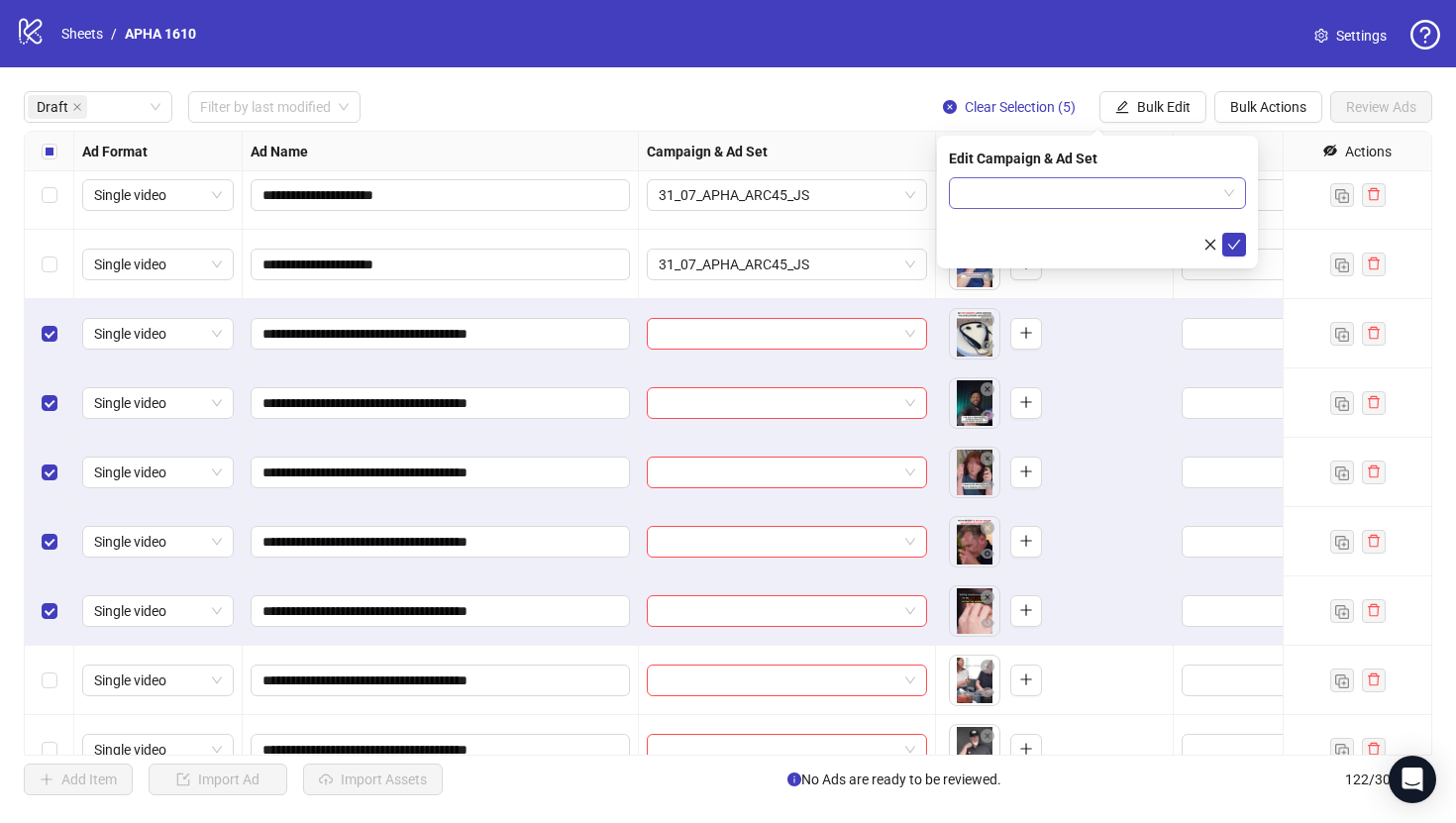 click at bounding box center [1089, 193] 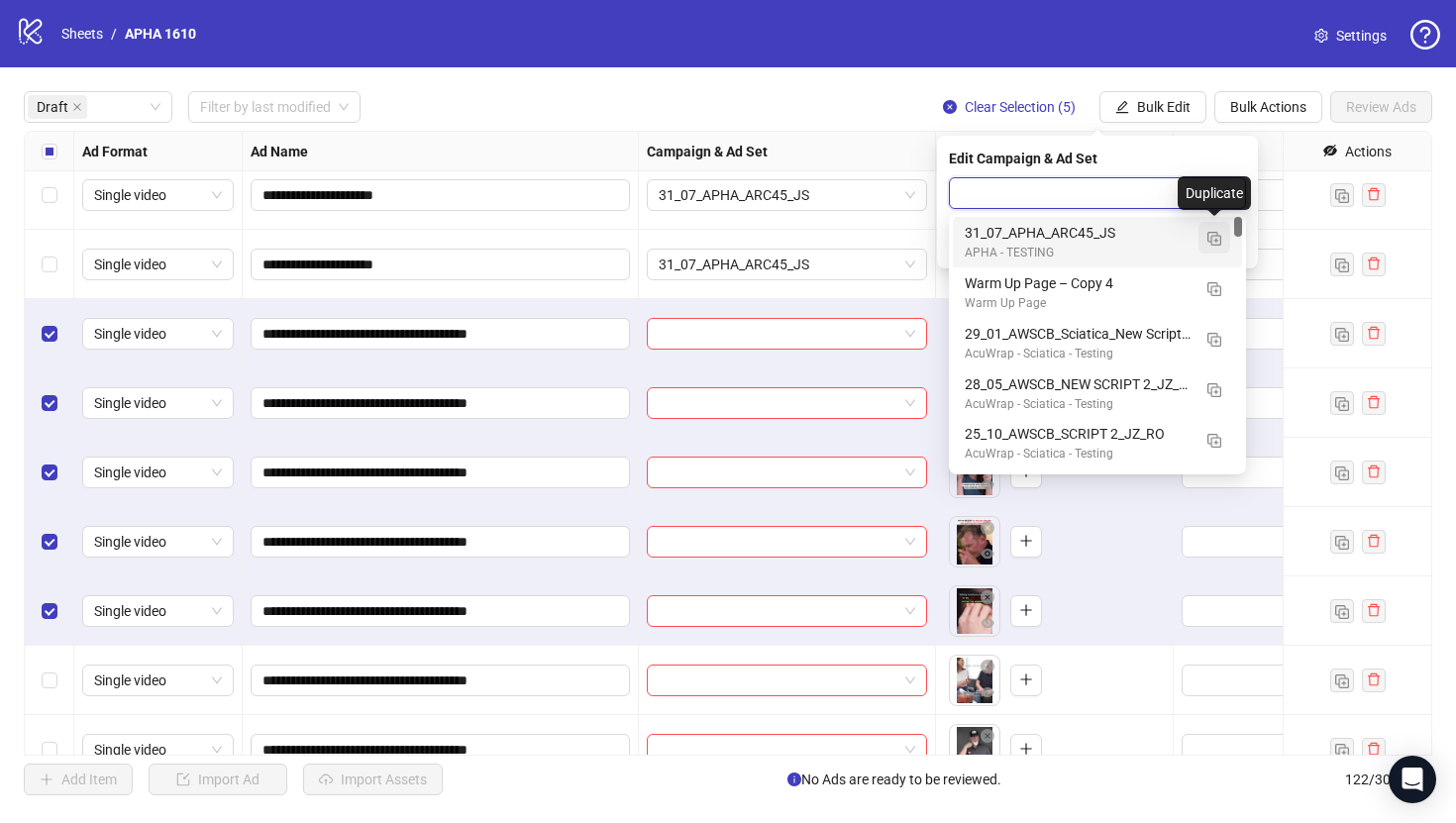 click at bounding box center [1214, 238] 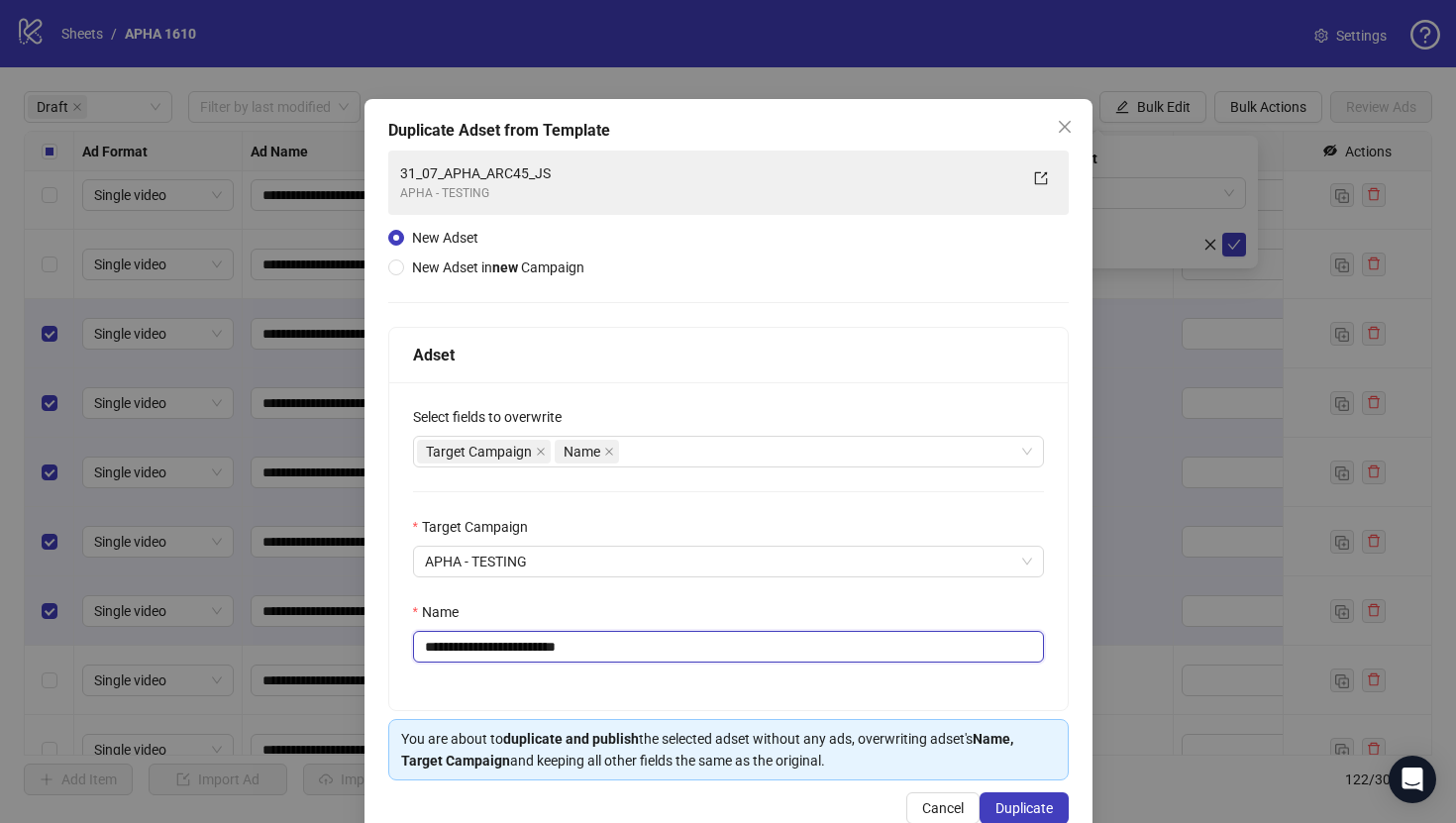 click on "**********" at bounding box center (728, 647) 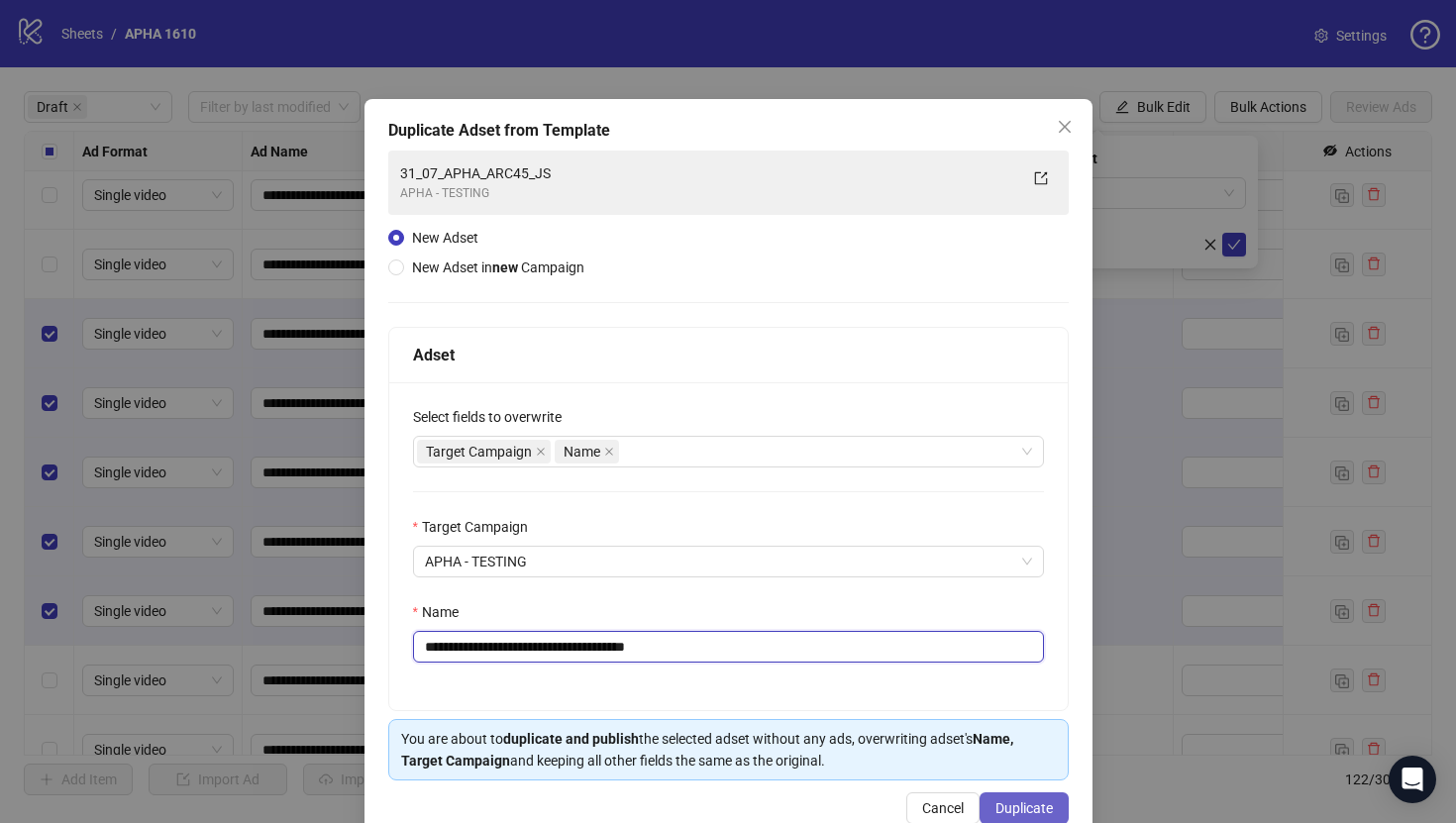 type on "**********" 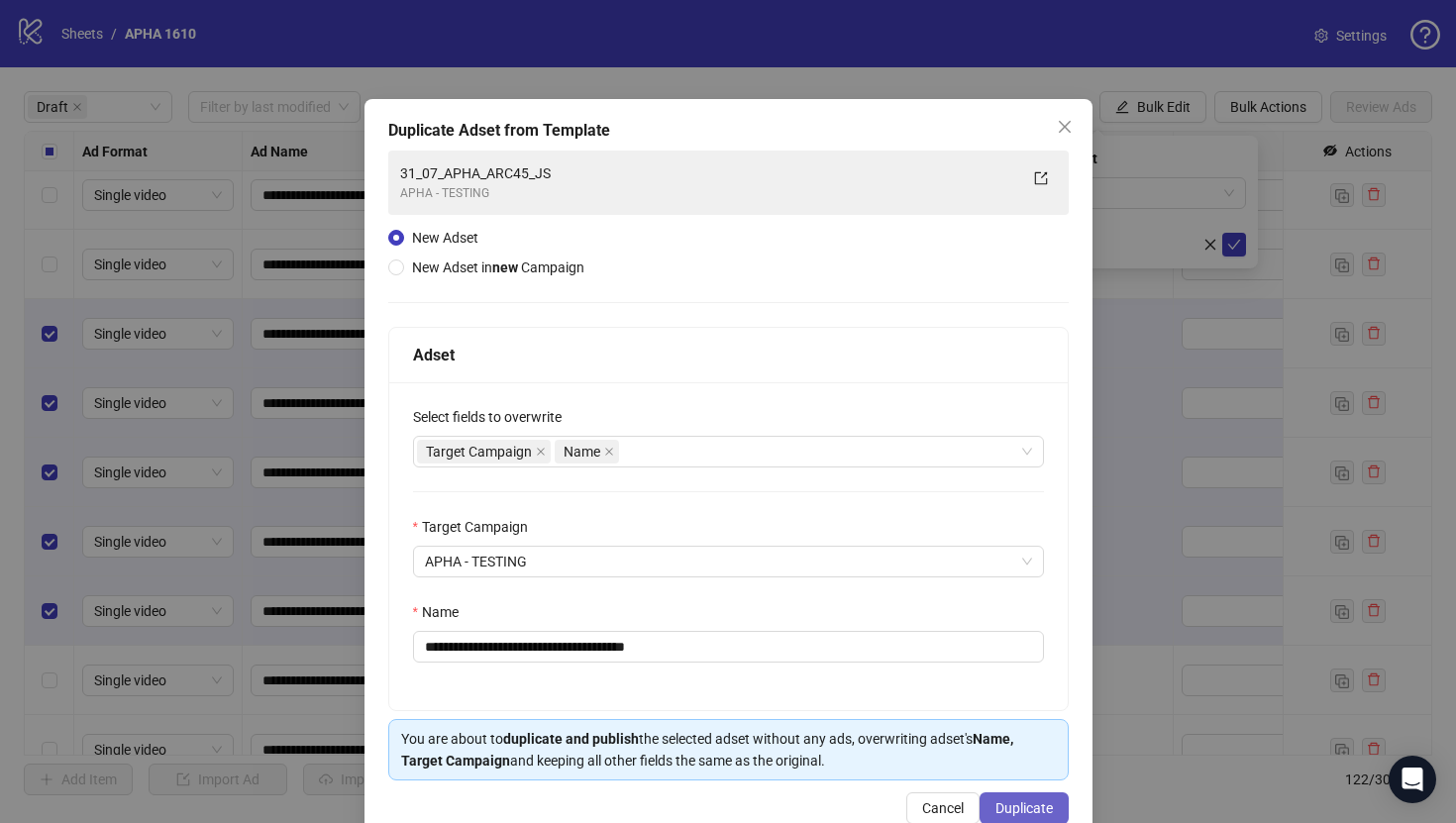 click on "Duplicate" at bounding box center (1024, 808) 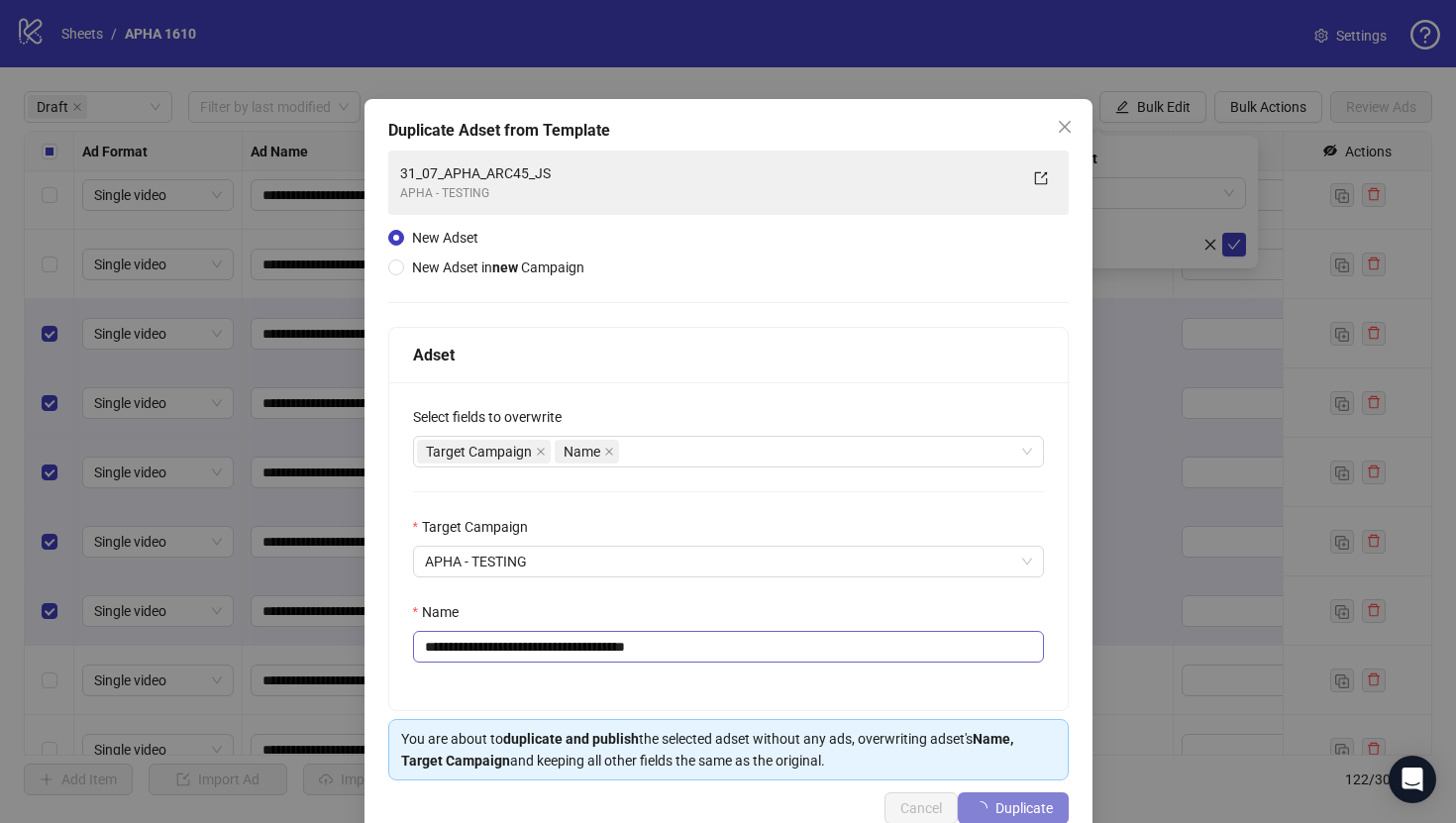 type 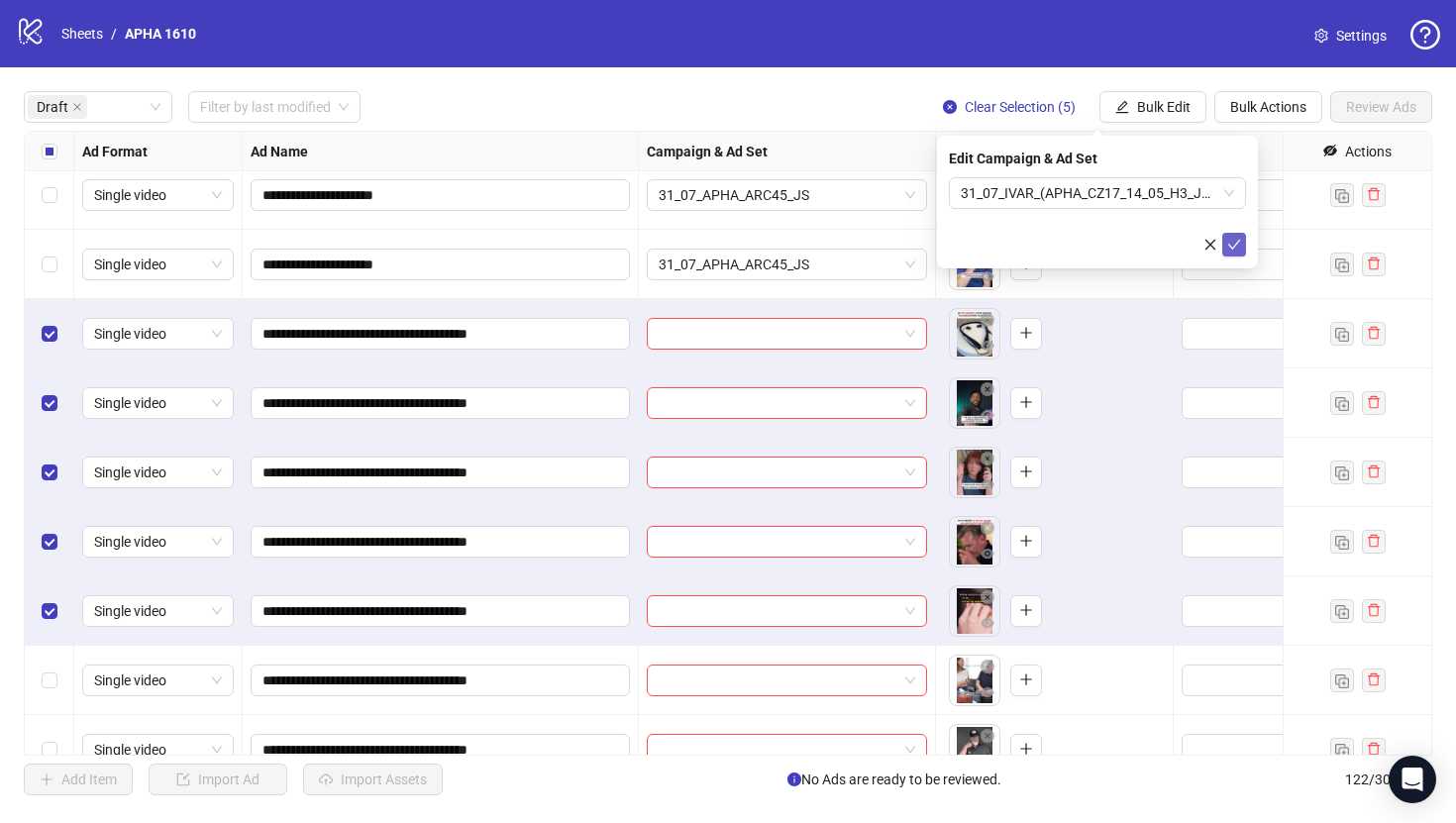 click 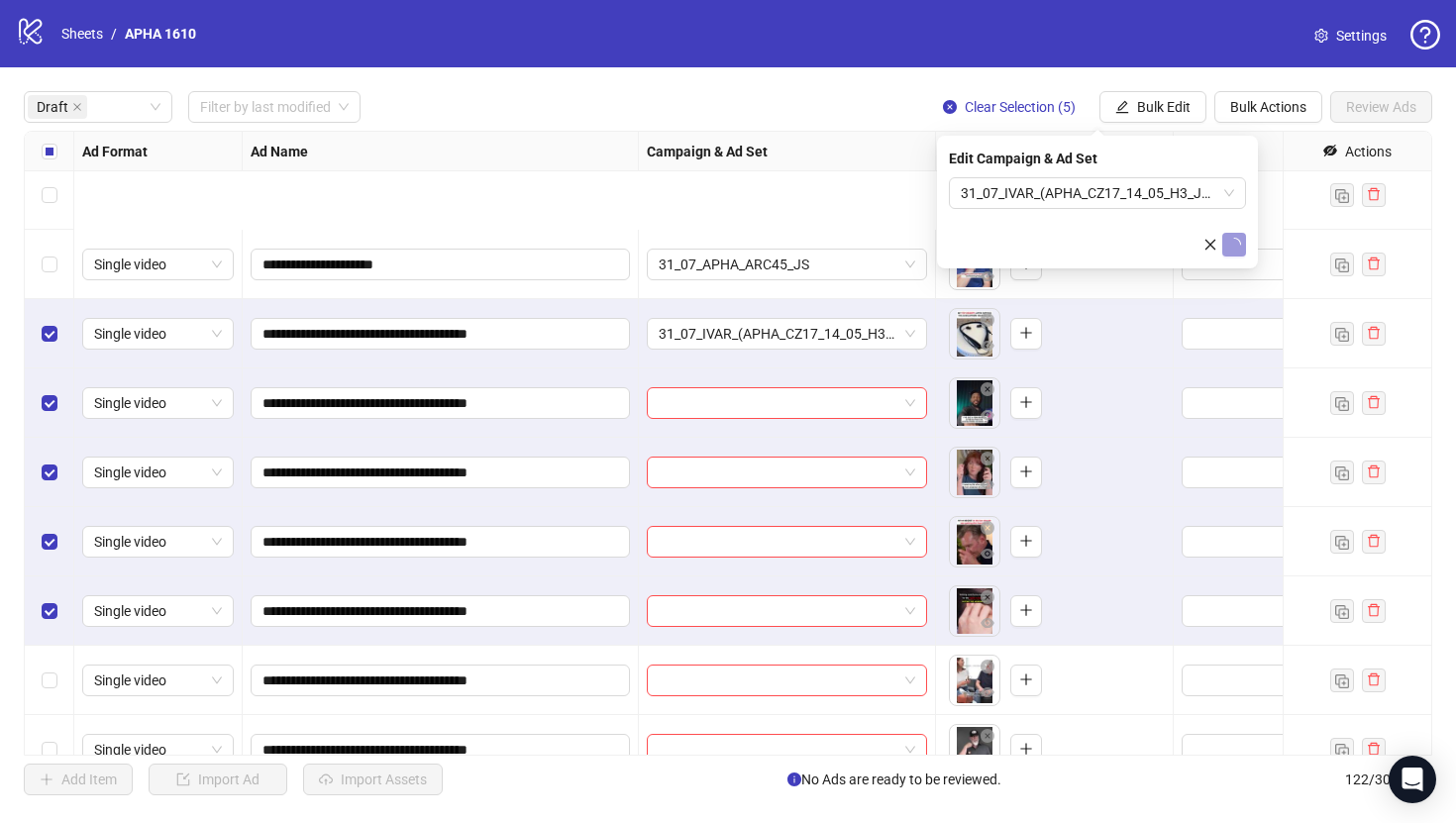 scroll, scrollTop: 585, scrollLeft: 0, axis: vertical 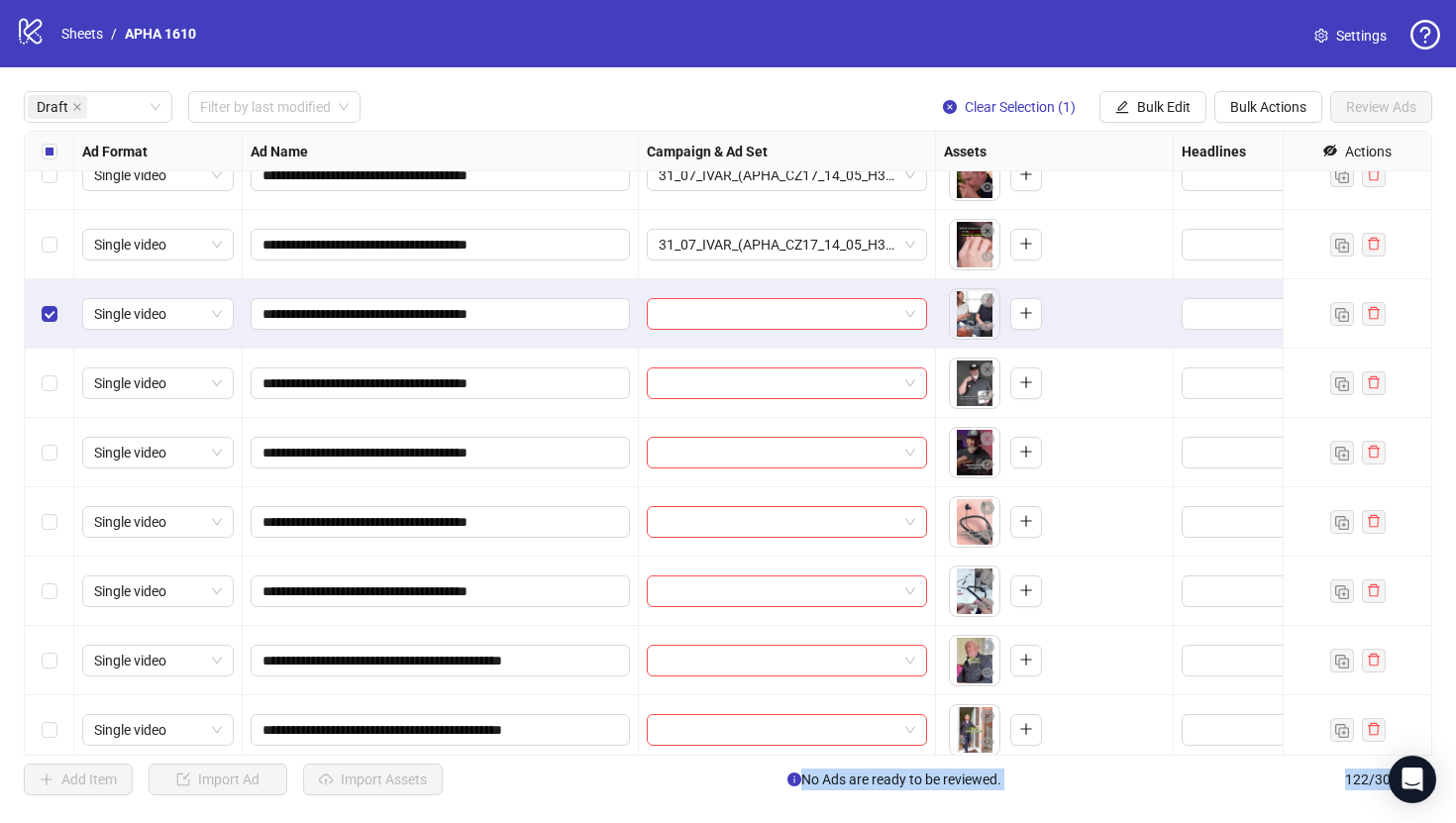 click at bounding box center [50, 591] 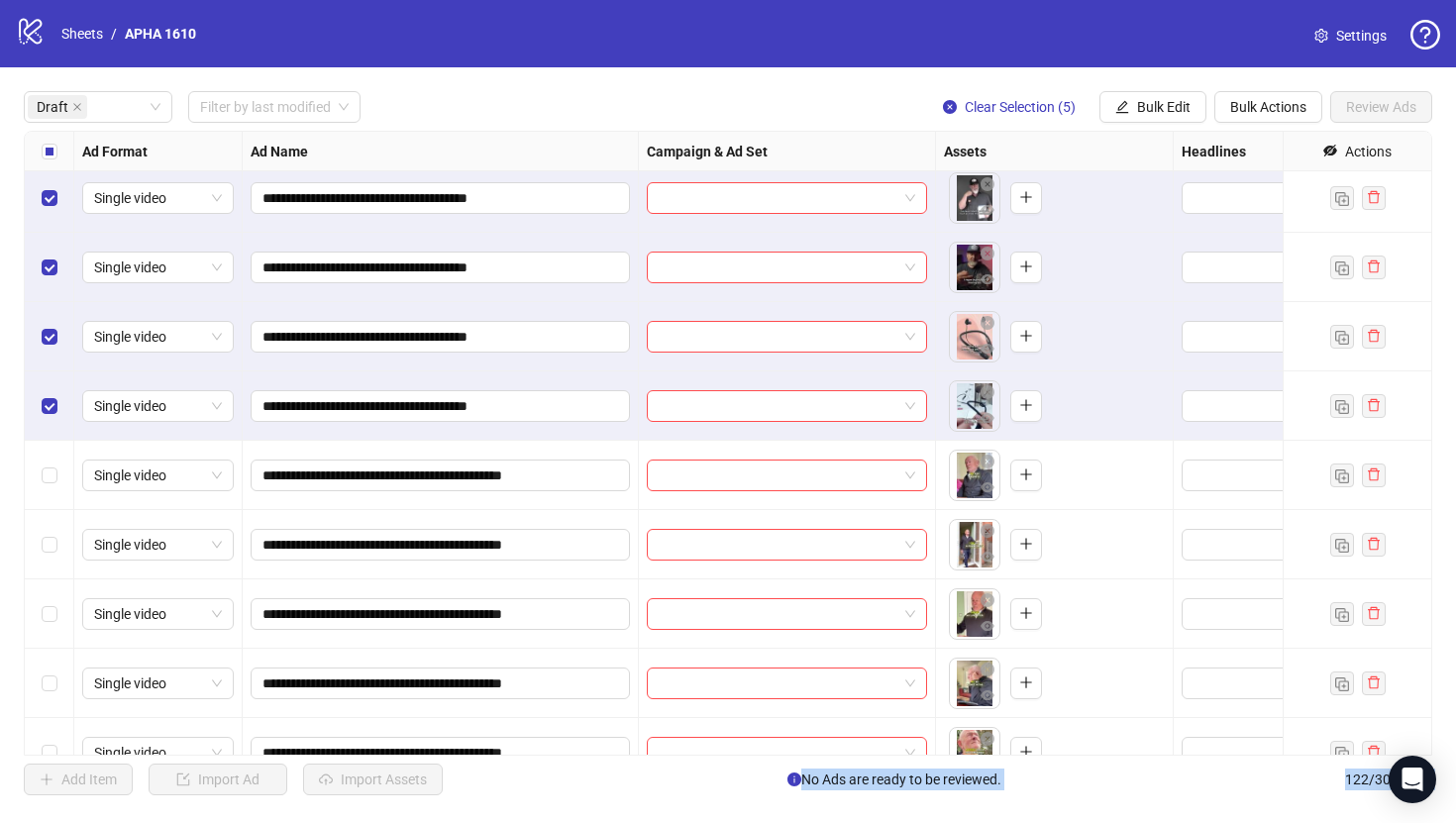 scroll, scrollTop: 803, scrollLeft: 0, axis: vertical 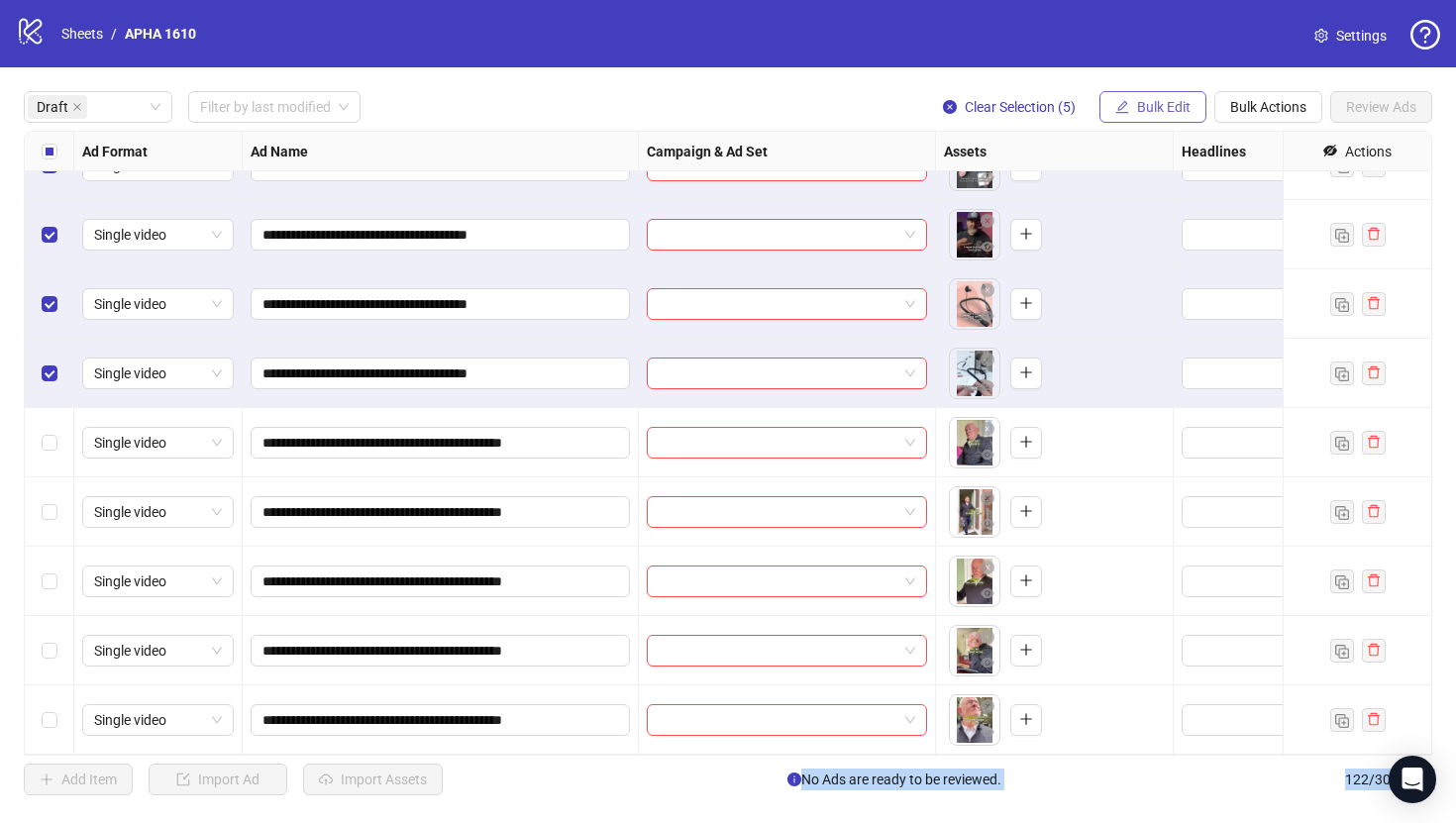 click on "Bulk Edit" at bounding box center (1164, 107) 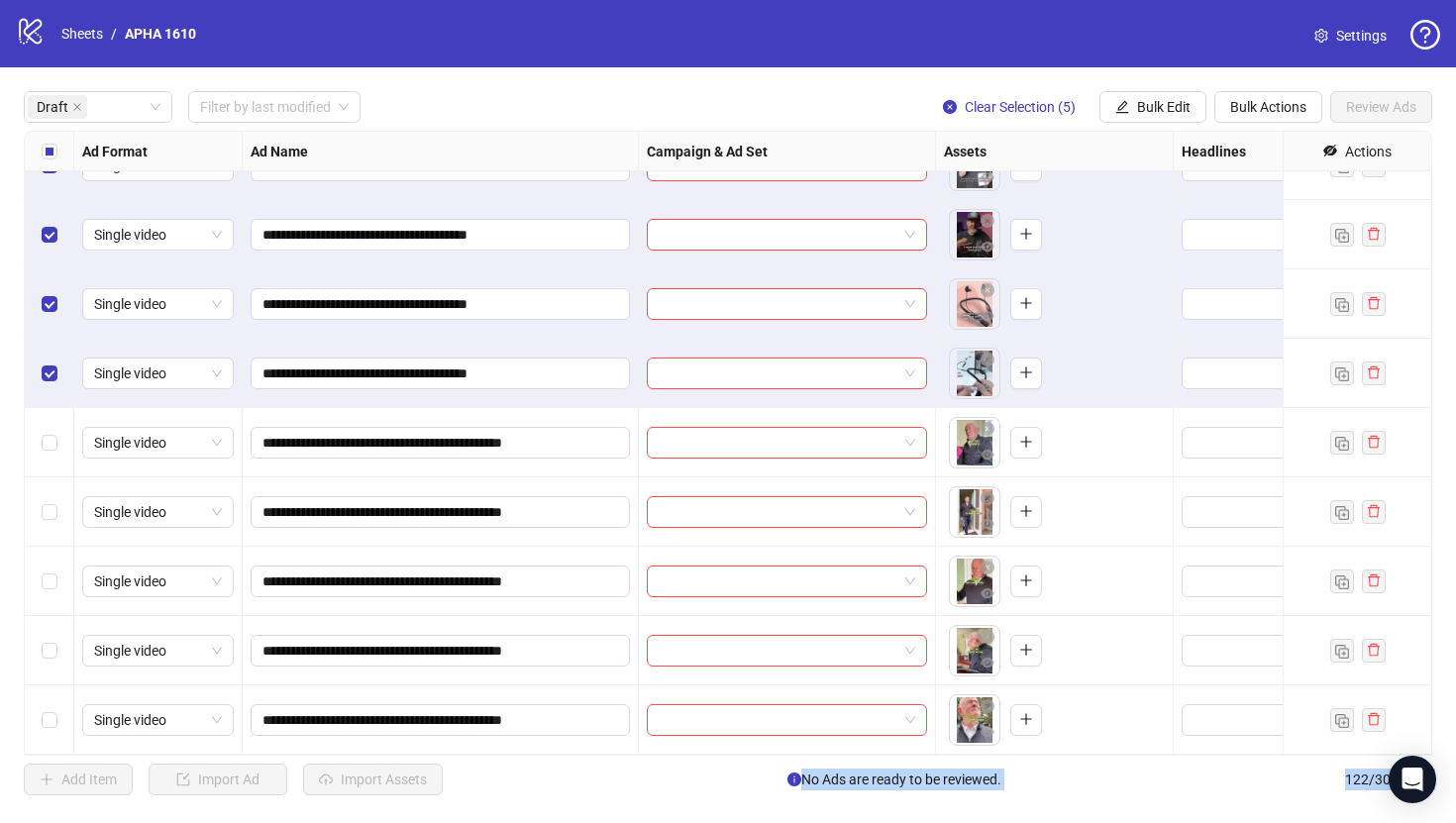 type 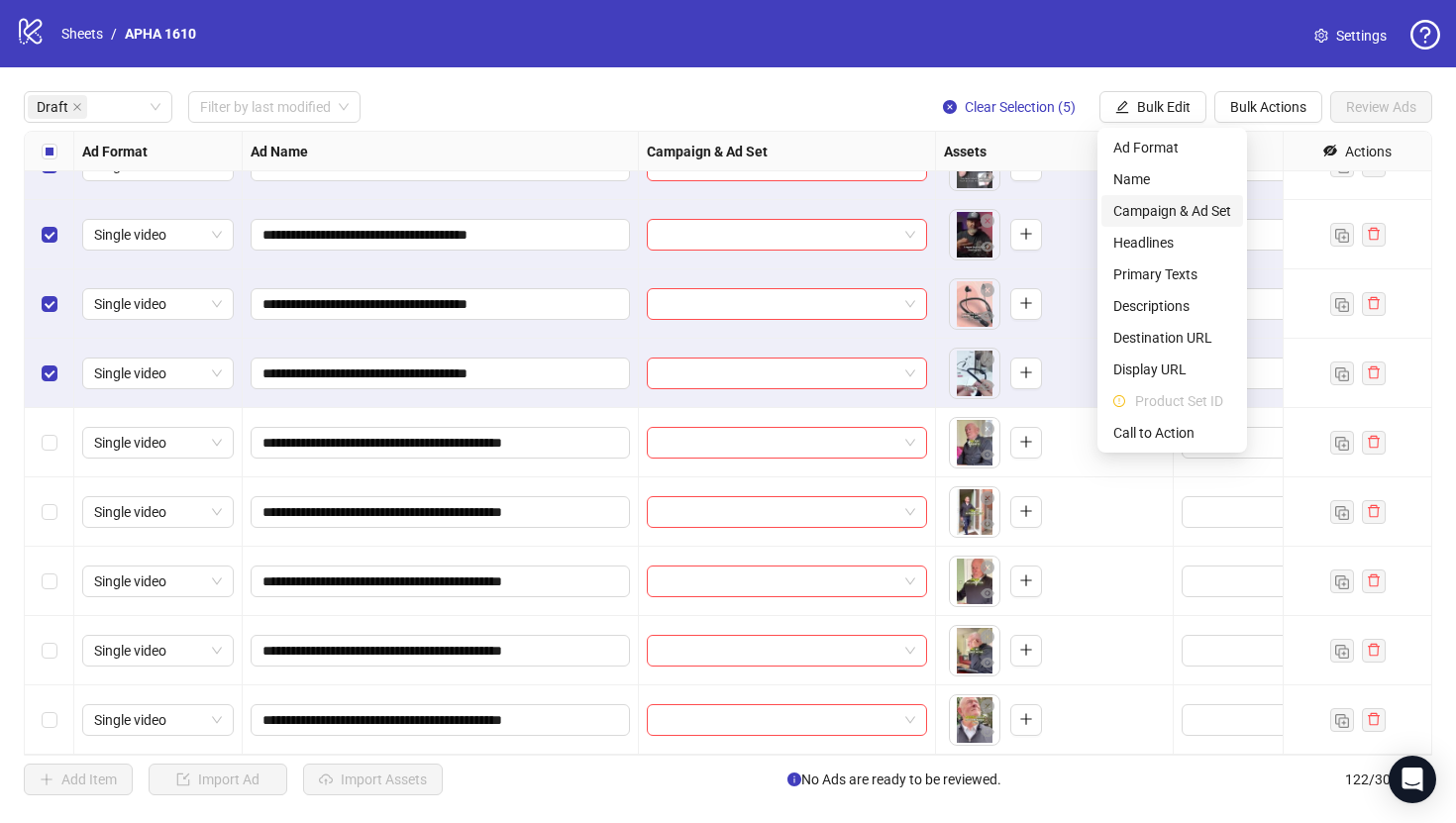 click on "Campaign & Ad Set" at bounding box center (1172, 211) 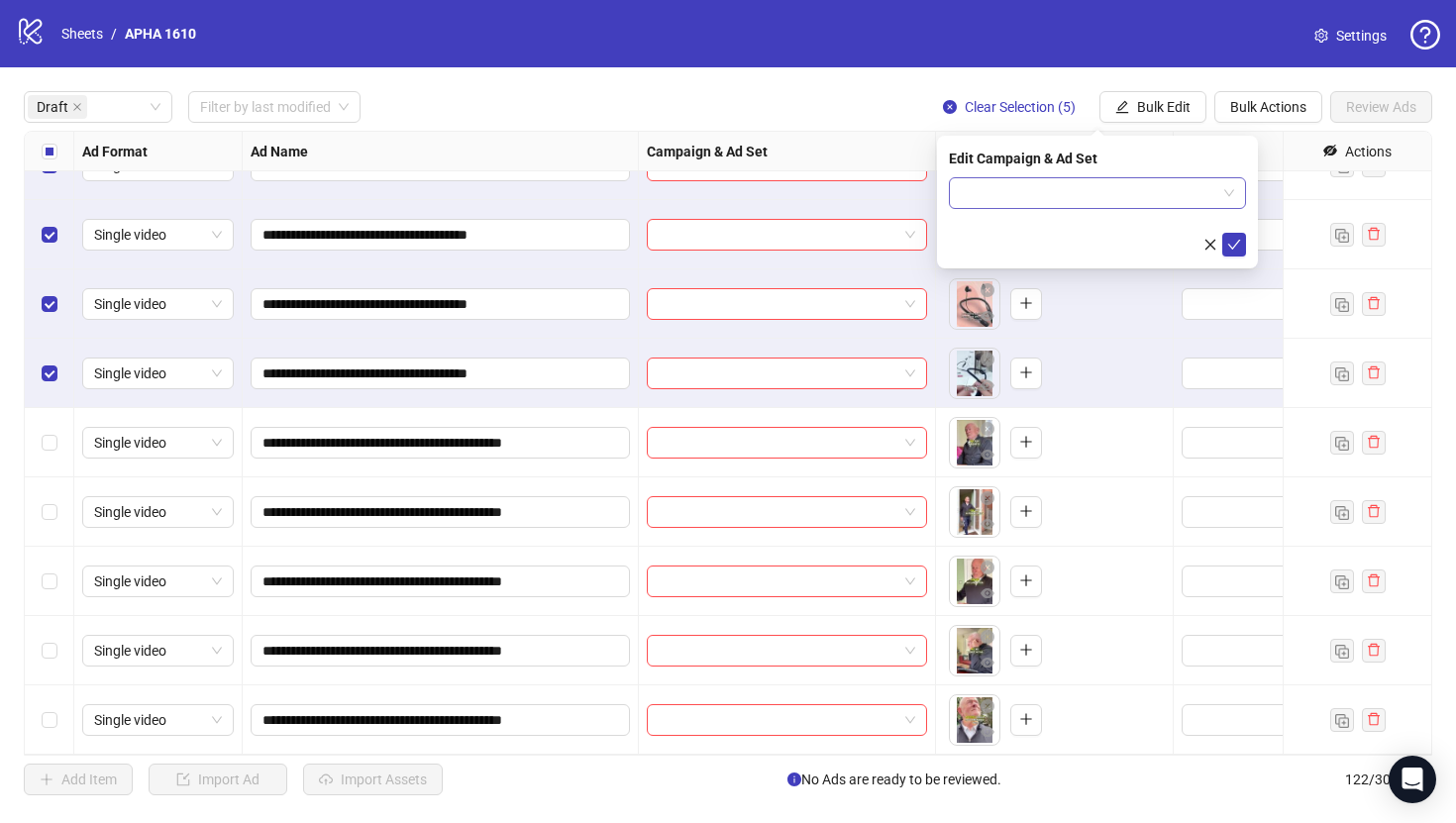 click at bounding box center (1089, 193) 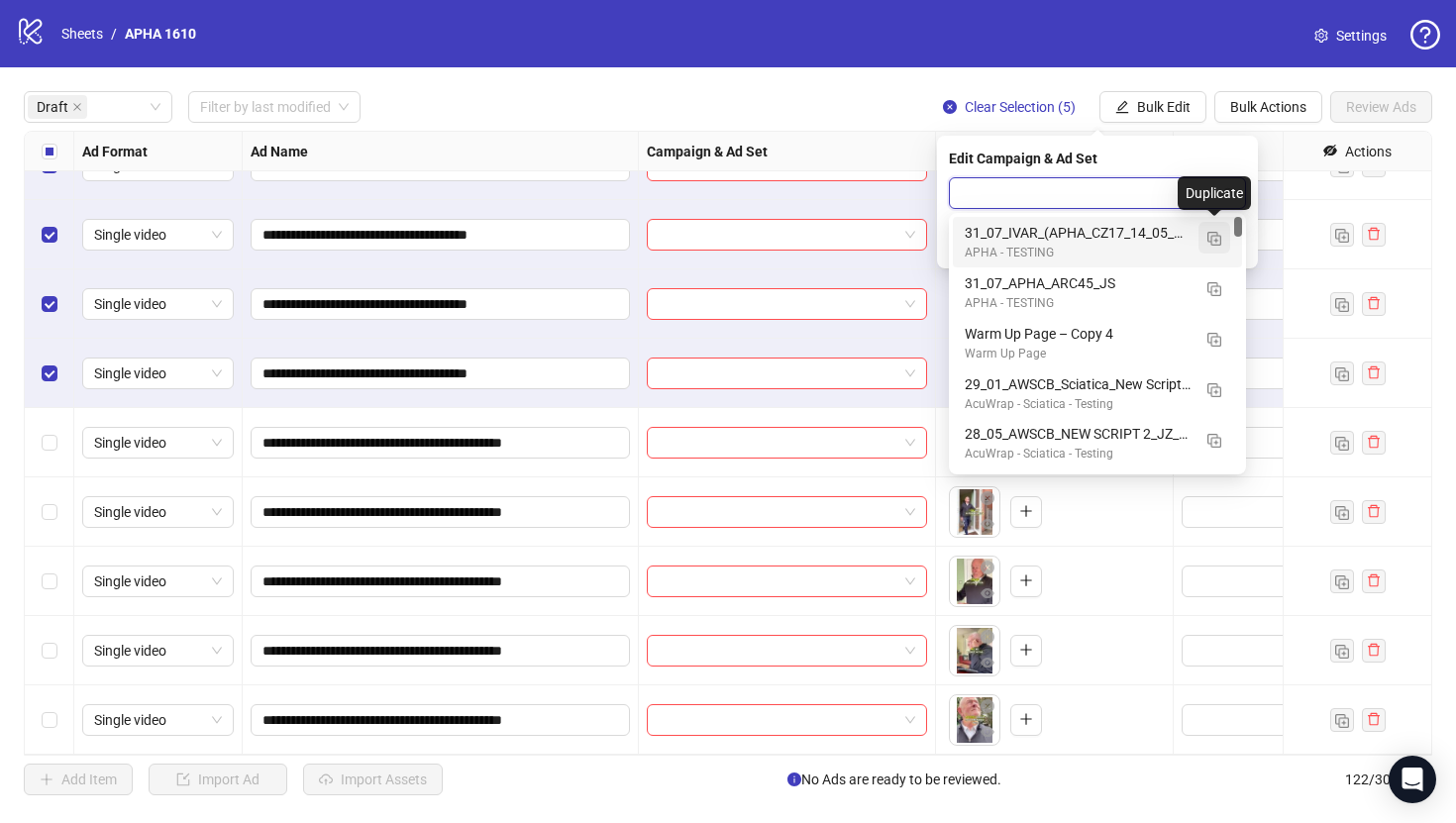 click at bounding box center [1214, 239] 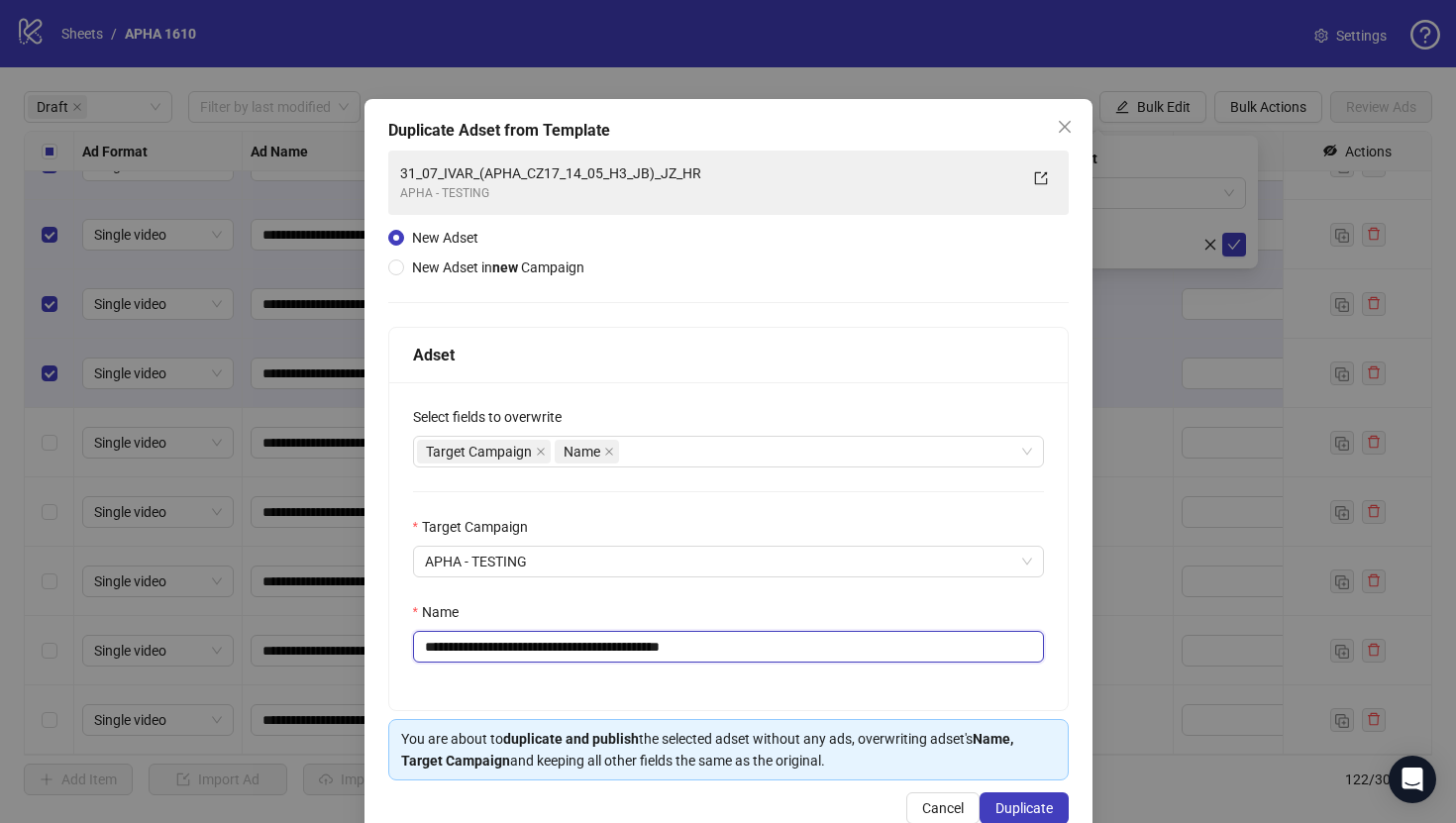 click on "**********" at bounding box center (728, 647) 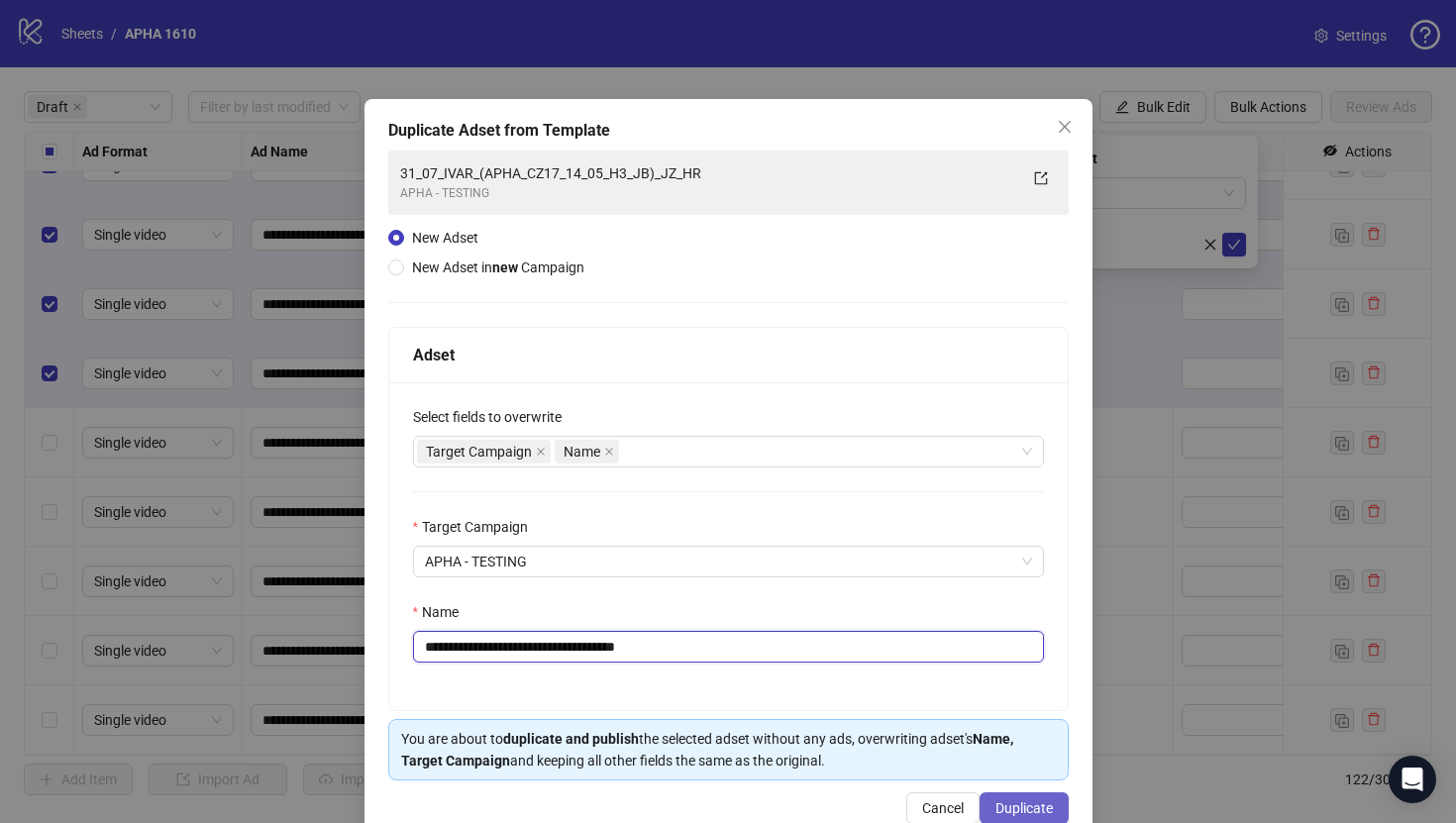 type on "**********" 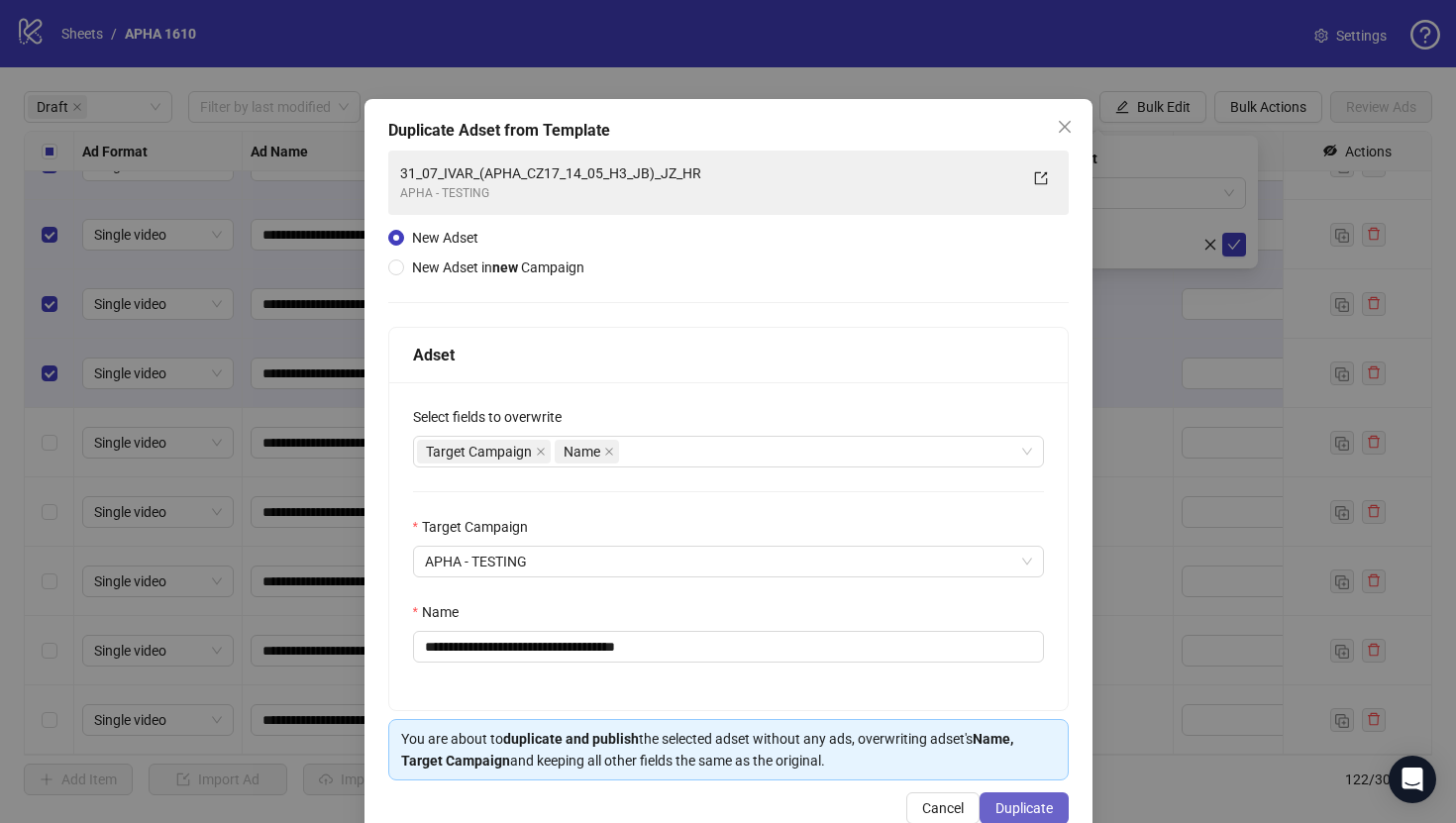 click on "Duplicate" at bounding box center (1024, 808) 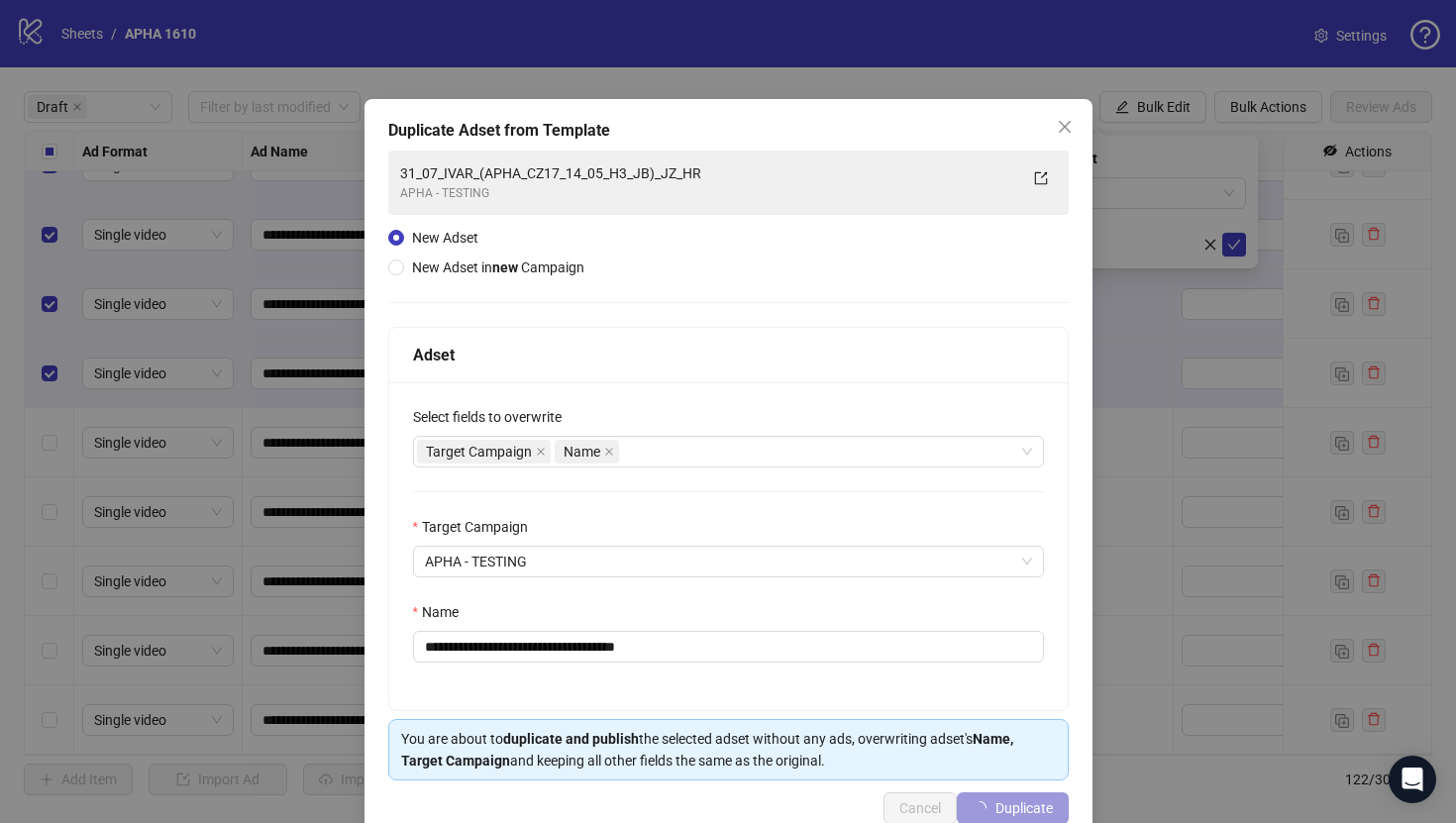 type 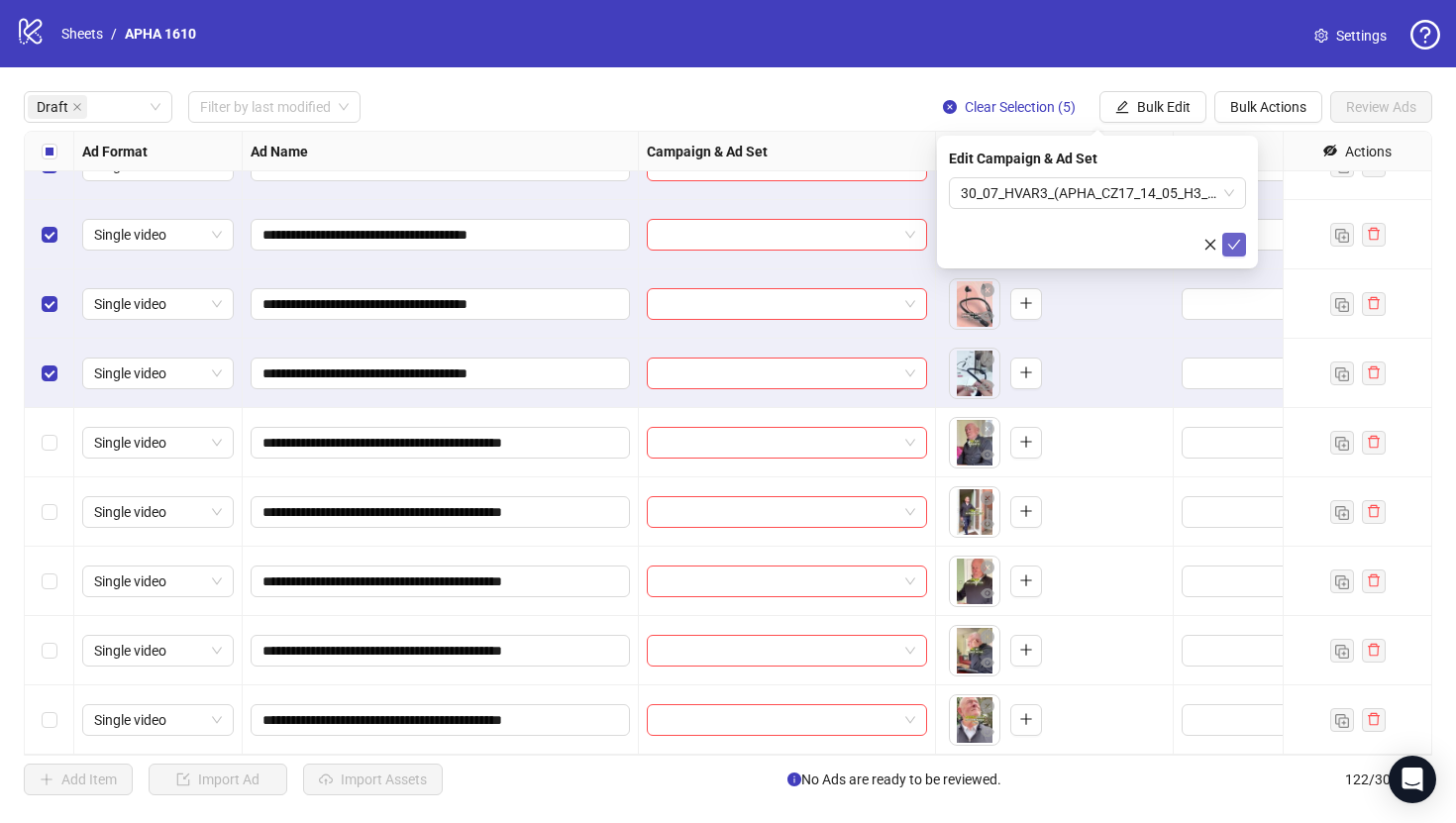 click at bounding box center [1234, 245] 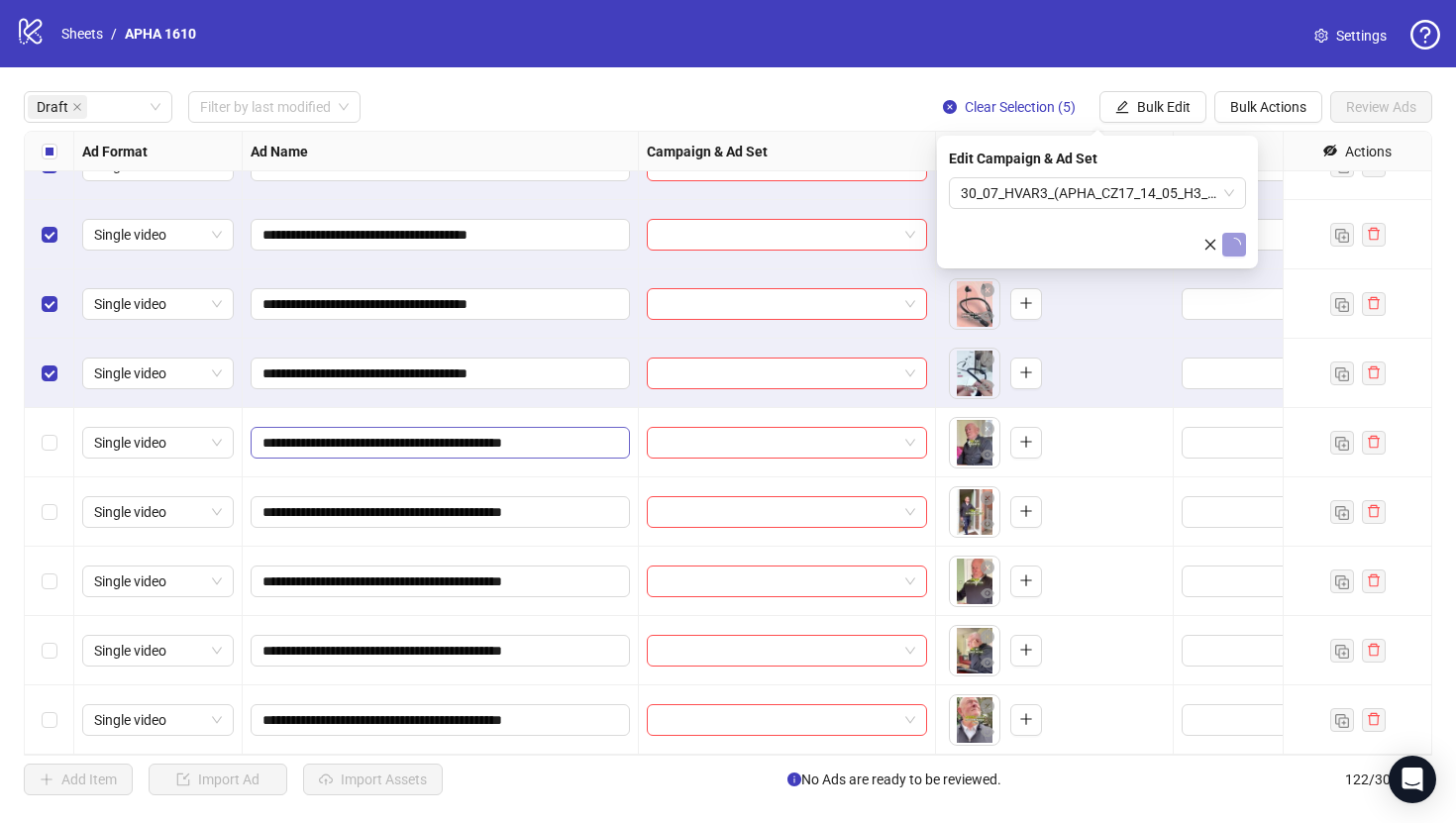 type 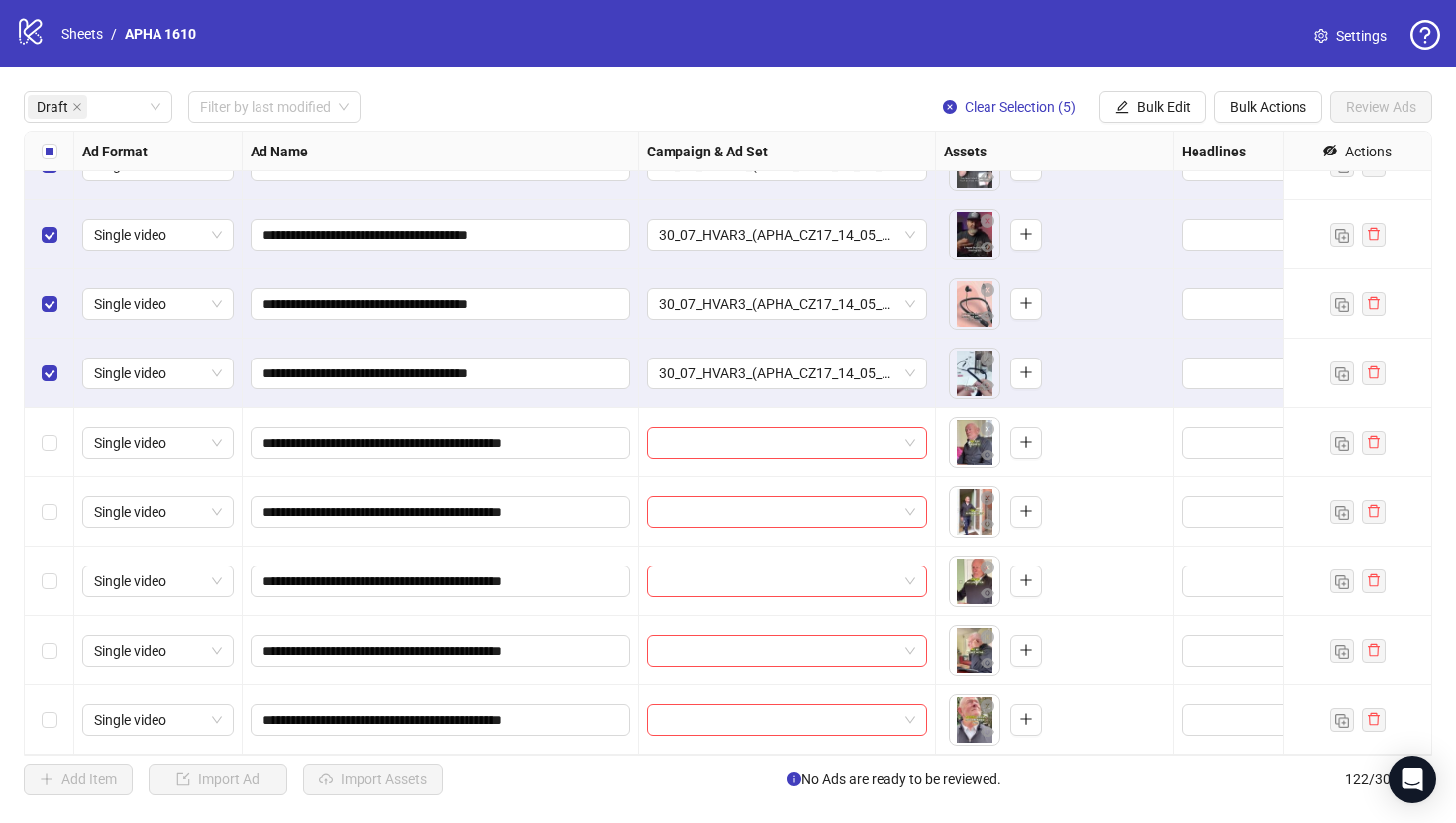 click at bounding box center [50, 152] 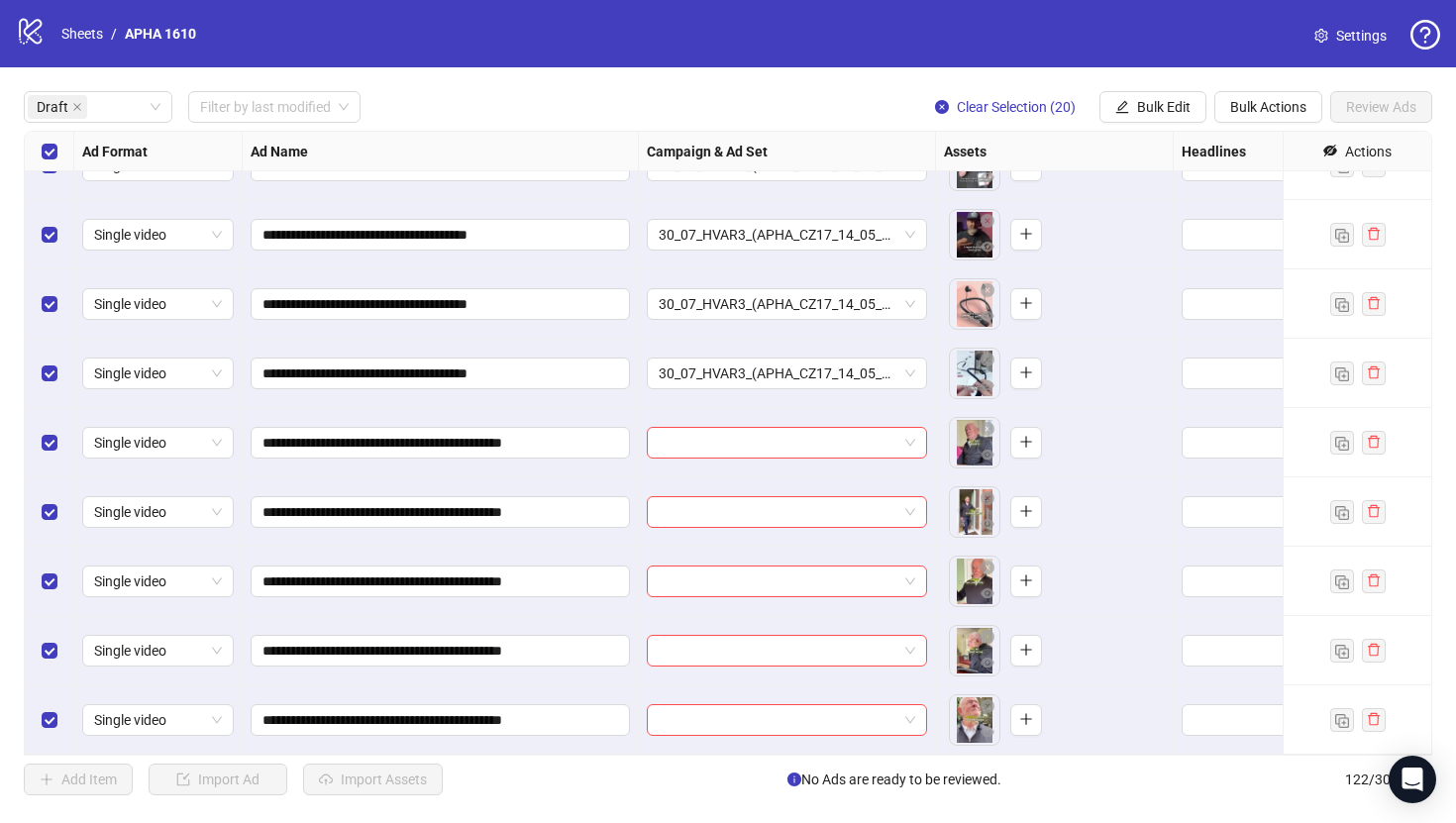 click at bounding box center [50, 152] 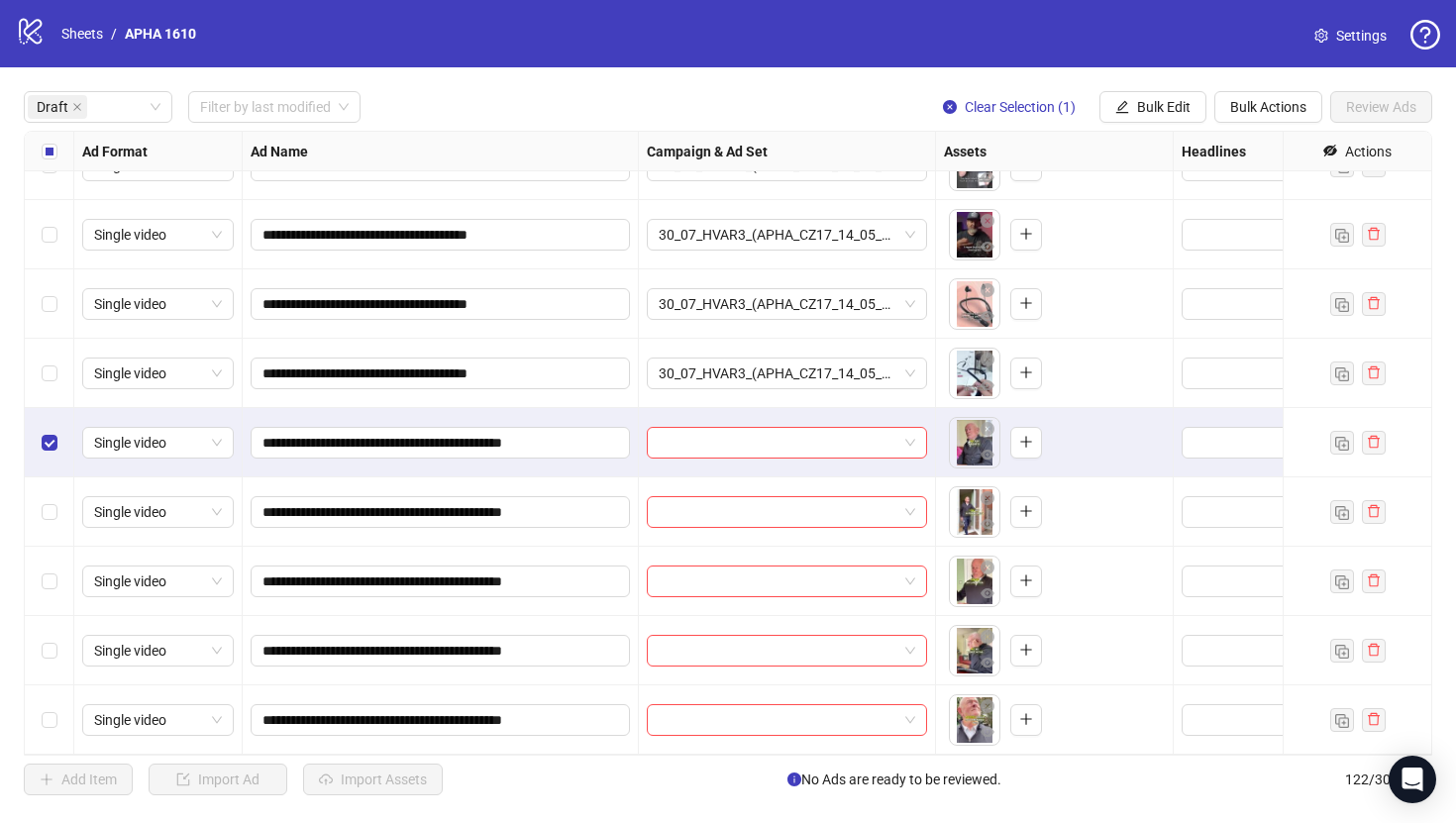 click at bounding box center [50, 720] 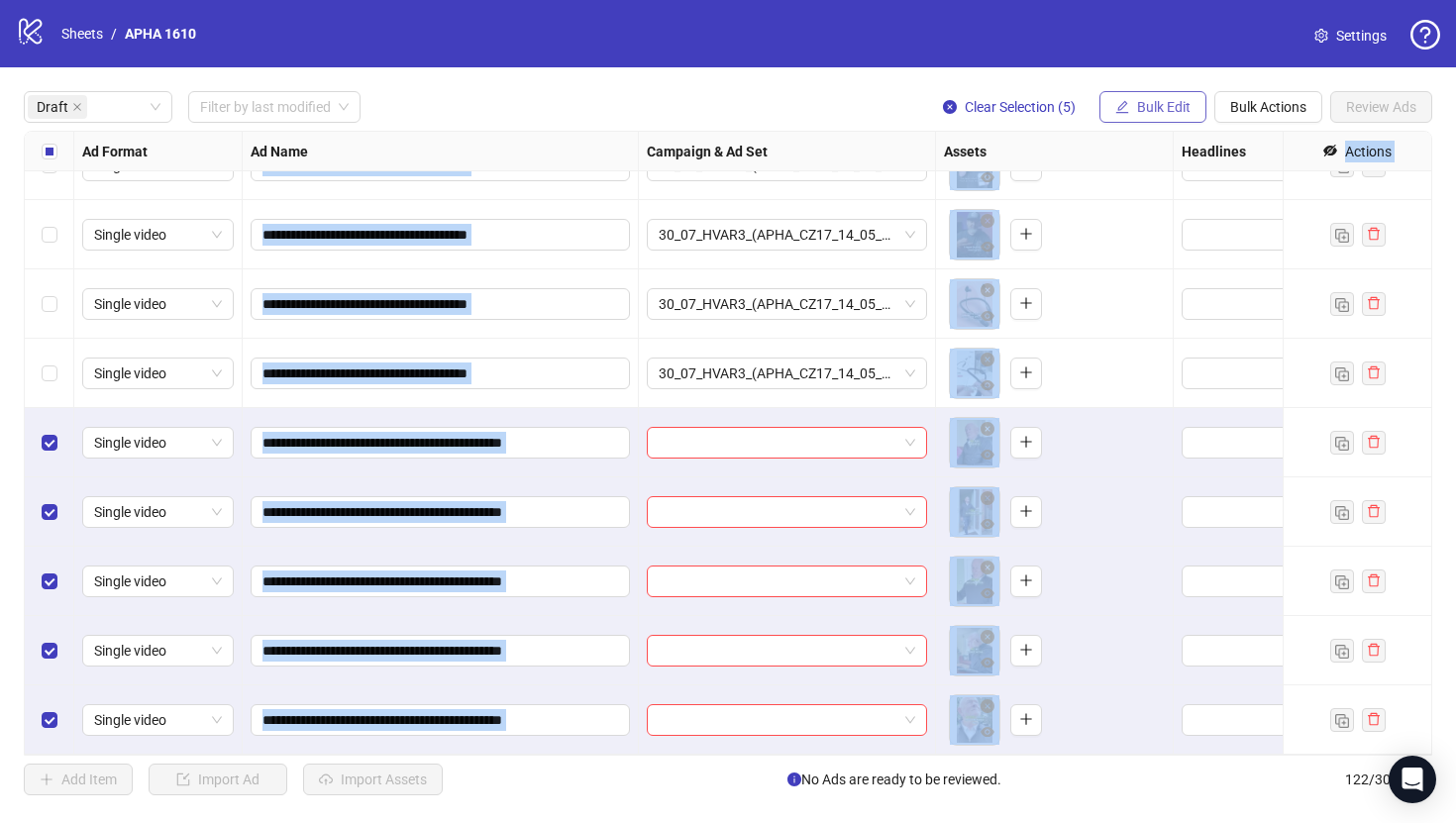 click on "Bulk Edit" at bounding box center (1164, 107) 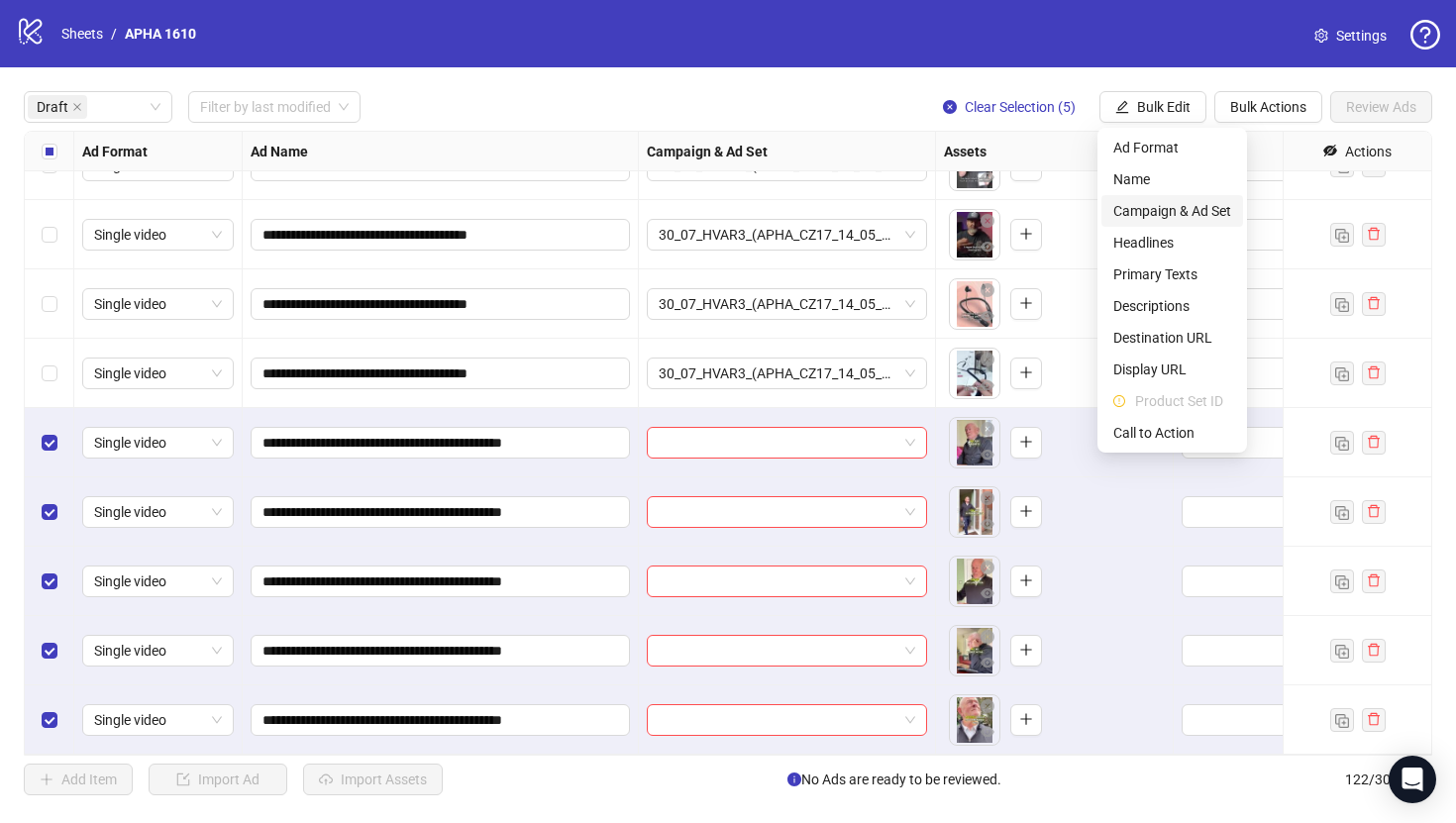 click on "Campaign & Ad Set" at bounding box center [1172, 211] 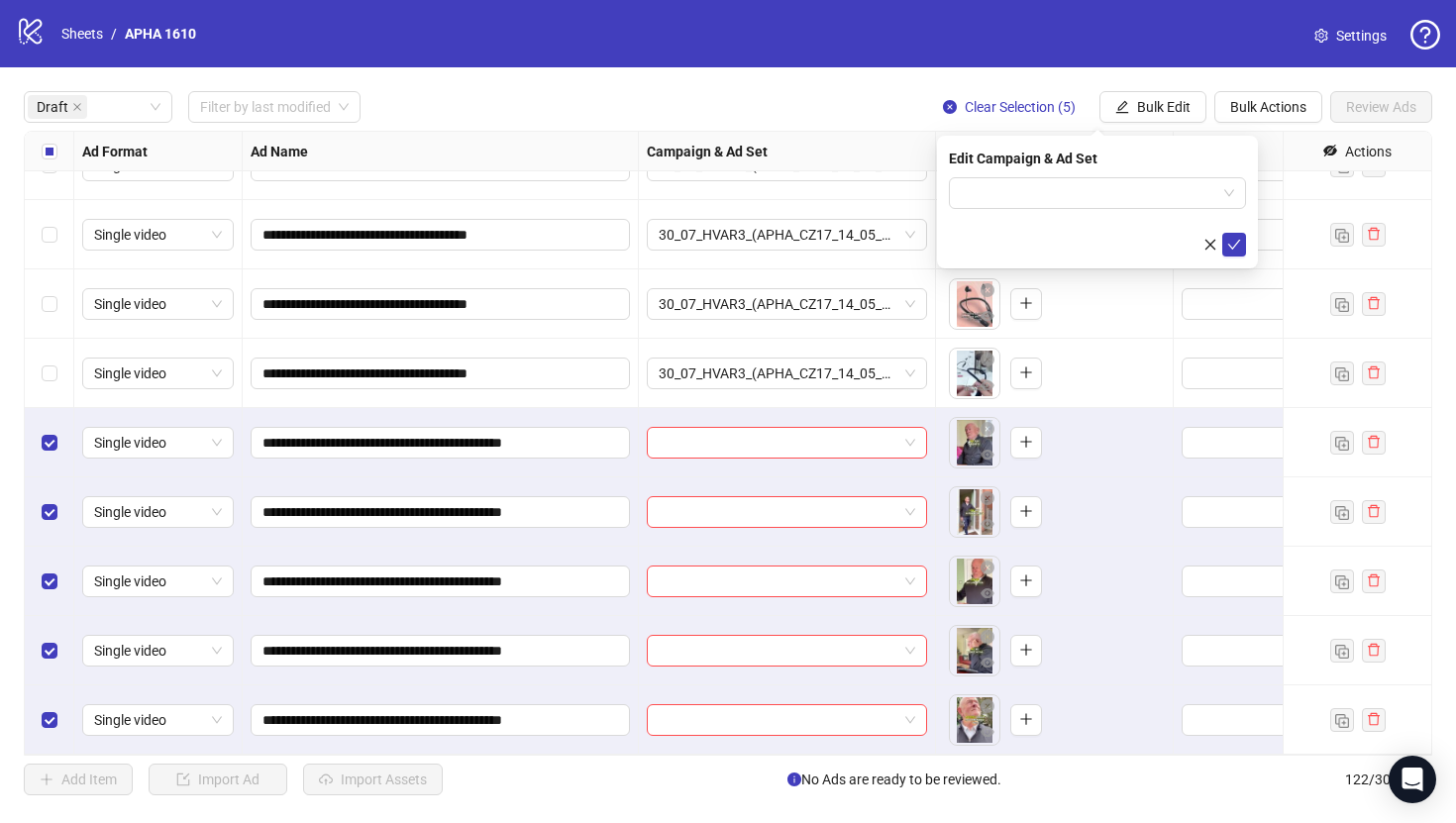 type 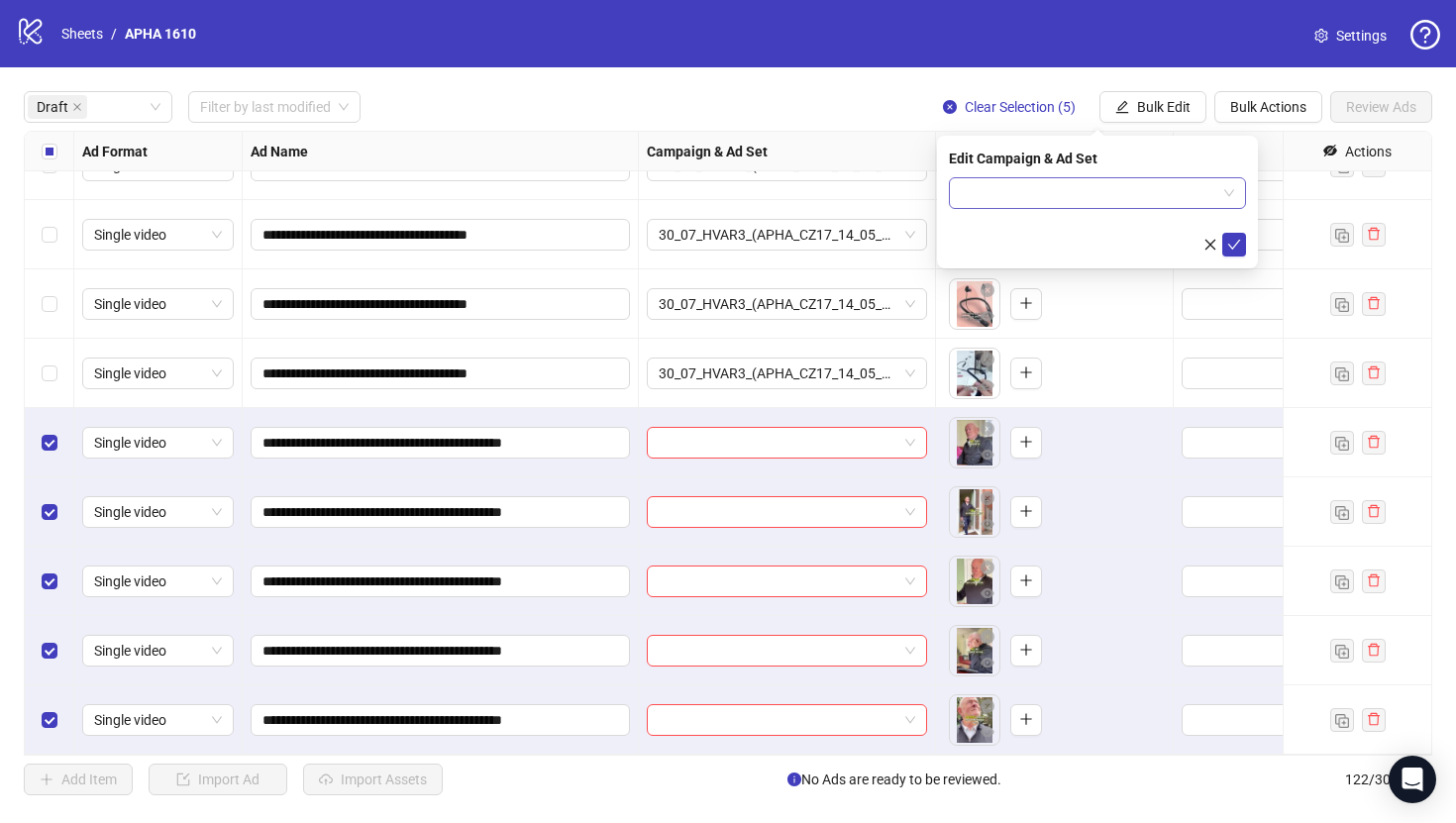 click at bounding box center [1089, 193] 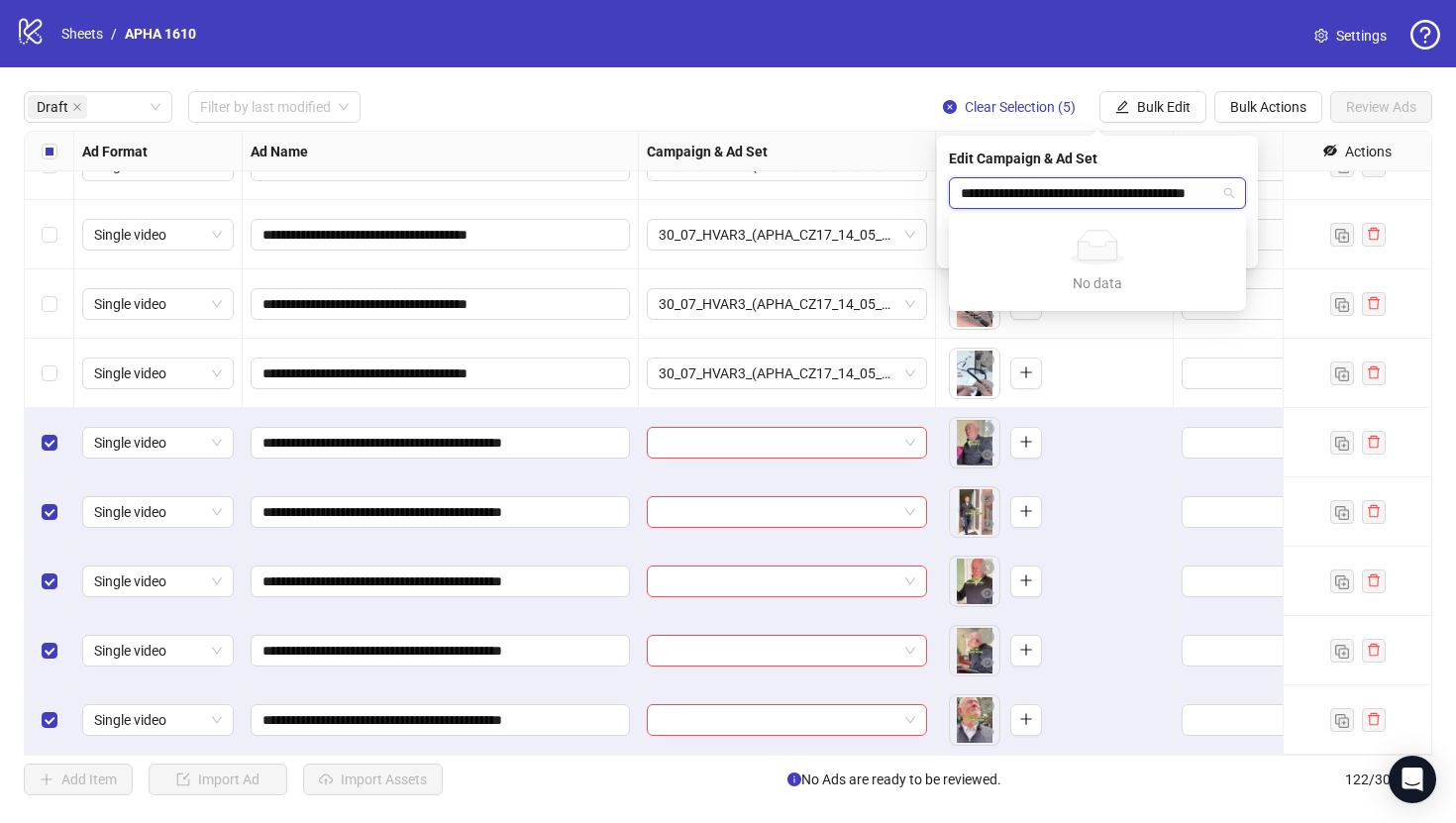 scroll, scrollTop: 0, scrollLeft: 81, axis: horizontal 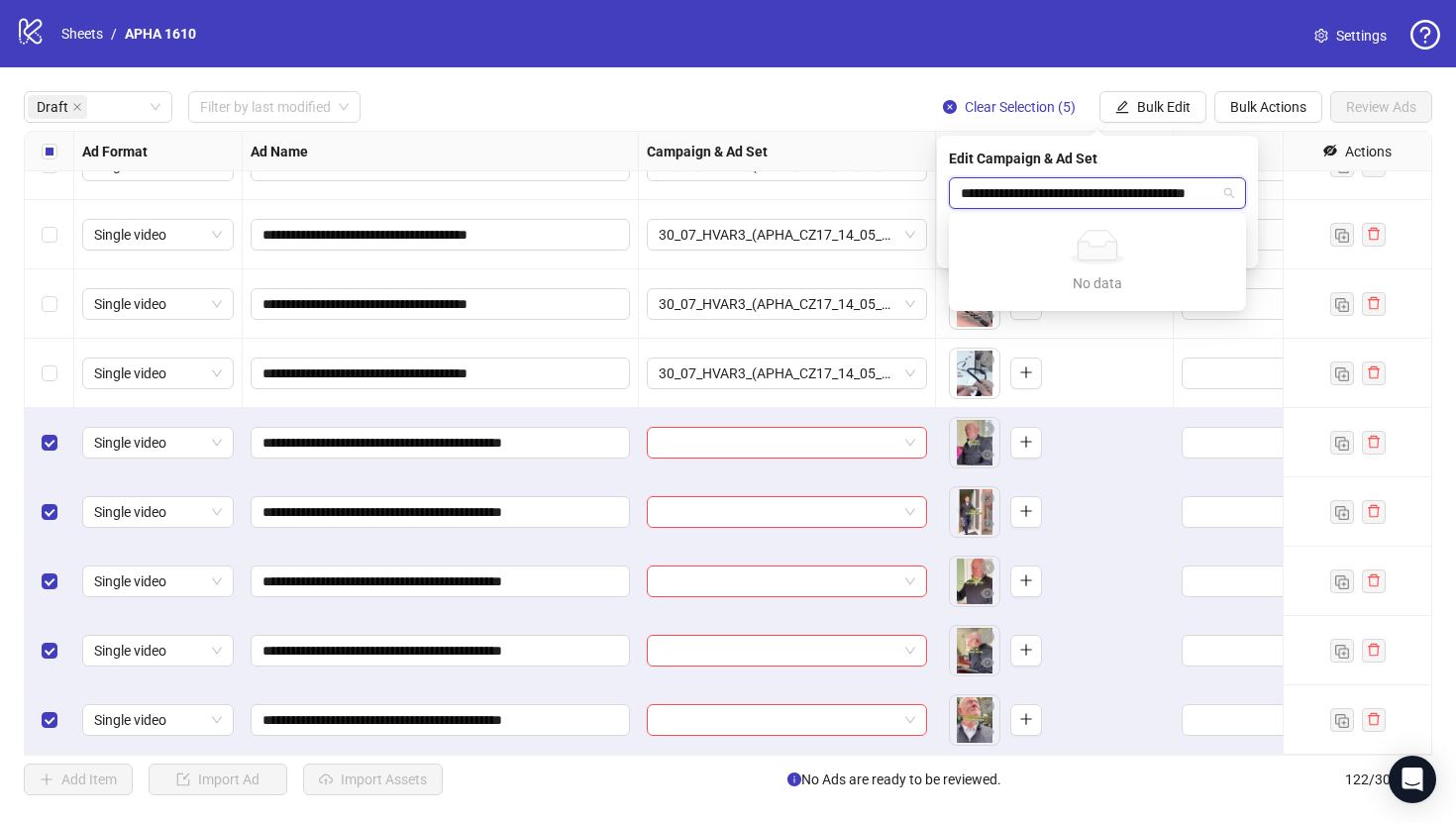 type 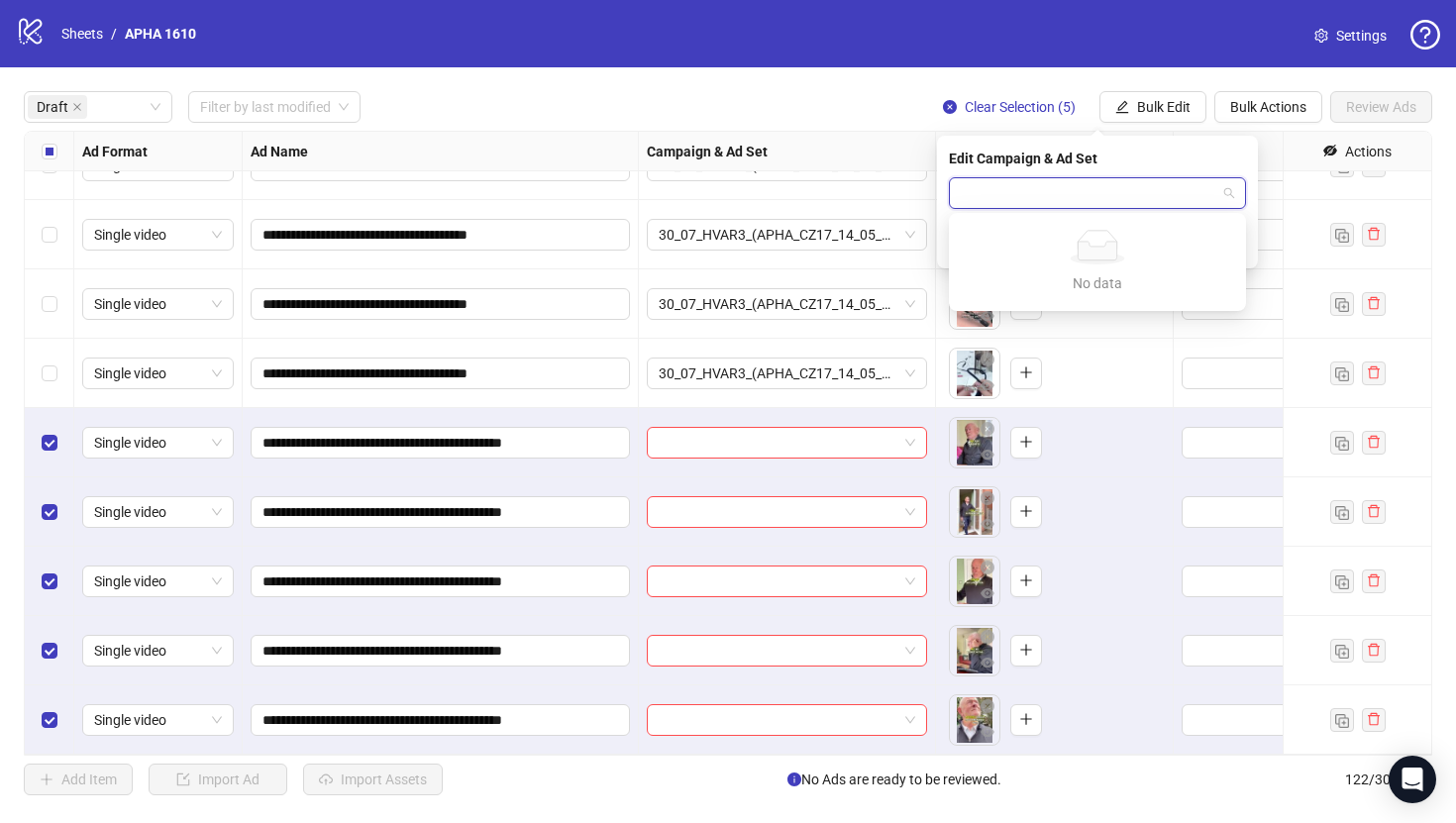 scroll, scrollTop: 0, scrollLeft: 0, axis: both 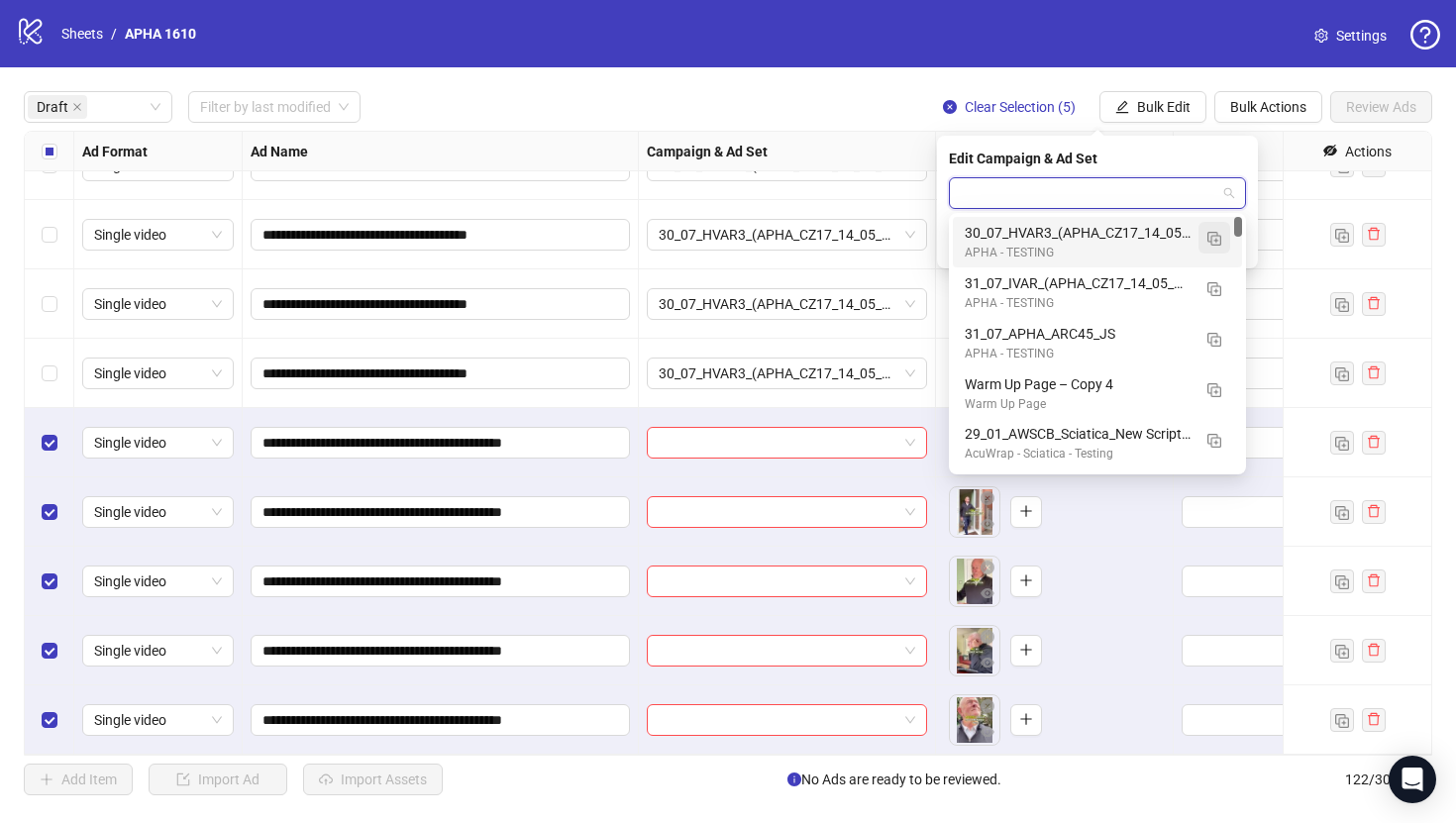 click at bounding box center [1214, 239] 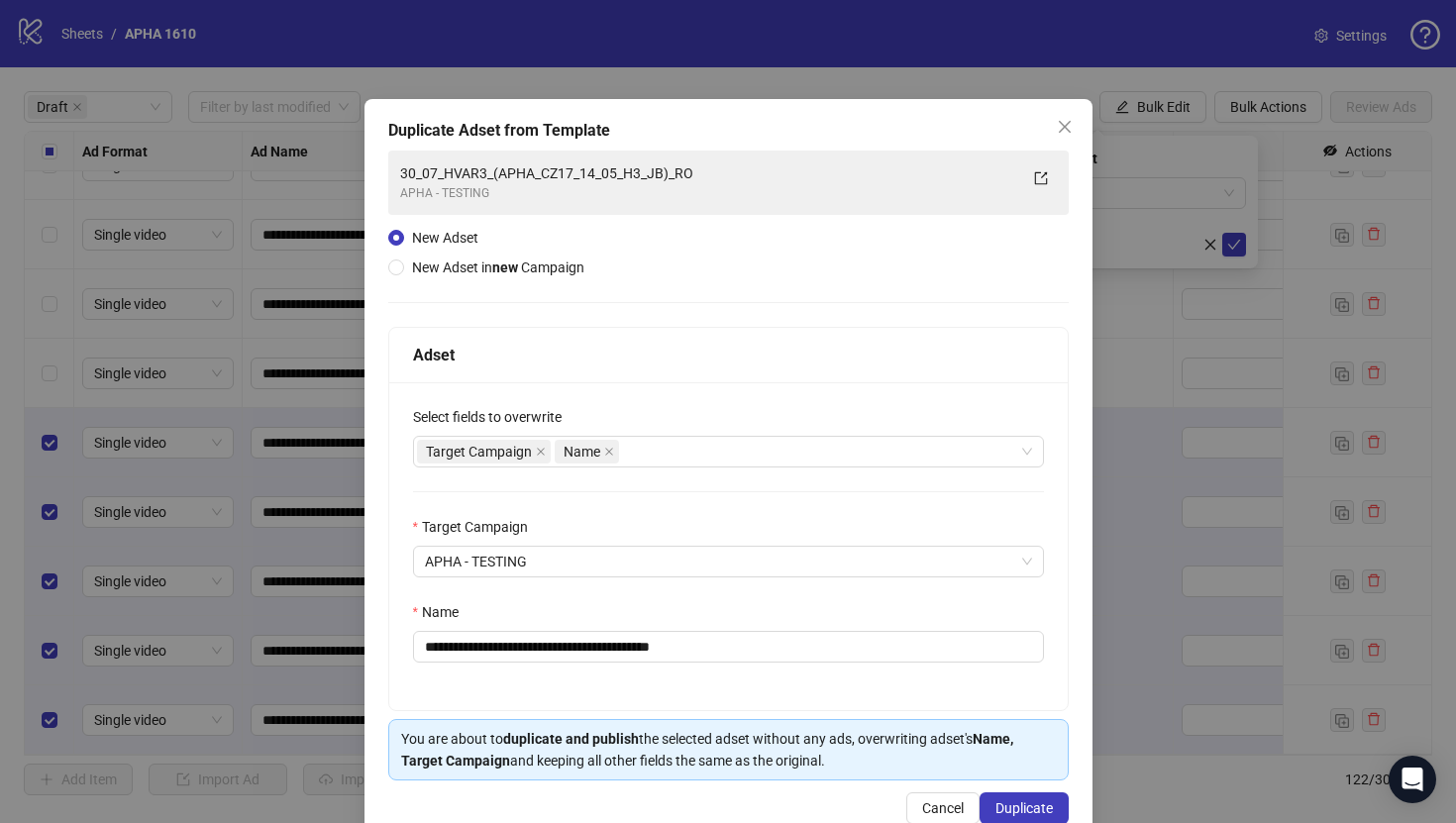 scroll, scrollTop: 46, scrollLeft: 0, axis: vertical 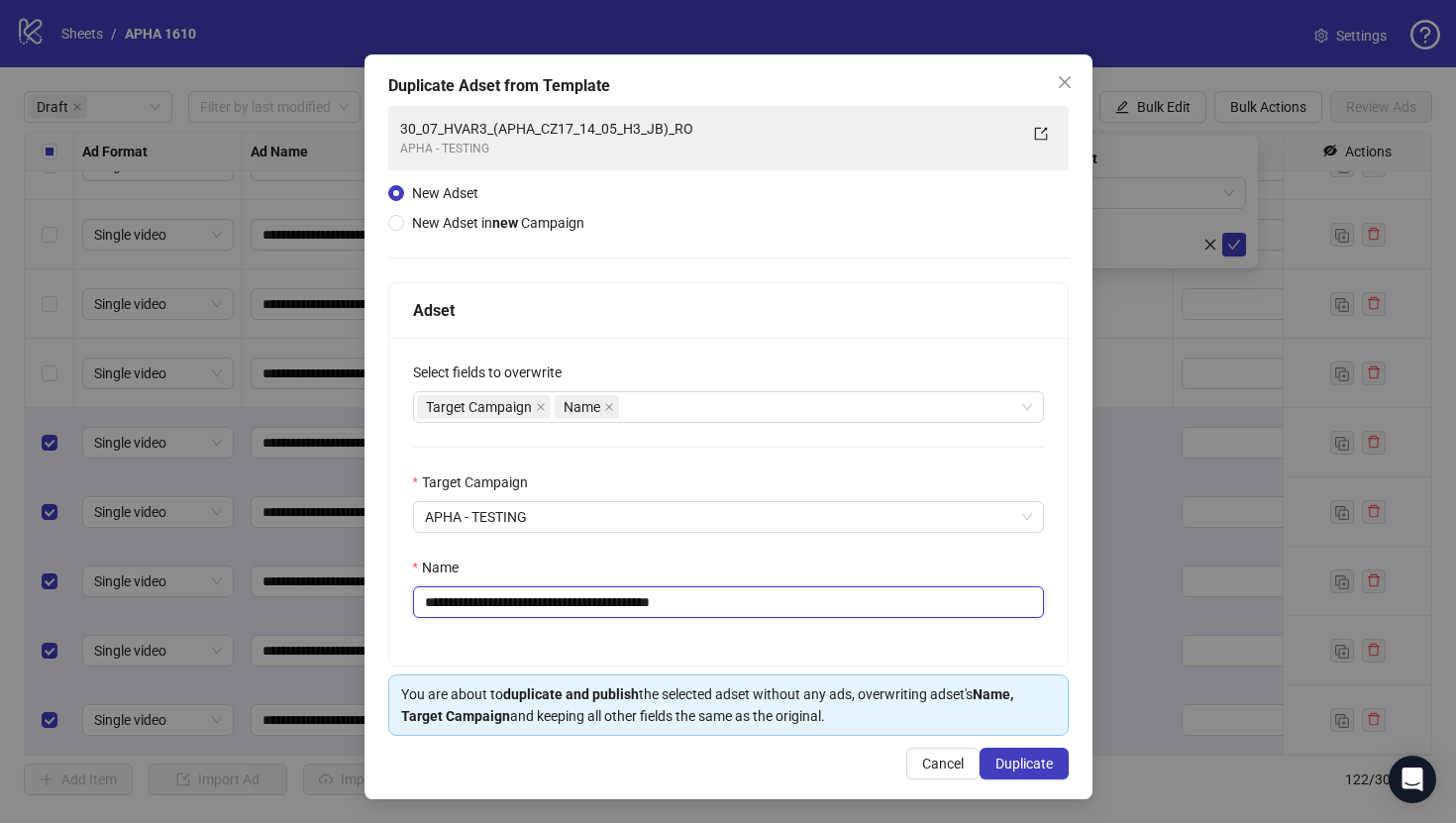 click on "**********" at bounding box center [728, 602] 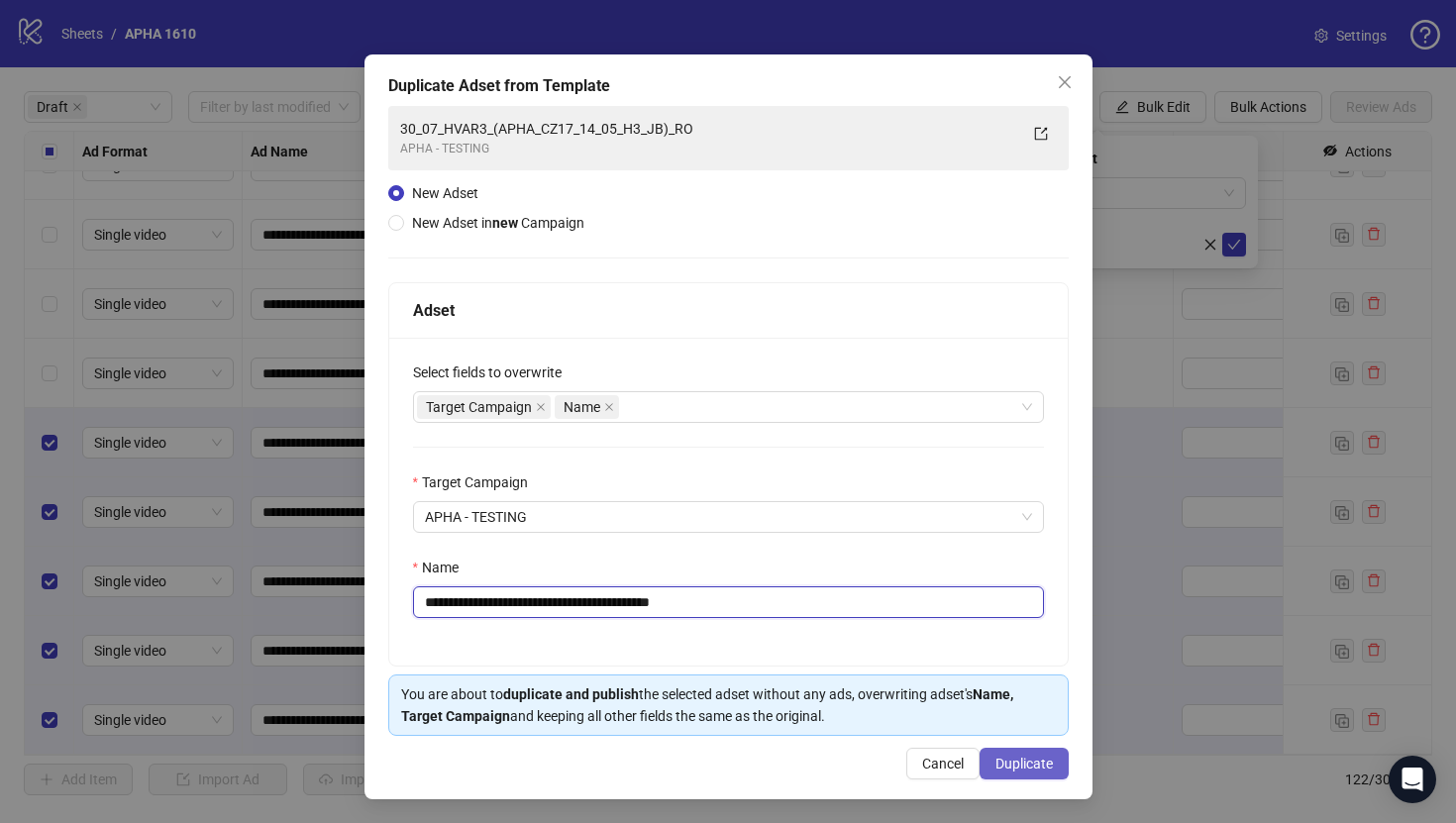 type on "**********" 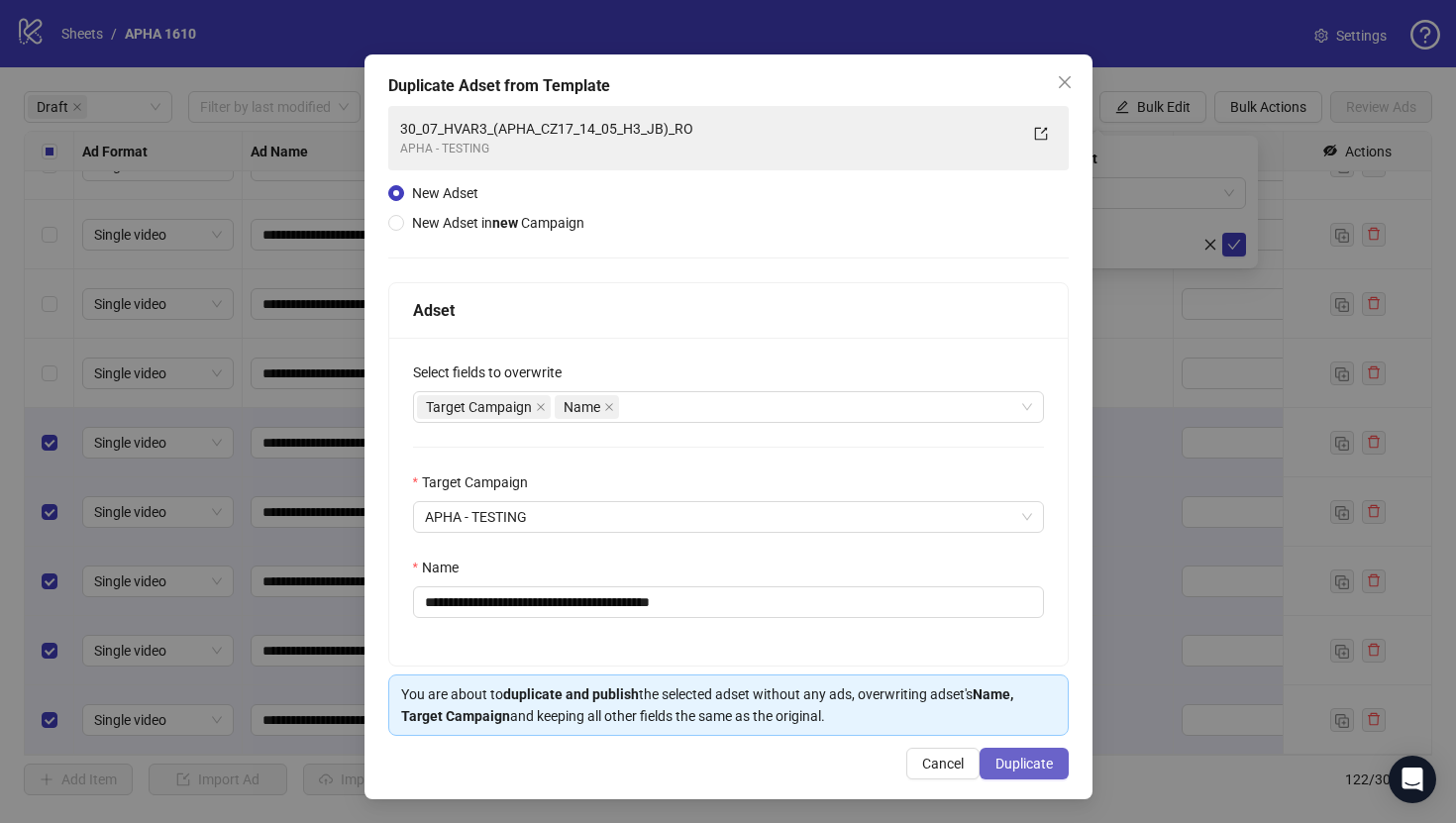 click on "Duplicate" at bounding box center (1024, 764) 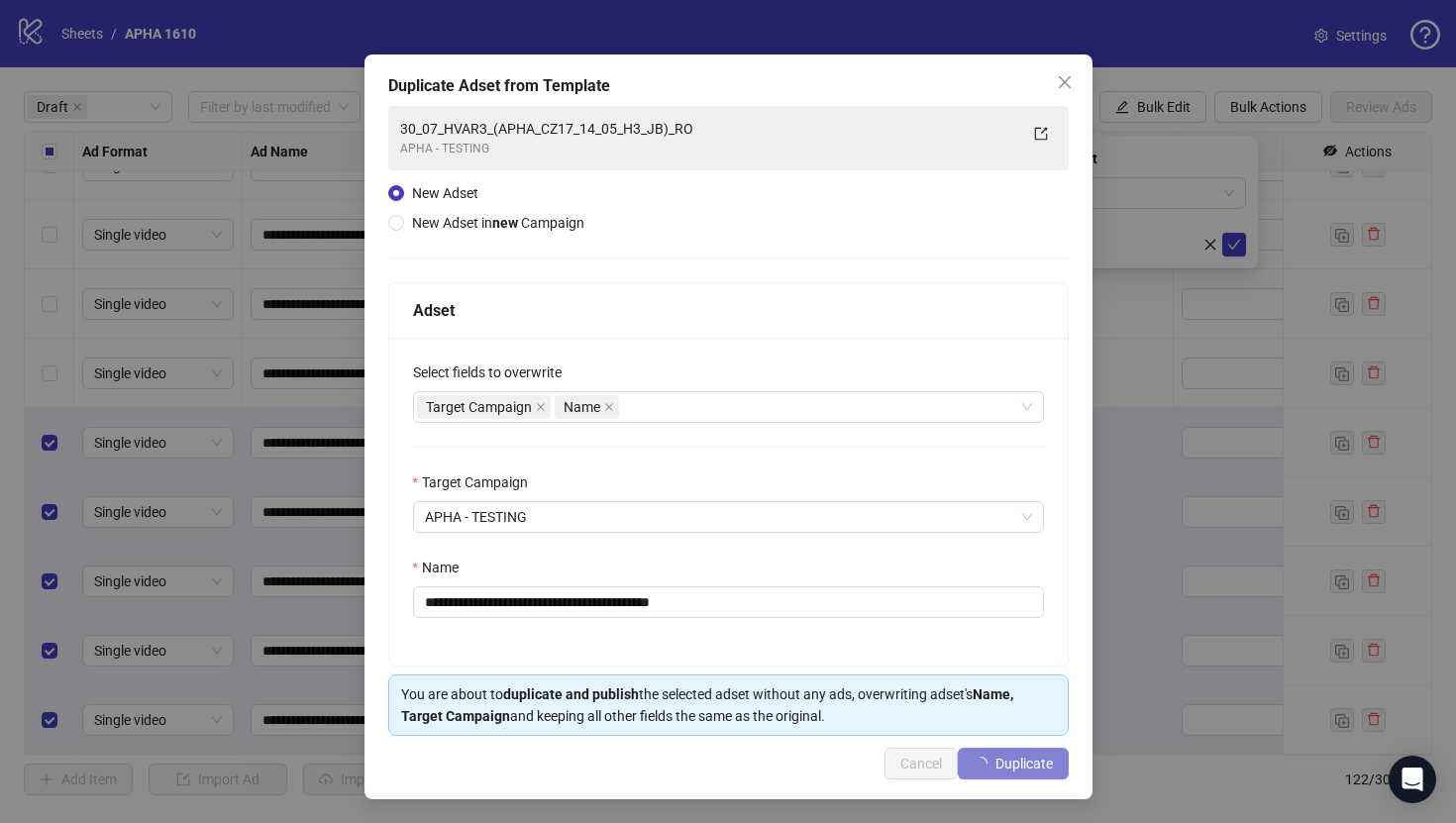 type 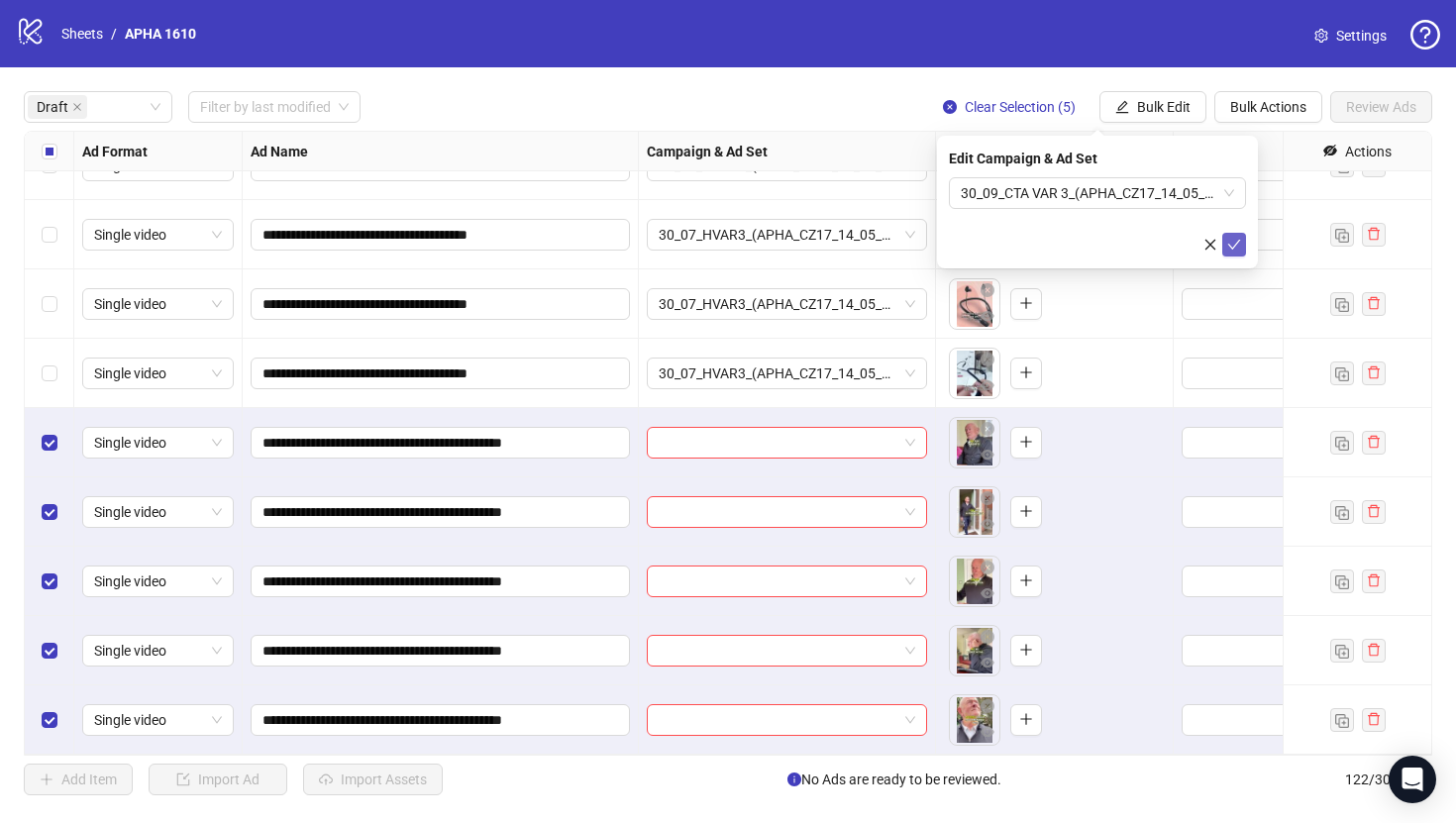 click 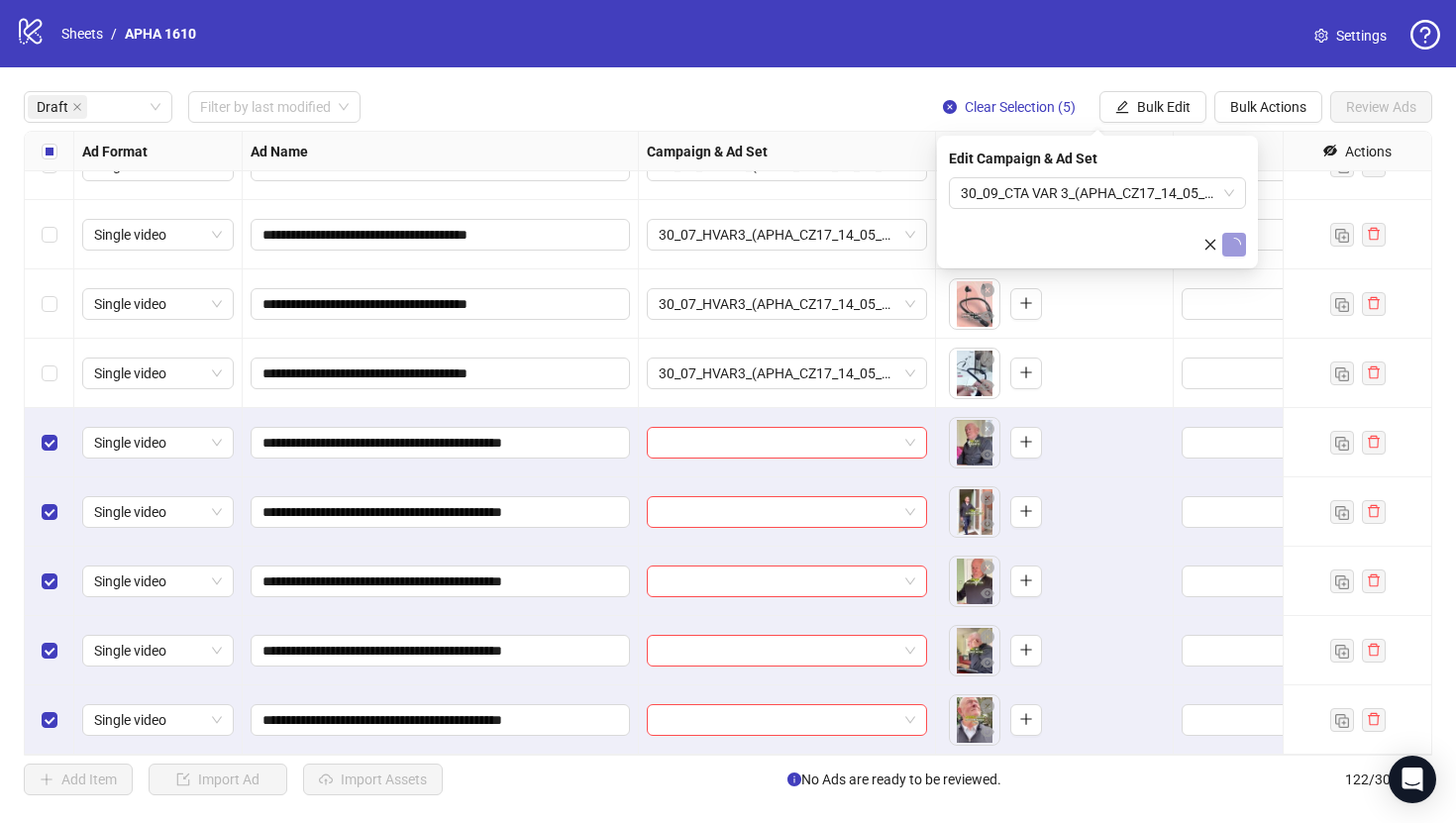 type 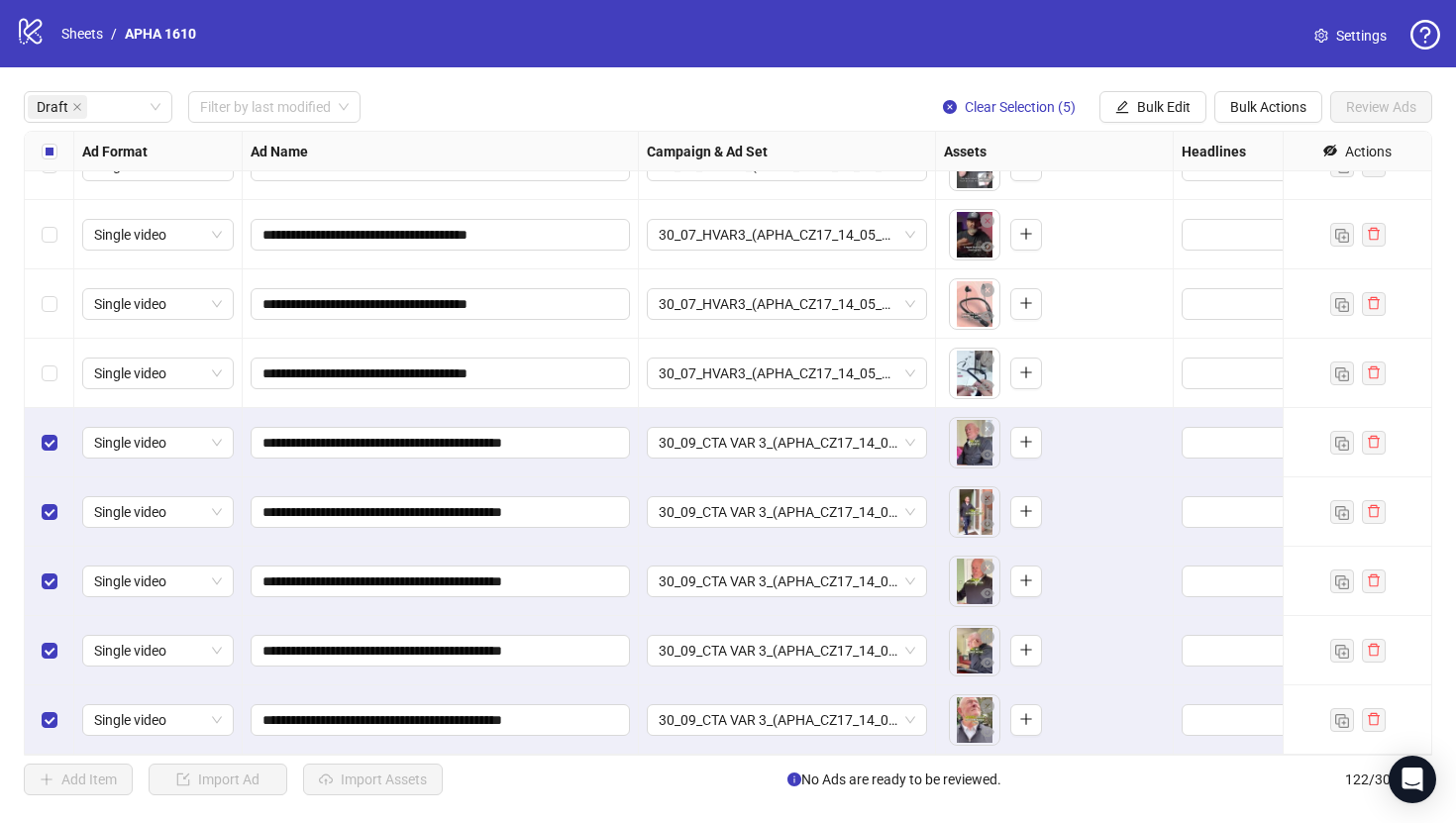 scroll, scrollTop: 0, scrollLeft: 0, axis: both 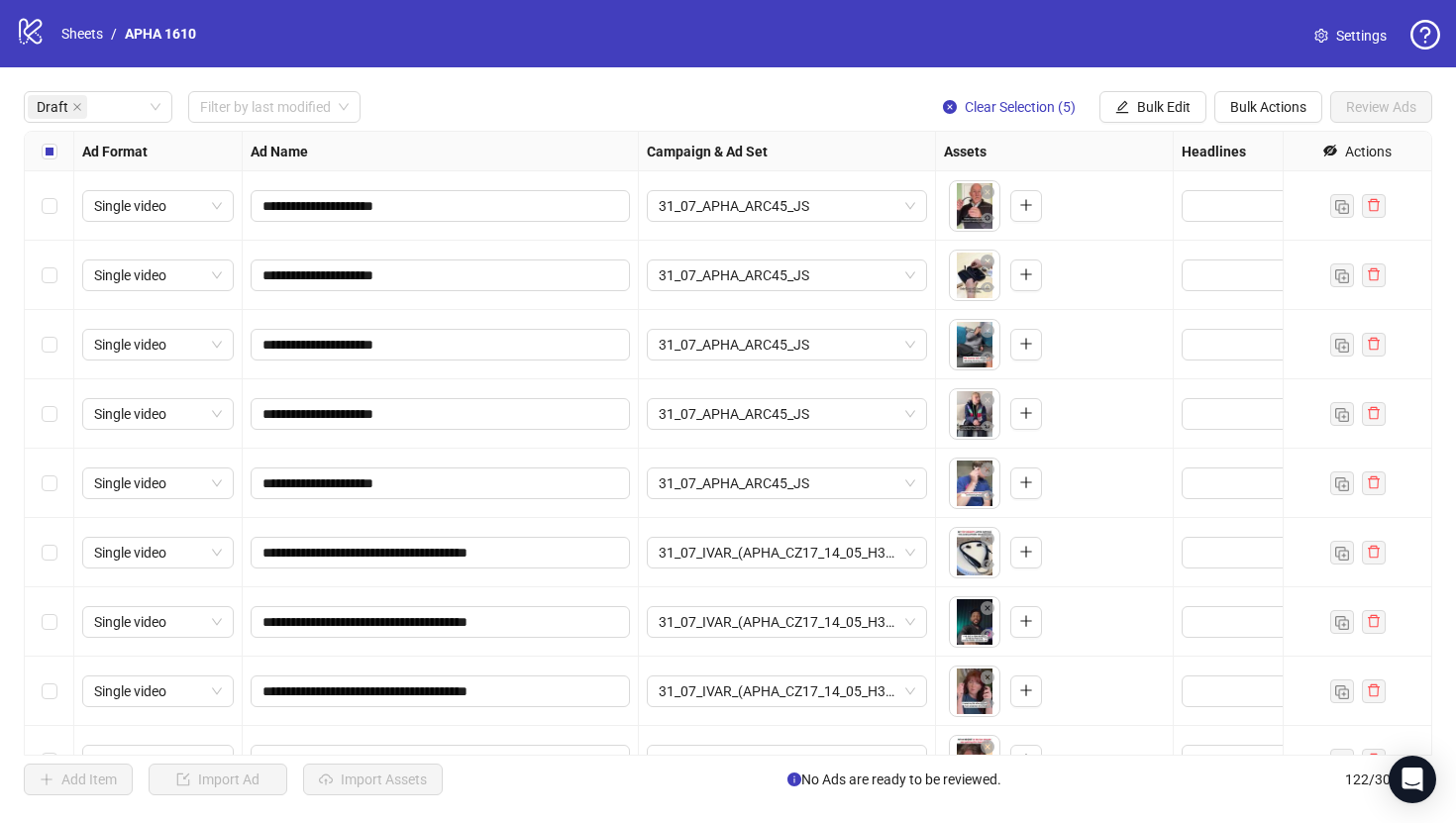 click at bounding box center (50, 152) 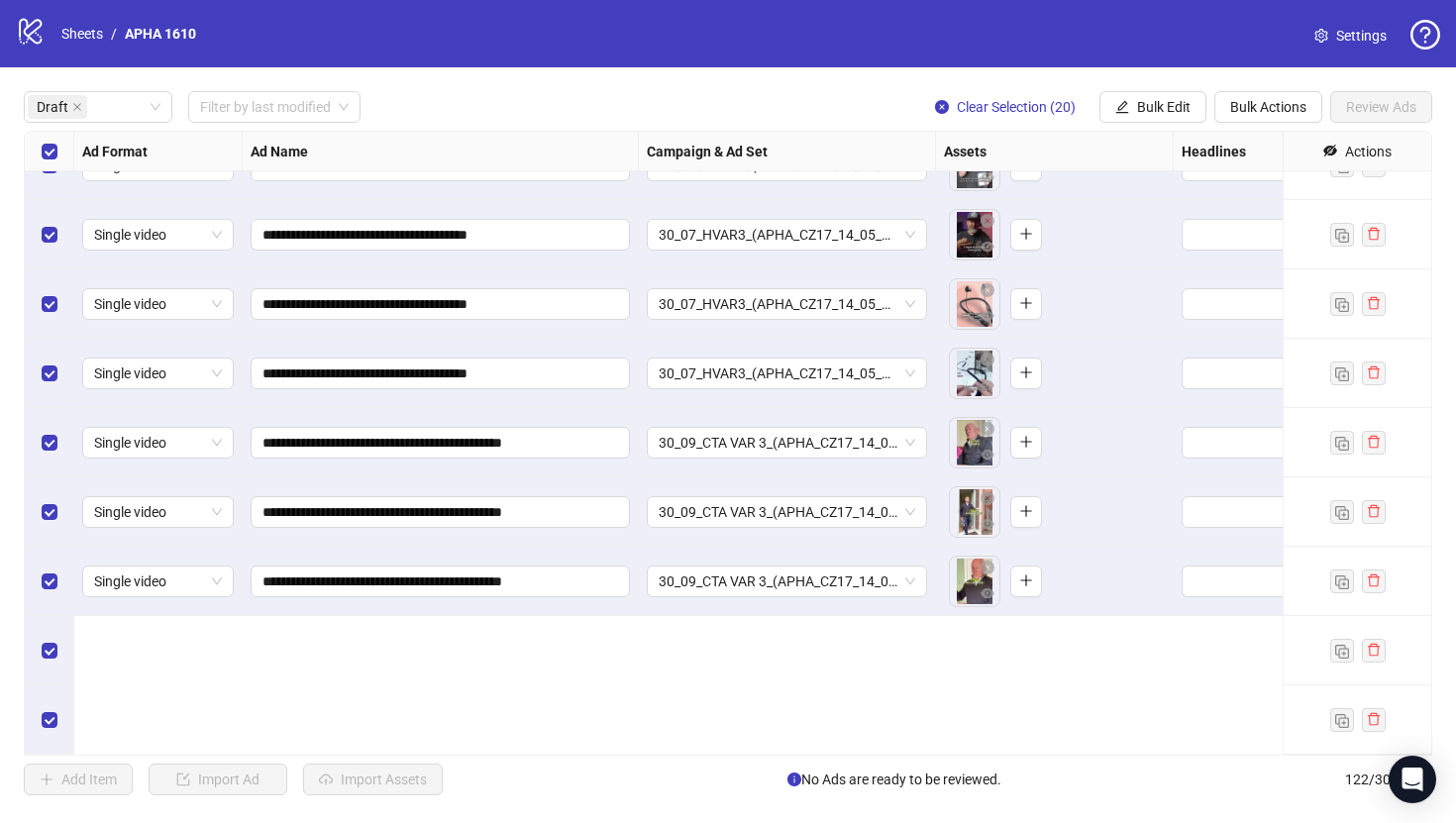 scroll, scrollTop: 0, scrollLeft: 0, axis: both 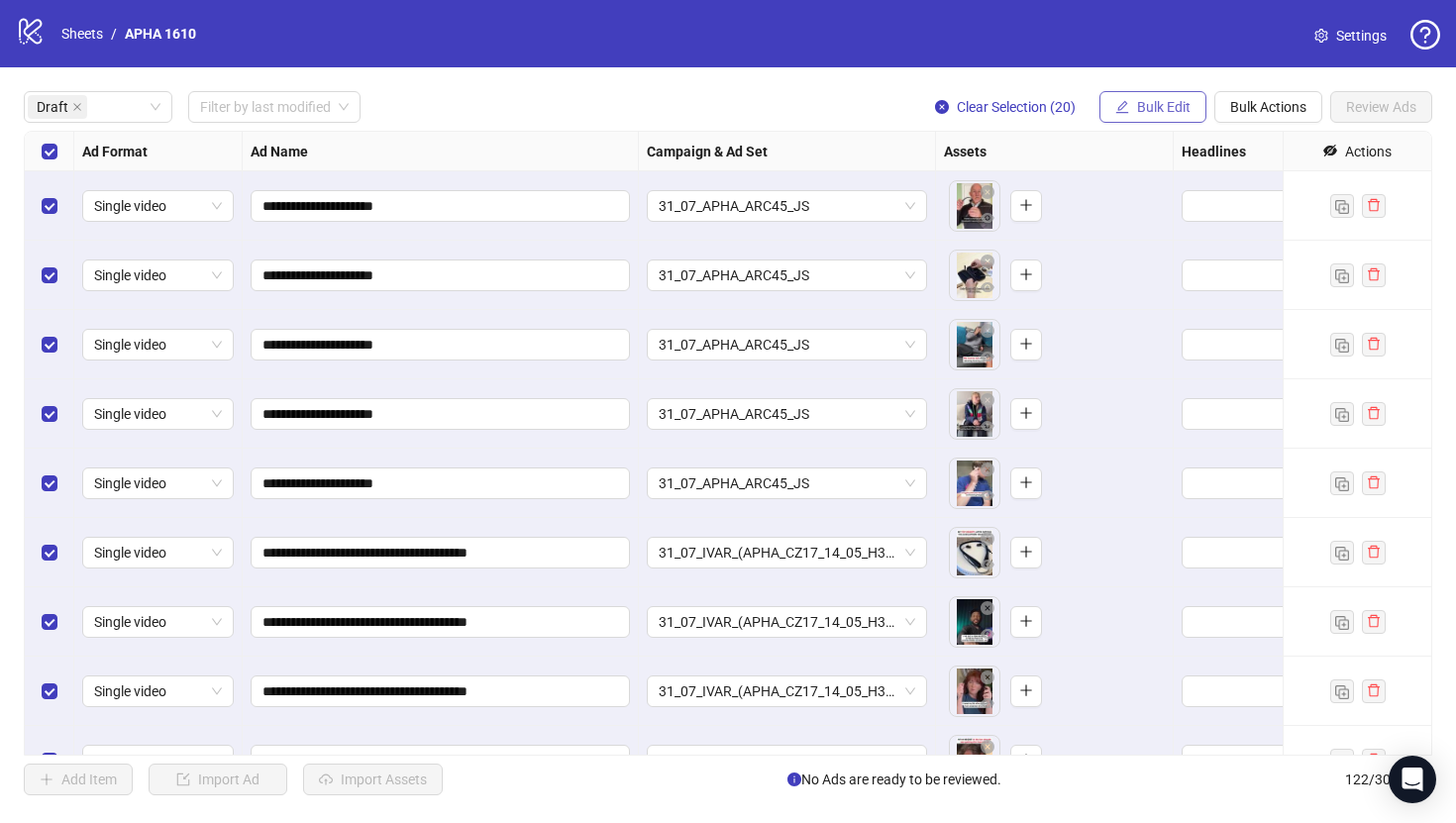 click on "Bulk Edit" at bounding box center (1164, 107) 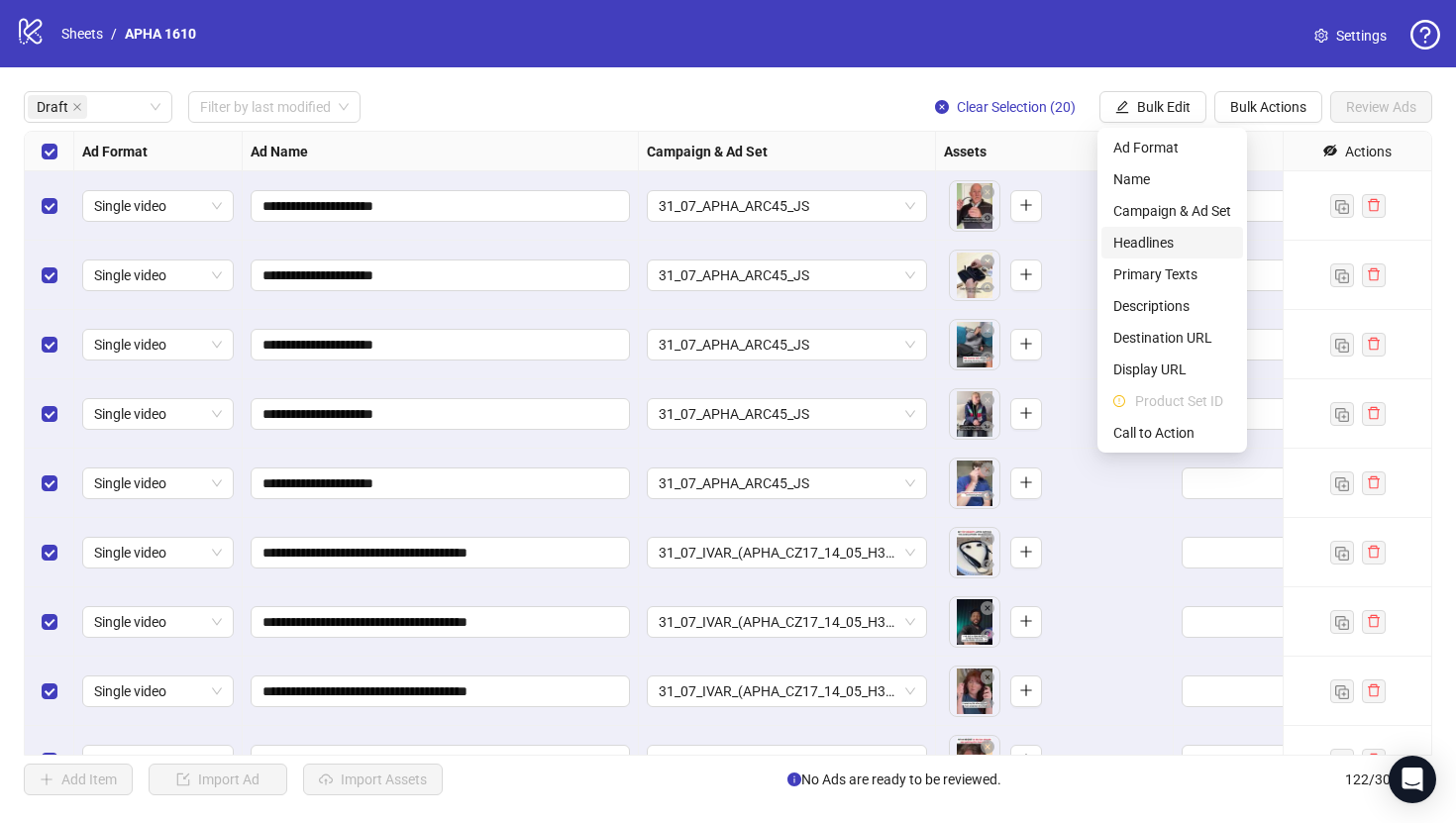 click on "Headlines" at bounding box center (1172, 243) 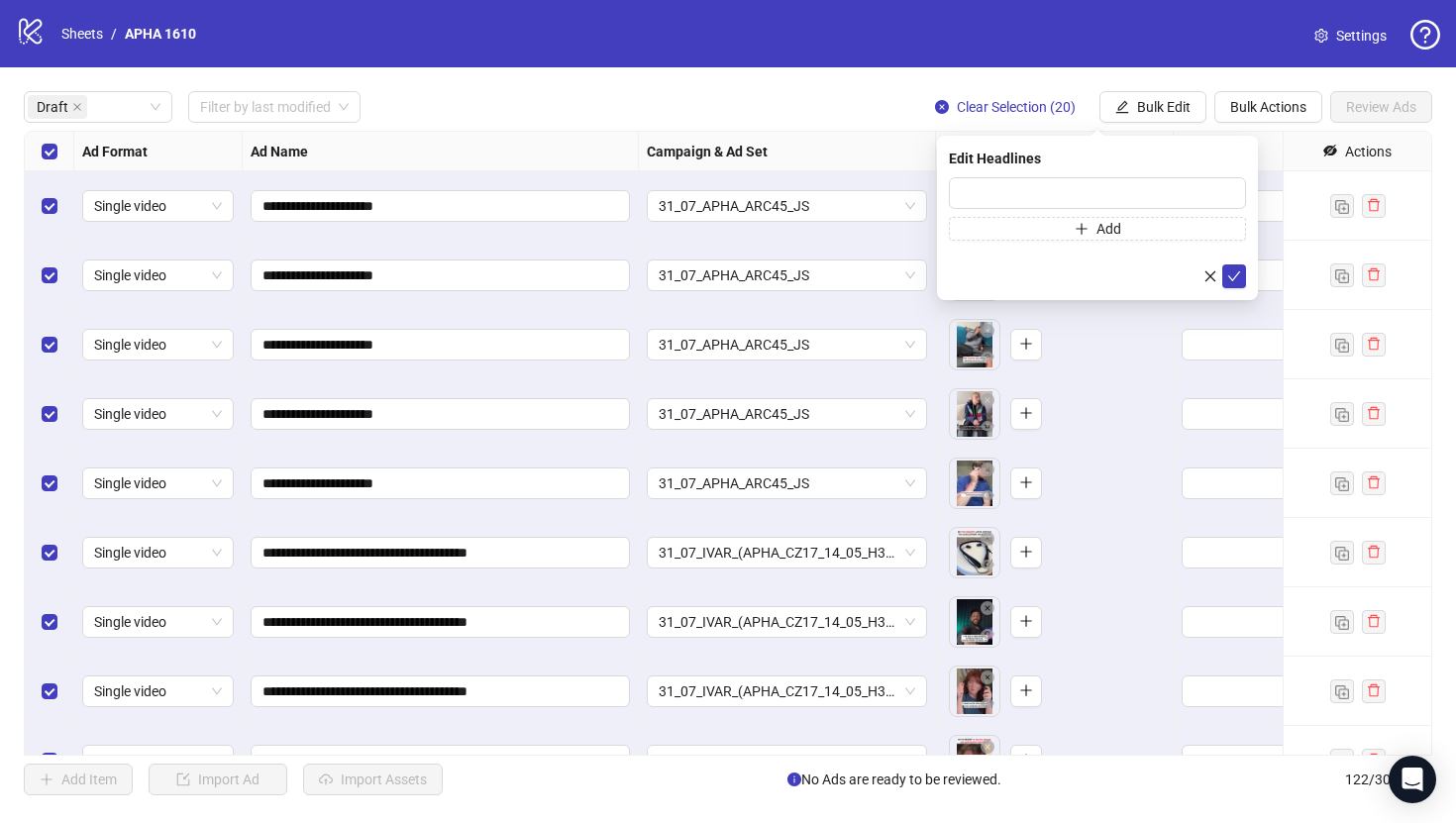 type 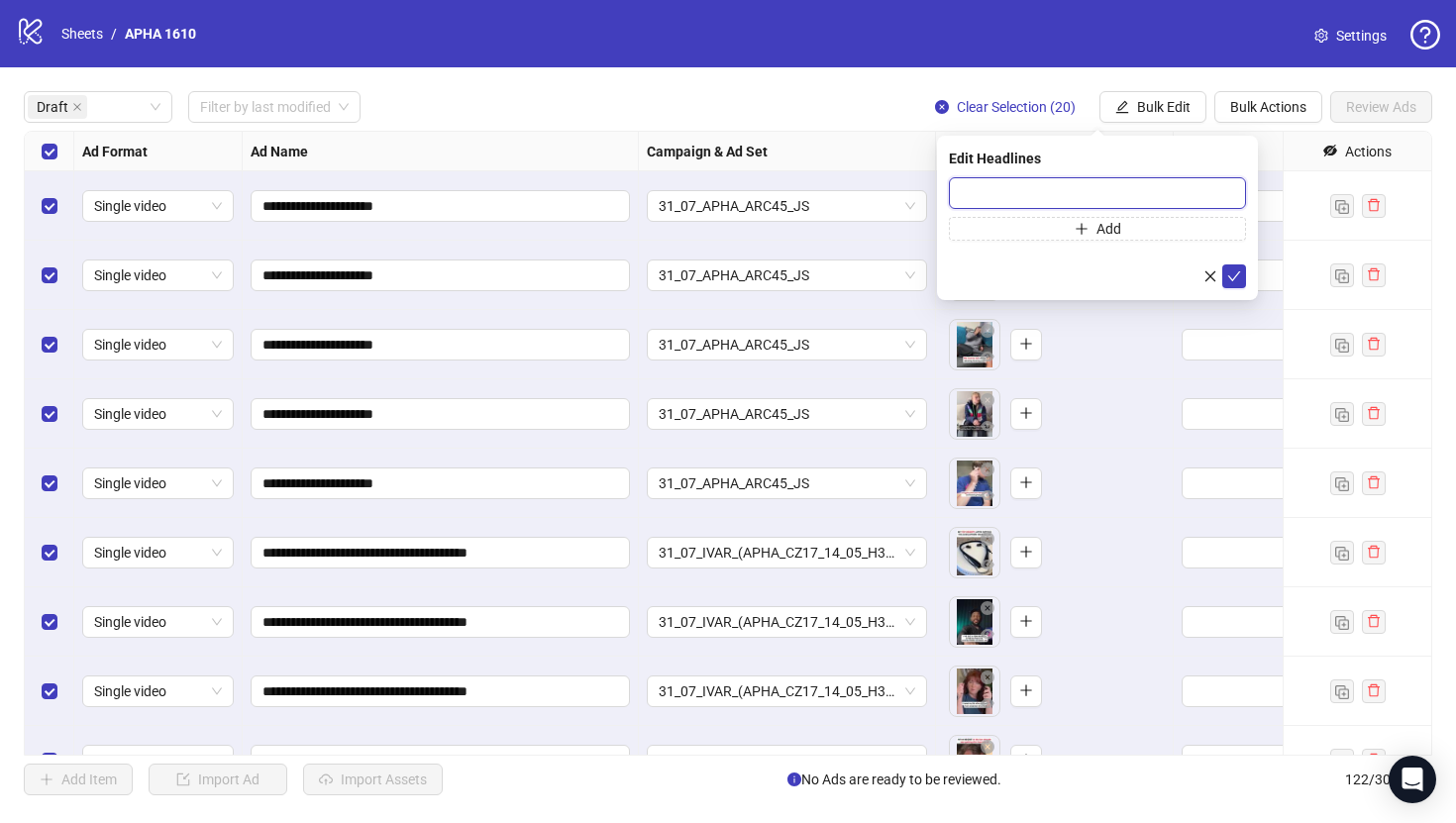 click at bounding box center (1097, 193) 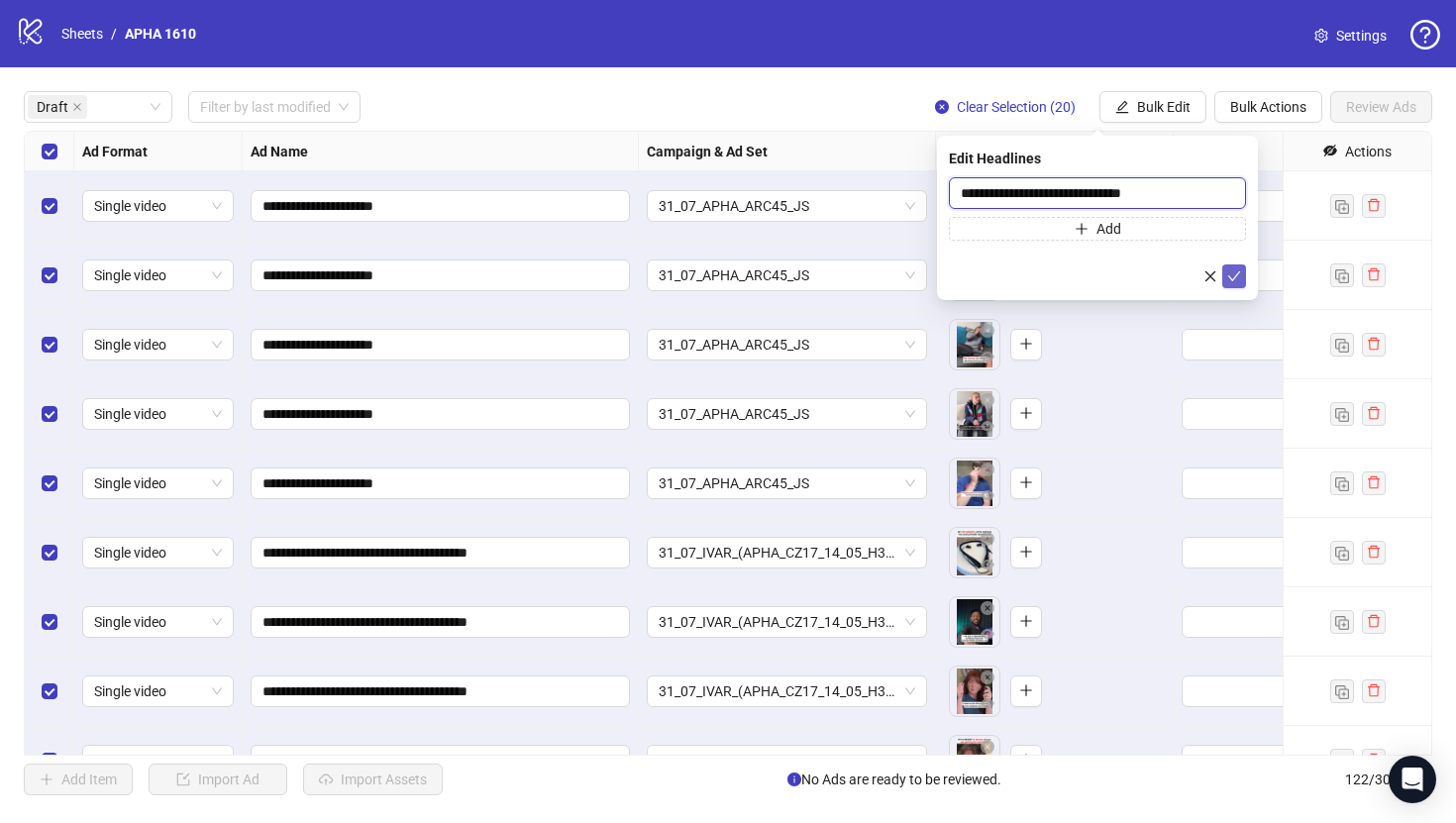 type on "**********" 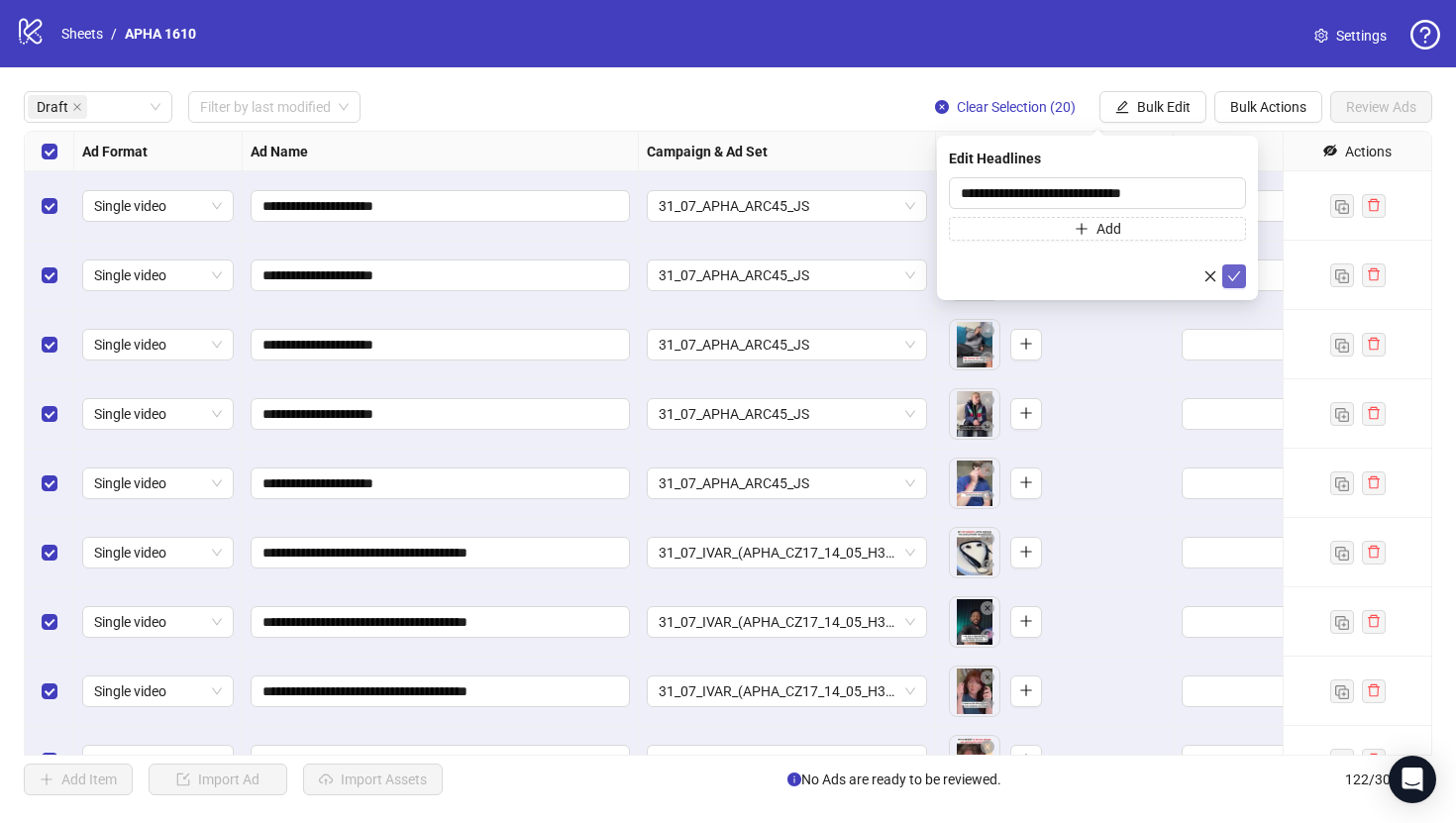 click at bounding box center [1234, 276] 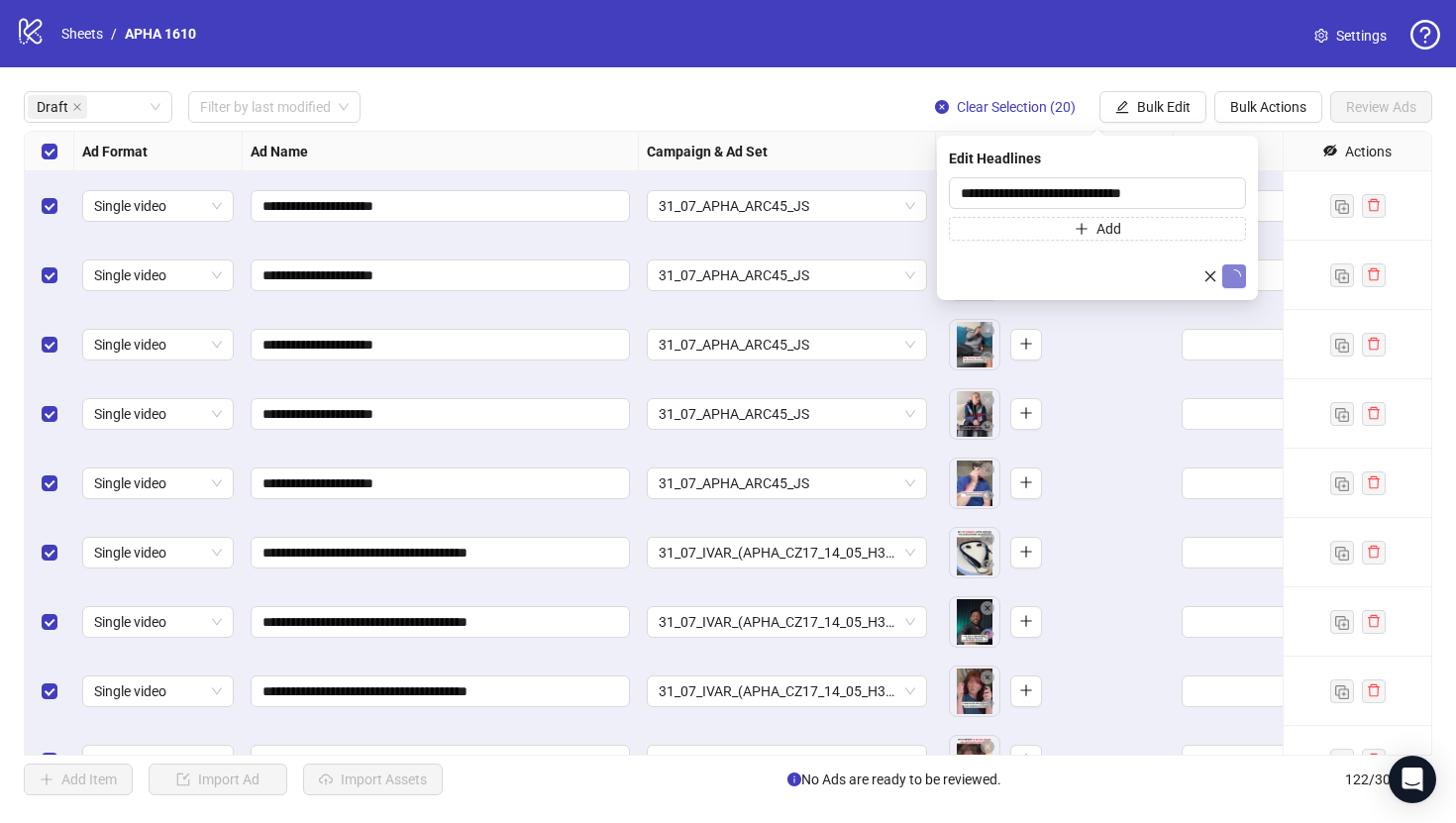 type 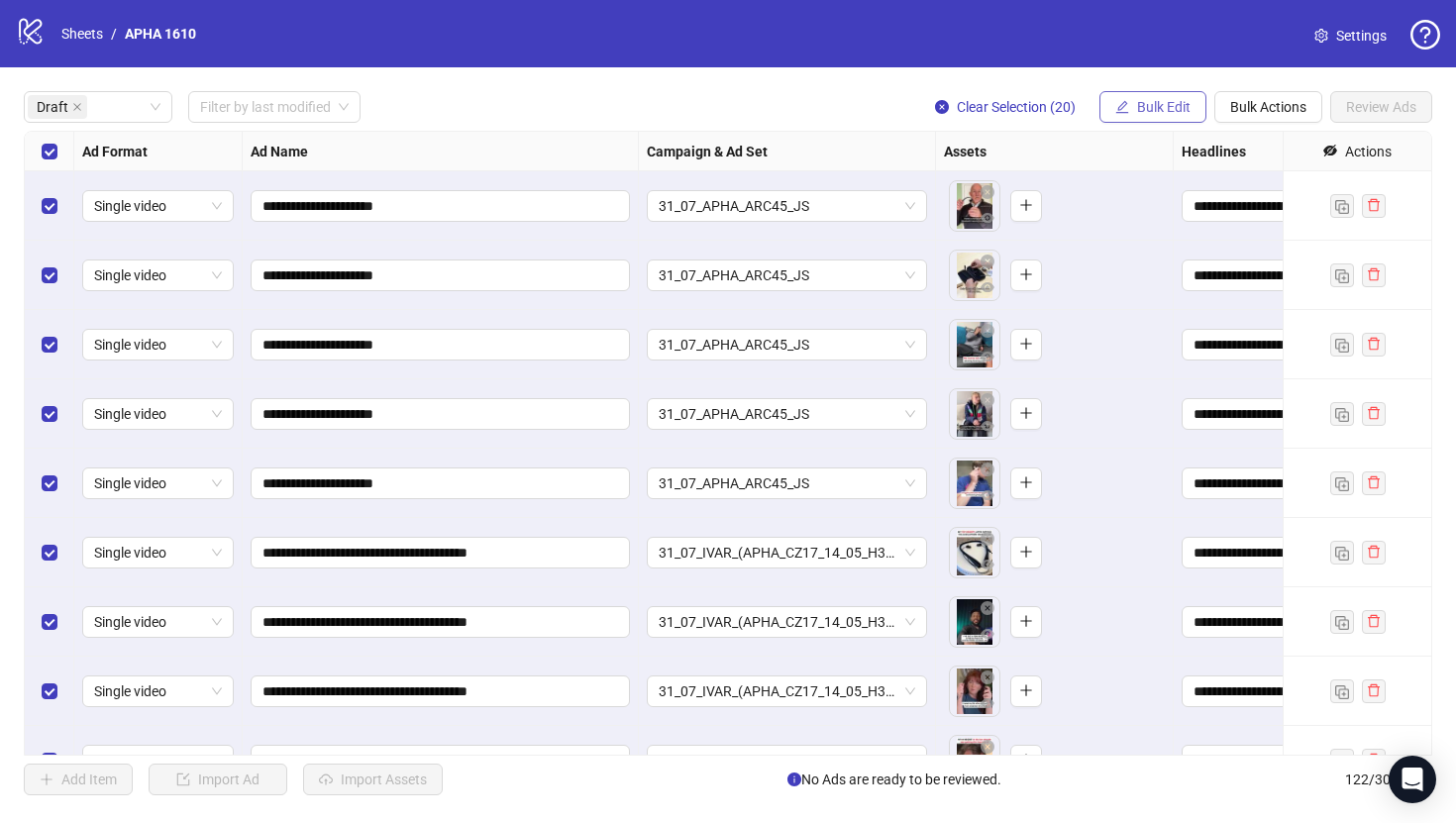 click on "Bulk Edit" at bounding box center [1164, 107] 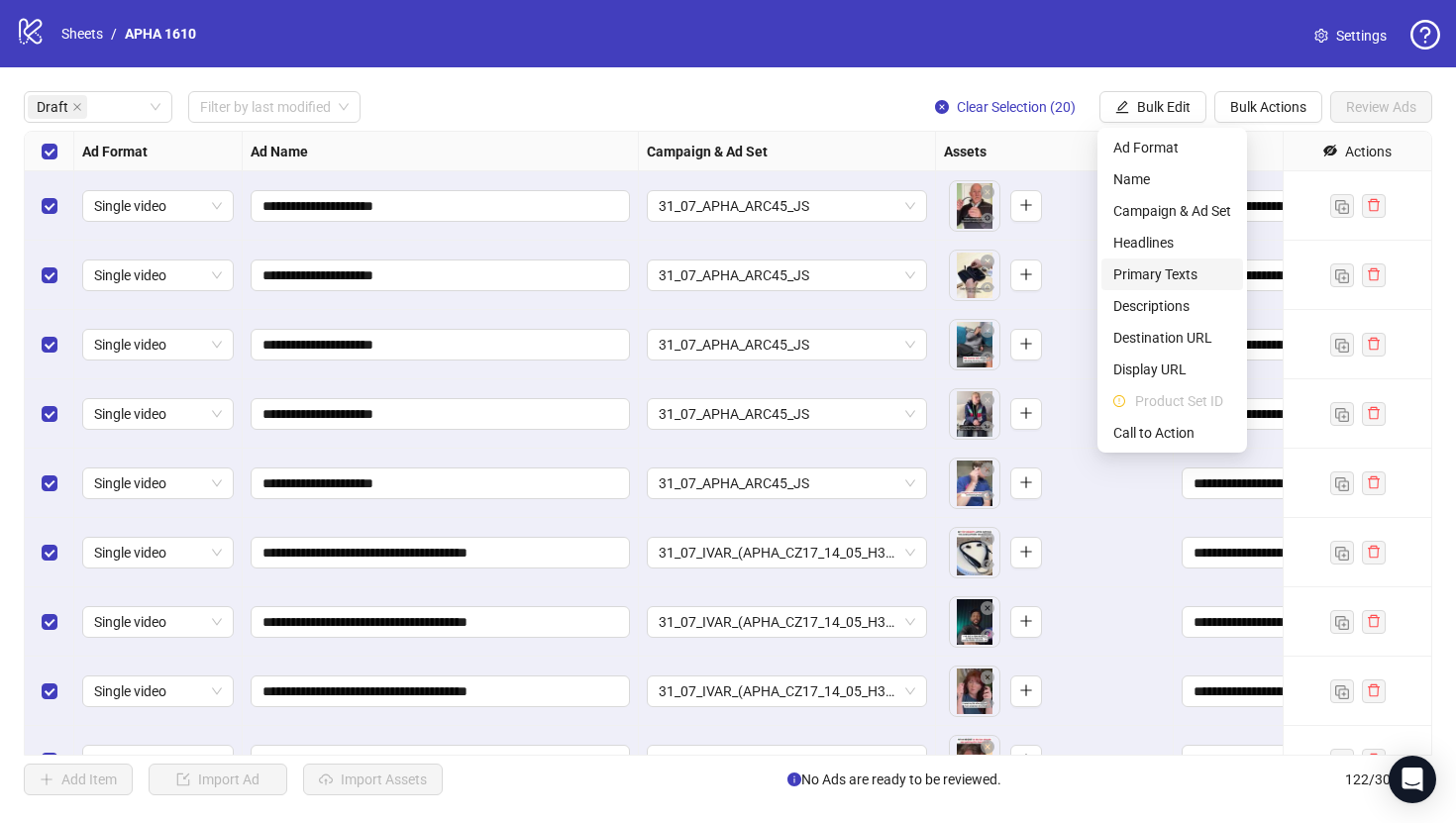 click on "Primary Texts" at bounding box center (1172, 274) 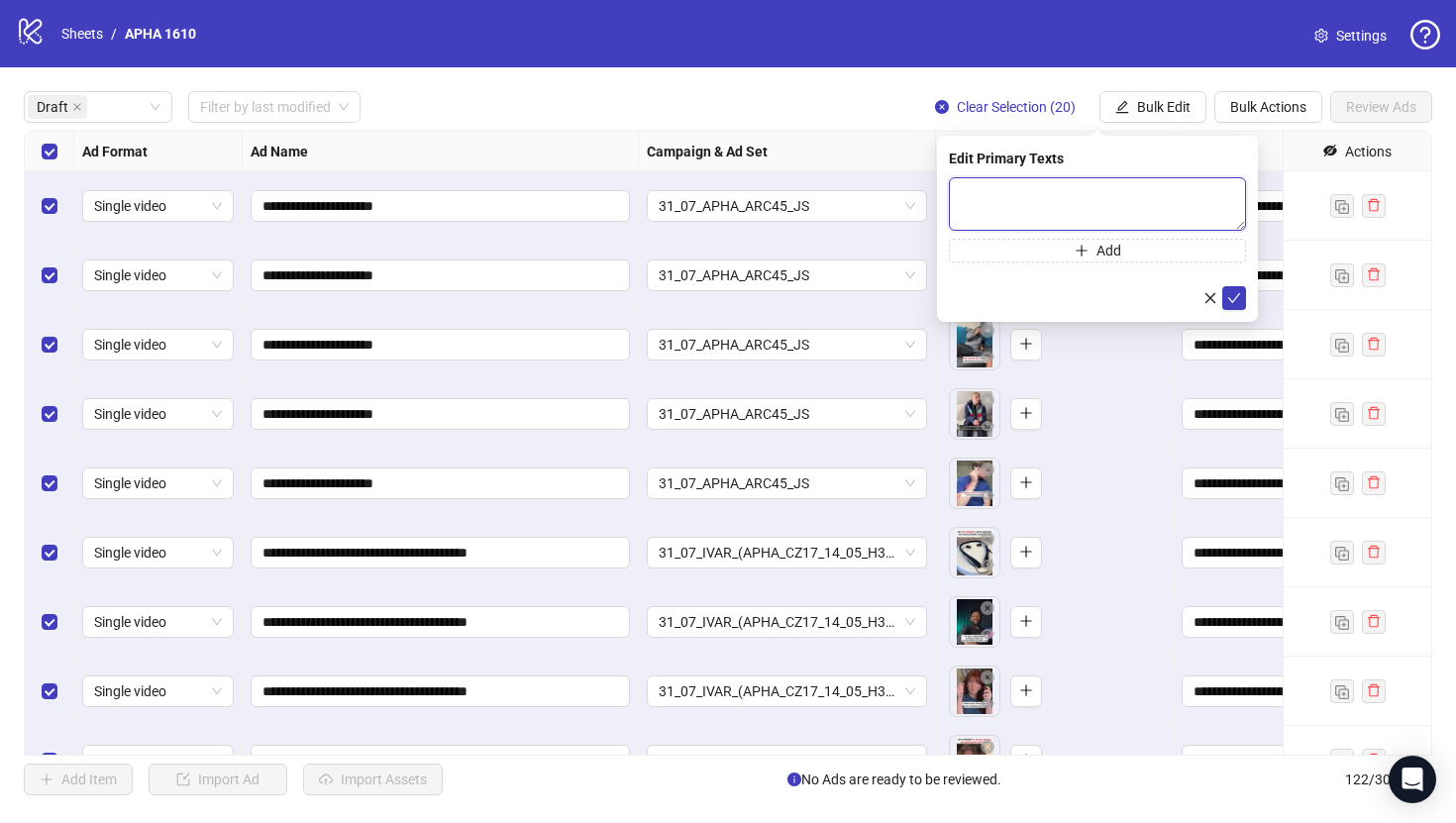 click at bounding box center (1097, 204) 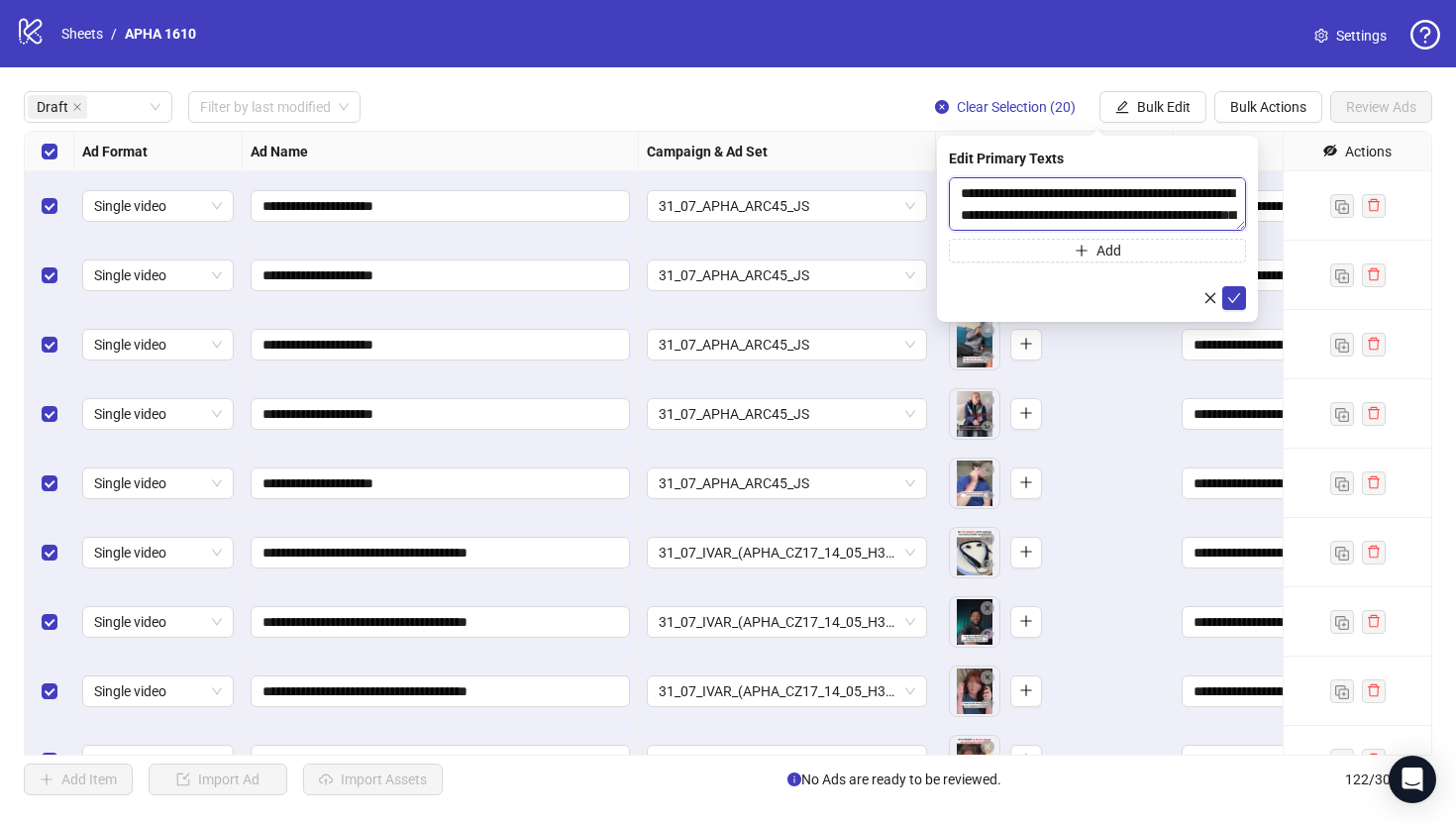 scroll, scrollTop: 472, scrollLeft: 0, axis: vertical 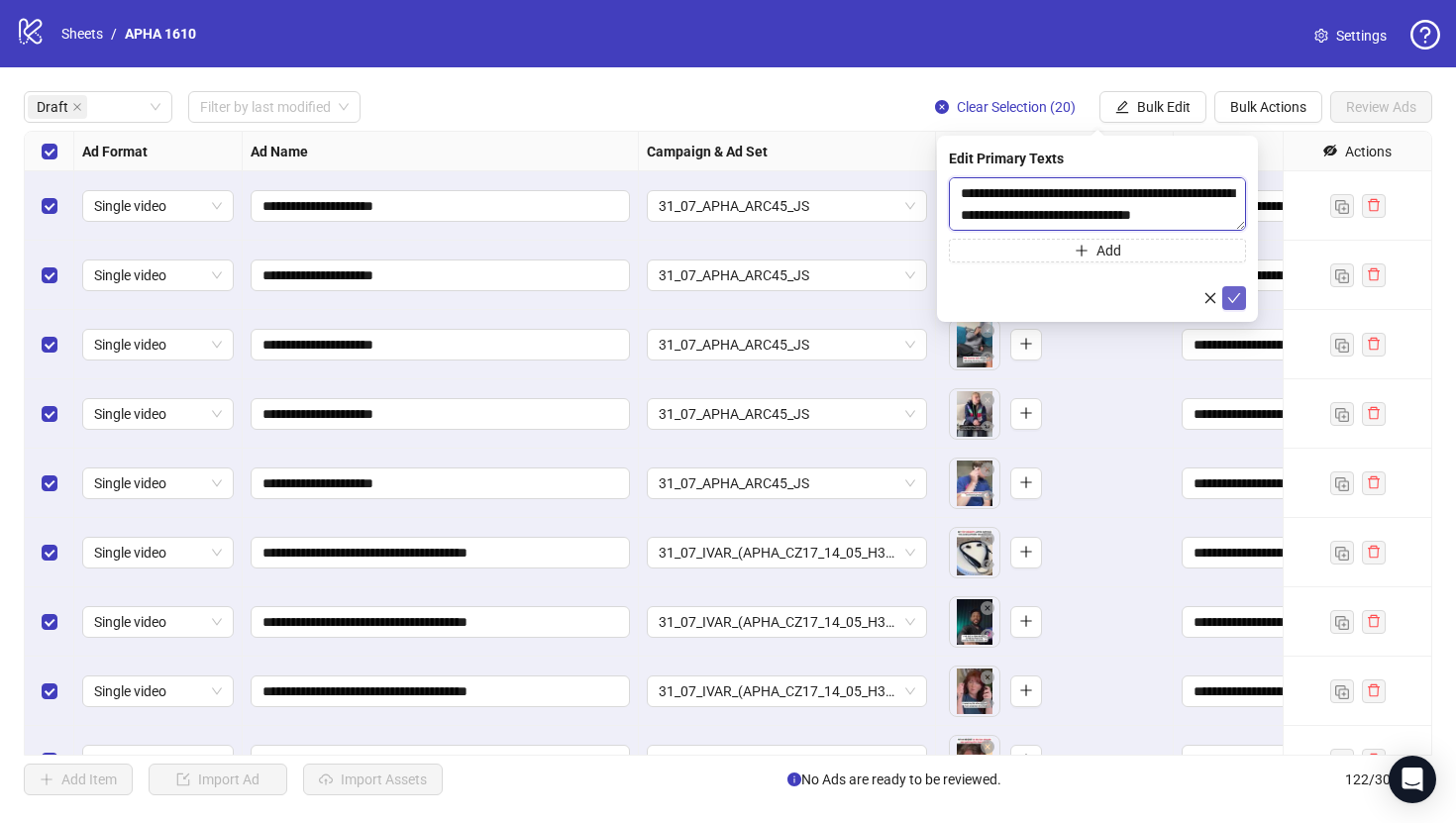 type on "**********" 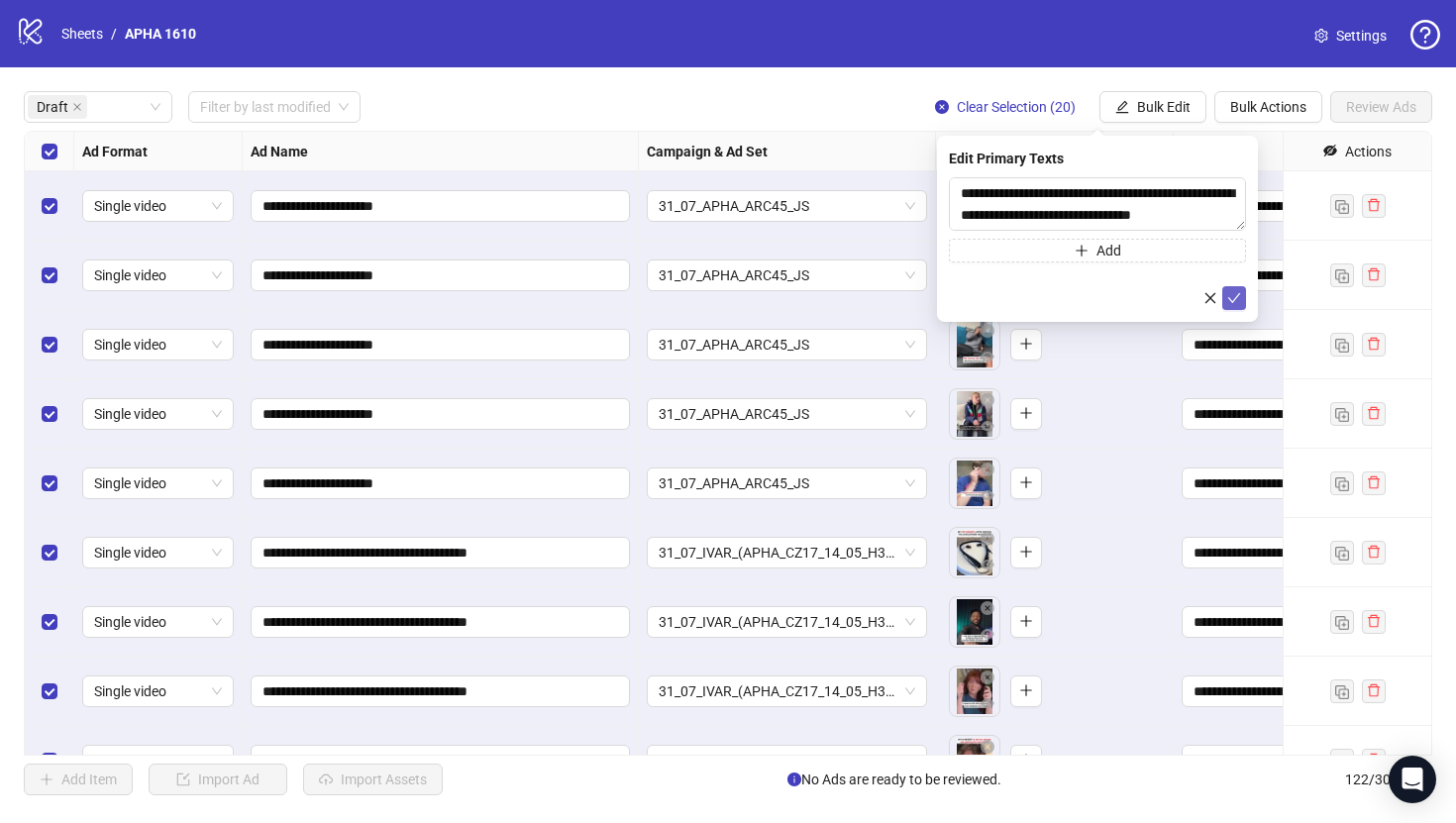 click 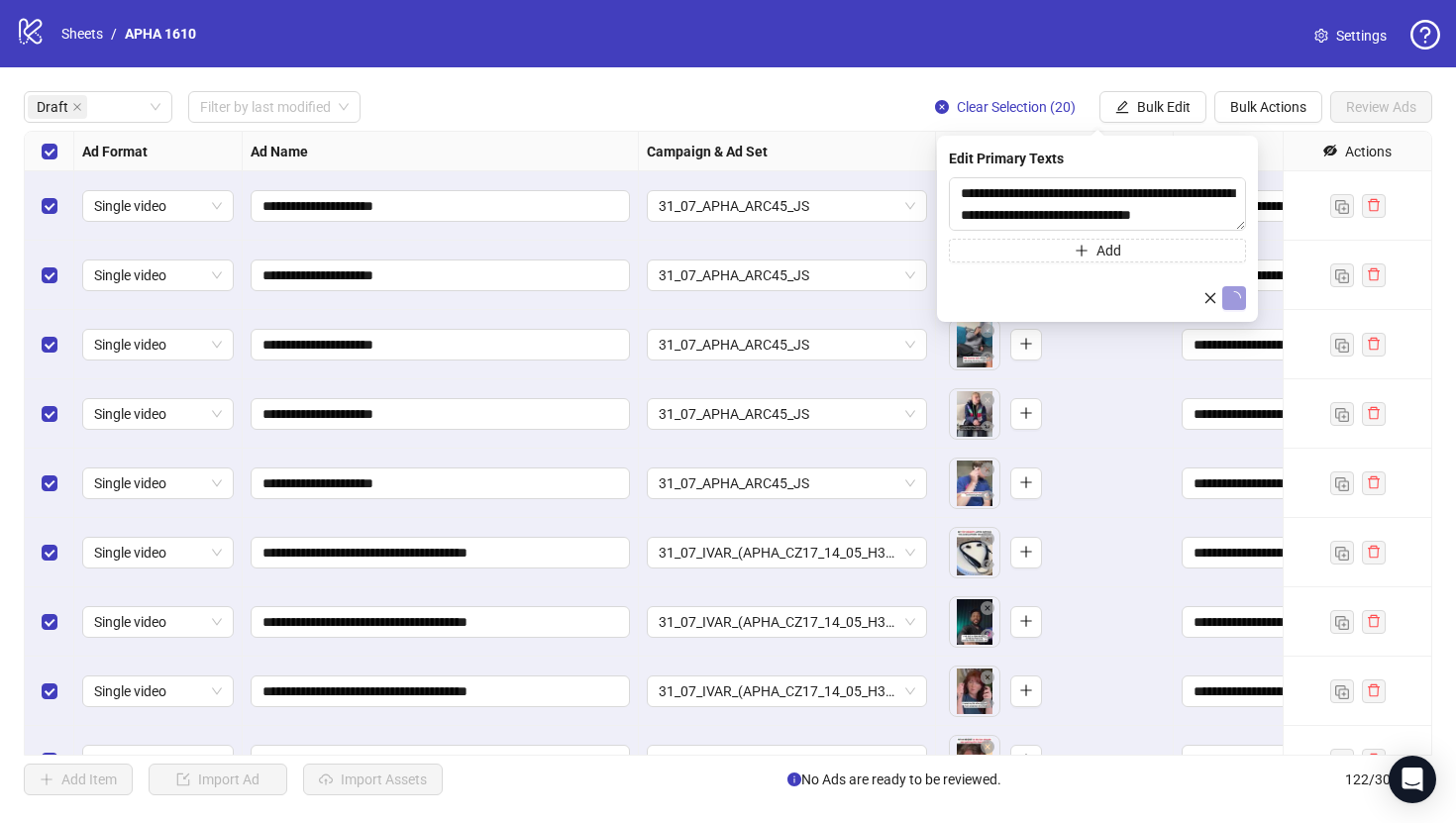 type 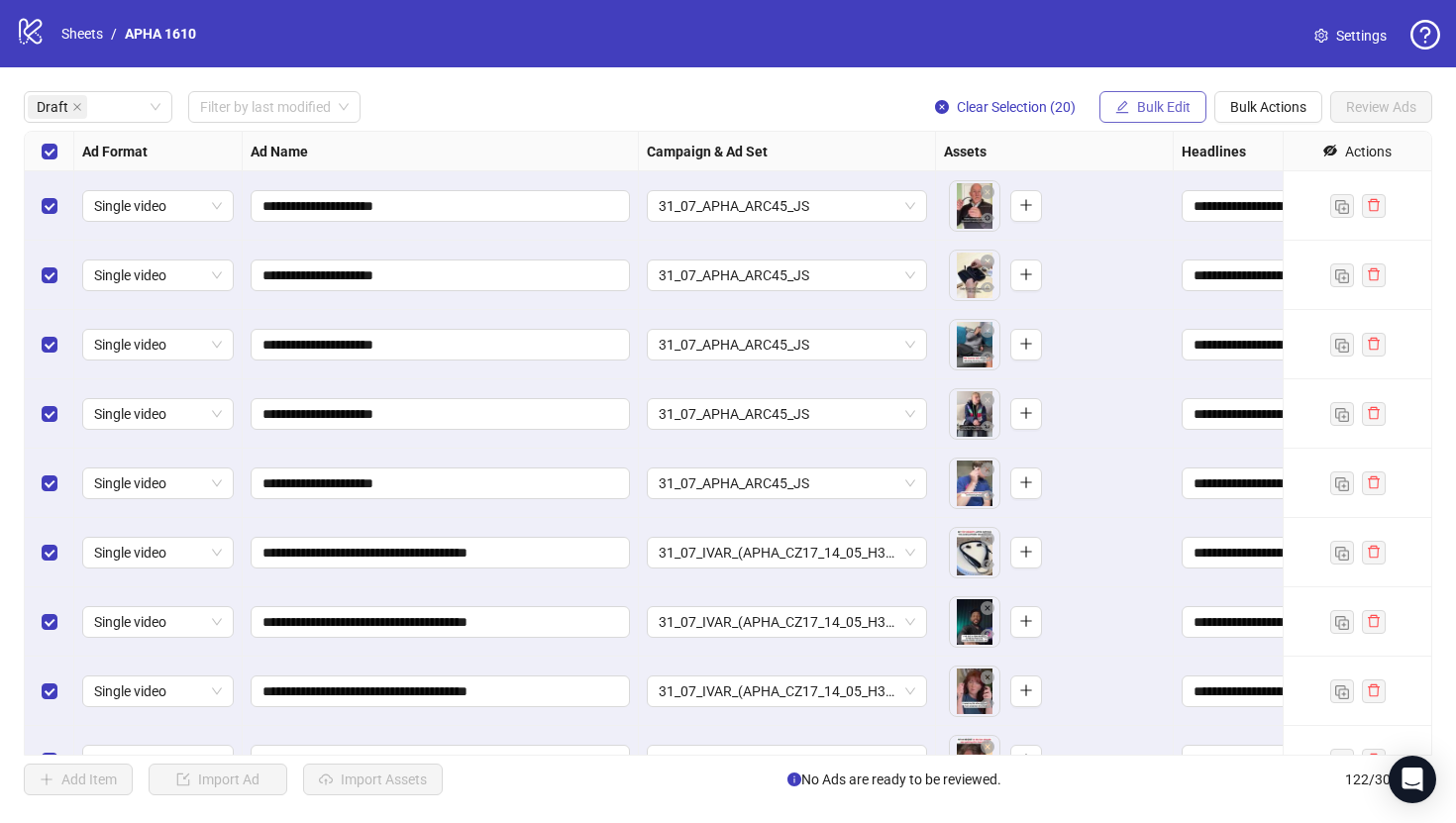 click on "Bulk Edit" at bounding box center (1164, 107) 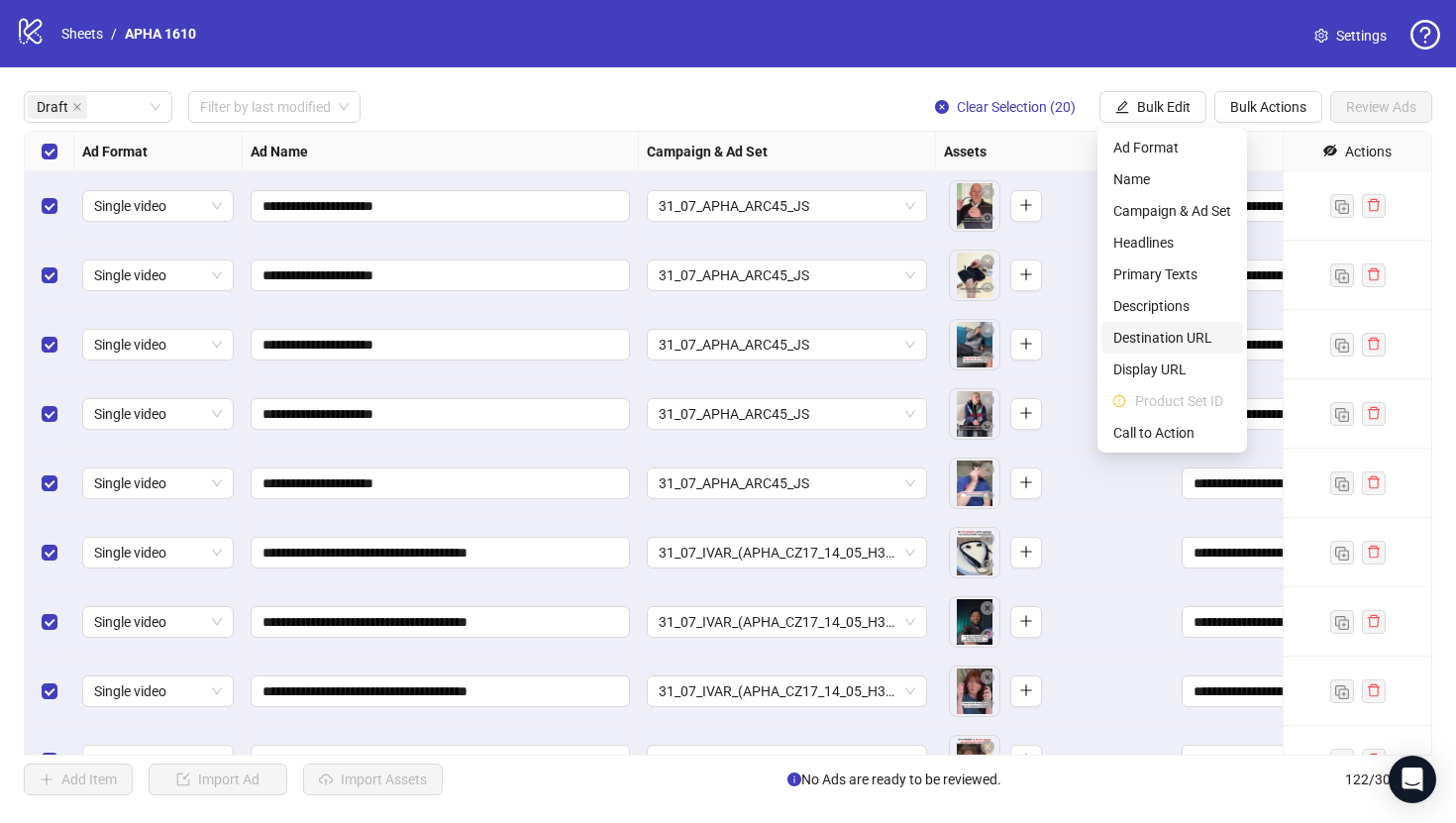 click on "Destination URL" at bounding box center [1172, 338] 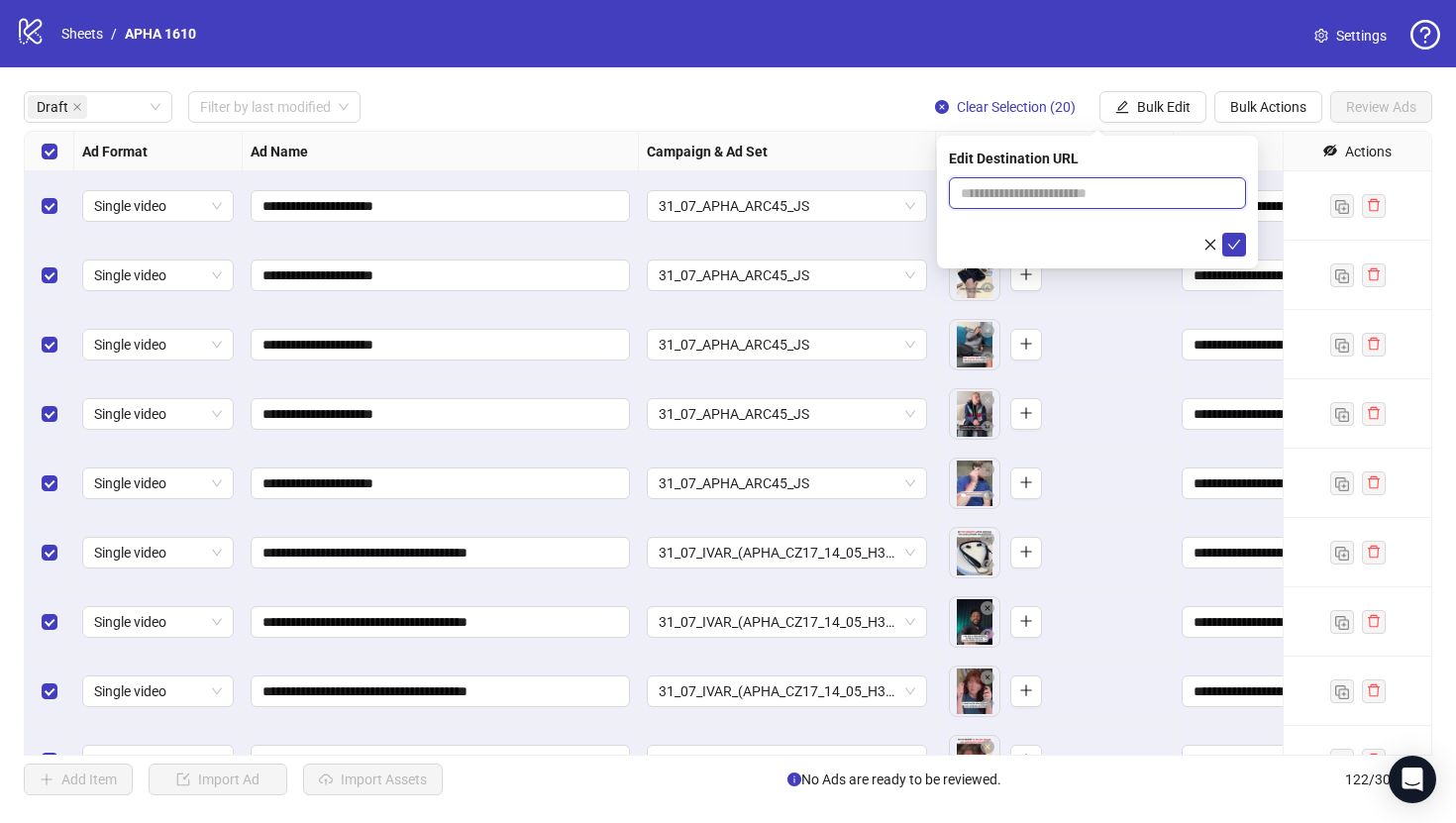 click at bounding box center (1090, 193) 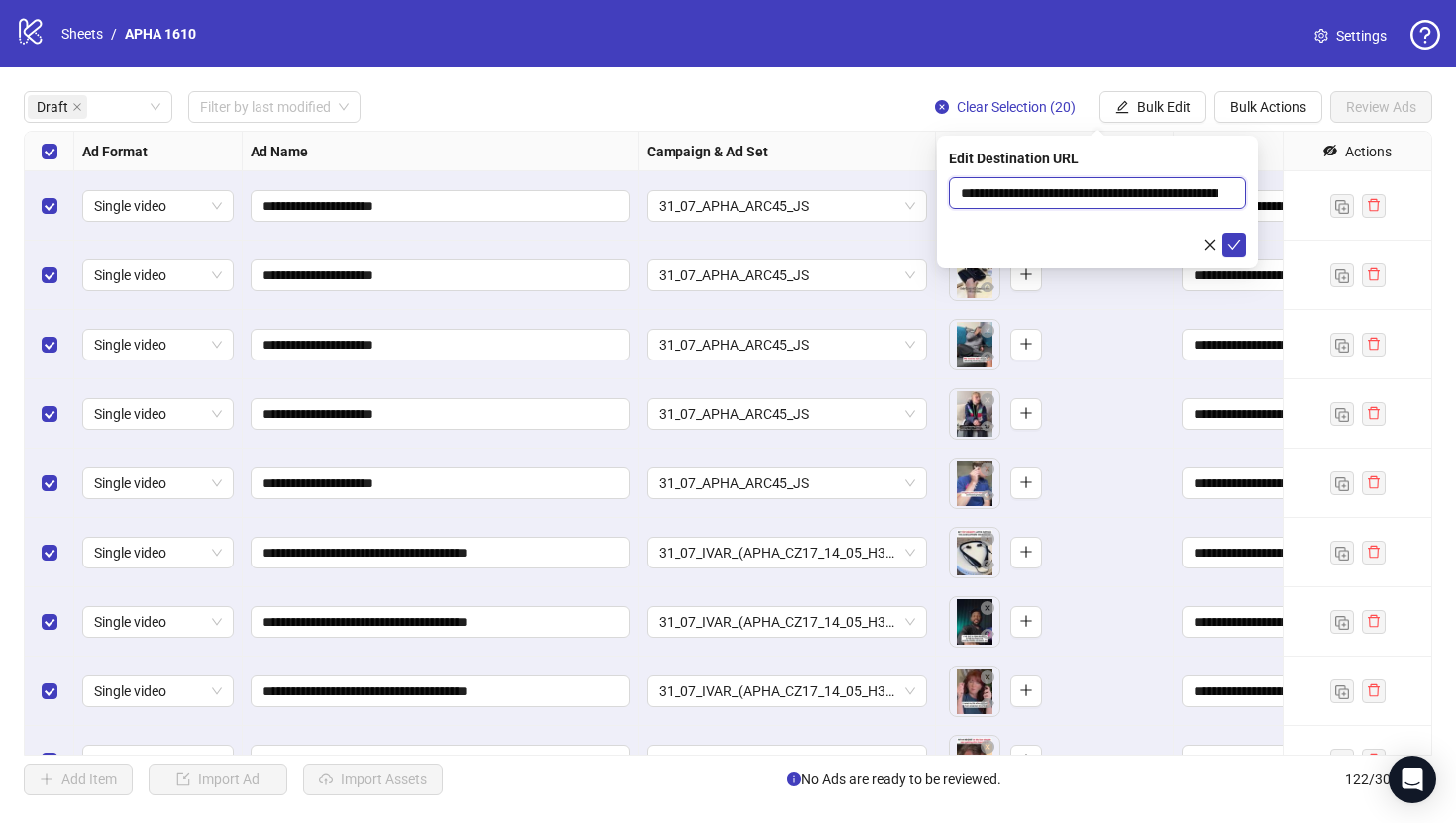 scroll, scrollTop: 0, scrollLeft: 746, axis: horizontal 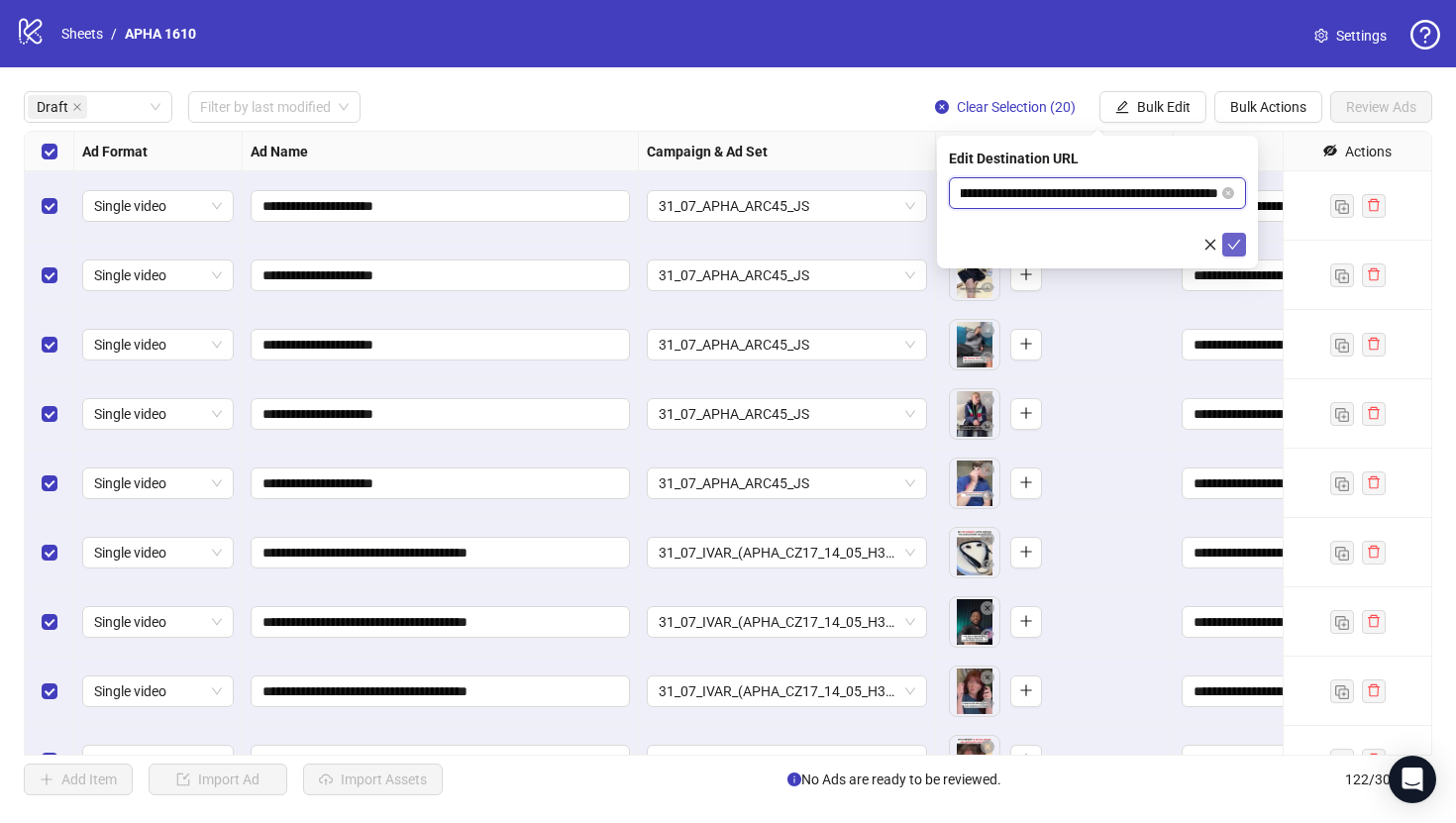 type on "**********" 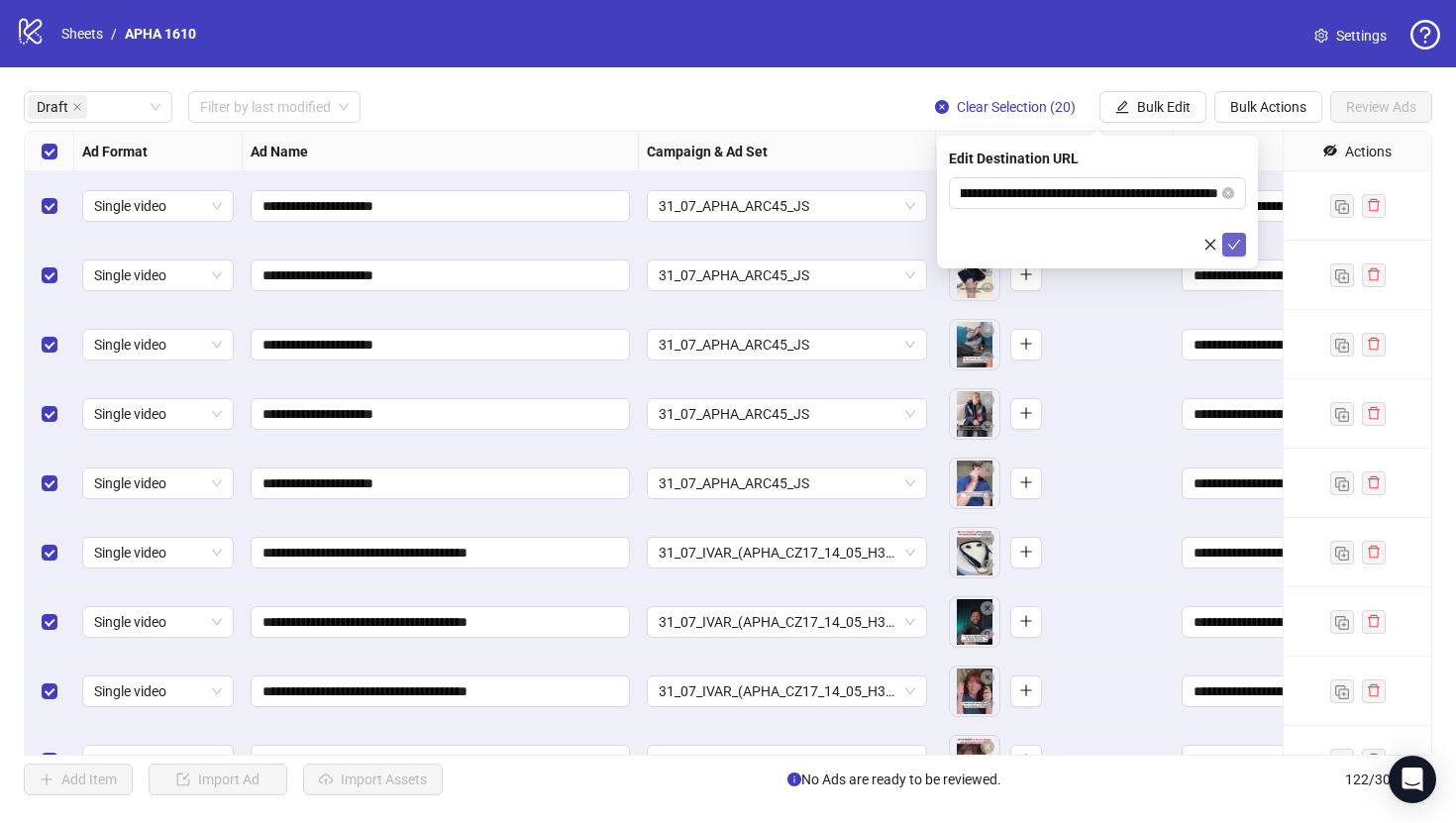 scroll, scrollTop: 0, scrollLeft: 0, axis: both 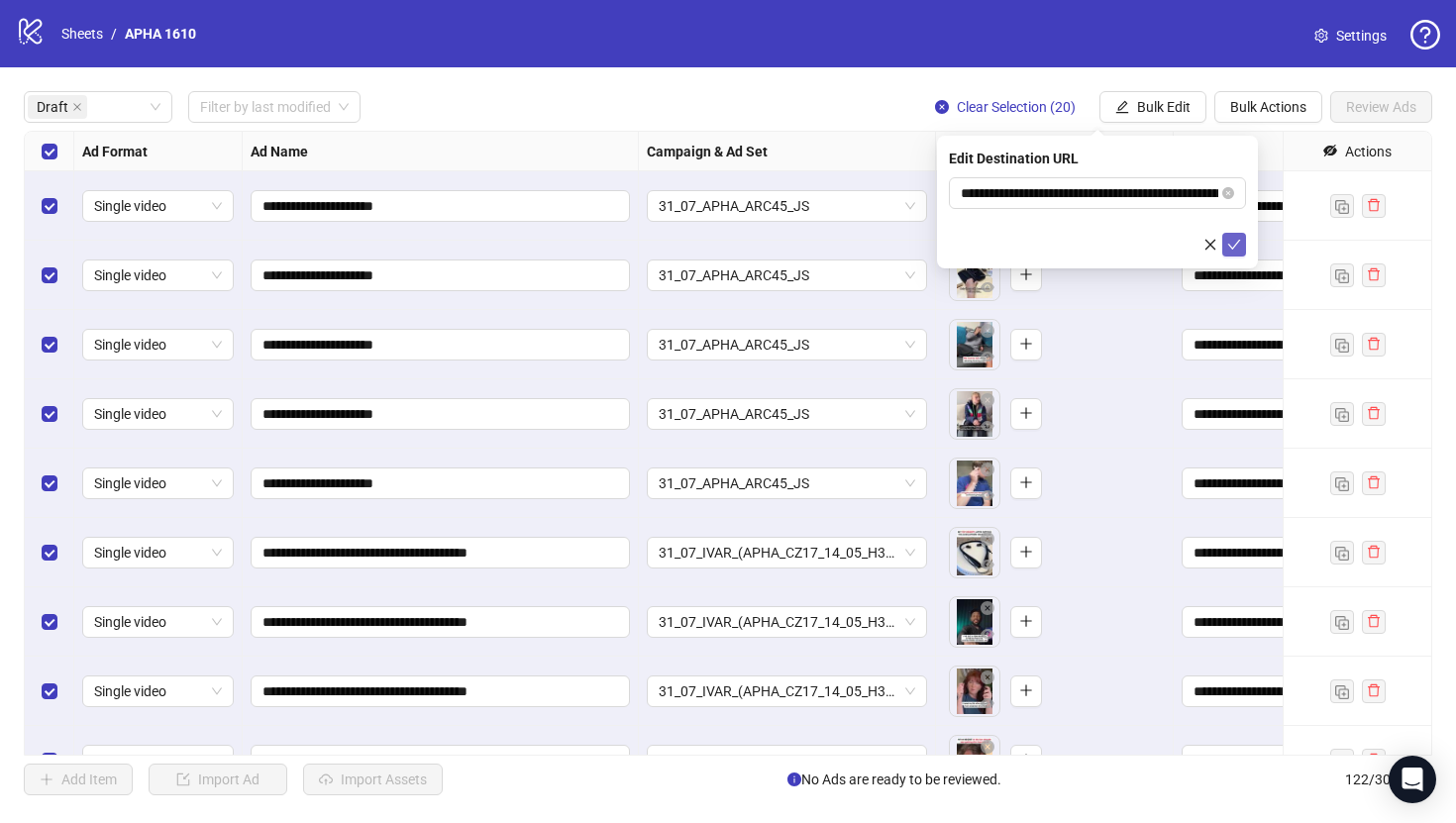 click 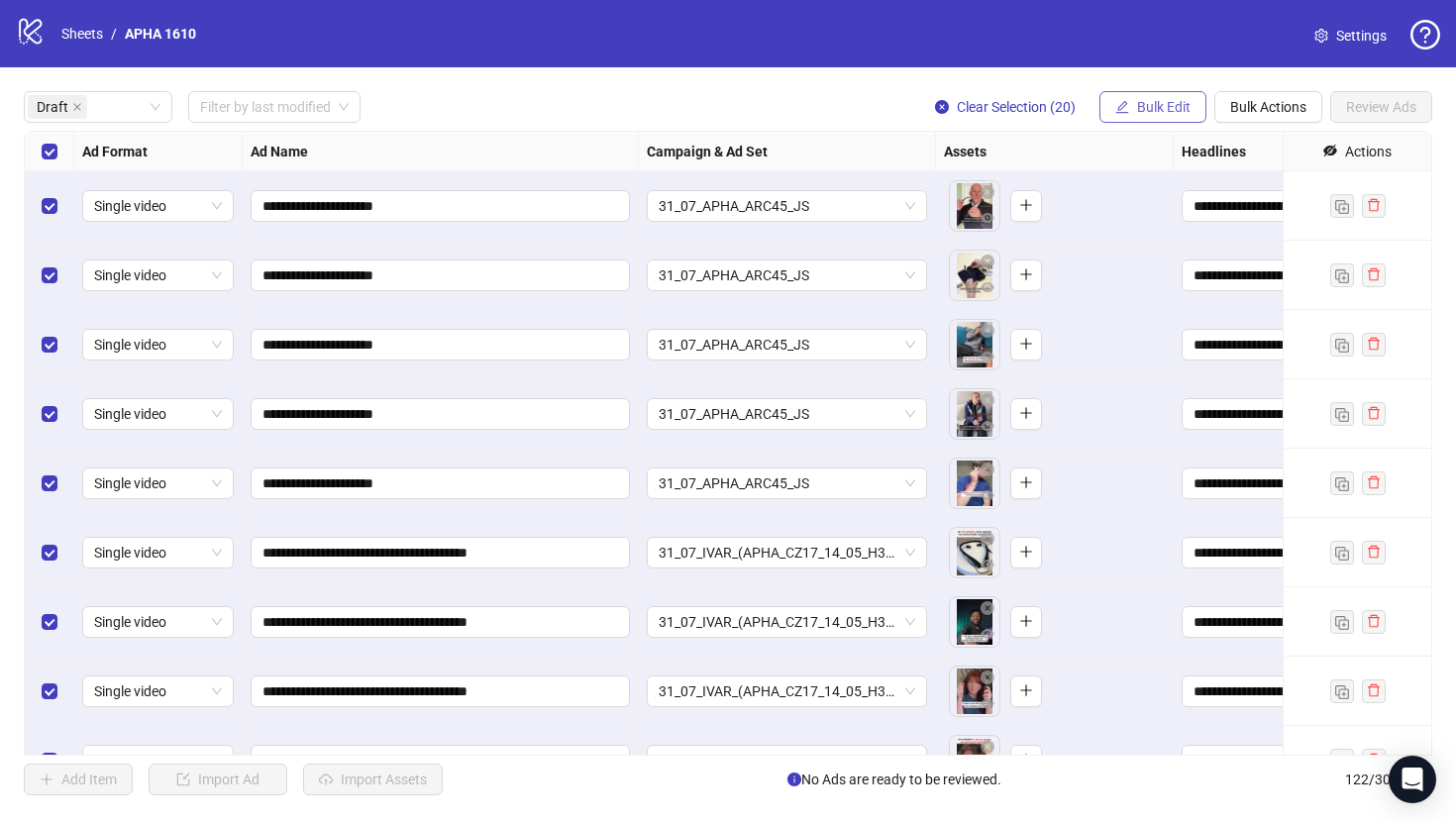 click on "Bulk Edit" at bounding box center (1164, 107) 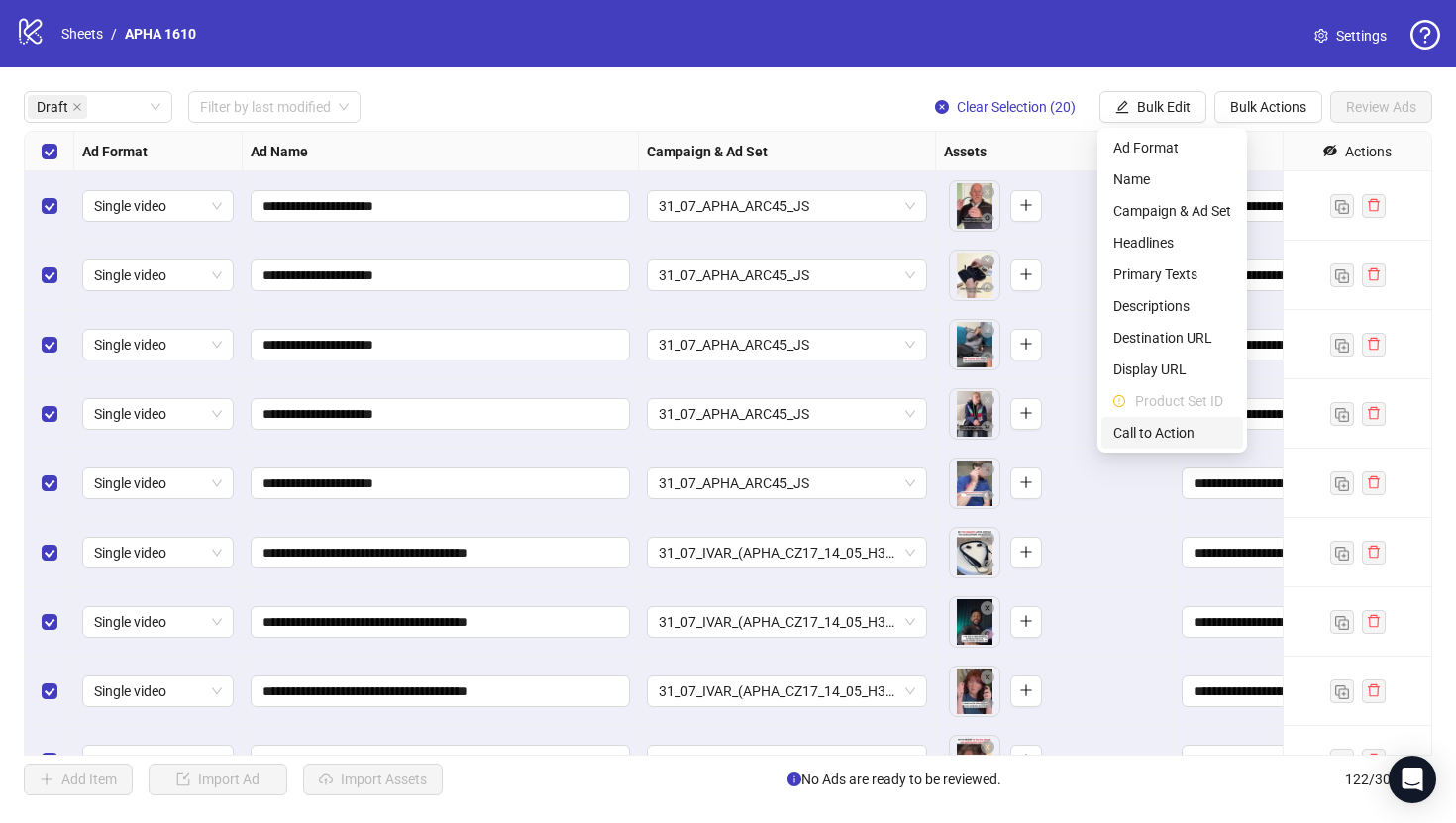 click on "Call to Action" at bounding box center [1172, 433] 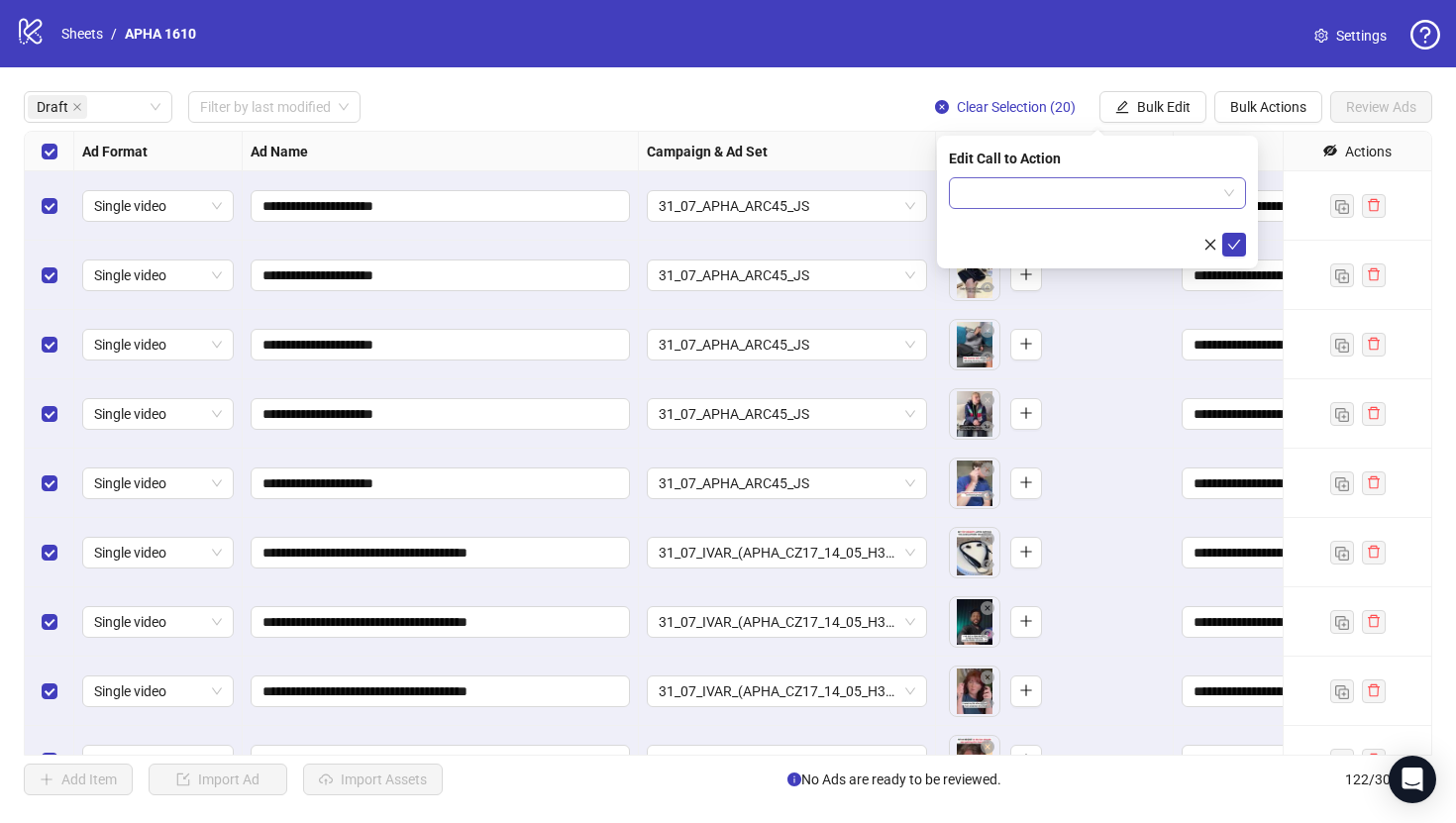 click at bounding box center (1089, 193) 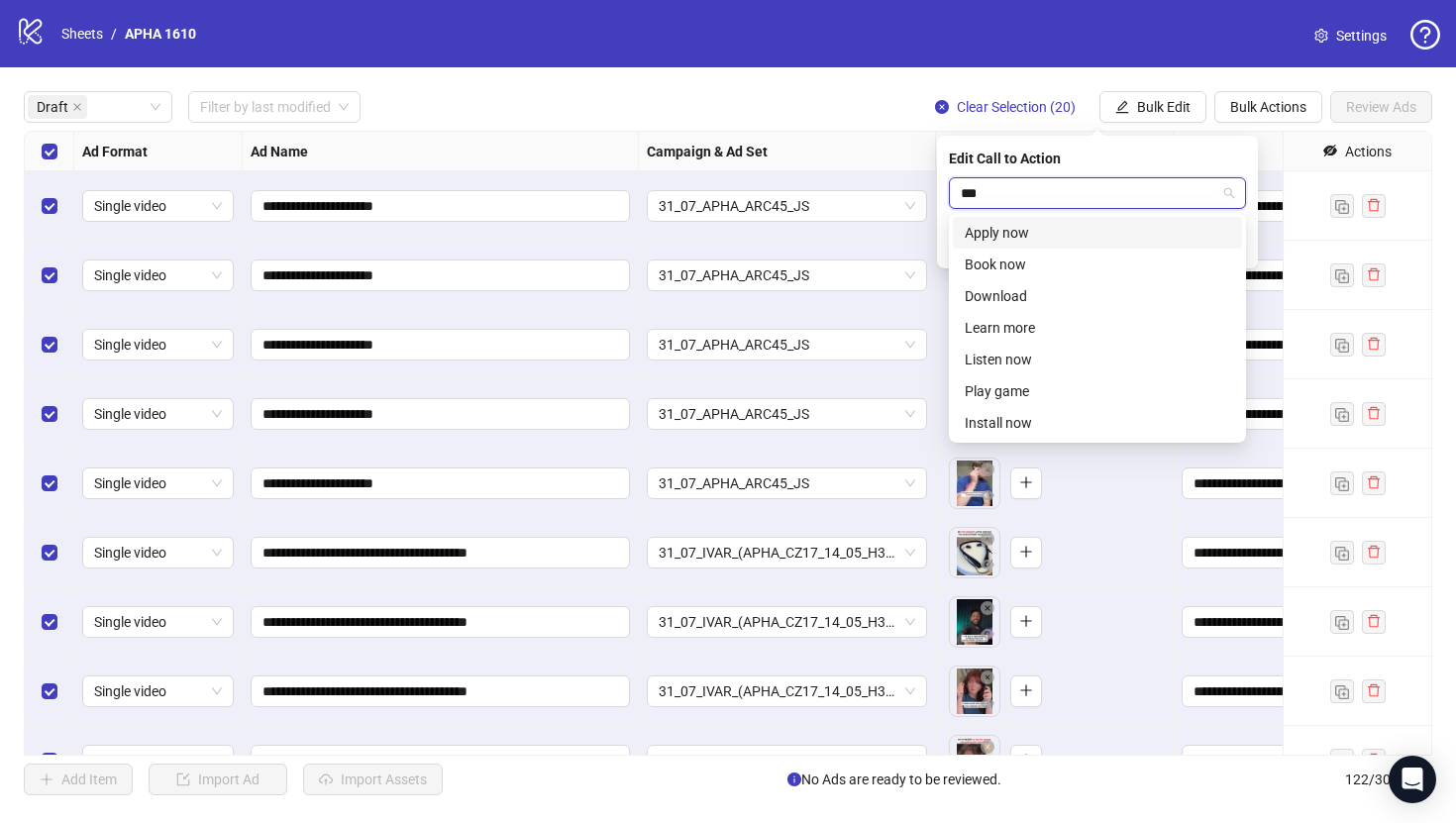 type on "****" 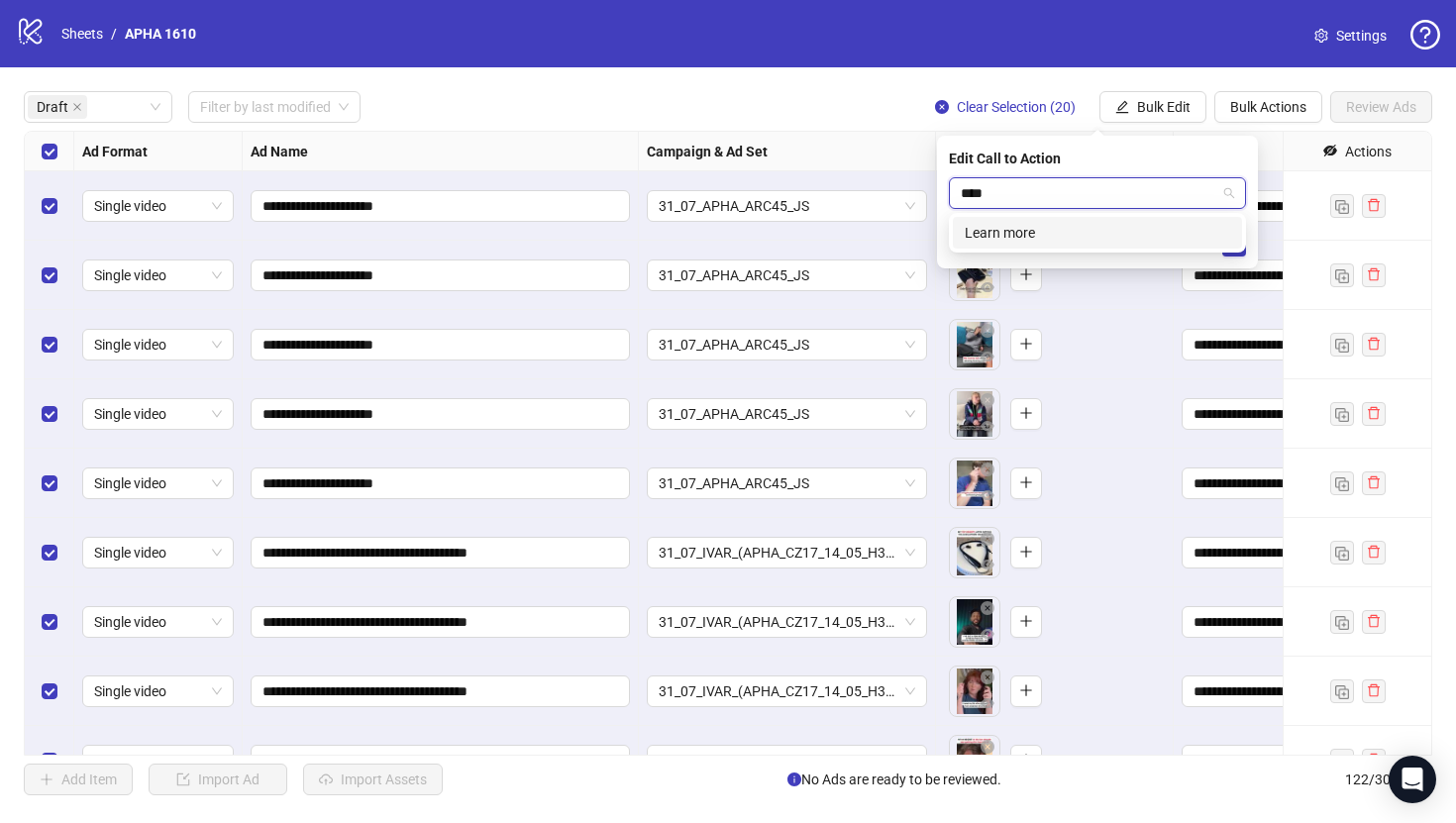 type 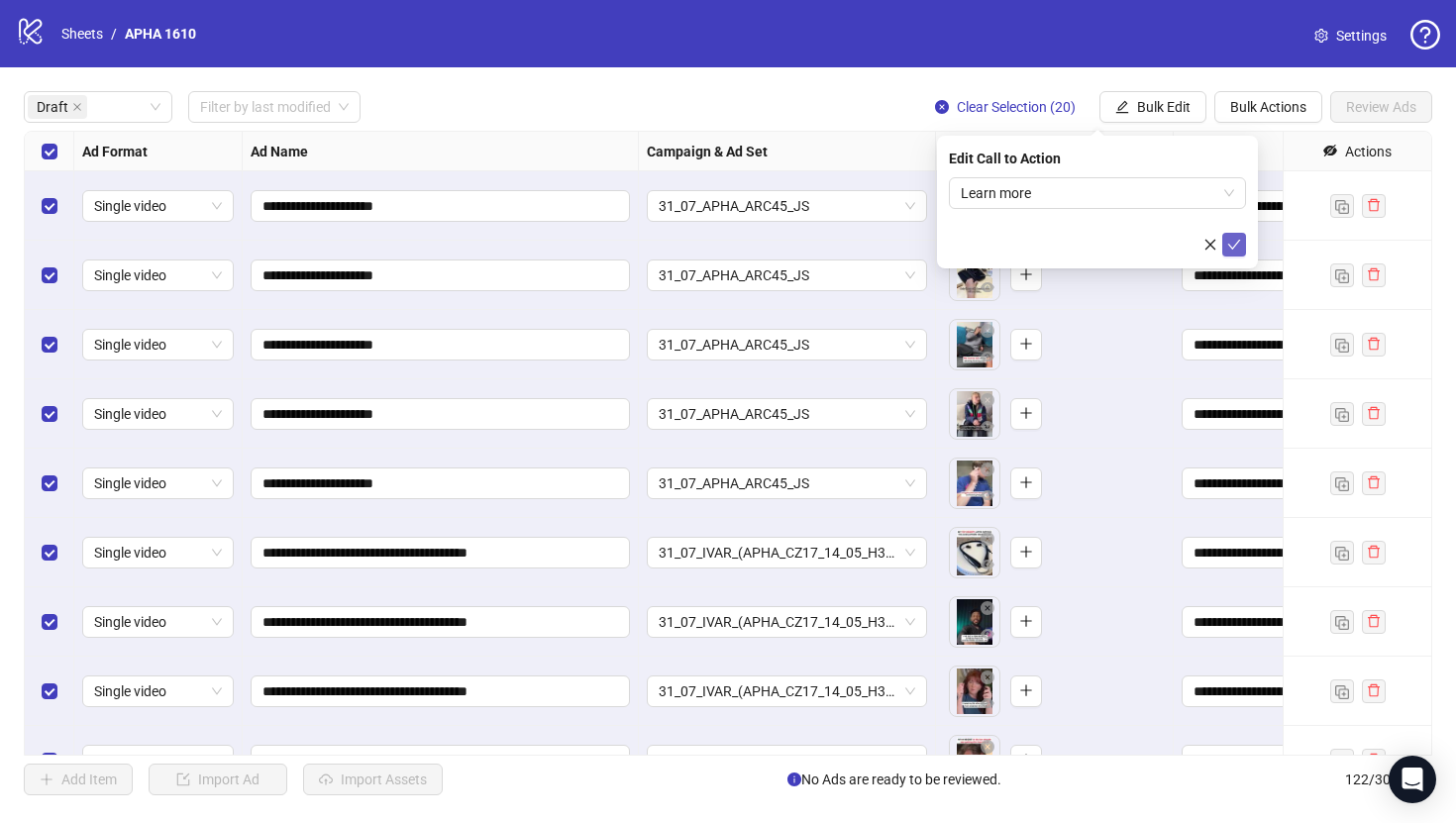 click at bounding box center (1234, 245) 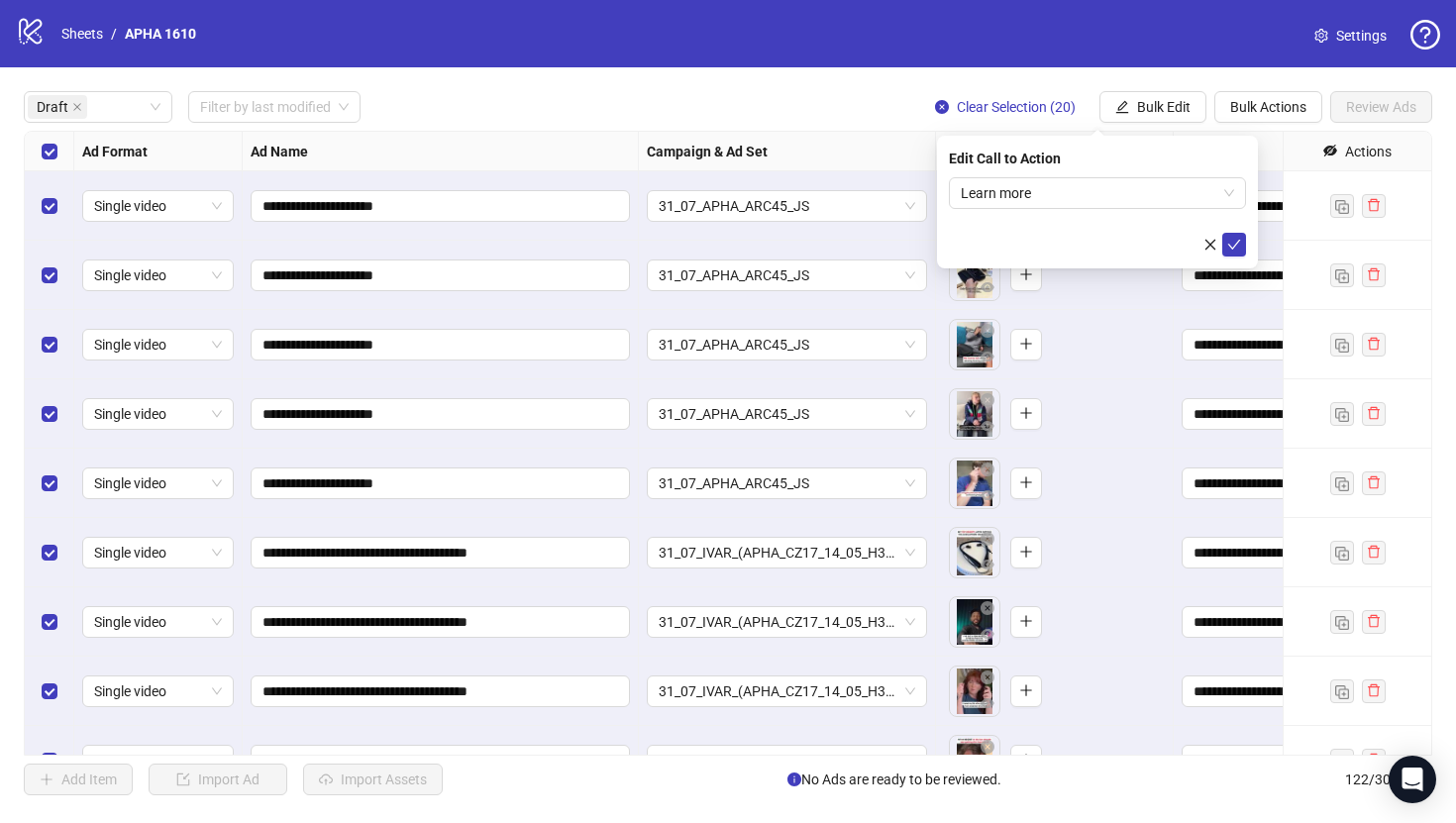 type 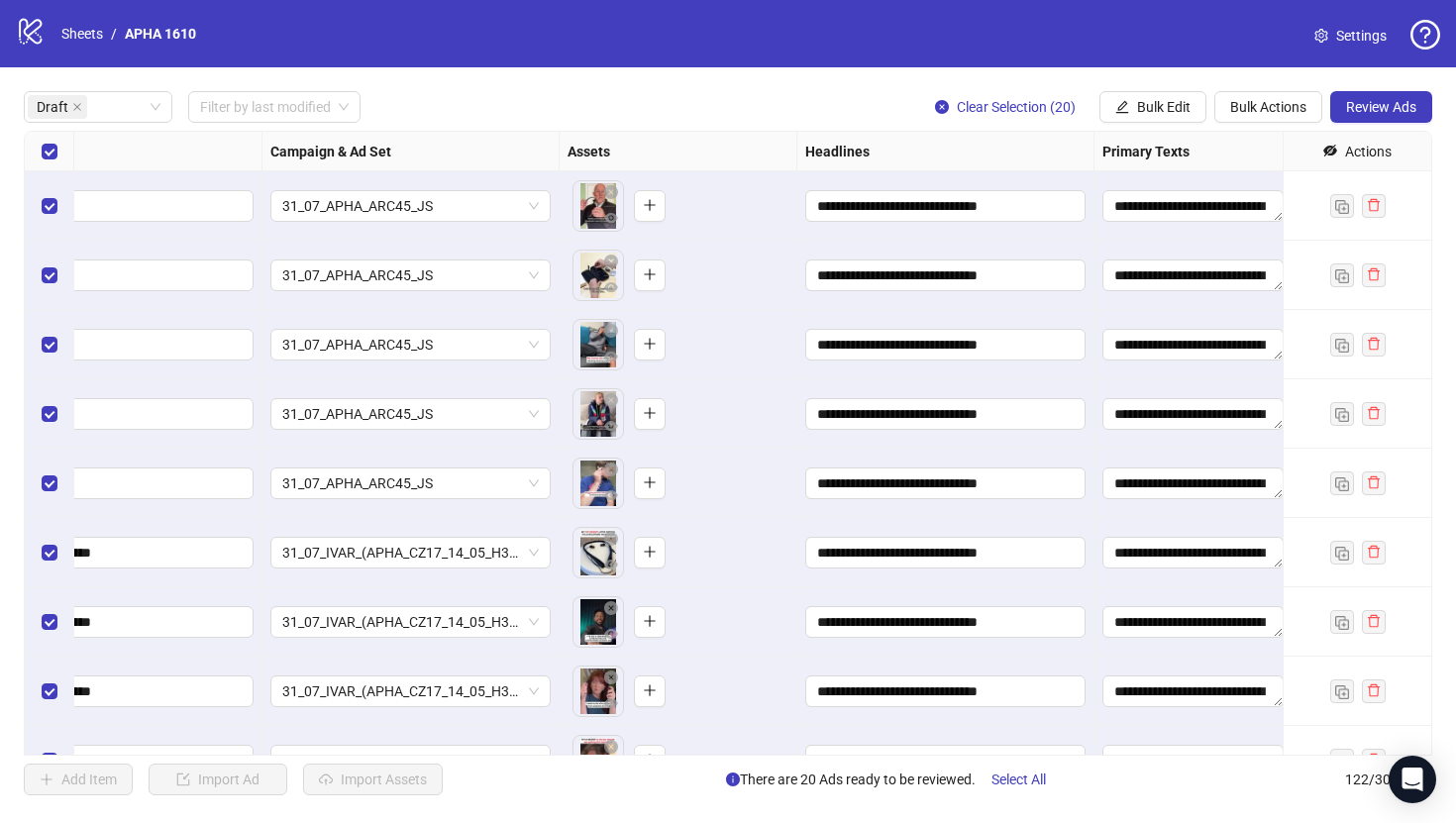 scroll, scrollTop: 0, scrollLeft: 0, axis: both 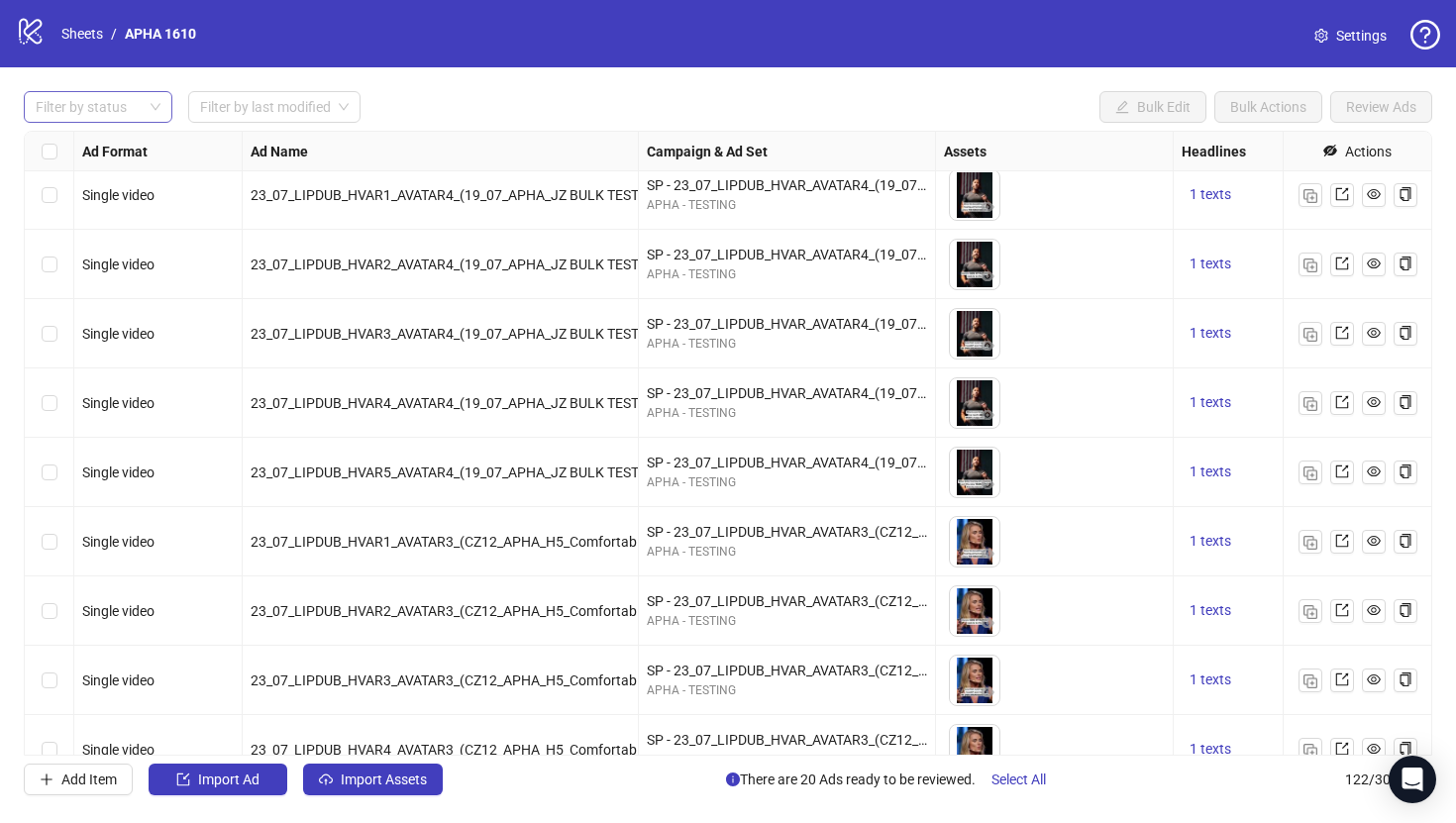 click at bounding box center (87, 107) 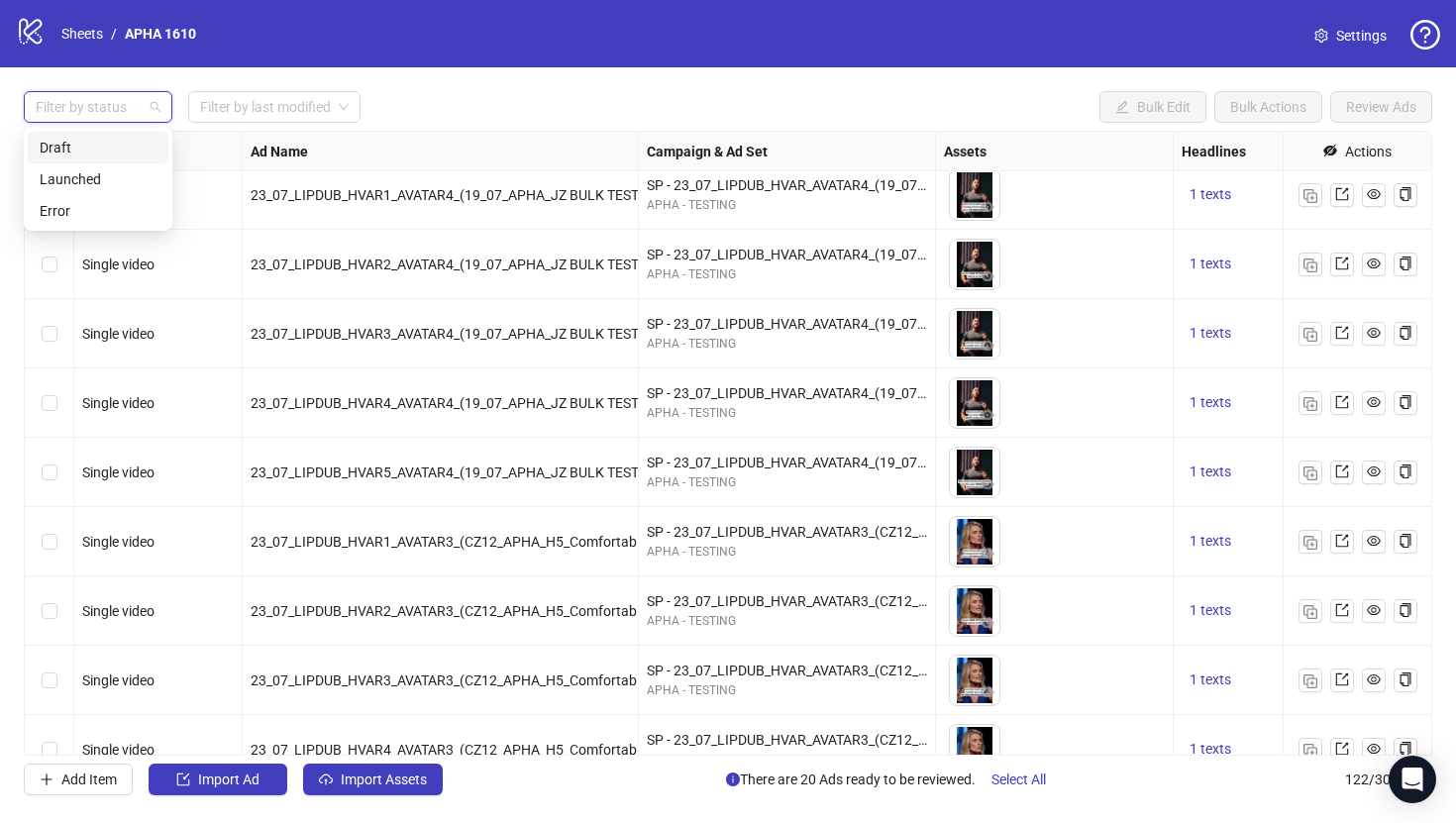 click on "Draft" at bounding box center (98, 148) 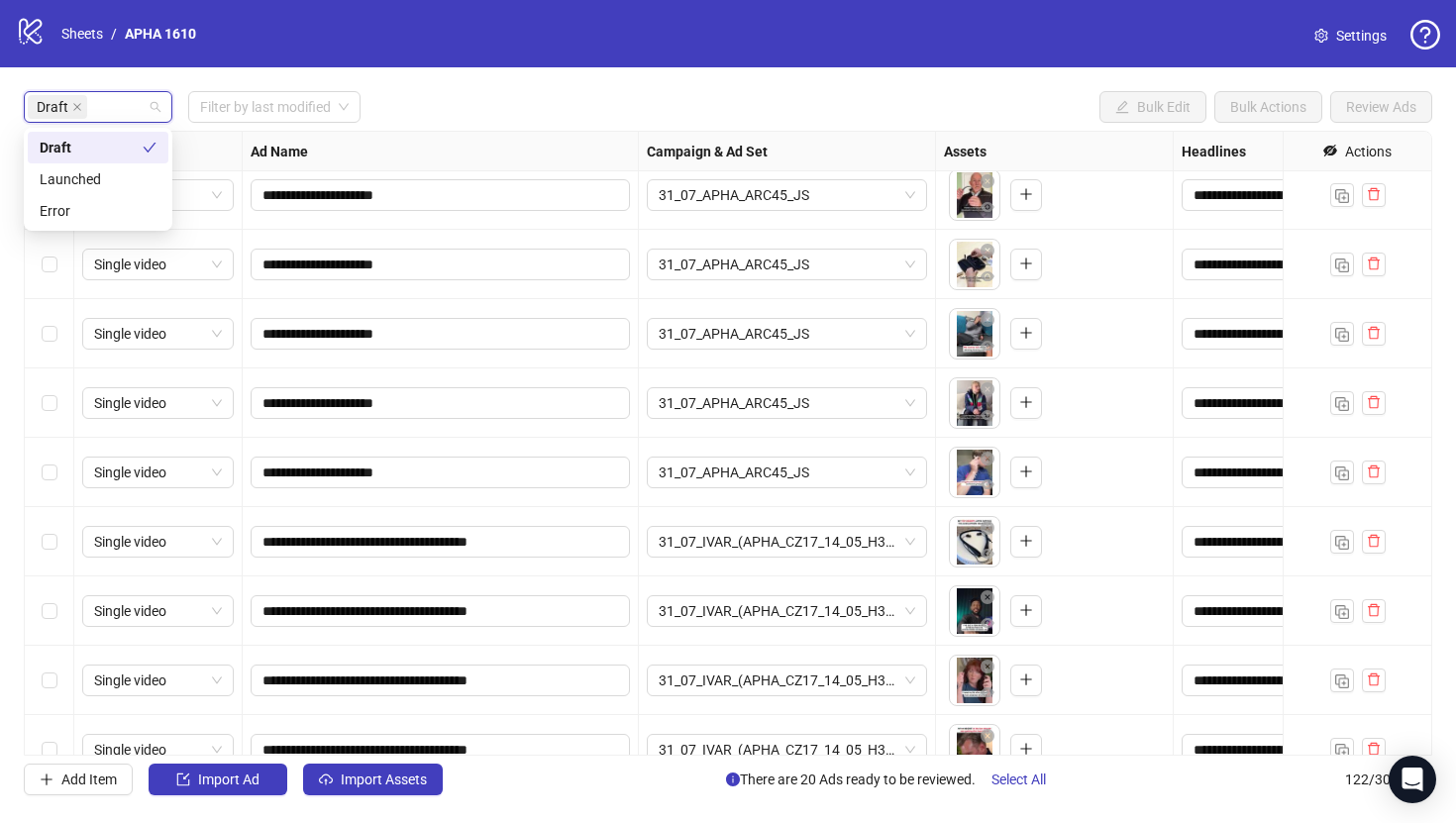 click on "logo/logo-mobile Sheets / APHA 1610 Settings" at bounding box center (728, 34) 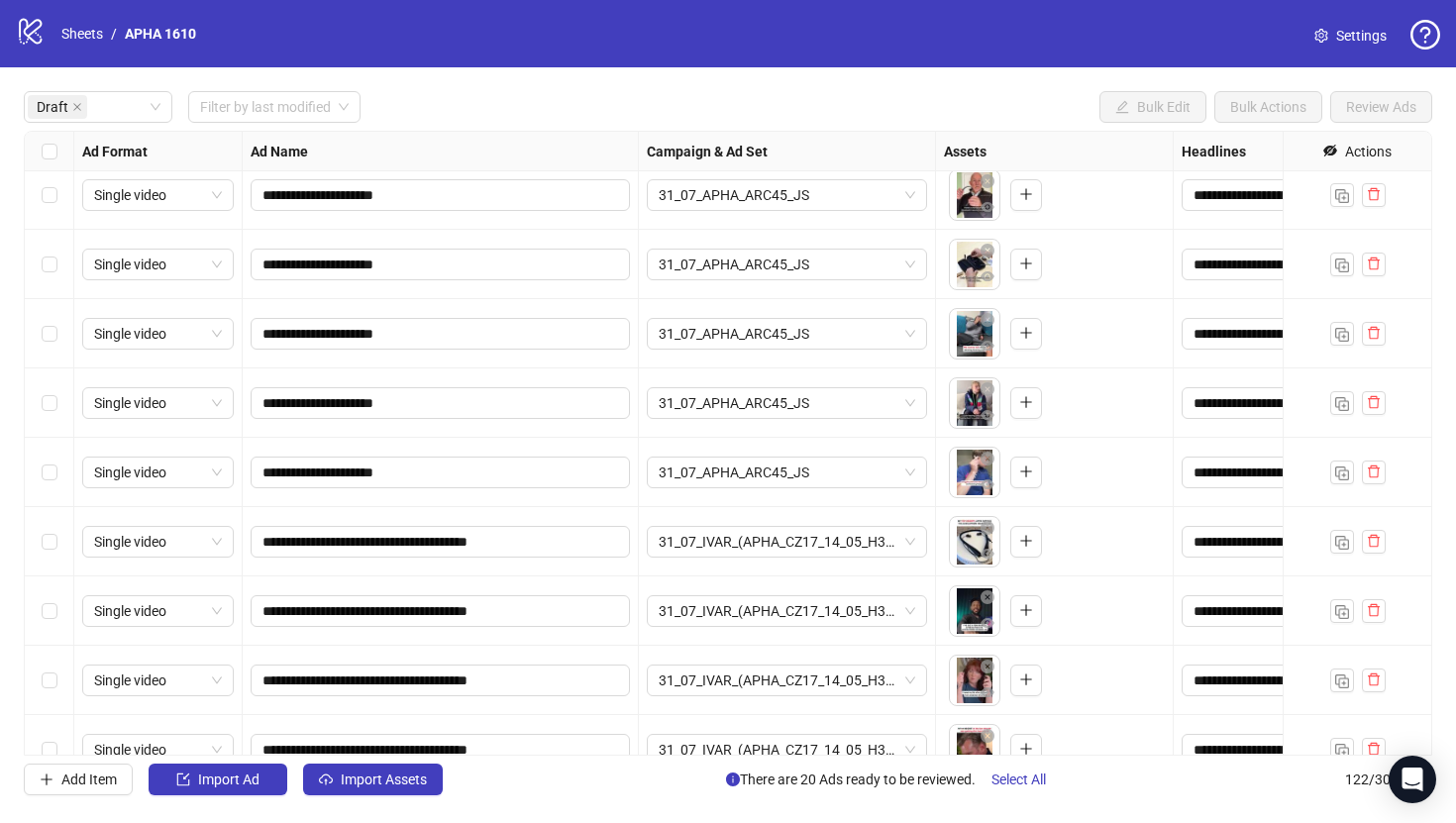 click at bounding box center [50, 152] 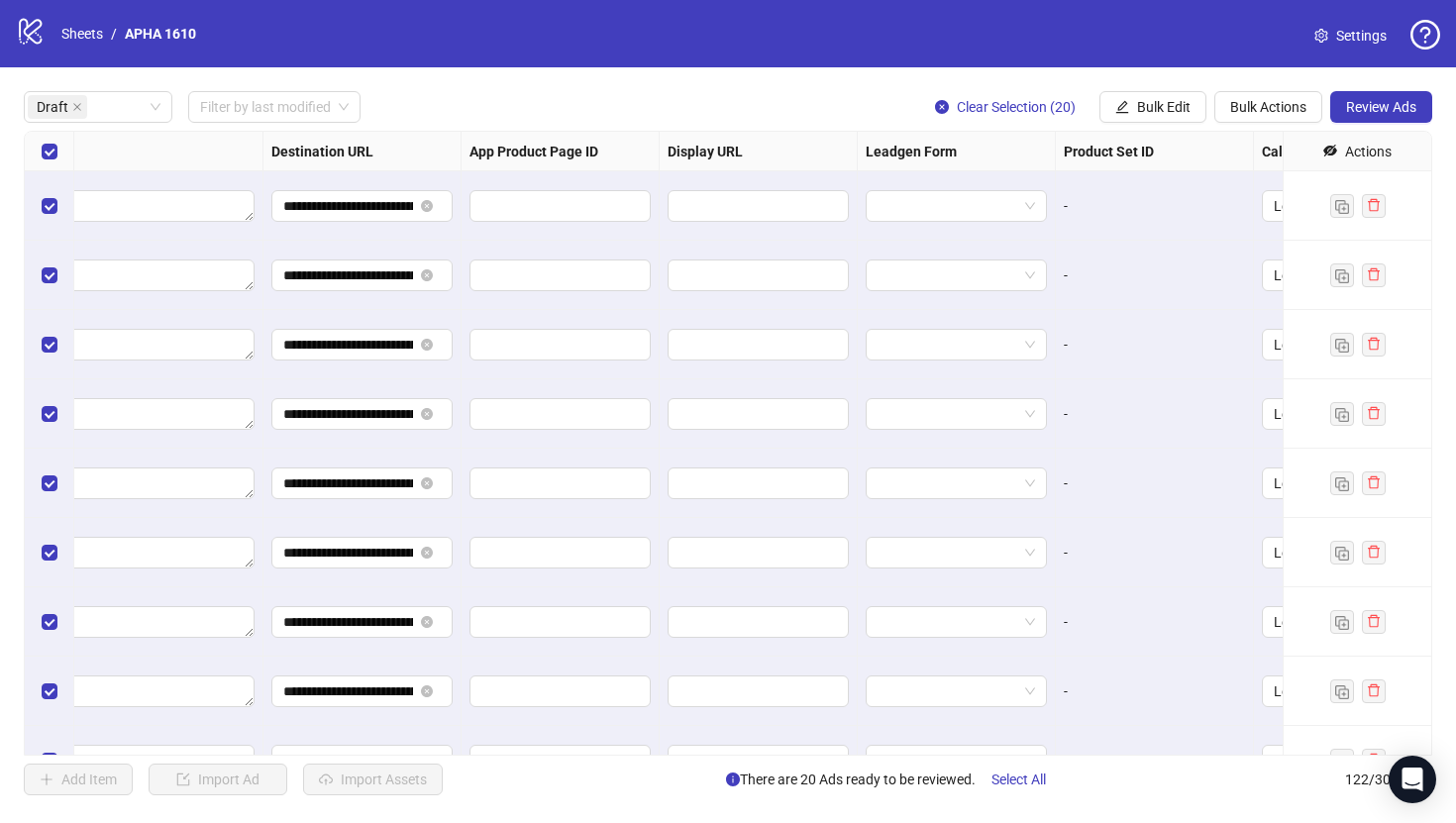 scroll, scrollTop: 0, scrollLeft: 1832, axis: horizontal 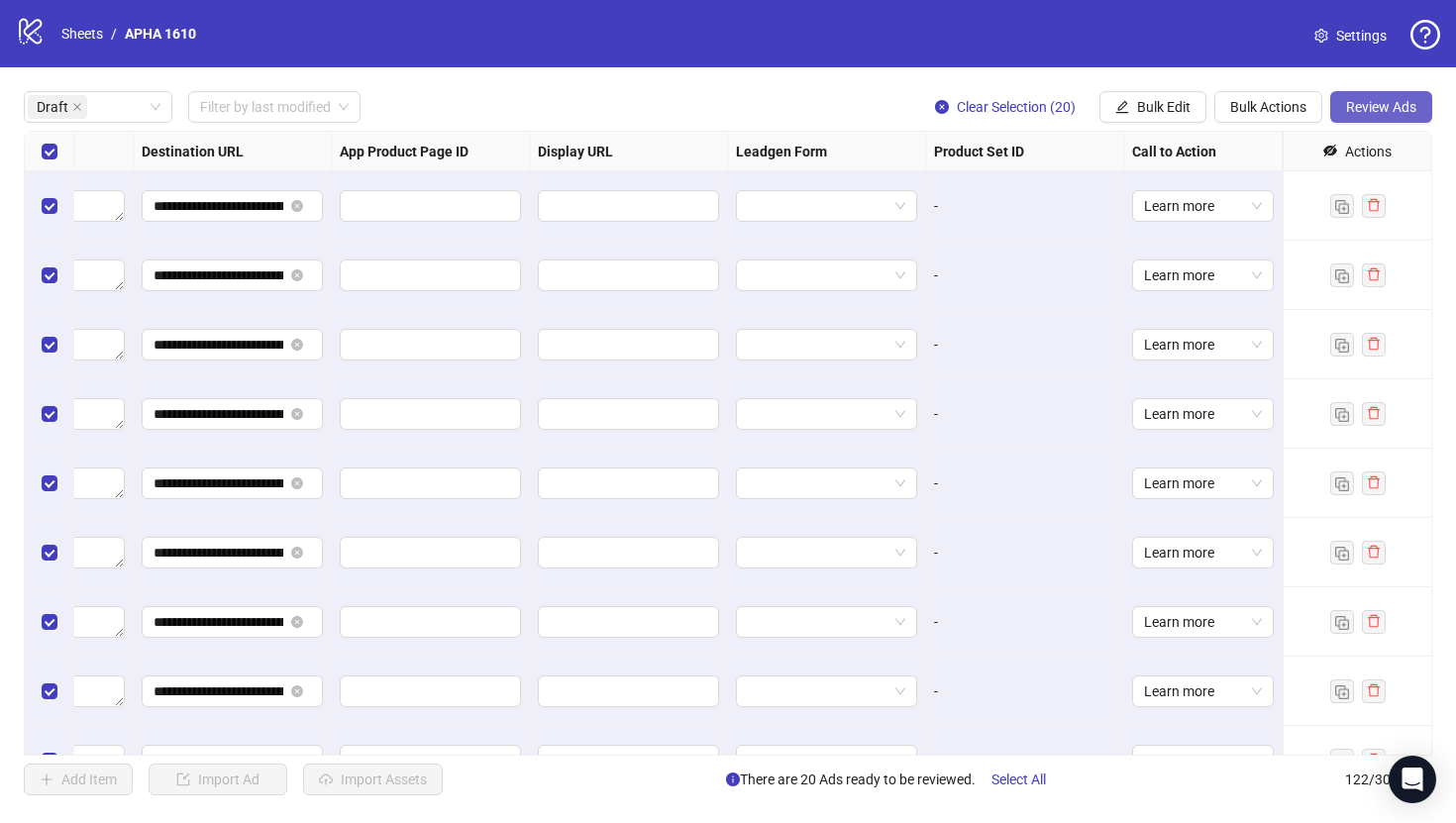 click on "Review Ads" at bounding box center (1381, 107) 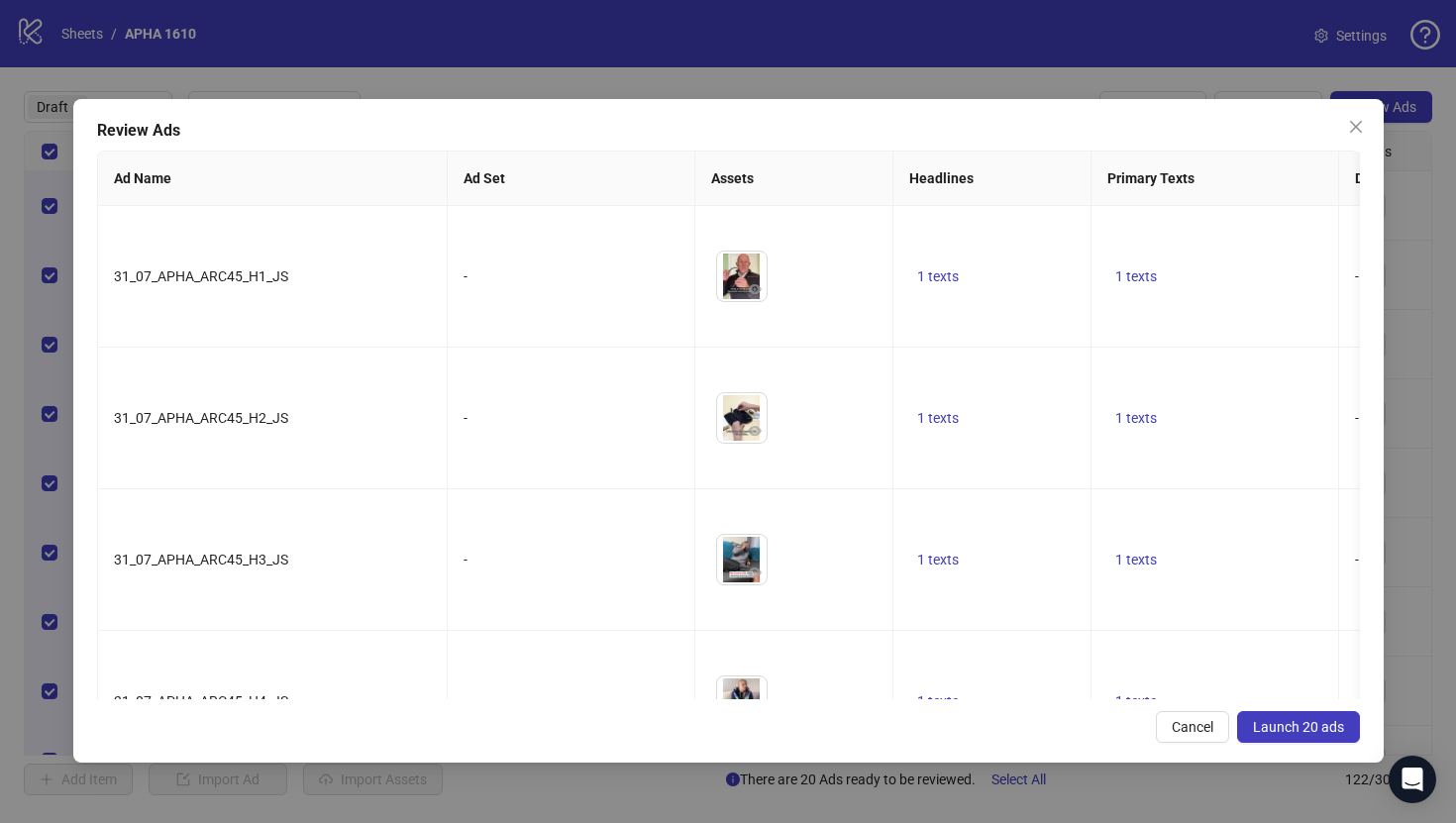 click on "Launch 20 ads" at bounding box center (1299, 727) 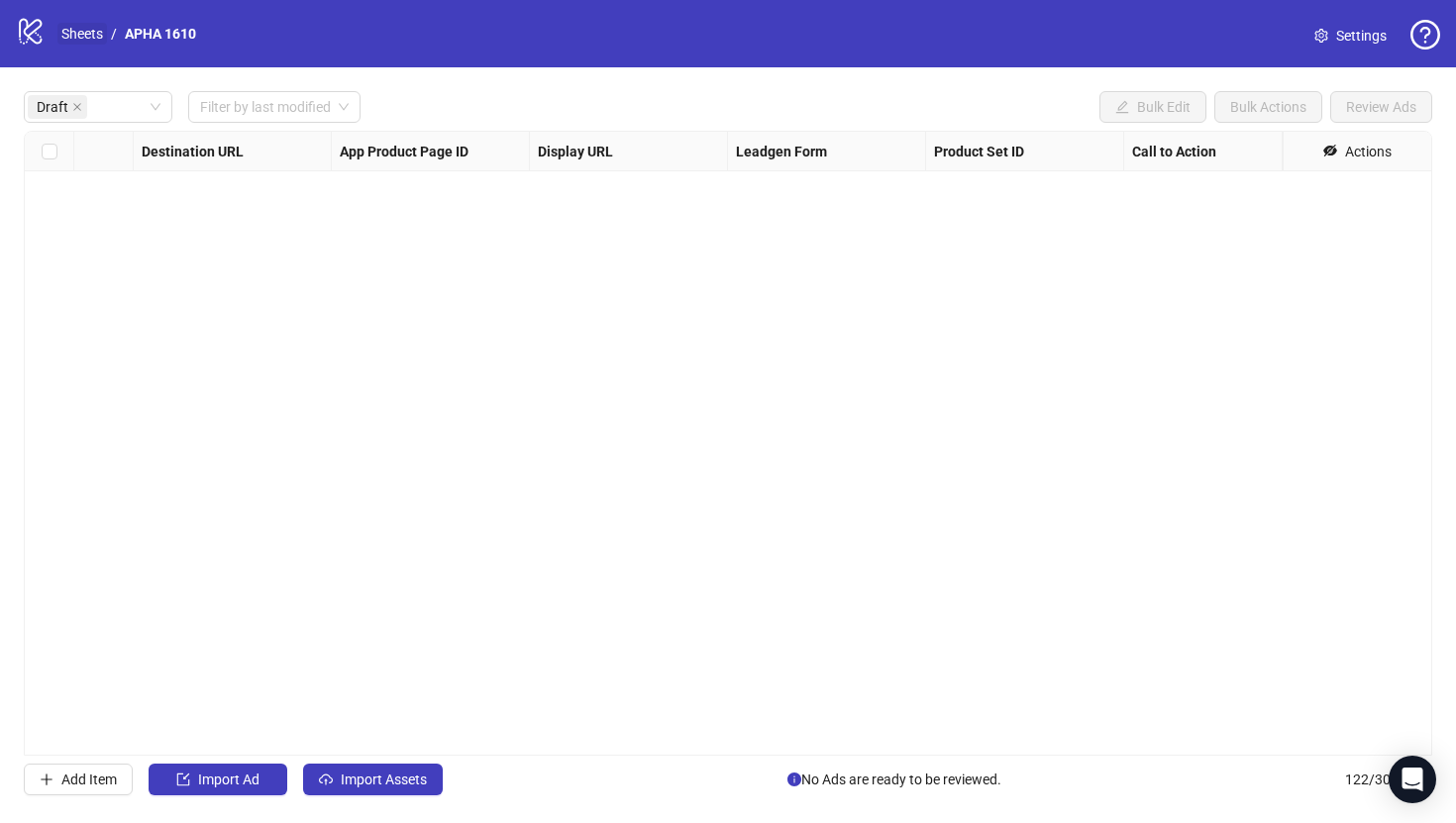 click on "Sheets" at bounding box center (82, 34) 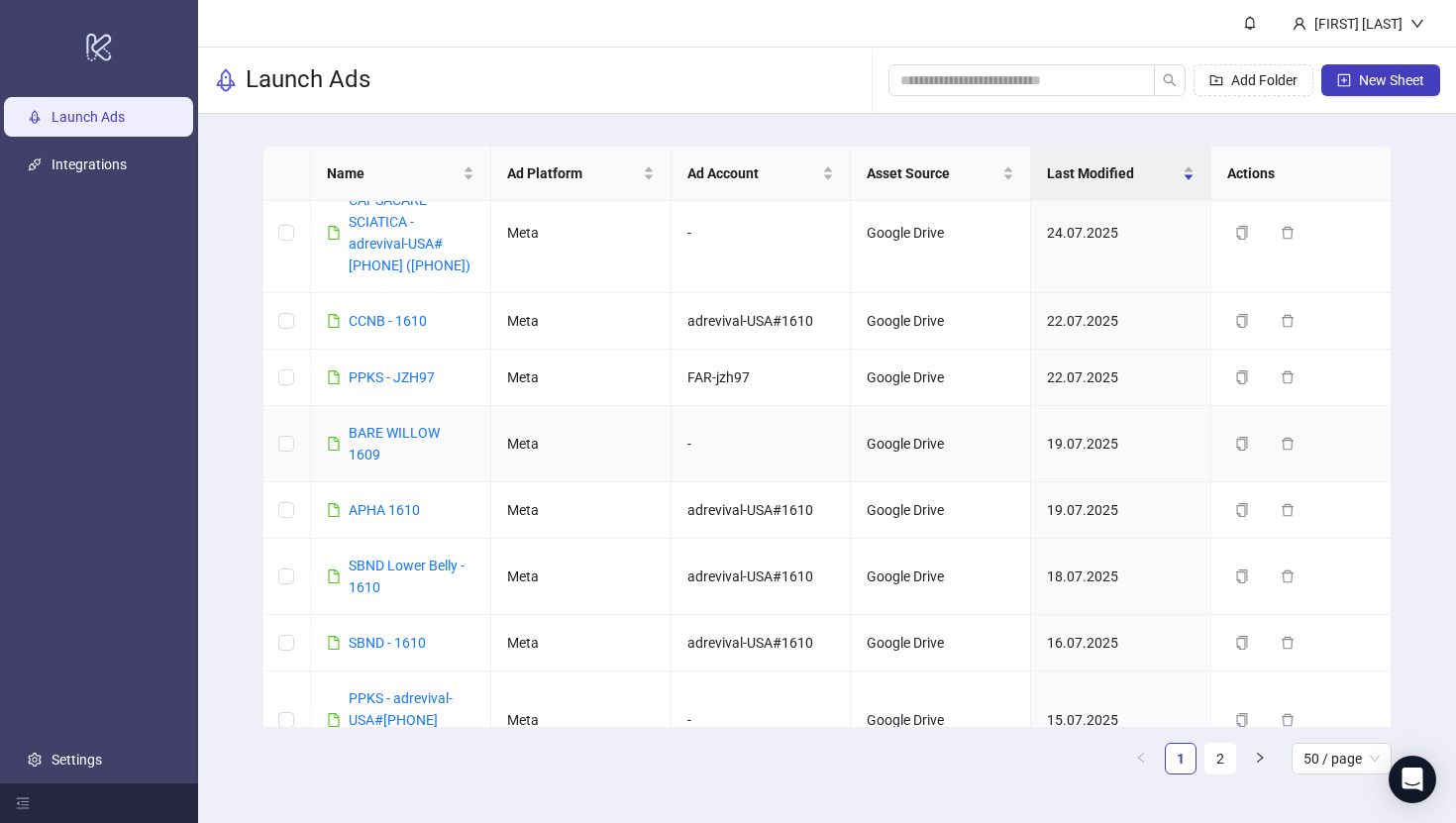 scroll, scrollTop: 428, scrollLeft: 0, axis: vertical 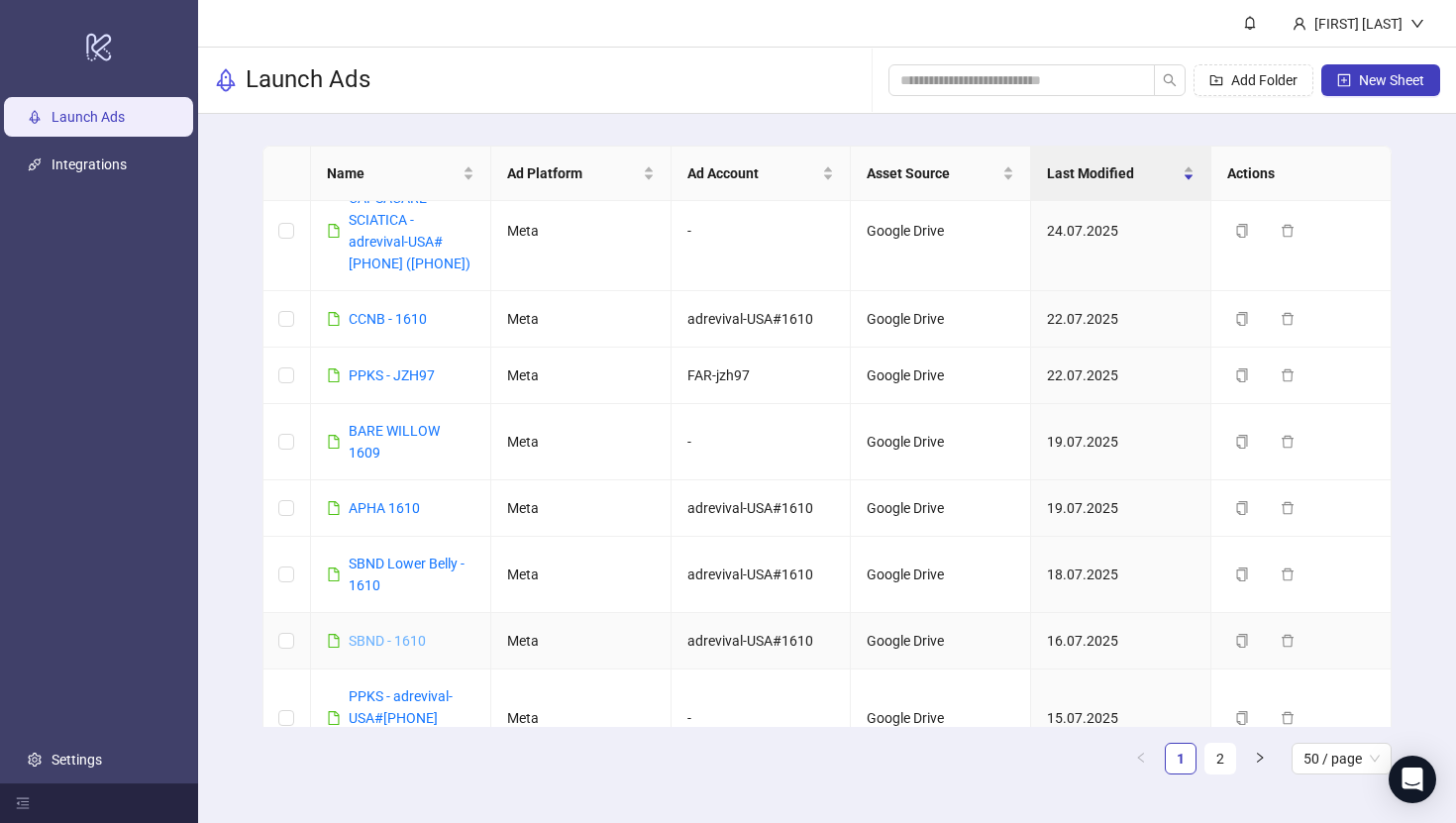 click on "SBND - 1610" at bounding box center [387, 641] 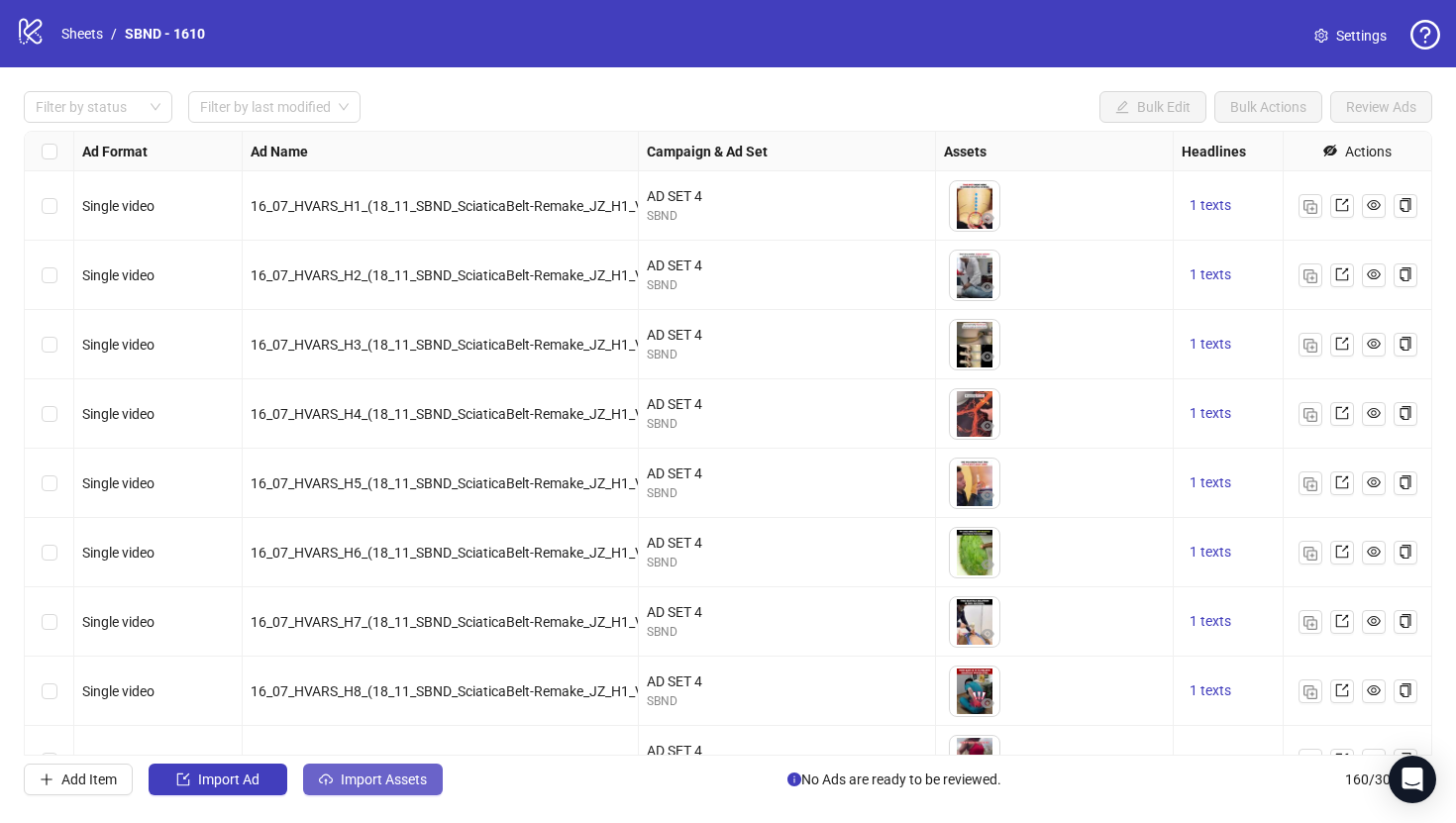 click on "Import Assets" at bounding box center [383, 779] 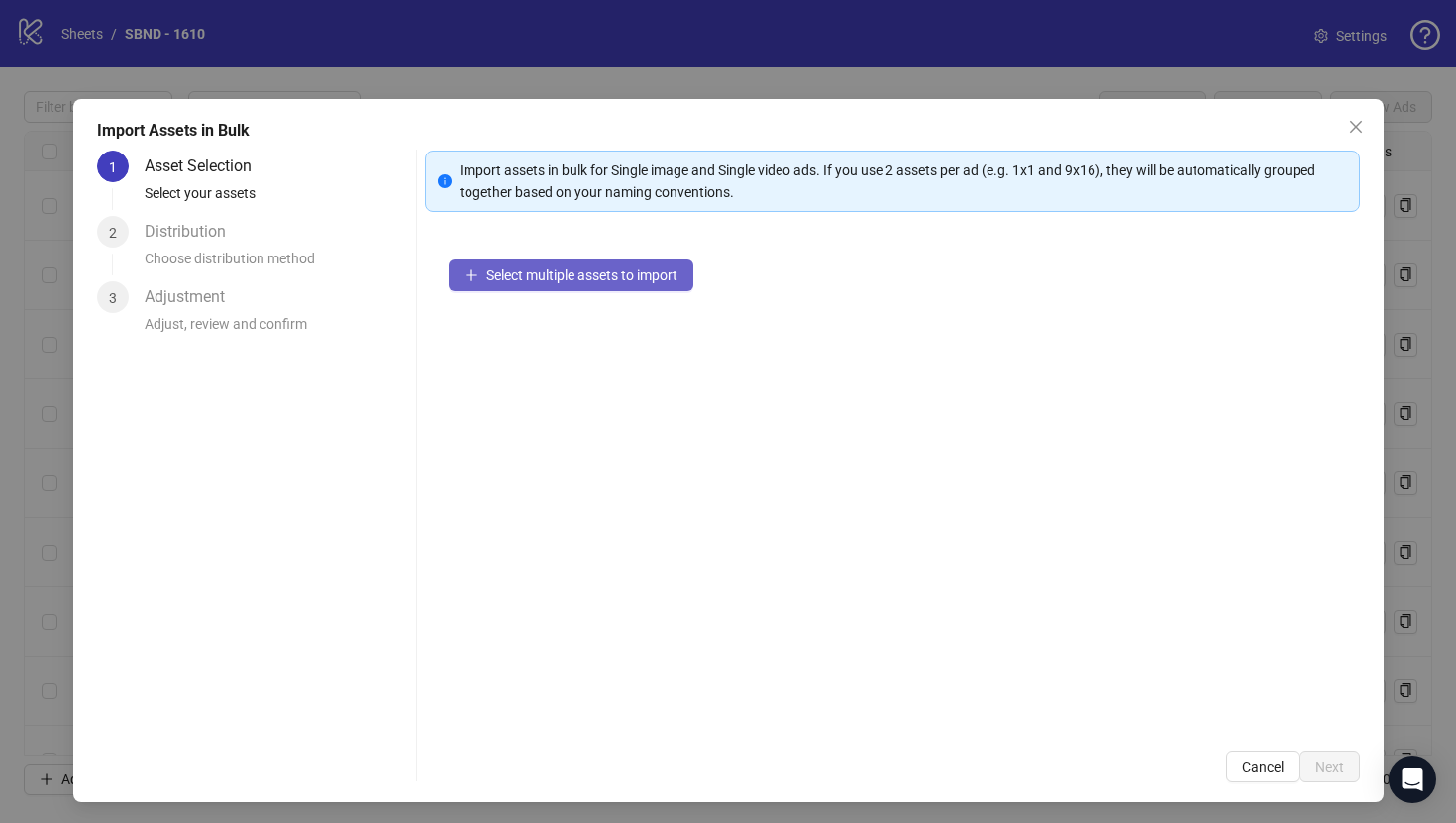 click on "Select multiple assets to import" at bounding box center (571, 275) 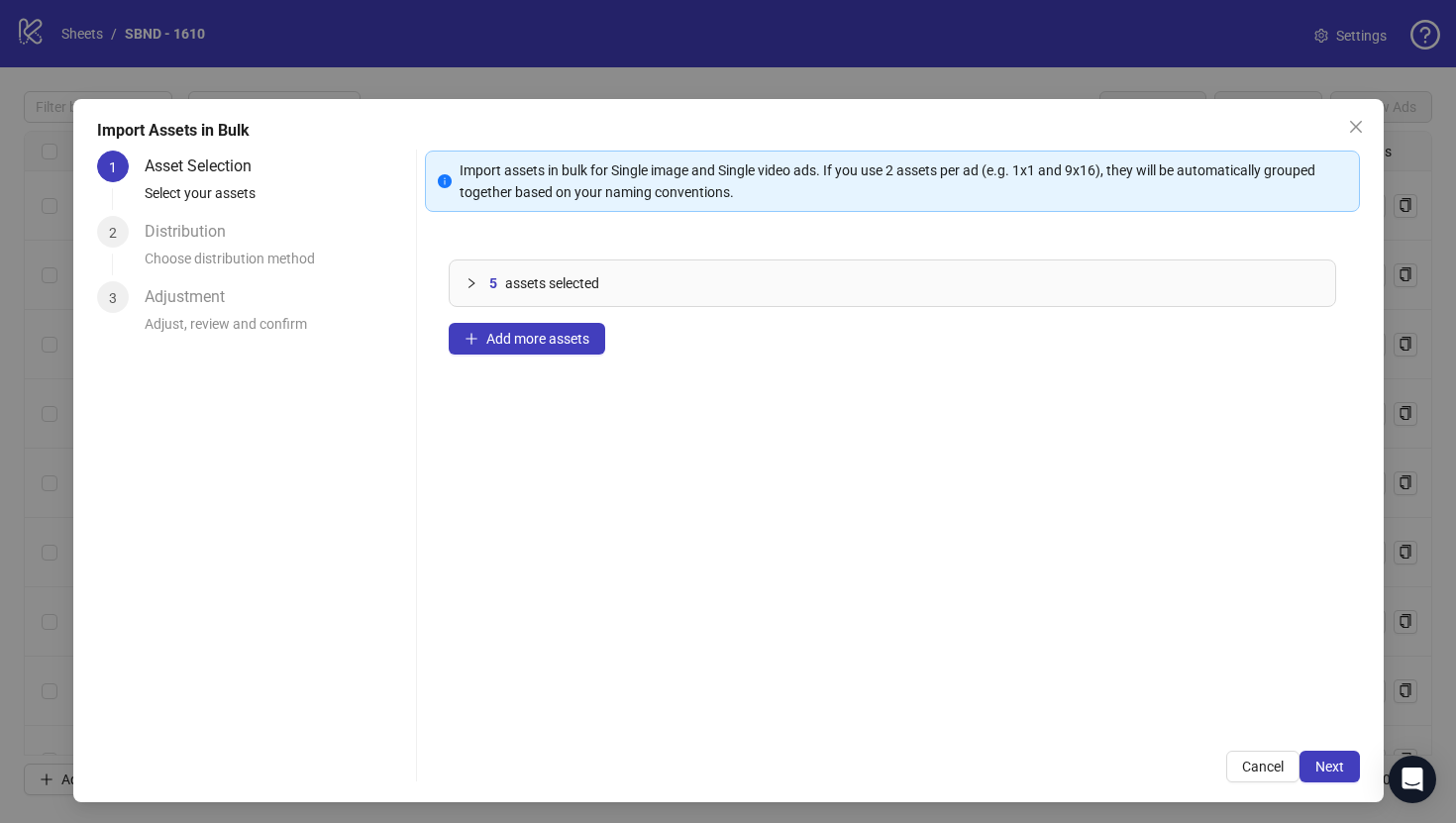type 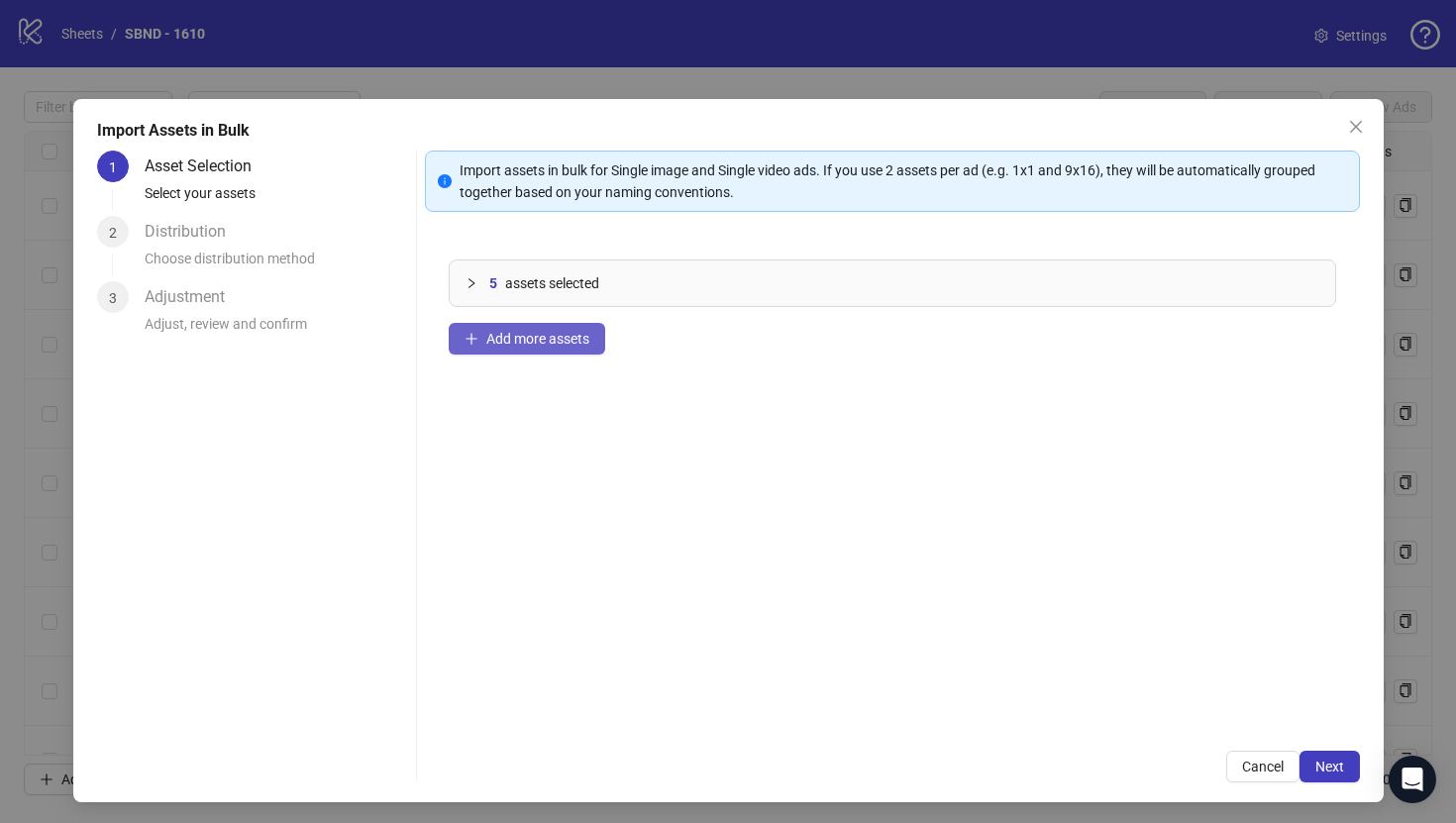 click on "Add more assets" at bounding box center [527, 339] 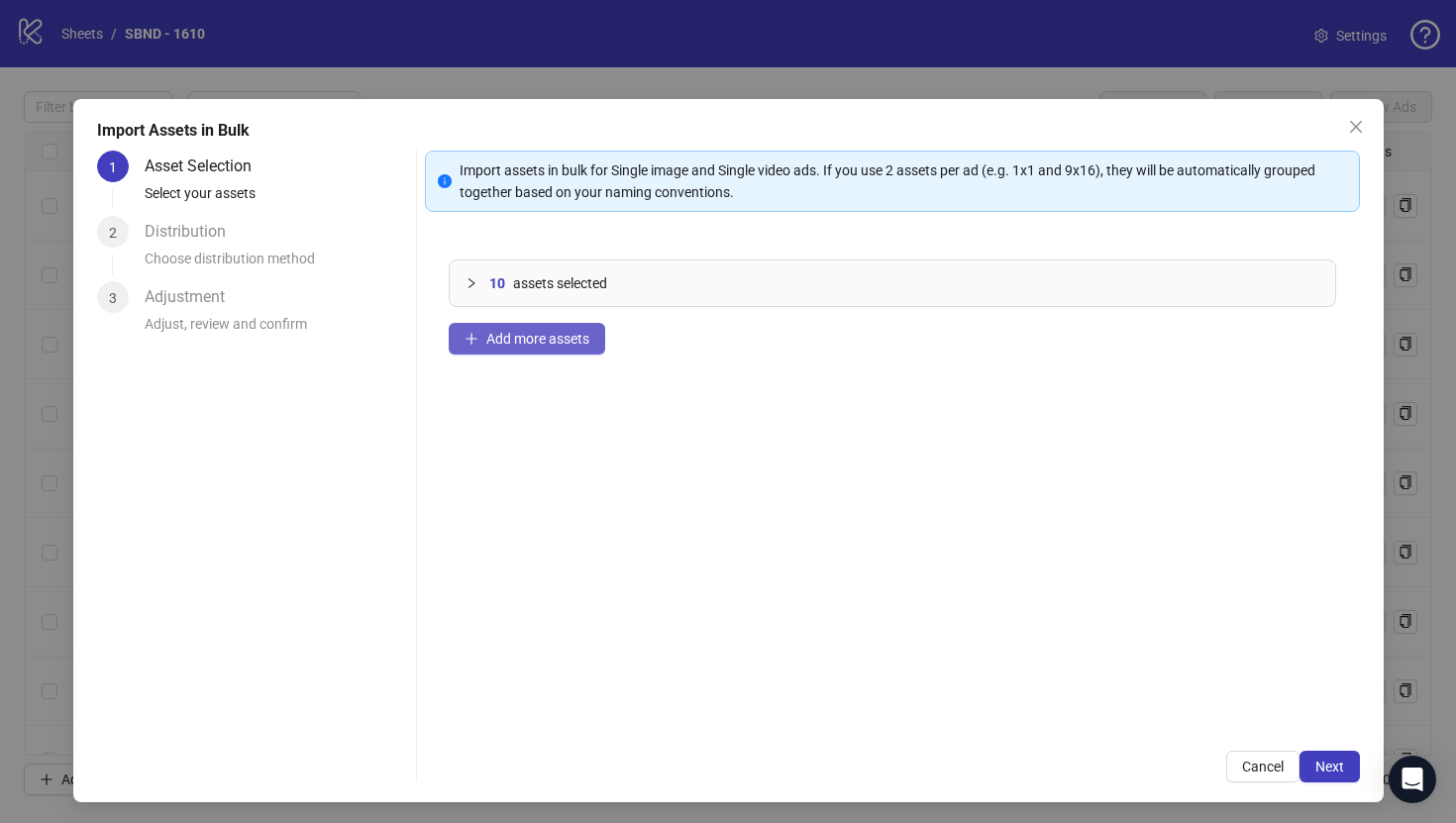 click on "Add more assets" at bounding box center (527, 339) 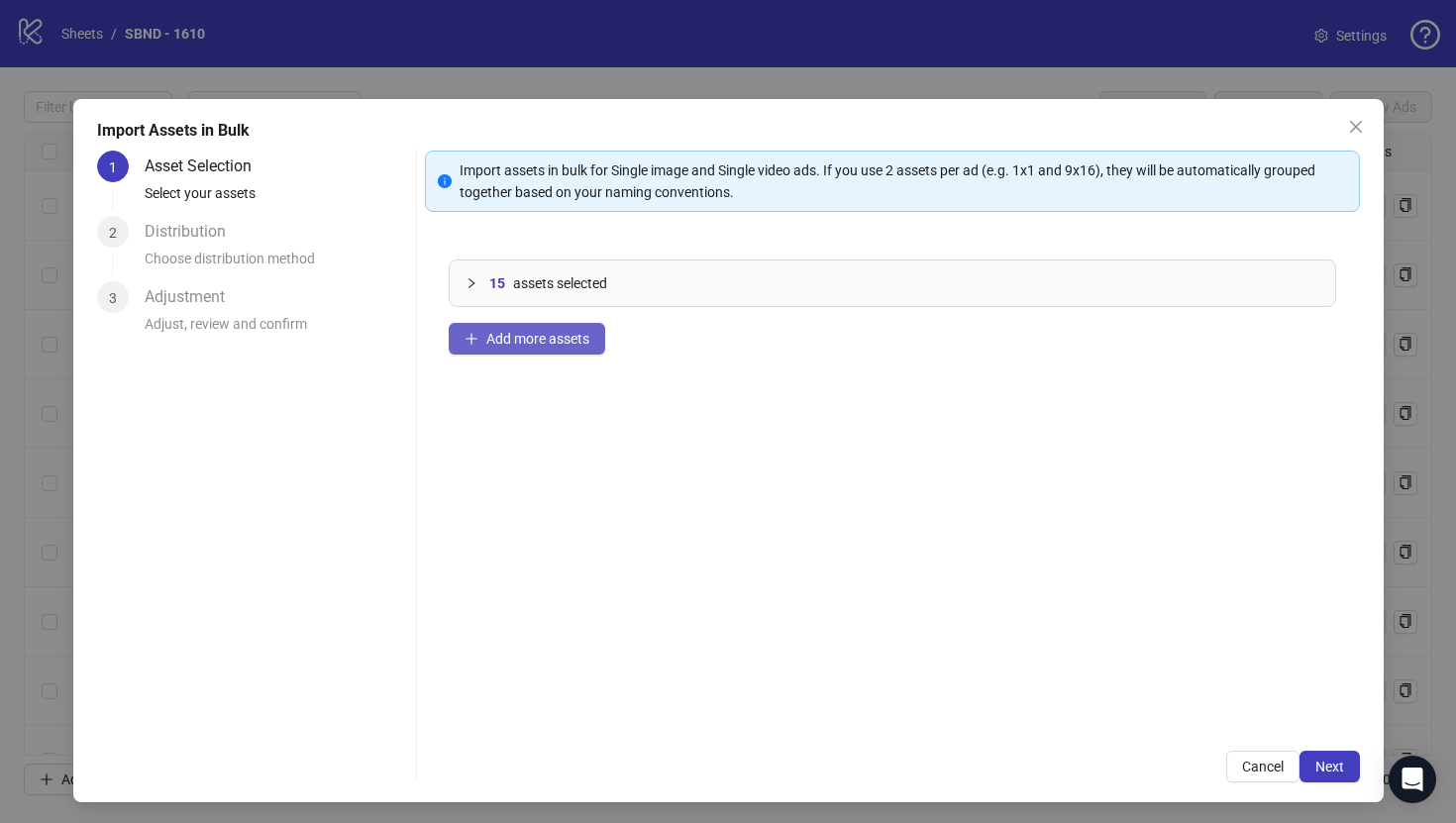 click on "Add more assets" at bounding box center (538, 339) 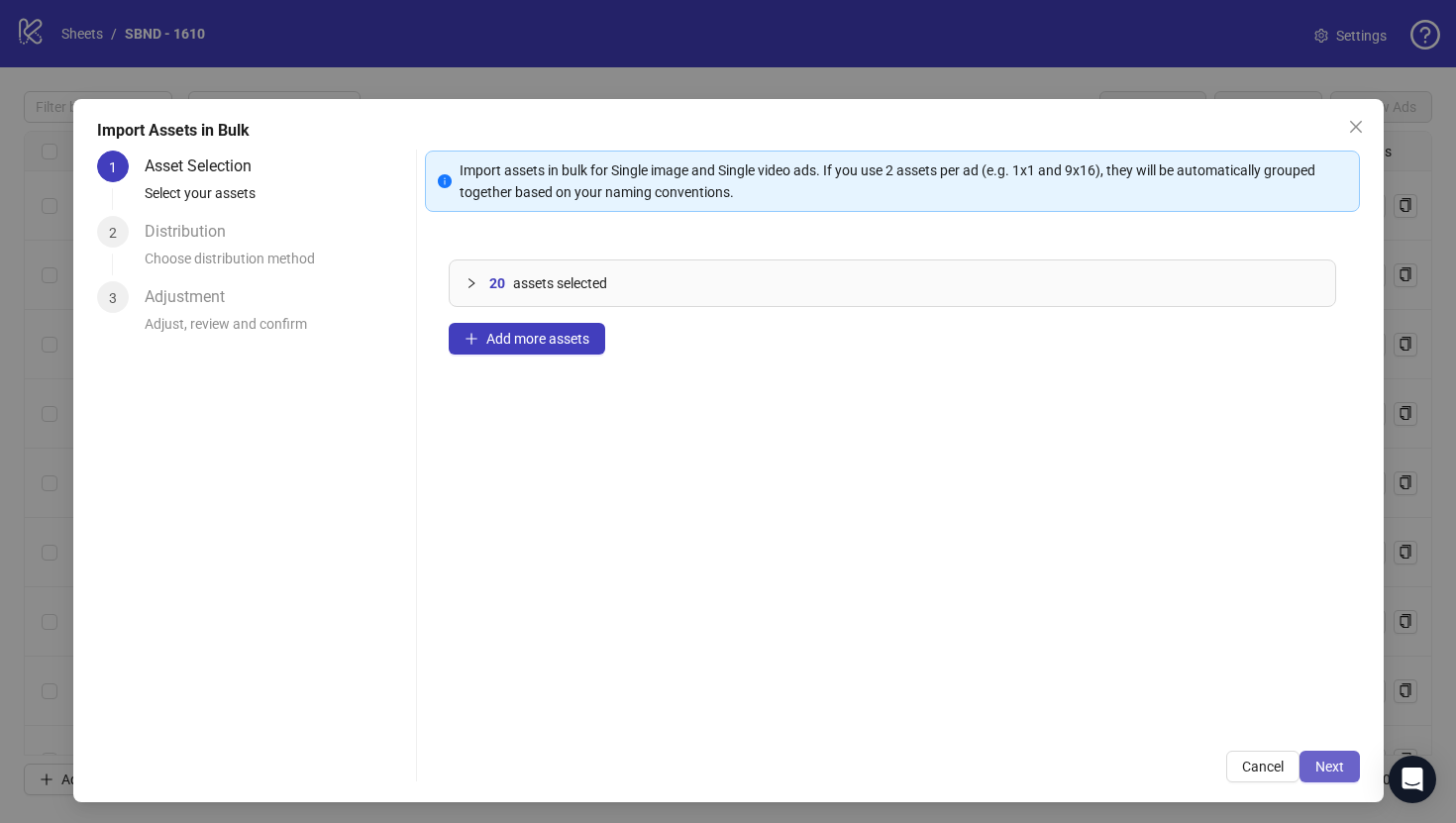 click on "Next" at bounding box center (1329, 767) 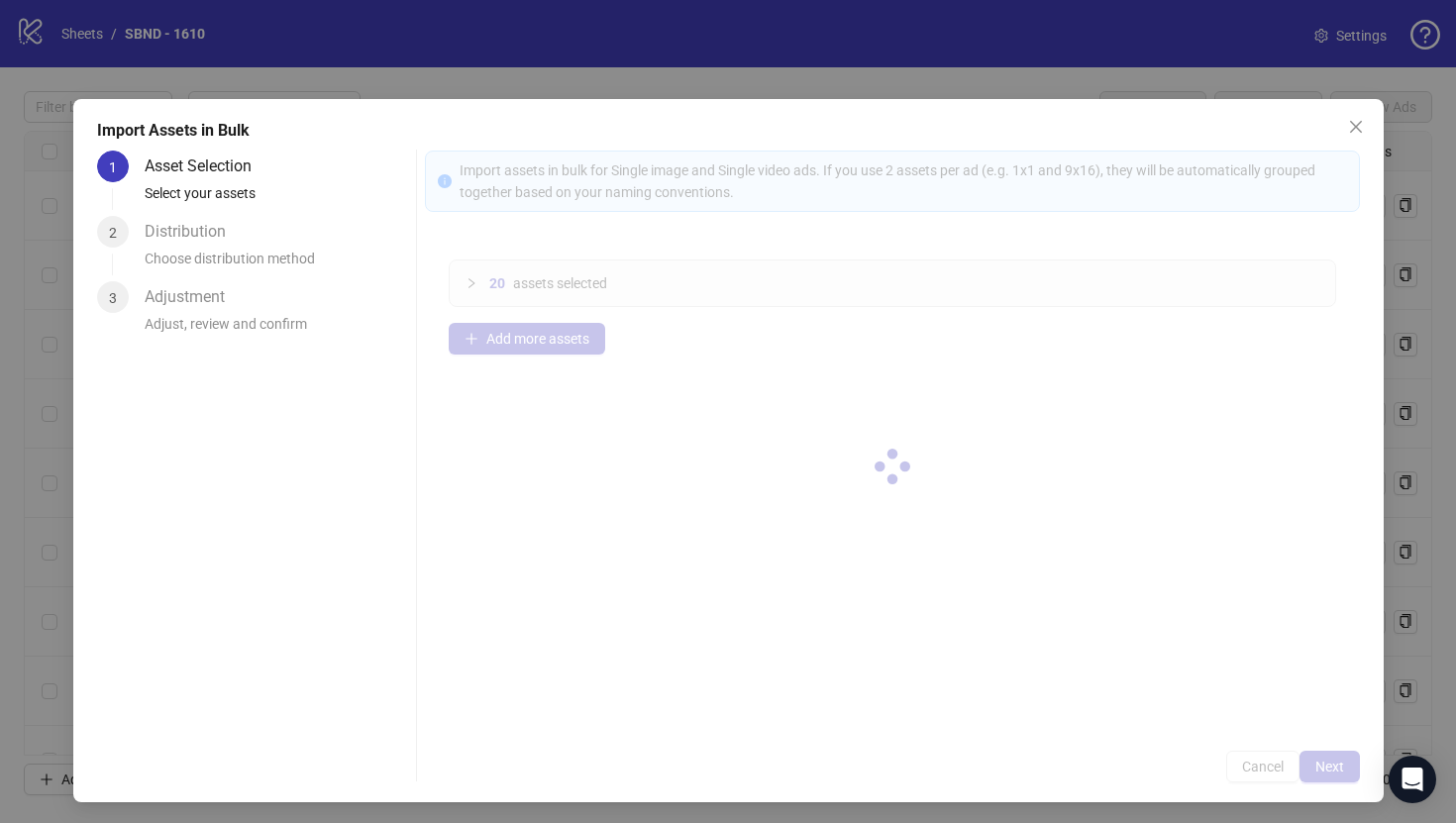 type 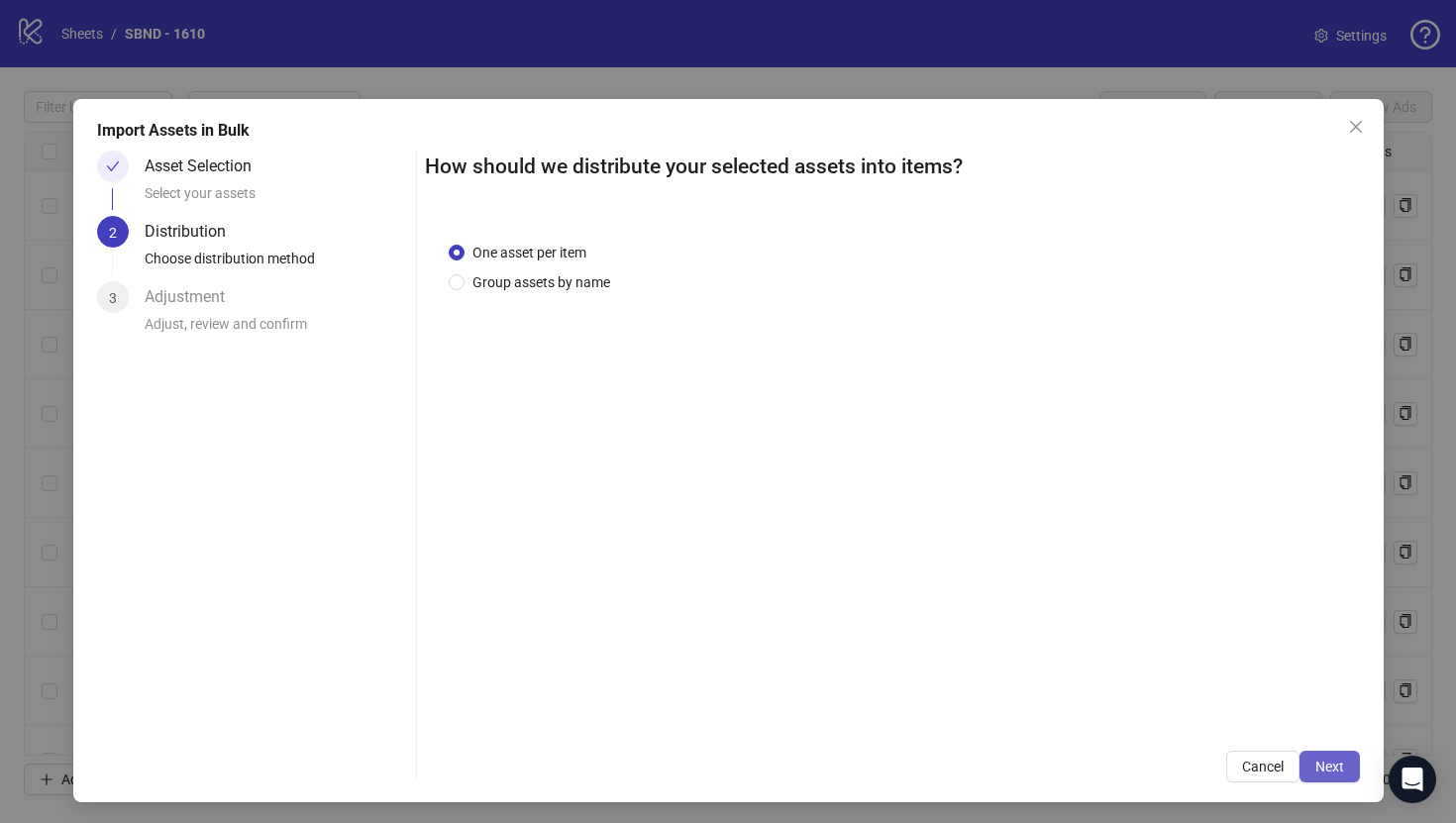 click on "Next" at bounding box center [1329, 767] 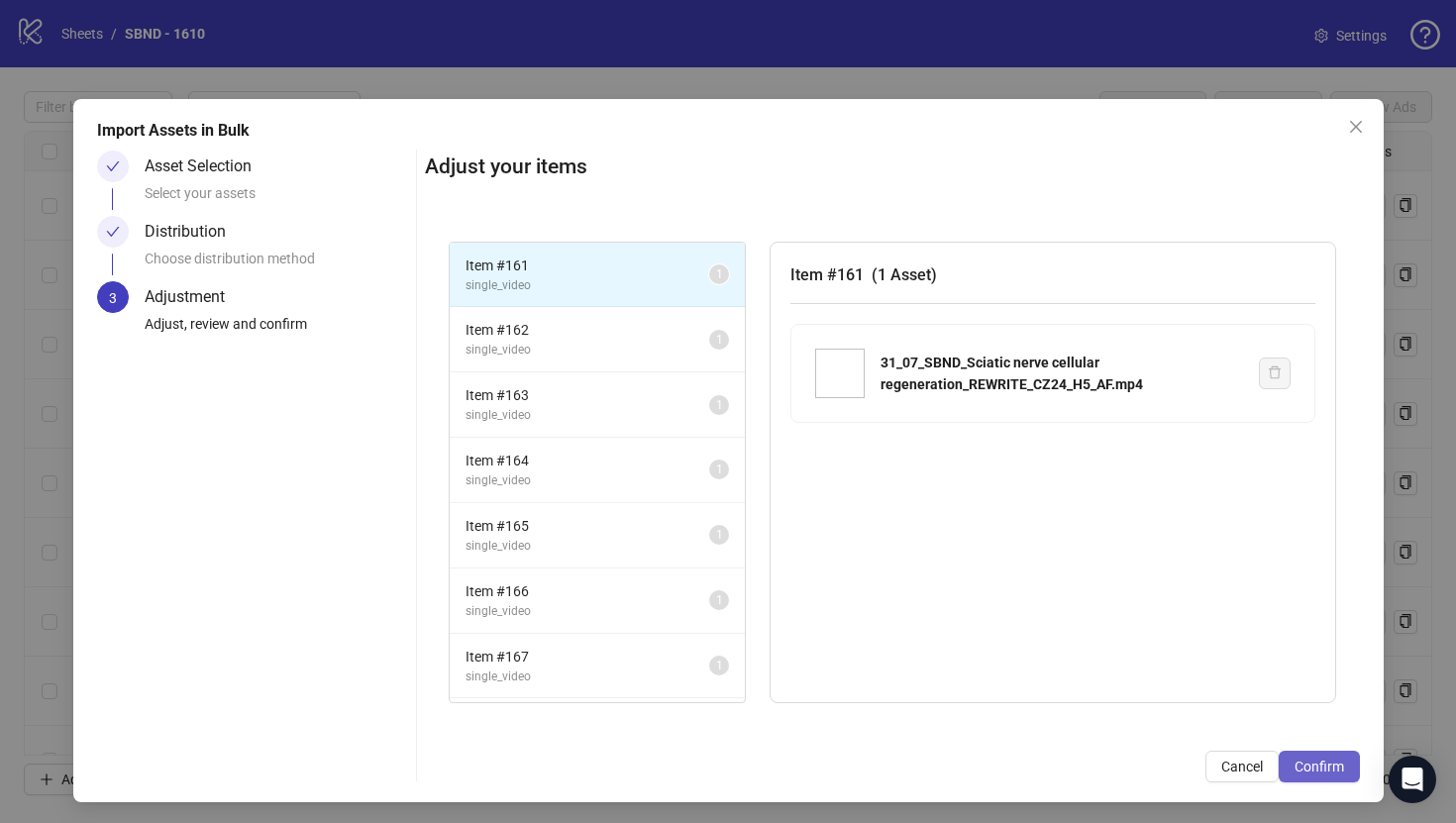 click on "Confirm" at bounding box center [1319, 767] 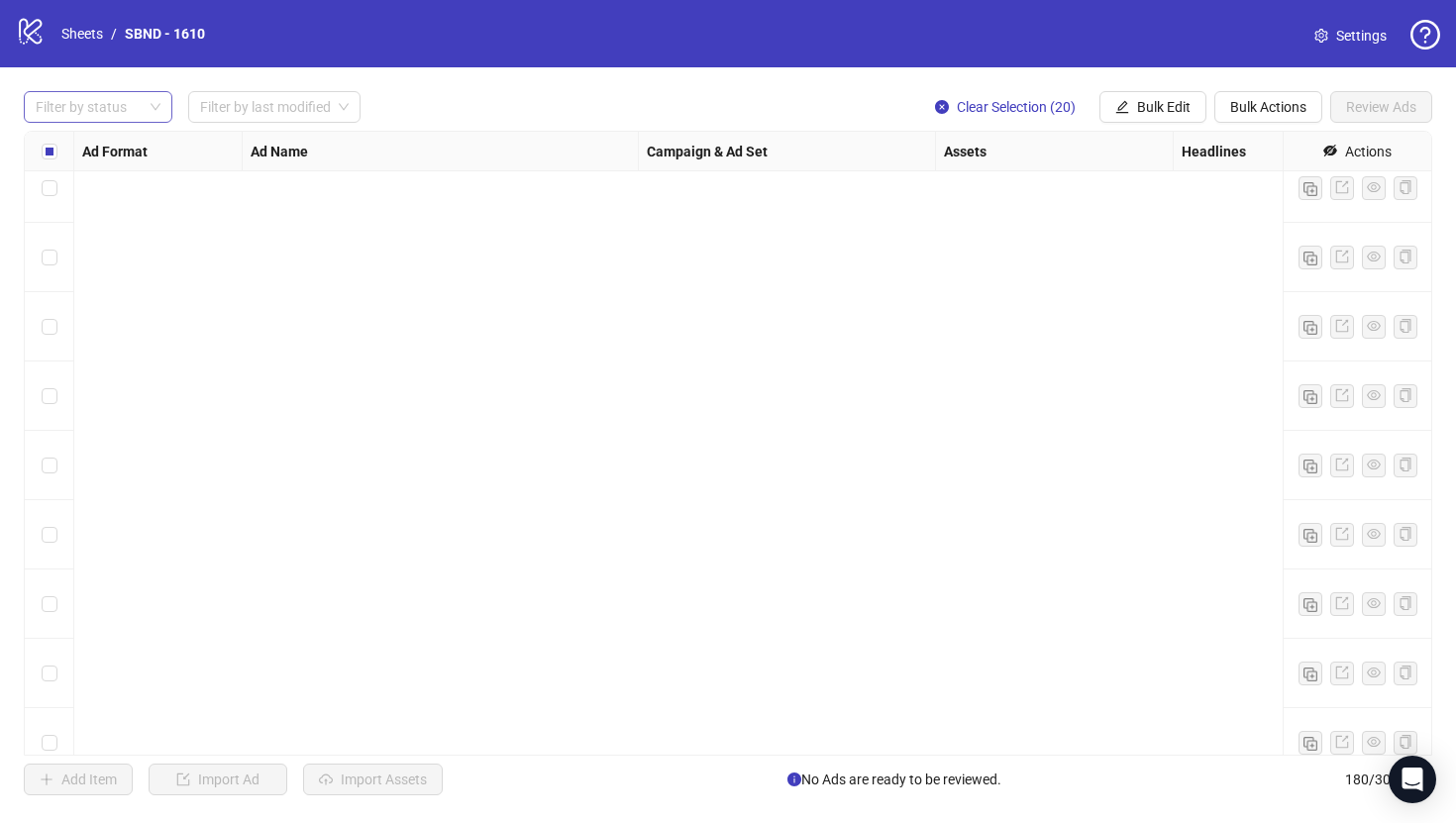 click at bounding box center [87, 107] 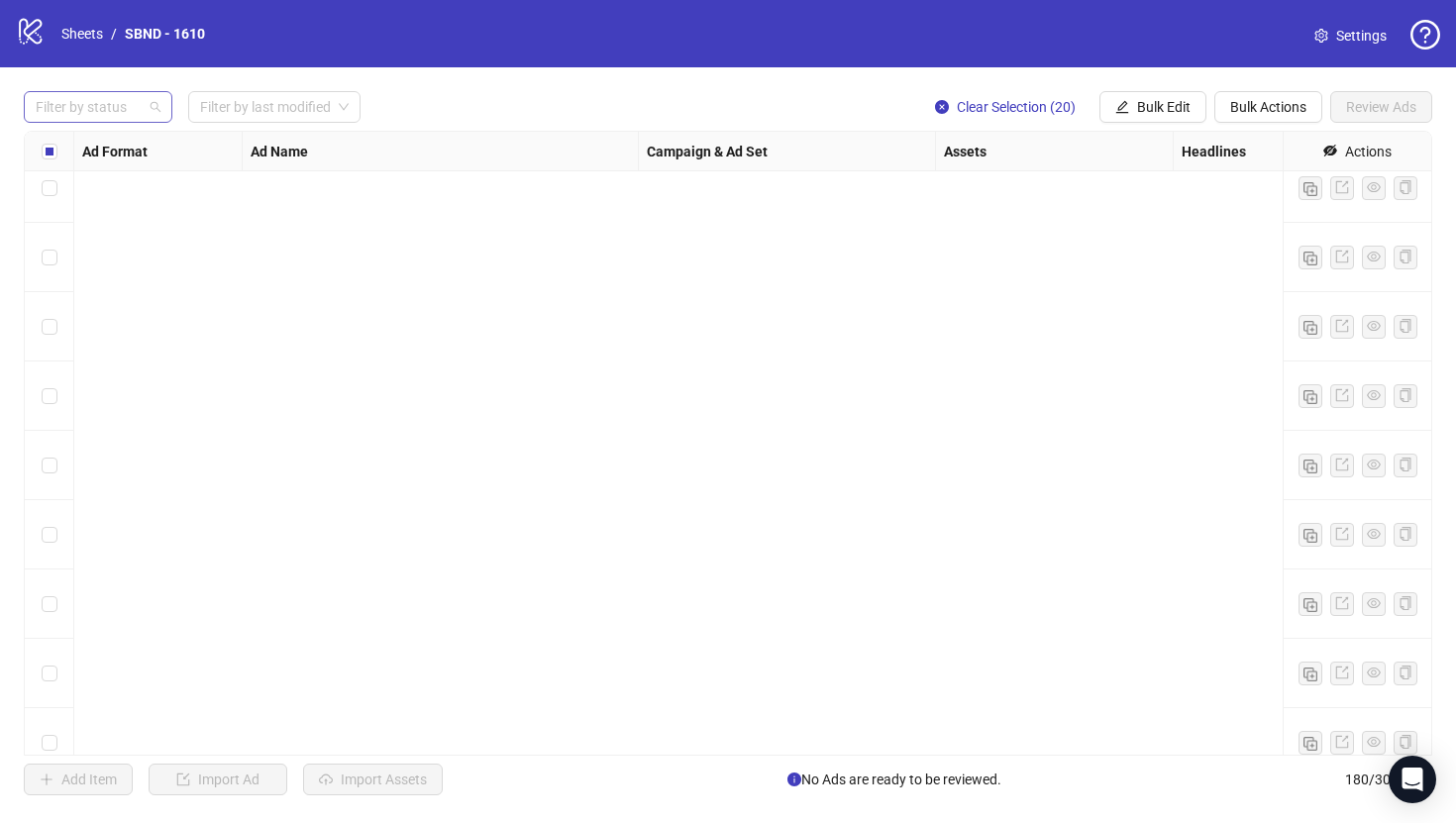 scroll, scrollTop: 11895, scrollLeft: 0, axis: vertical 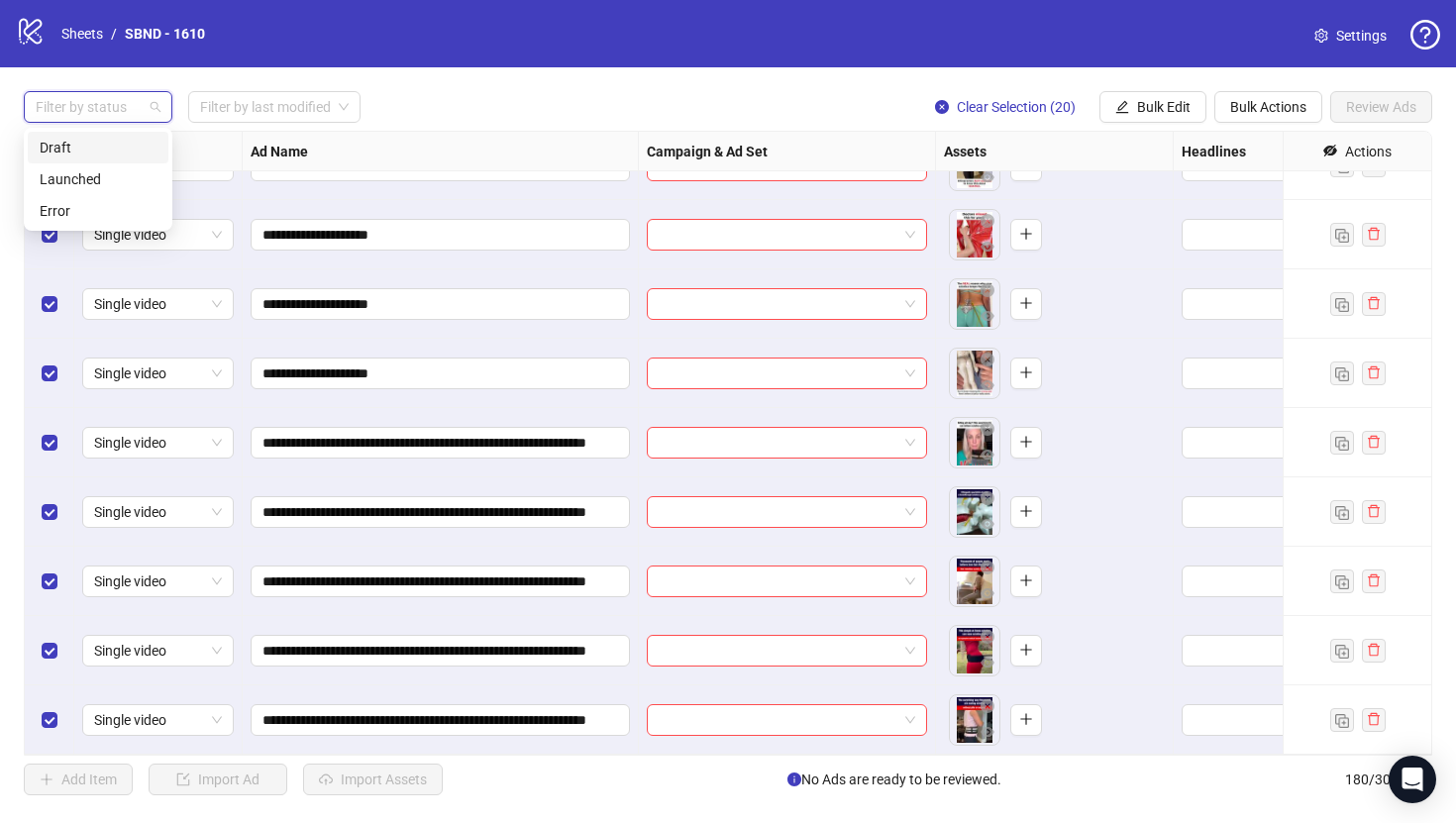 click on "Draft" at bounding box center [98, 148] 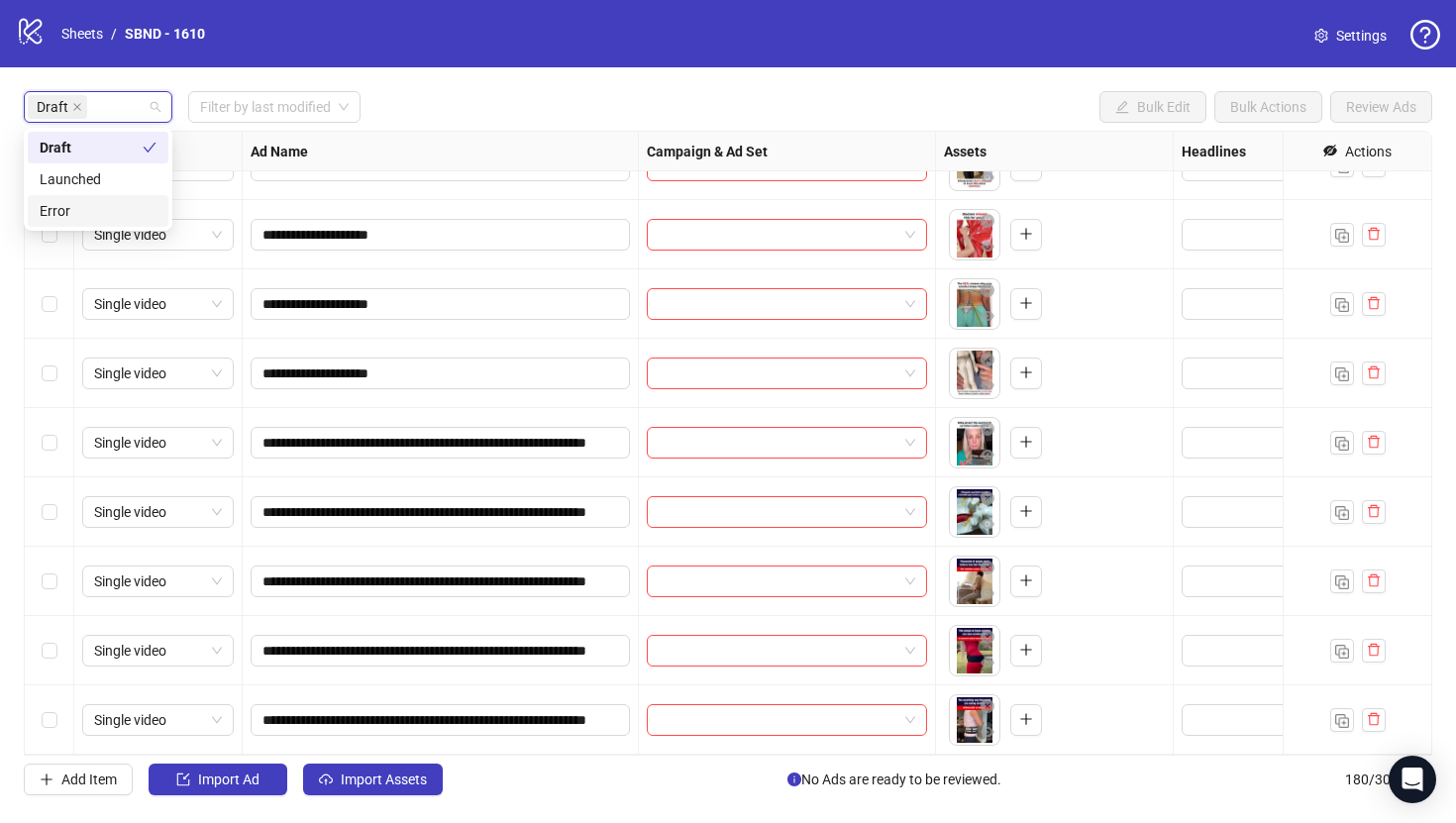 click on "**********" at bounding box center (728, 443) 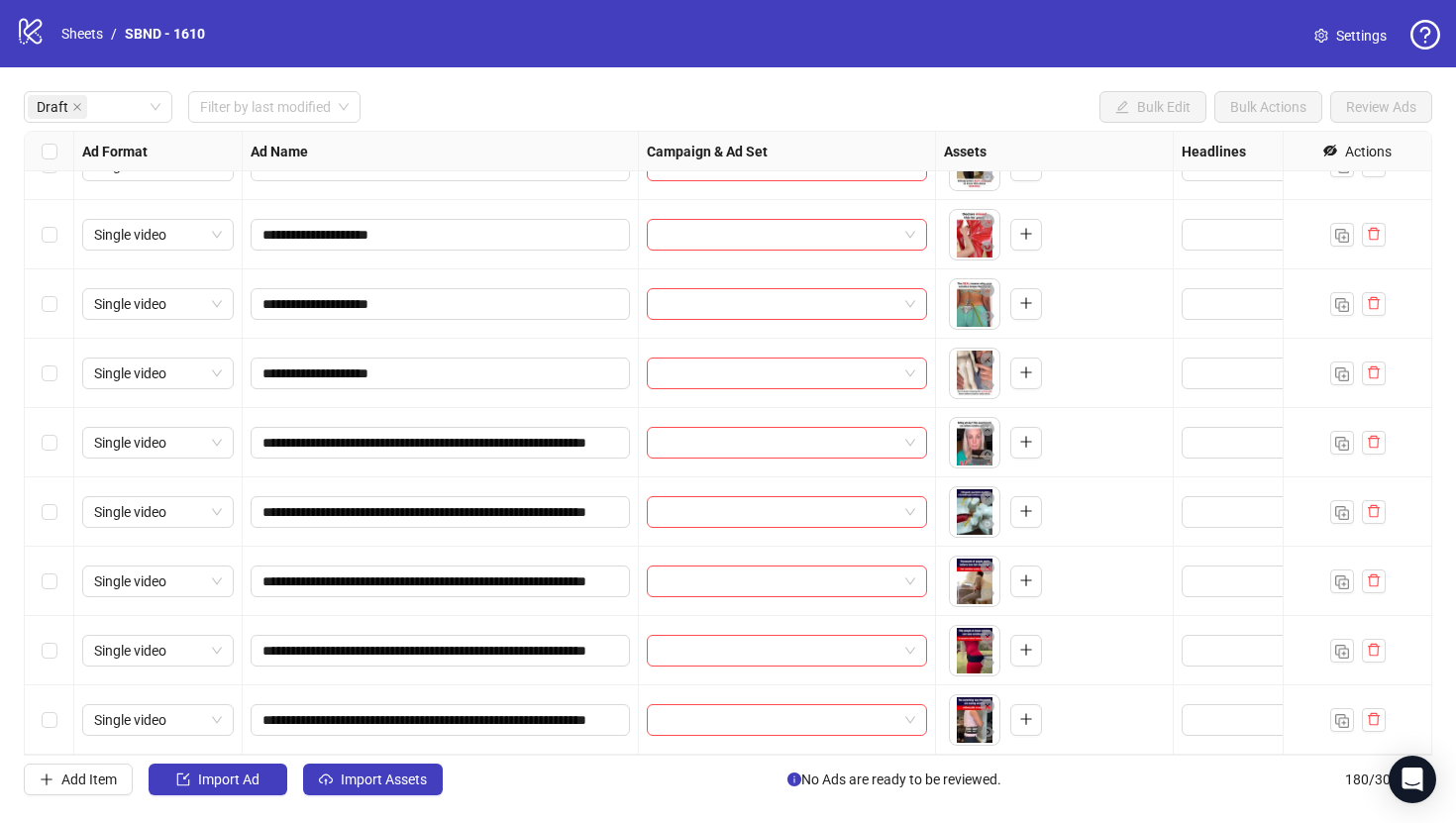 scroll, scrollTop: 0, scrollLeft: 0, axis: both 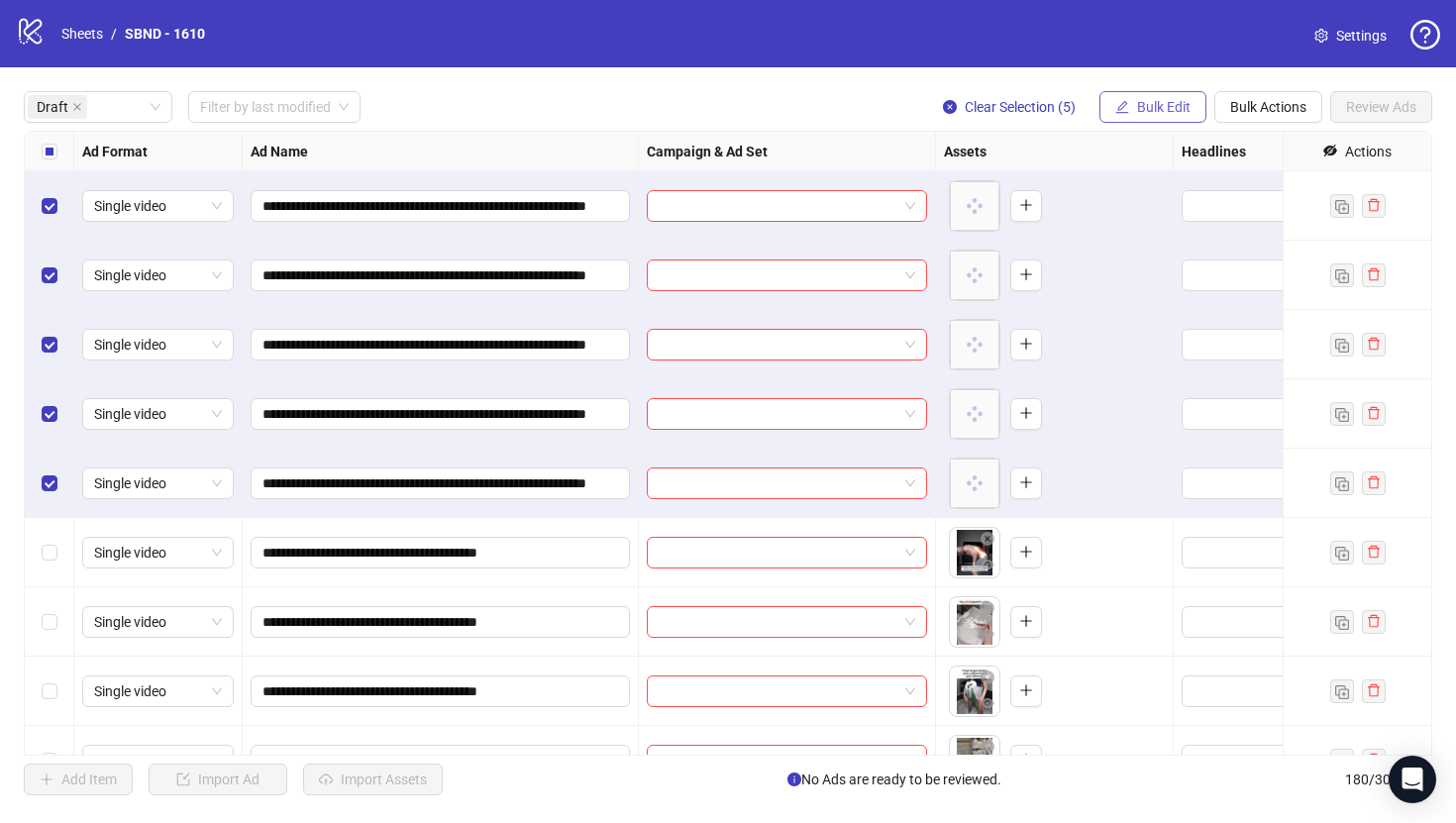 click at bounding box center (1122, 107) 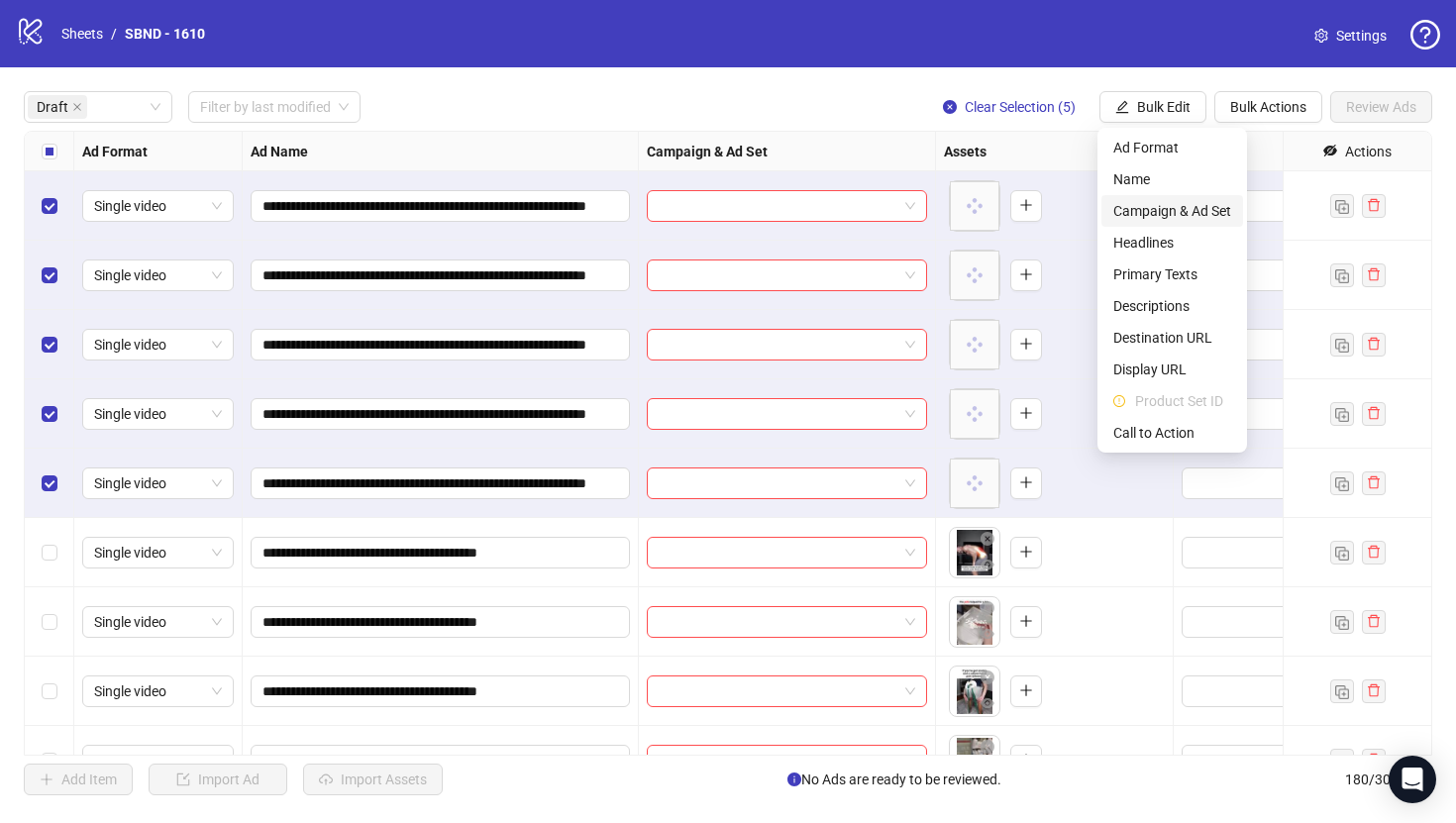 click on "Campaign & Ad Set" at bounding box center [1172, 211] 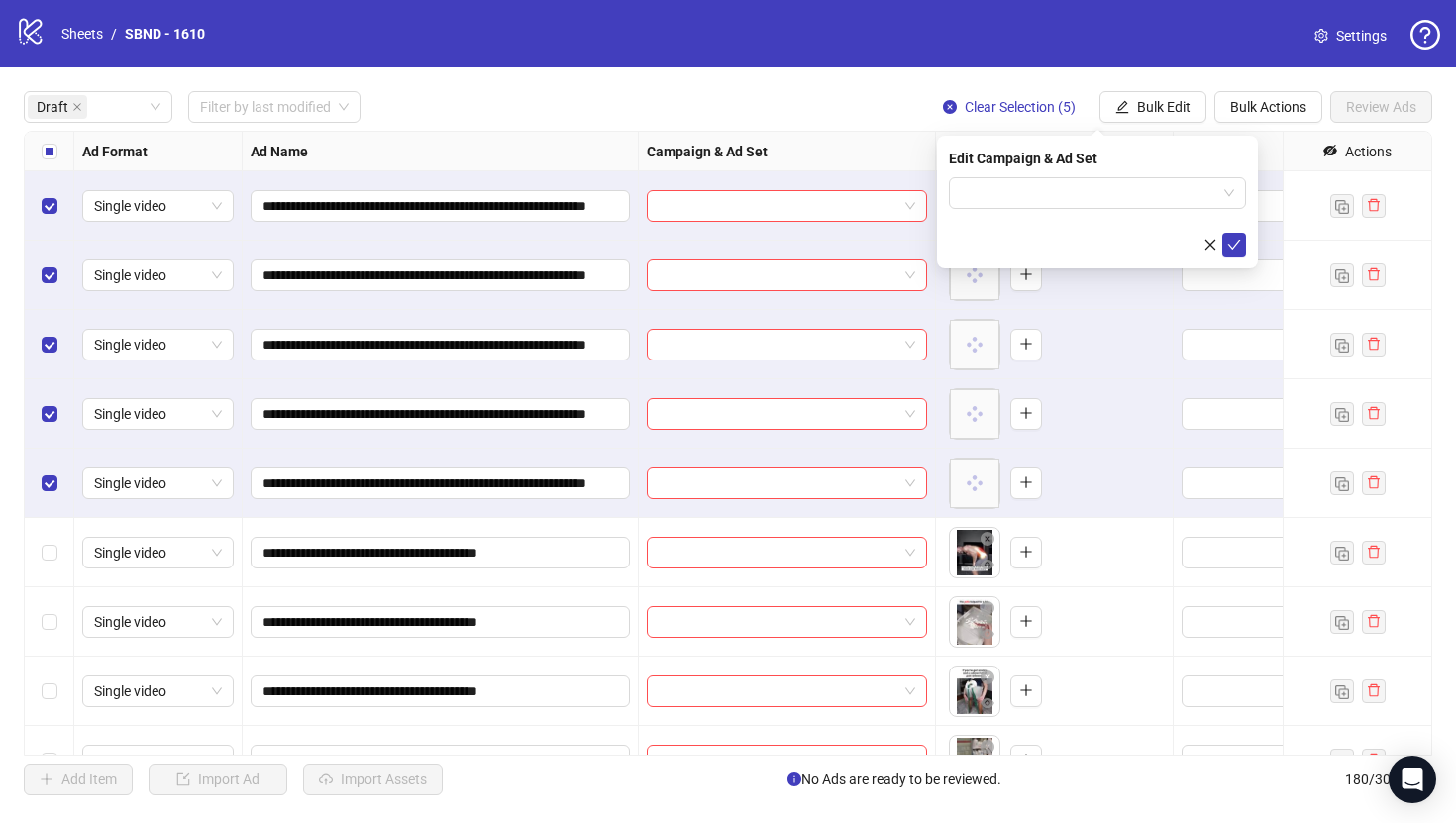 type 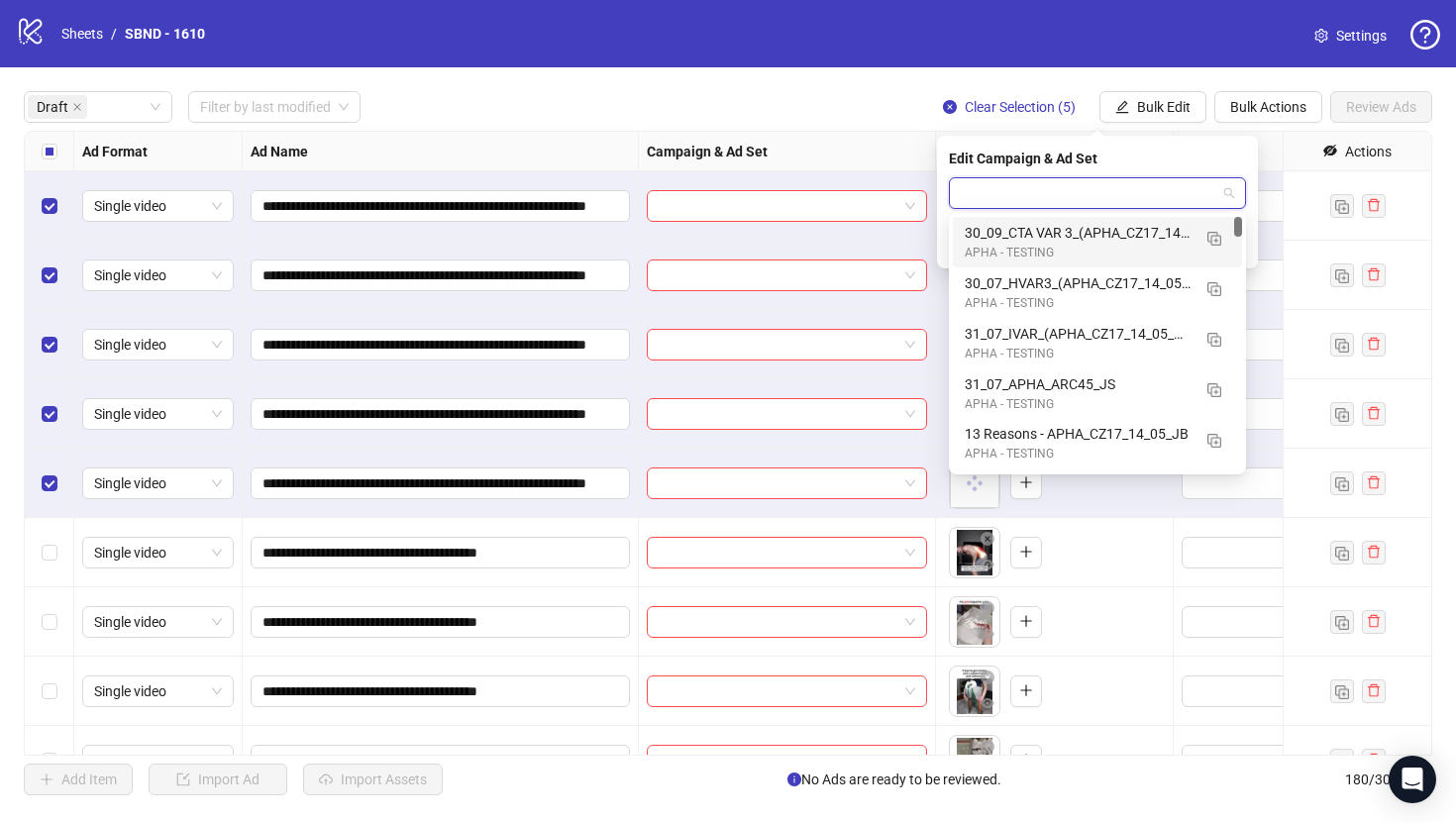 click at bounding box center (1089, 193) 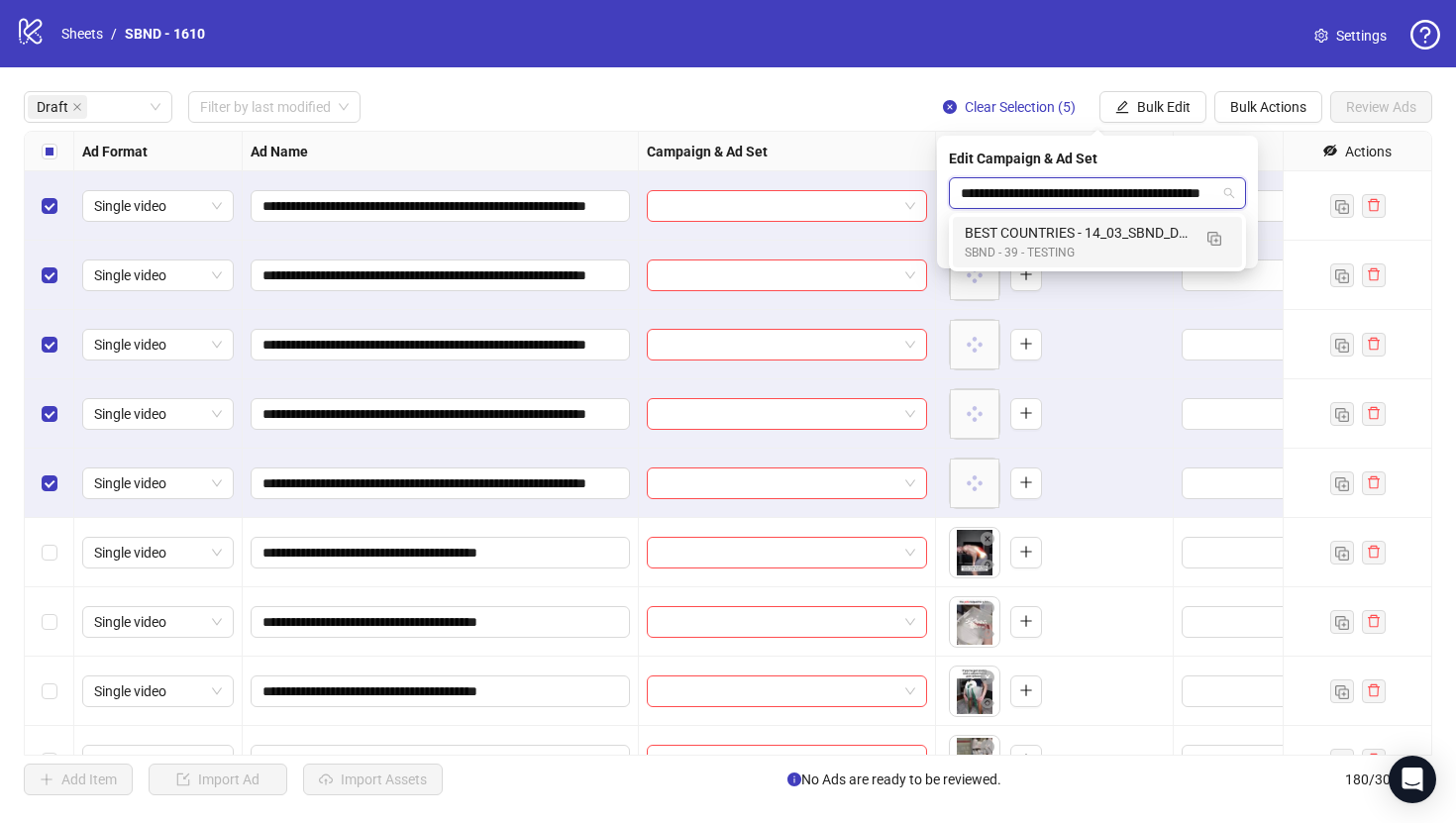 scroll, scrollTop: 0, scrollLeft: 107, axis: horizontal 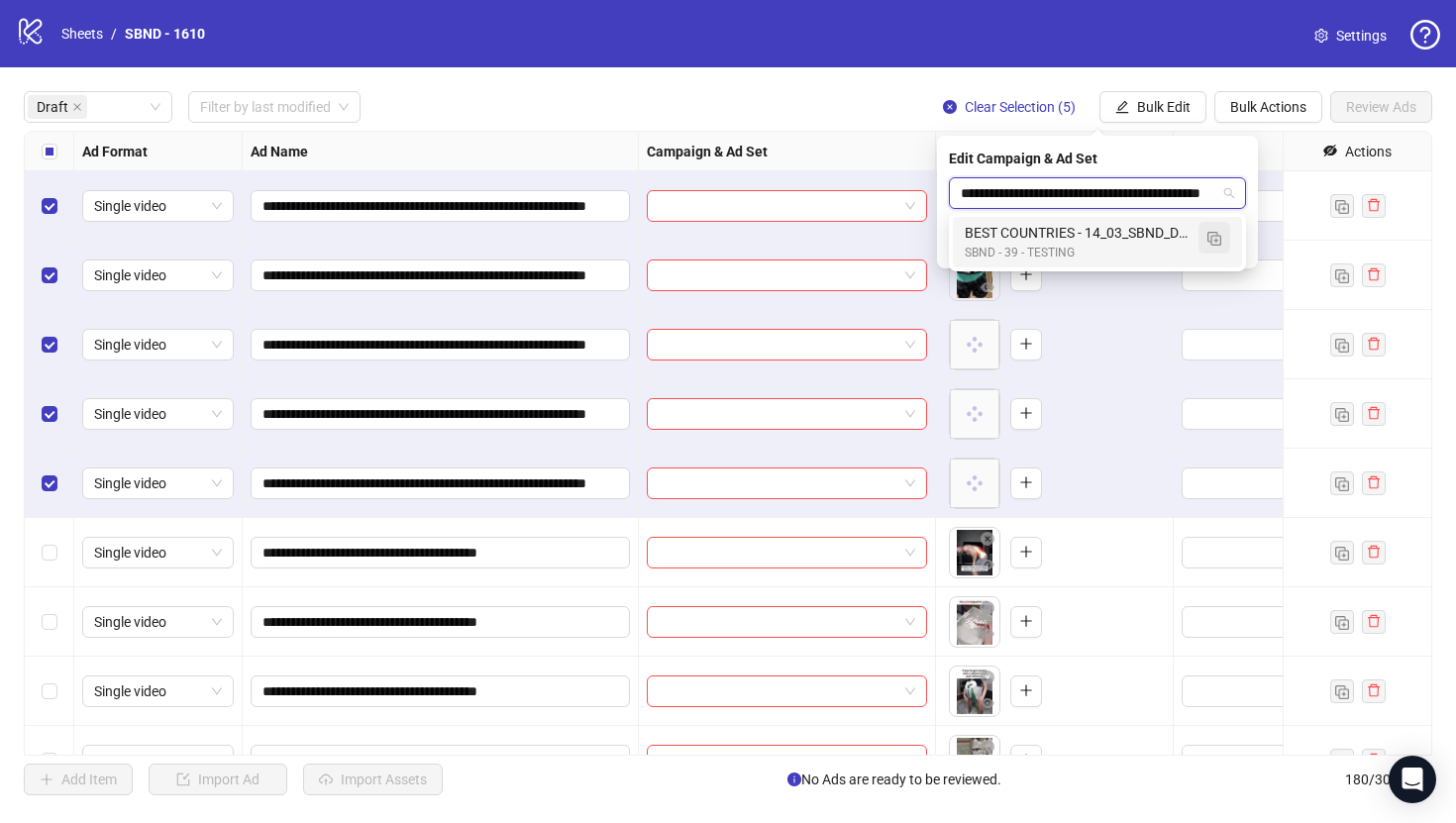 click at bounding box center (1214, 239) 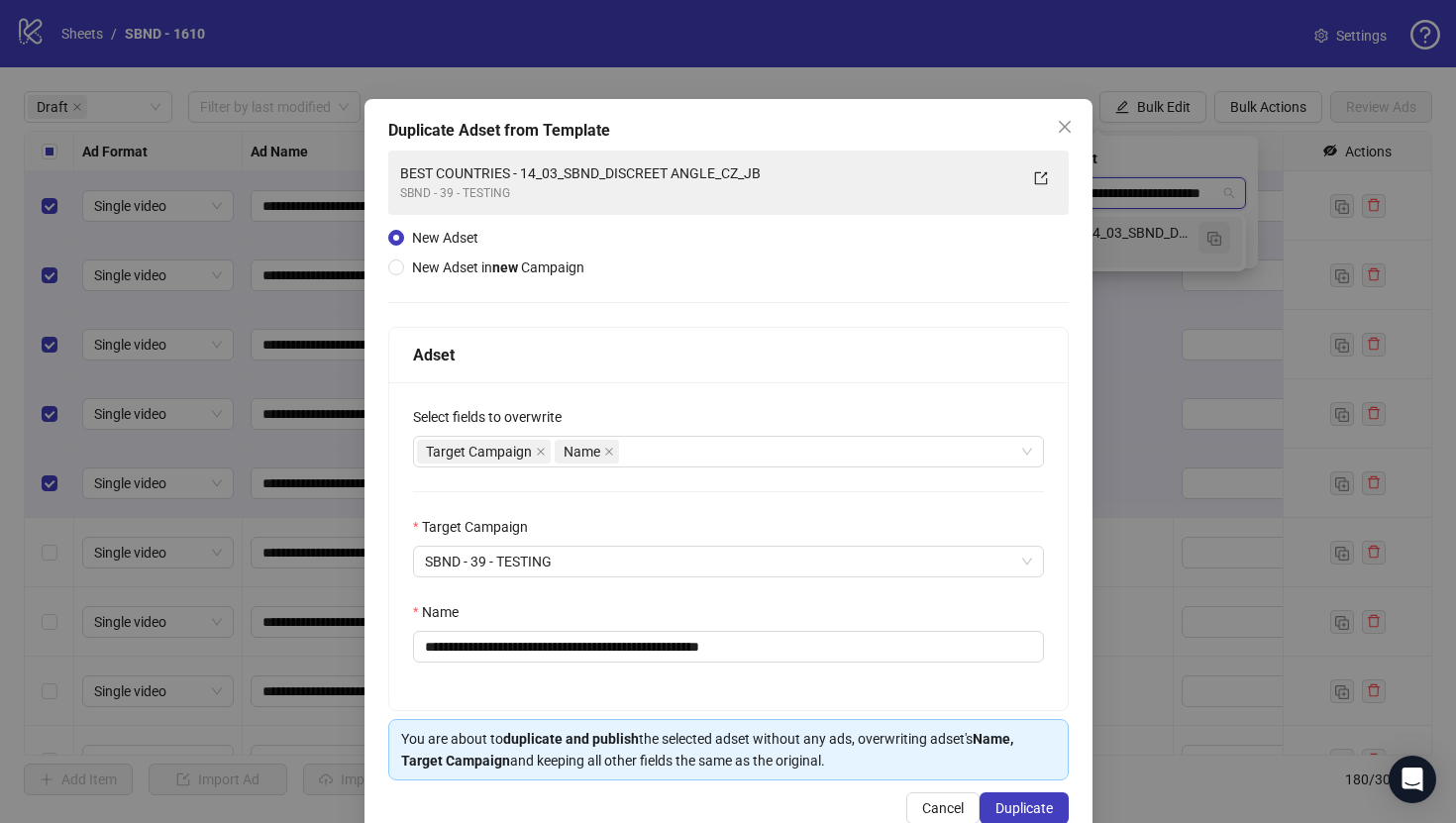 type on "**********" 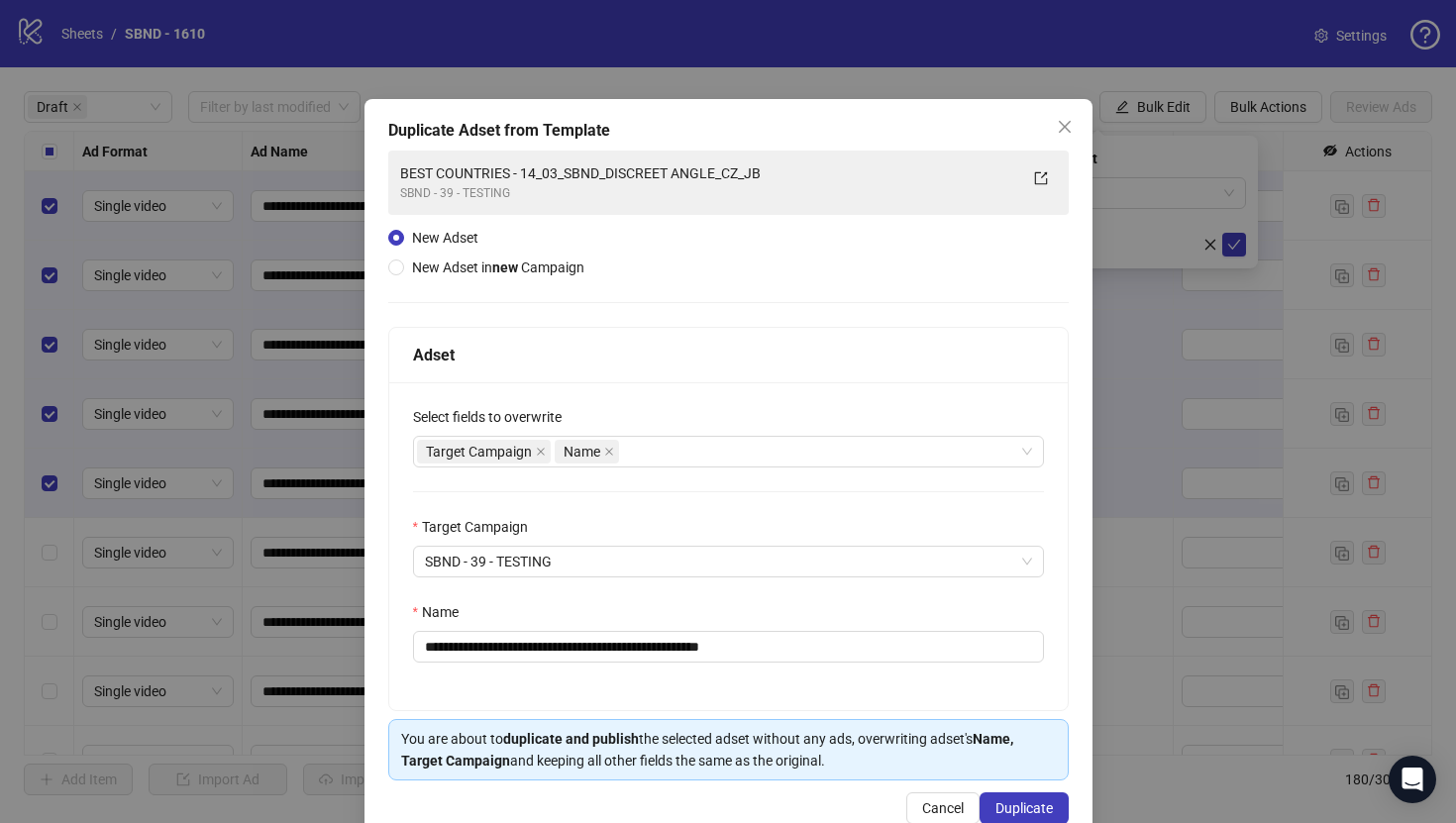 scroll, scrollTop: 0, scrollLeft: 0, axis: both 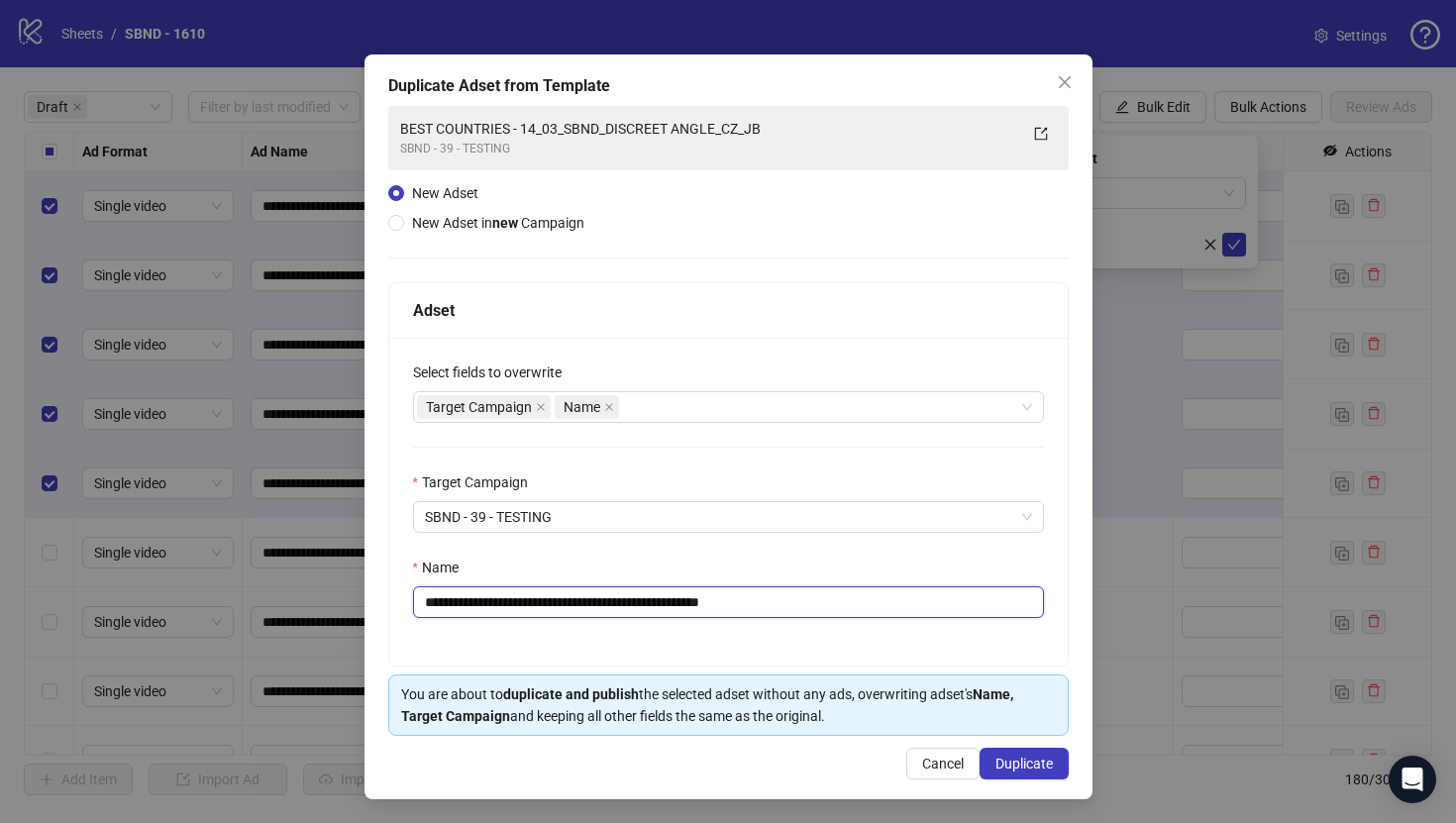 click on "**********" at bounding box center (728, 602) 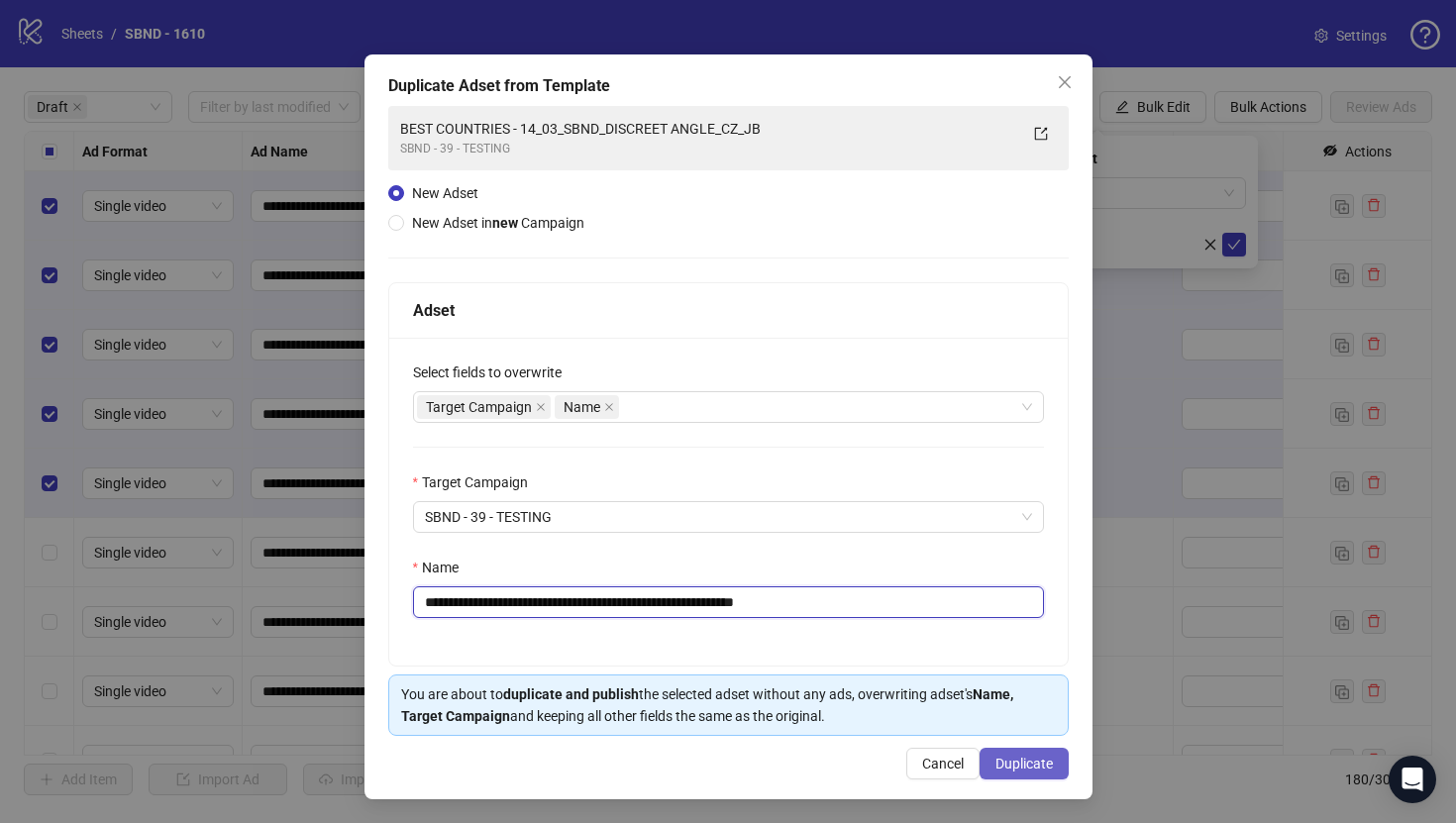 type on "**********" 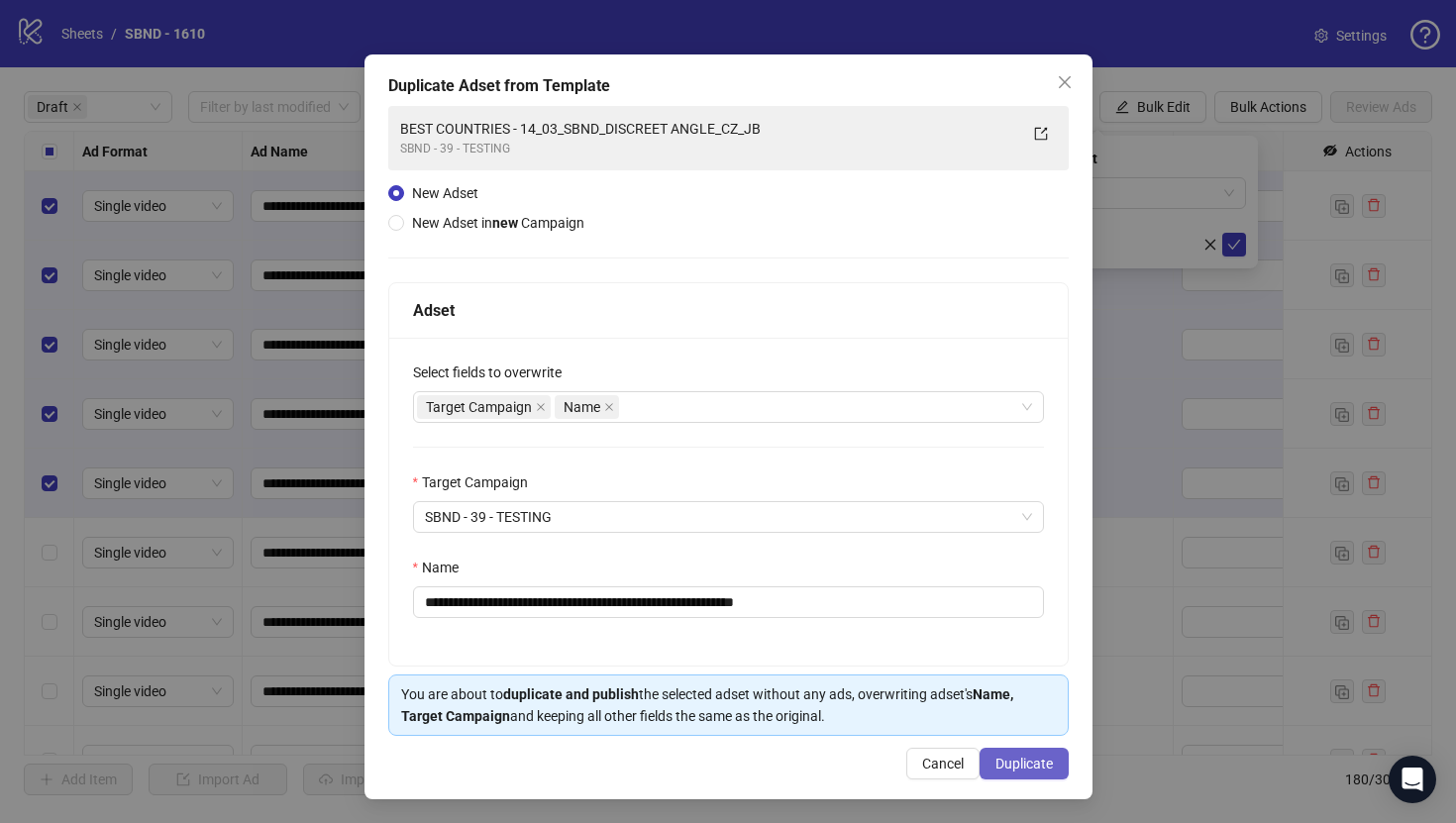 click on "Duplicate" at bounding box center [1024, 764] 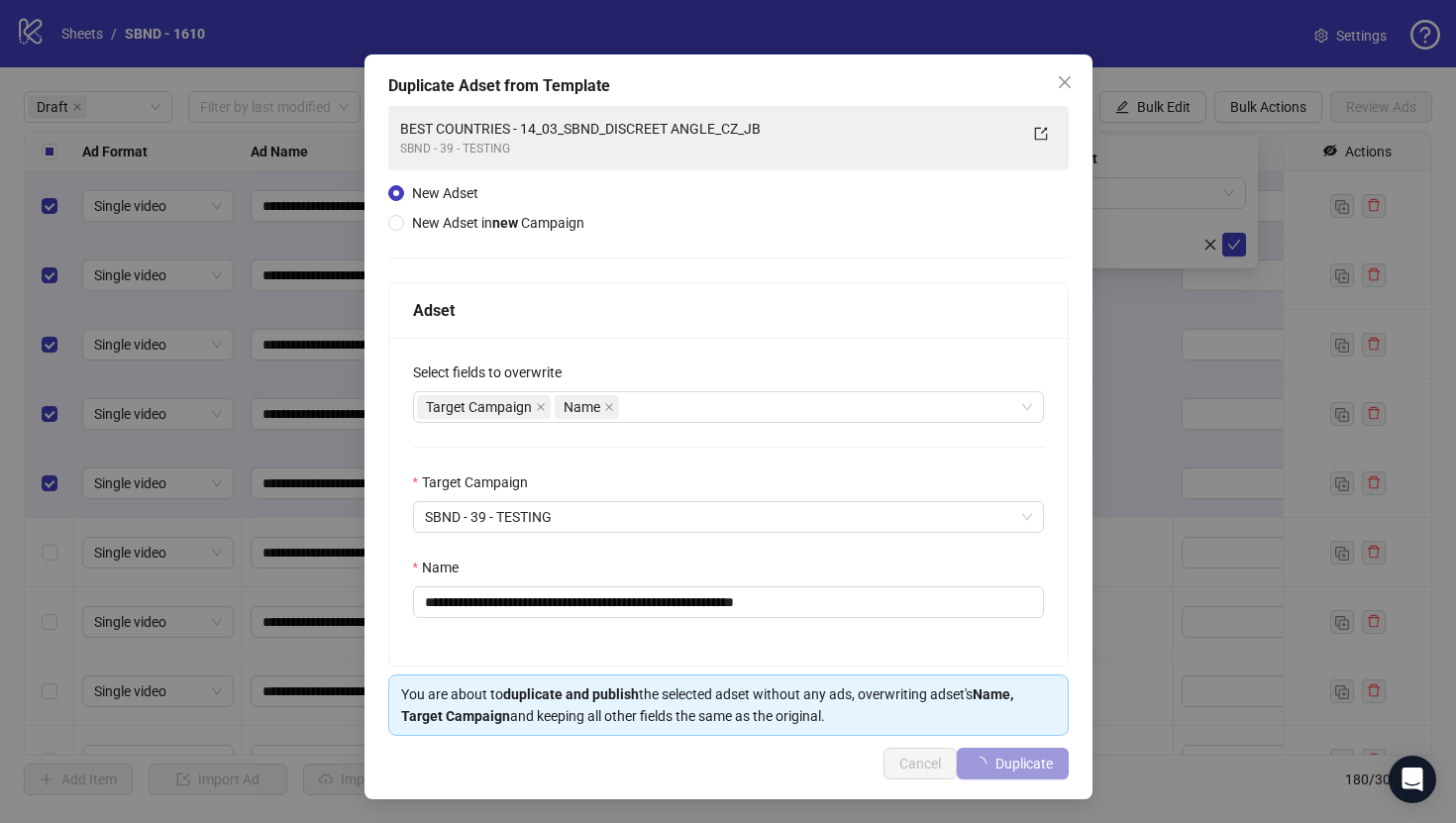 type 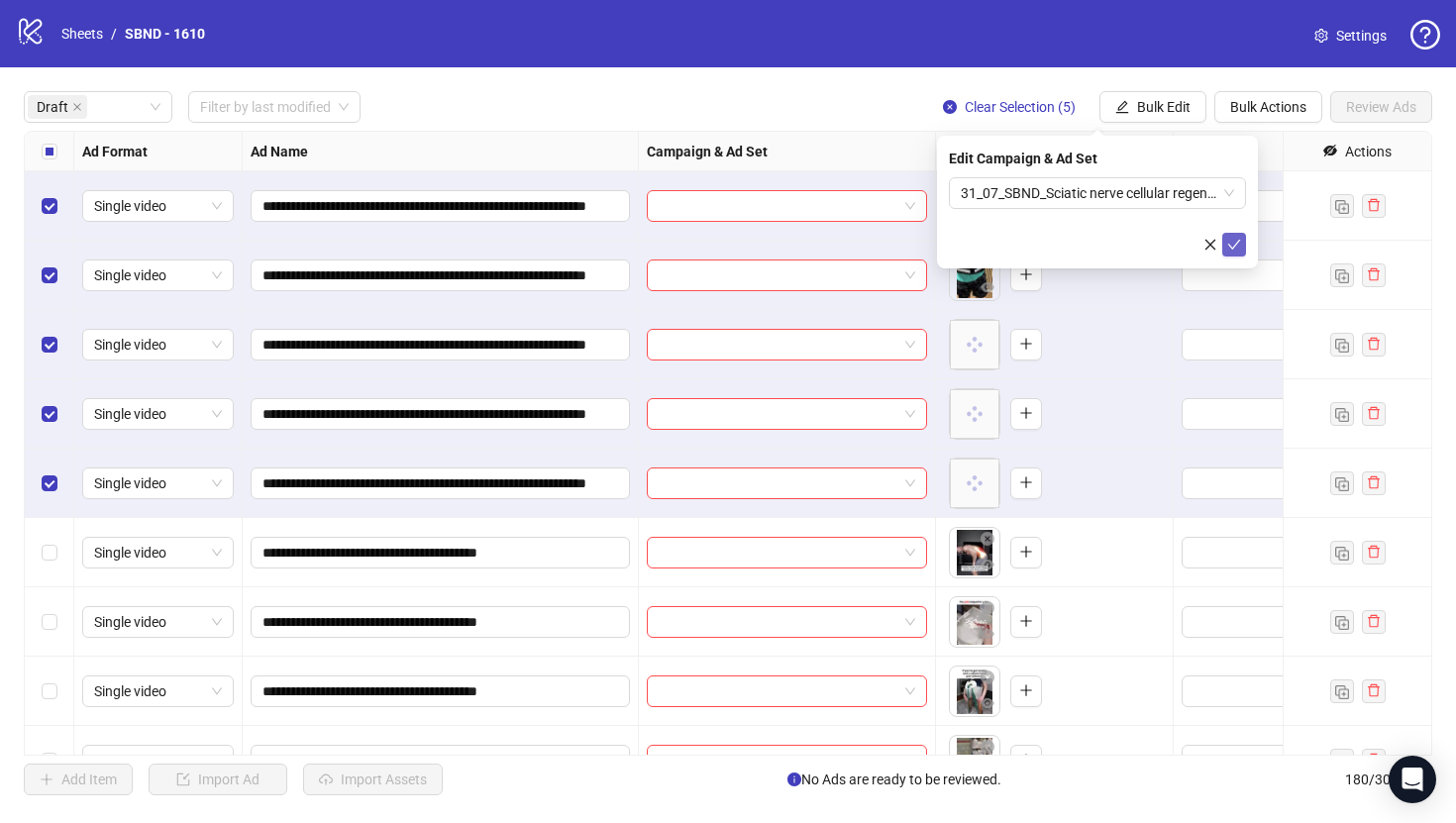 click at bounding box center (1234, 245) 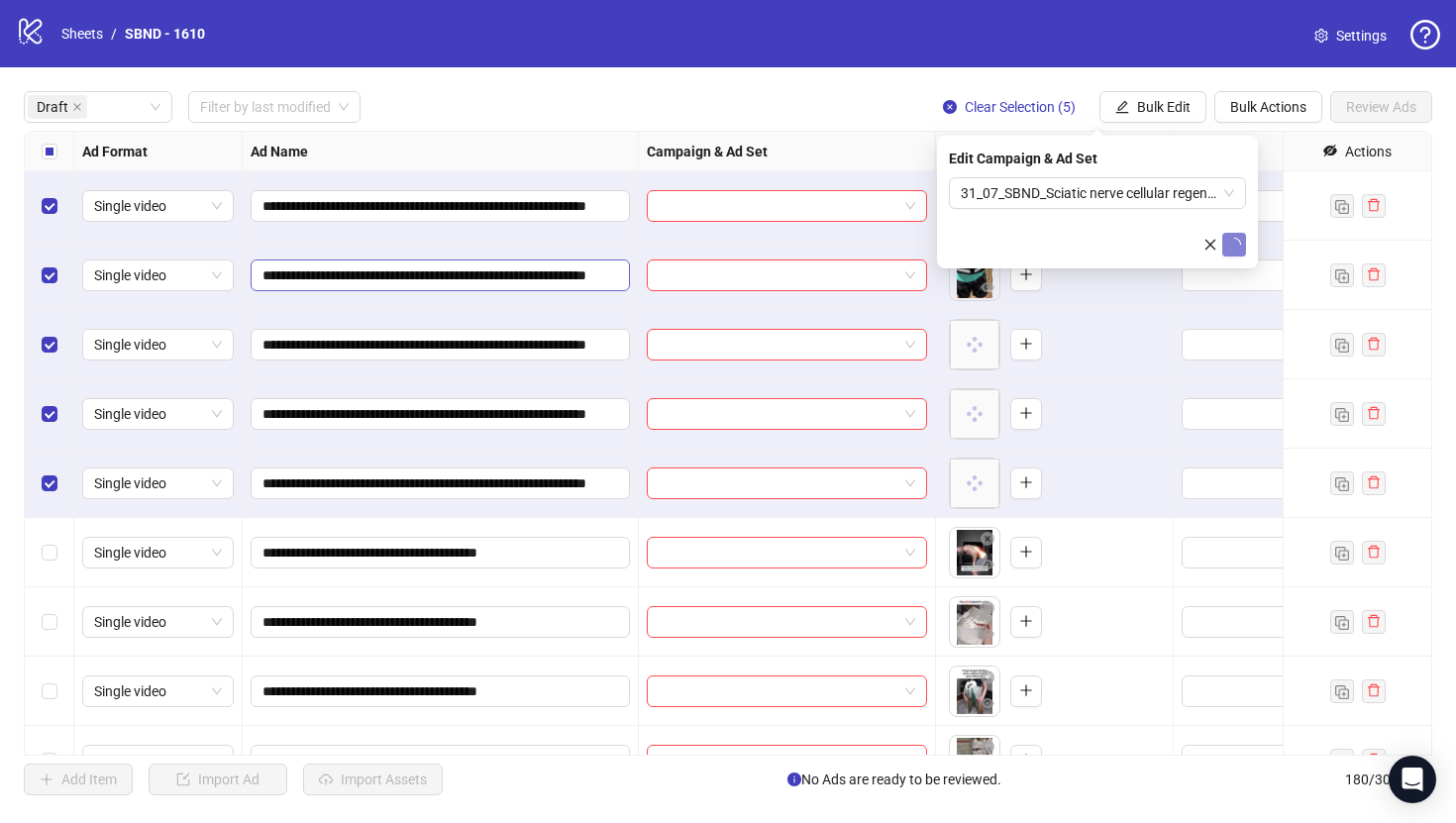 type 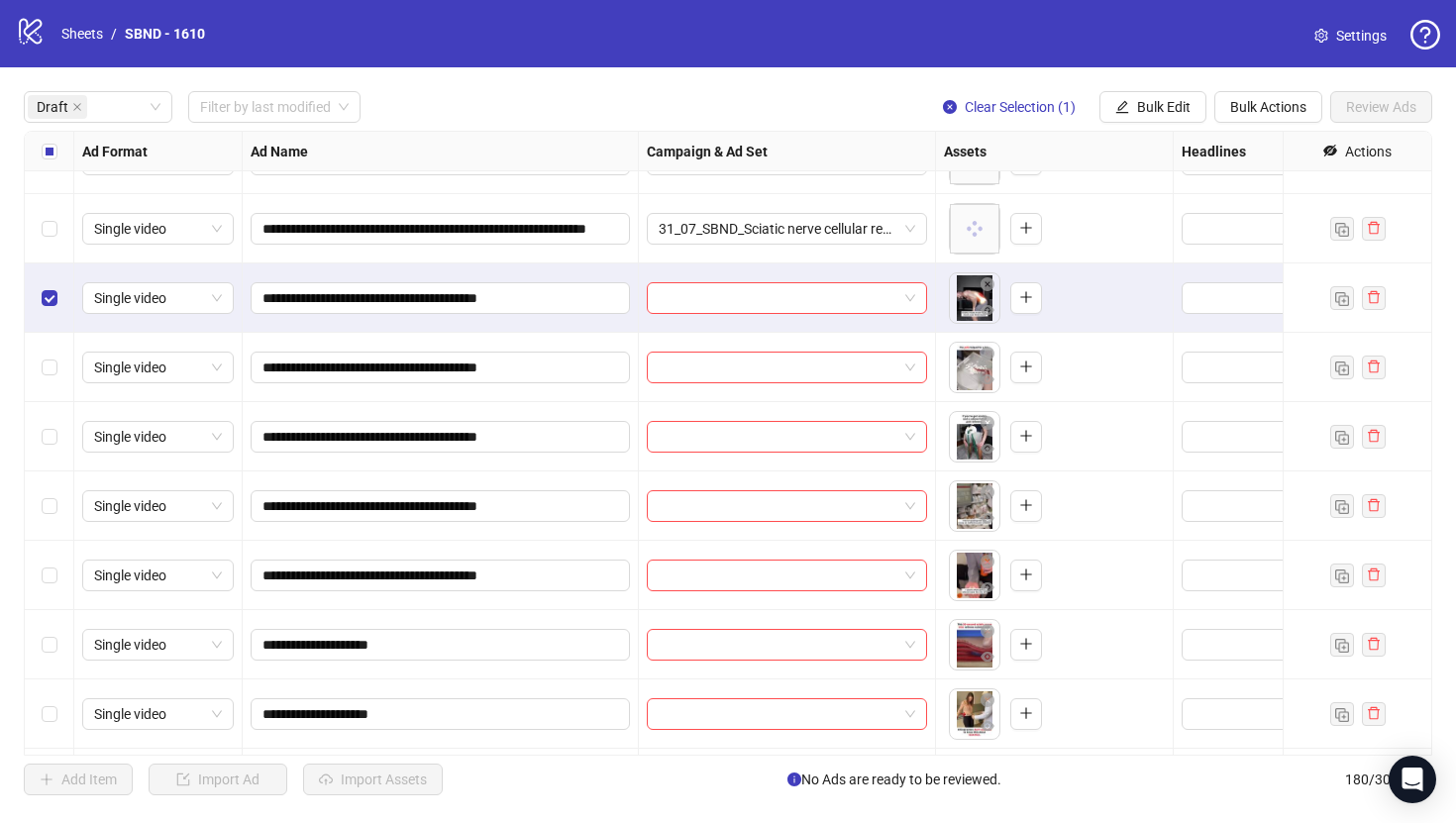 scroll, scrollTop: 260, scrollLeft: 0, axis: vertical 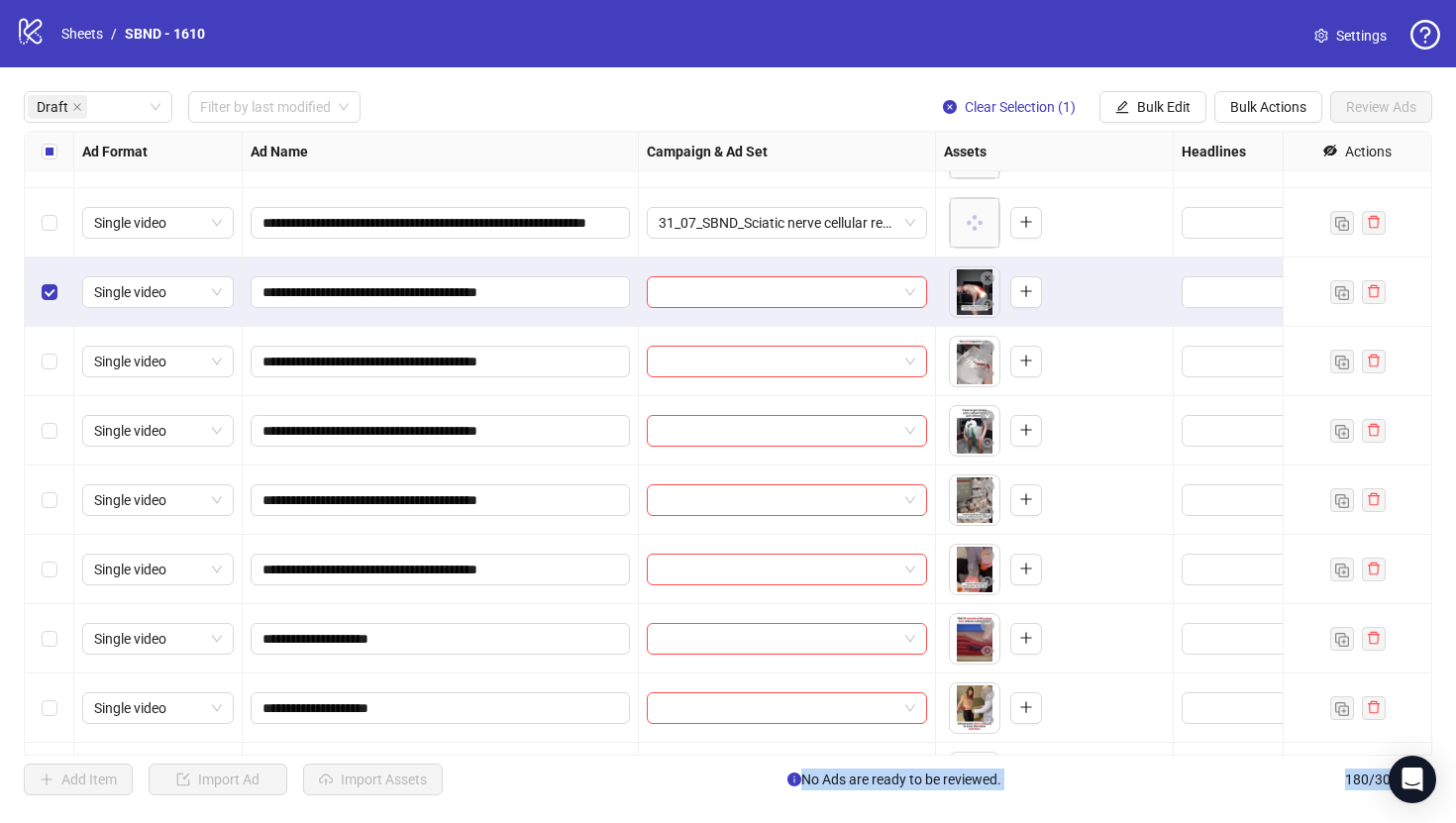 click at bounding box center (50, 569) 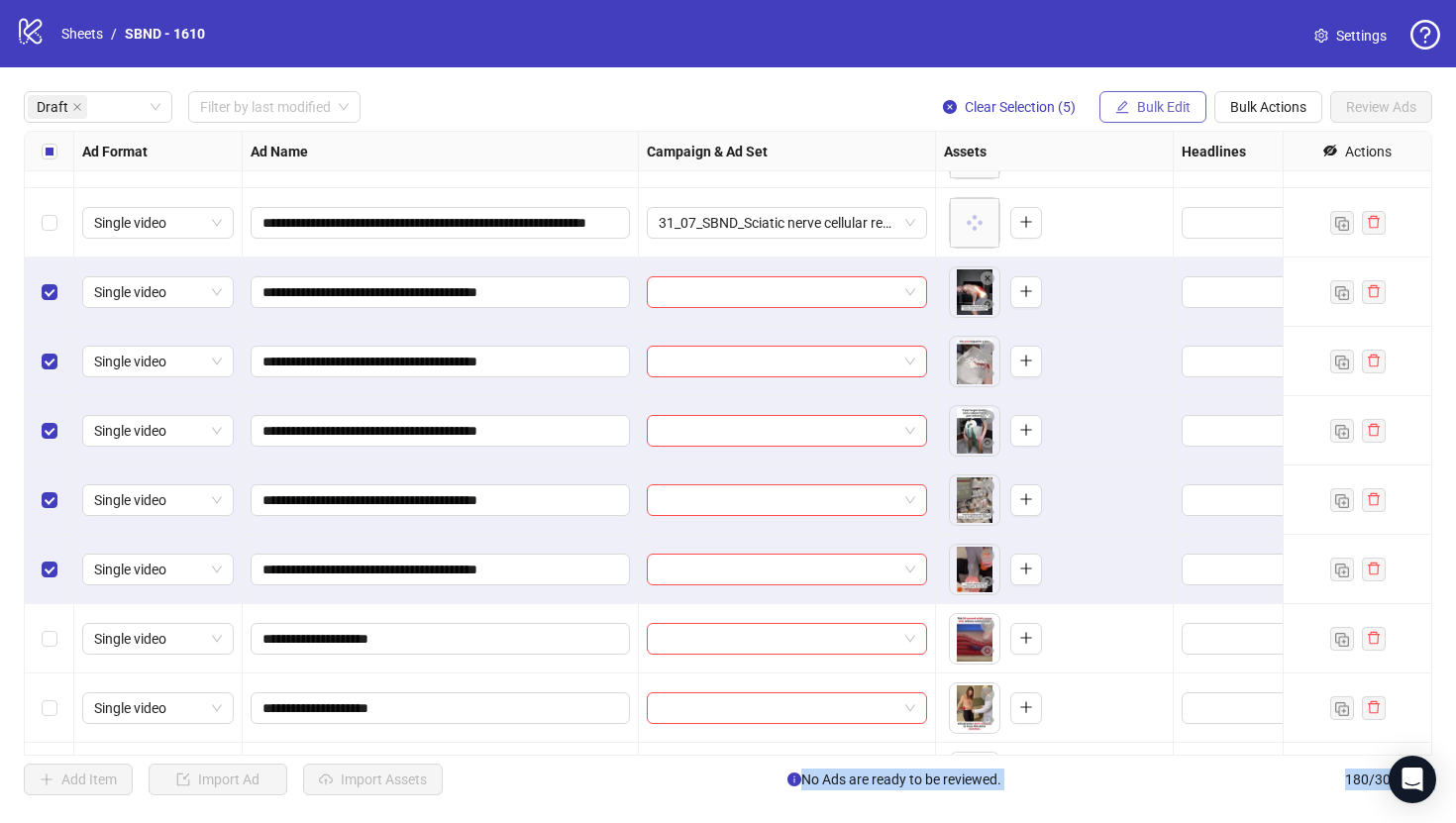 click on "Bulk Edit" at bounding box center [1164, 107] 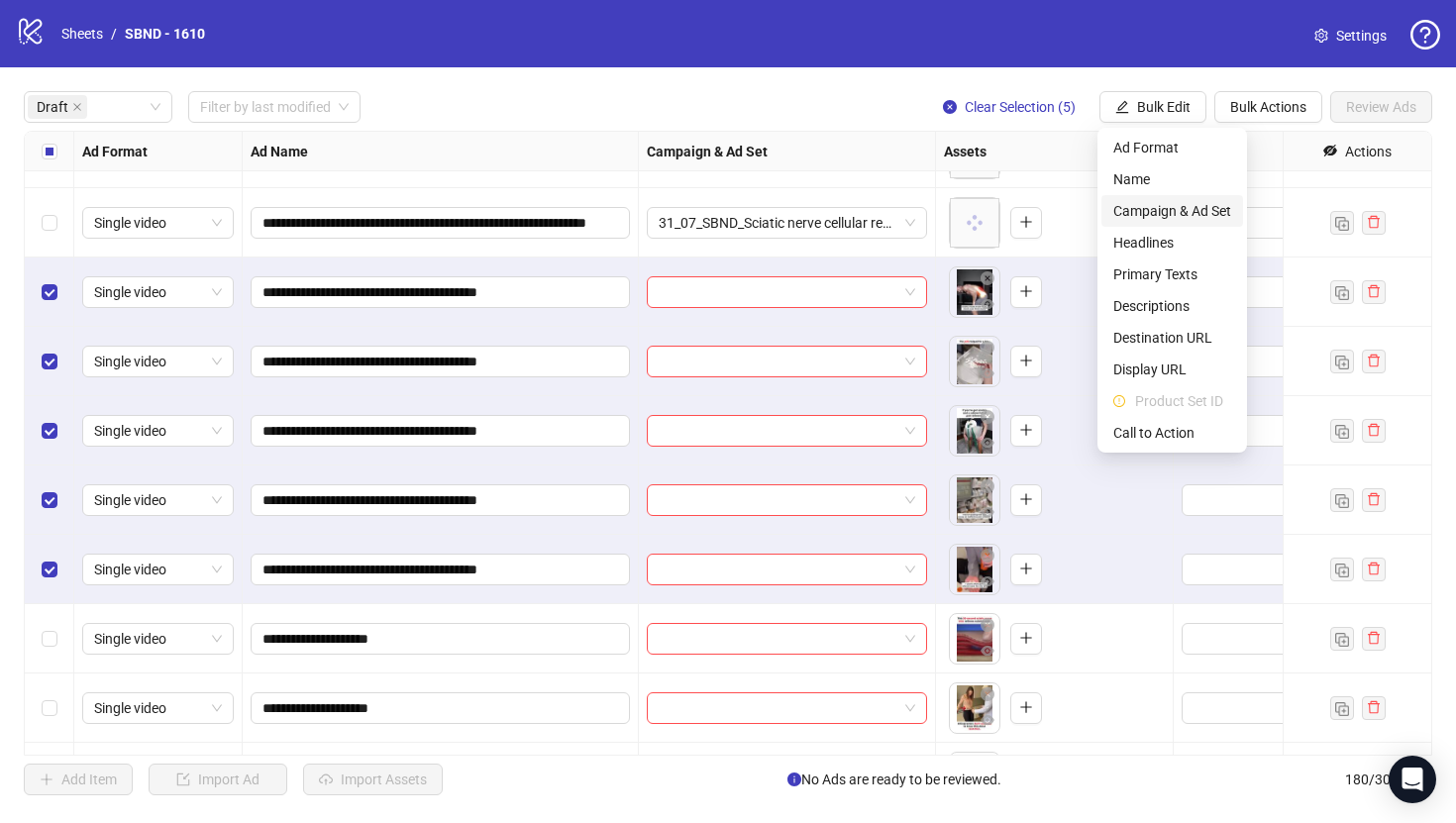 click on "Campaign & Ad Set" at bounding box center [1172, 211] 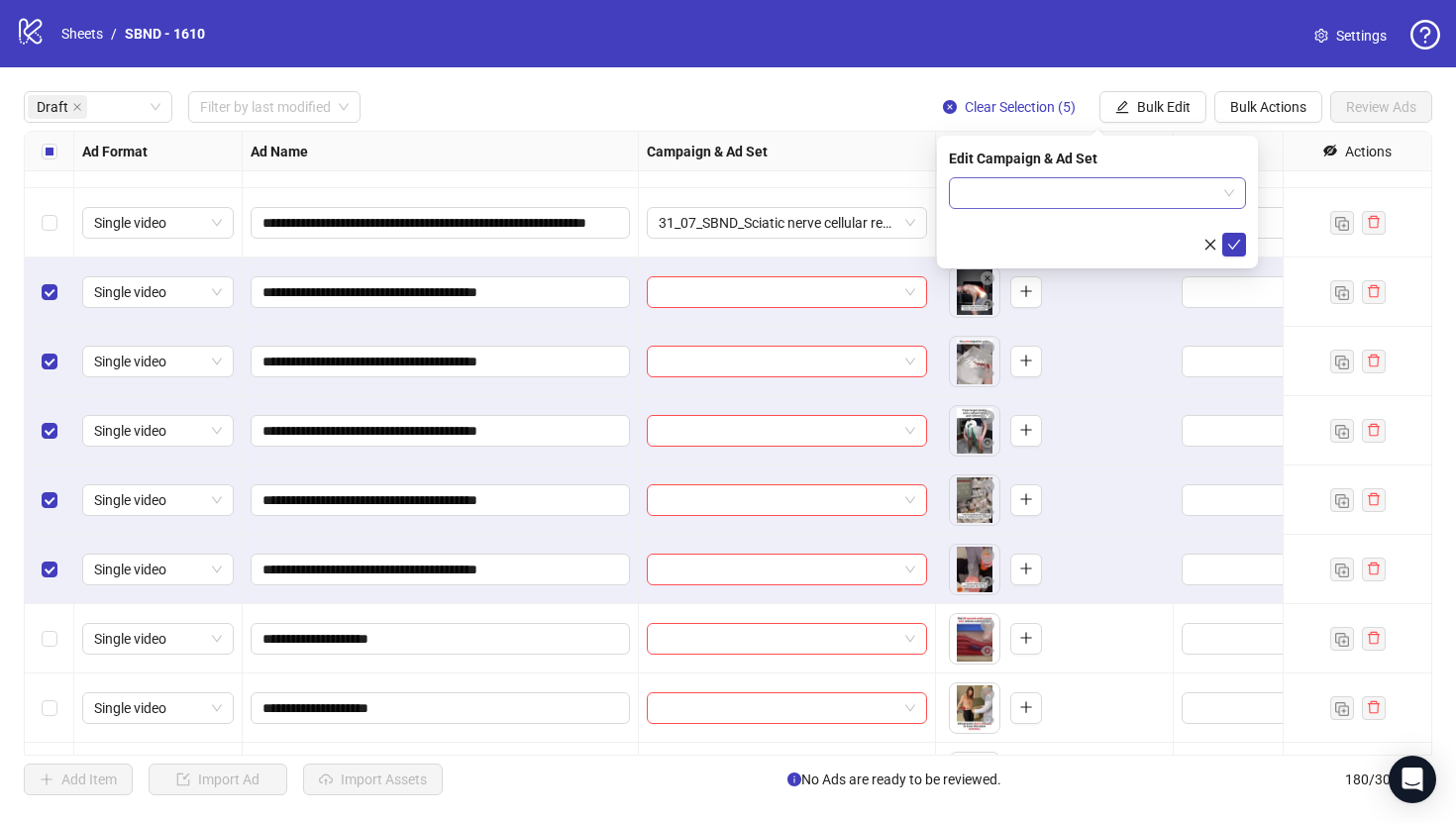 click at bounding box center (1089, 193) 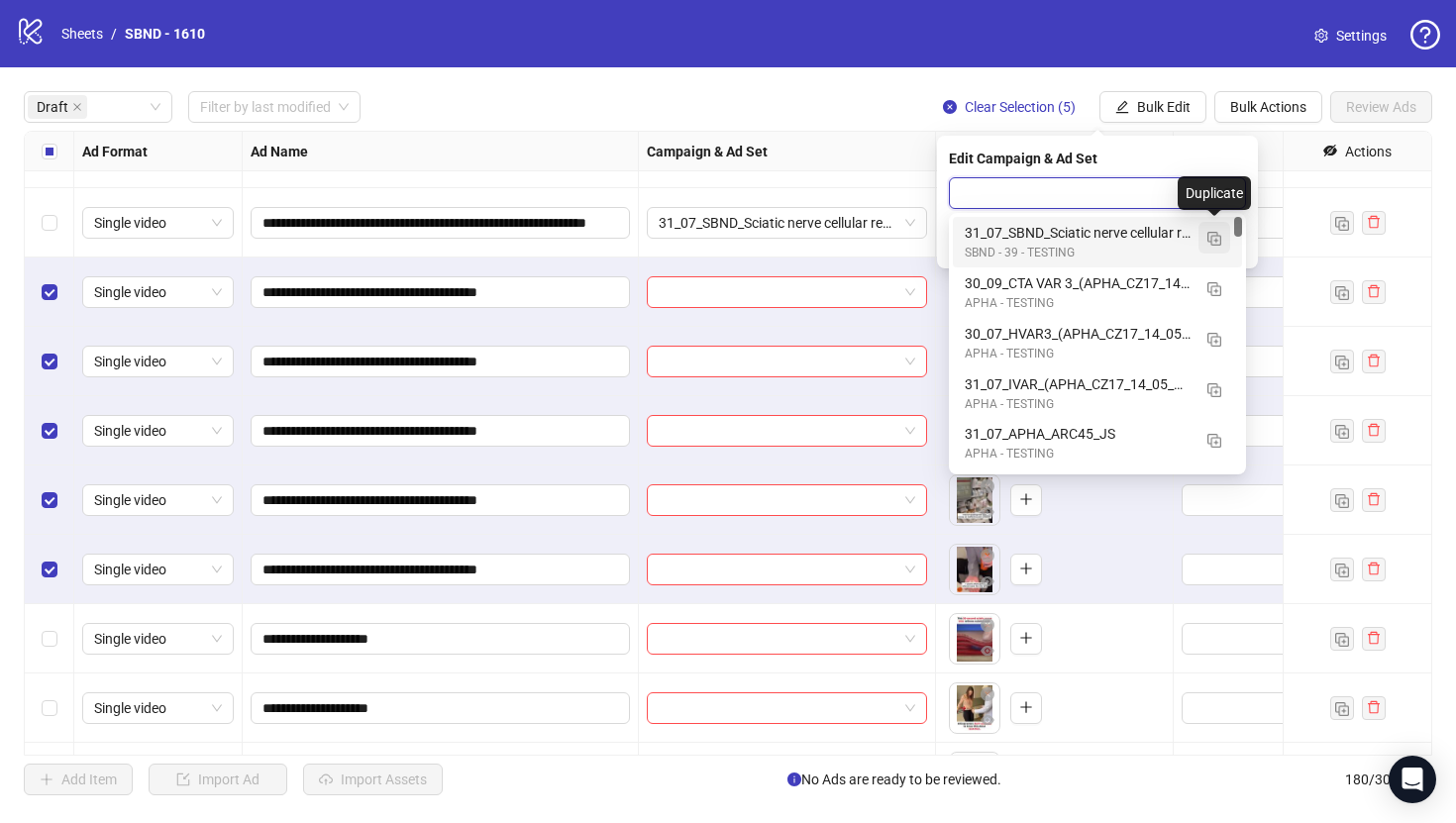 click at bounding box center (1214, 239) 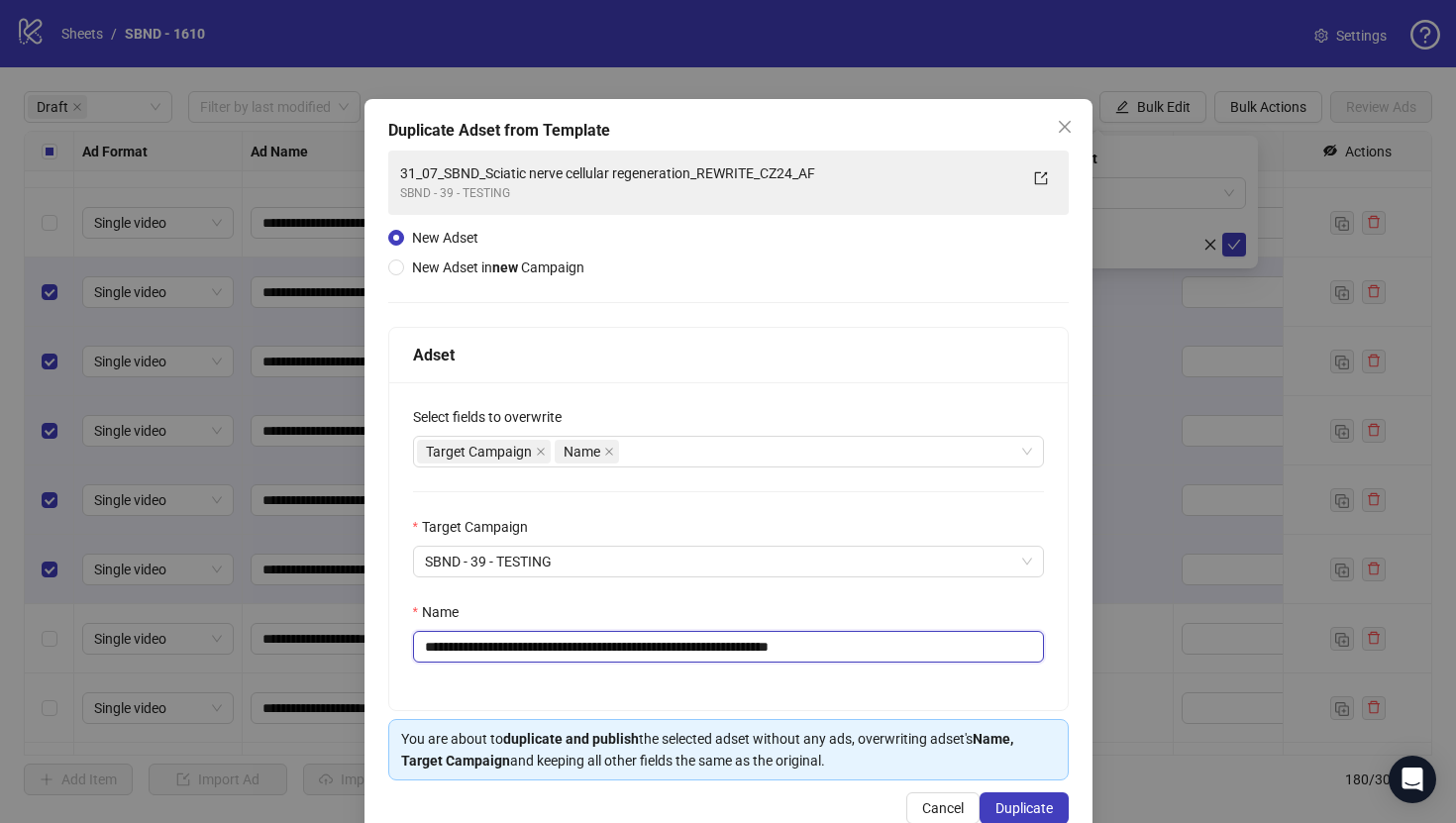 click on "**********" at bounding box center (728, 647) 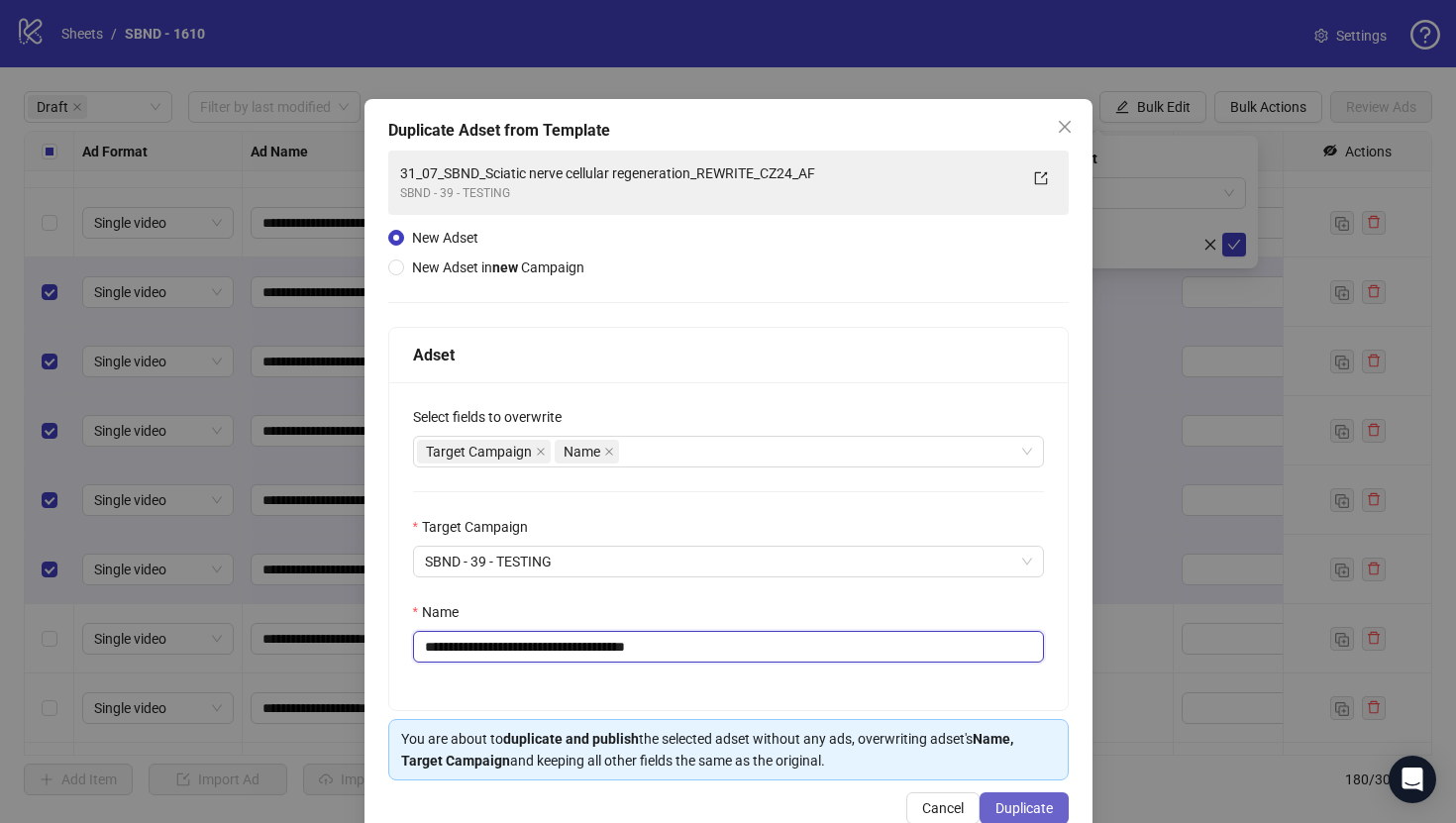 type on "**********" 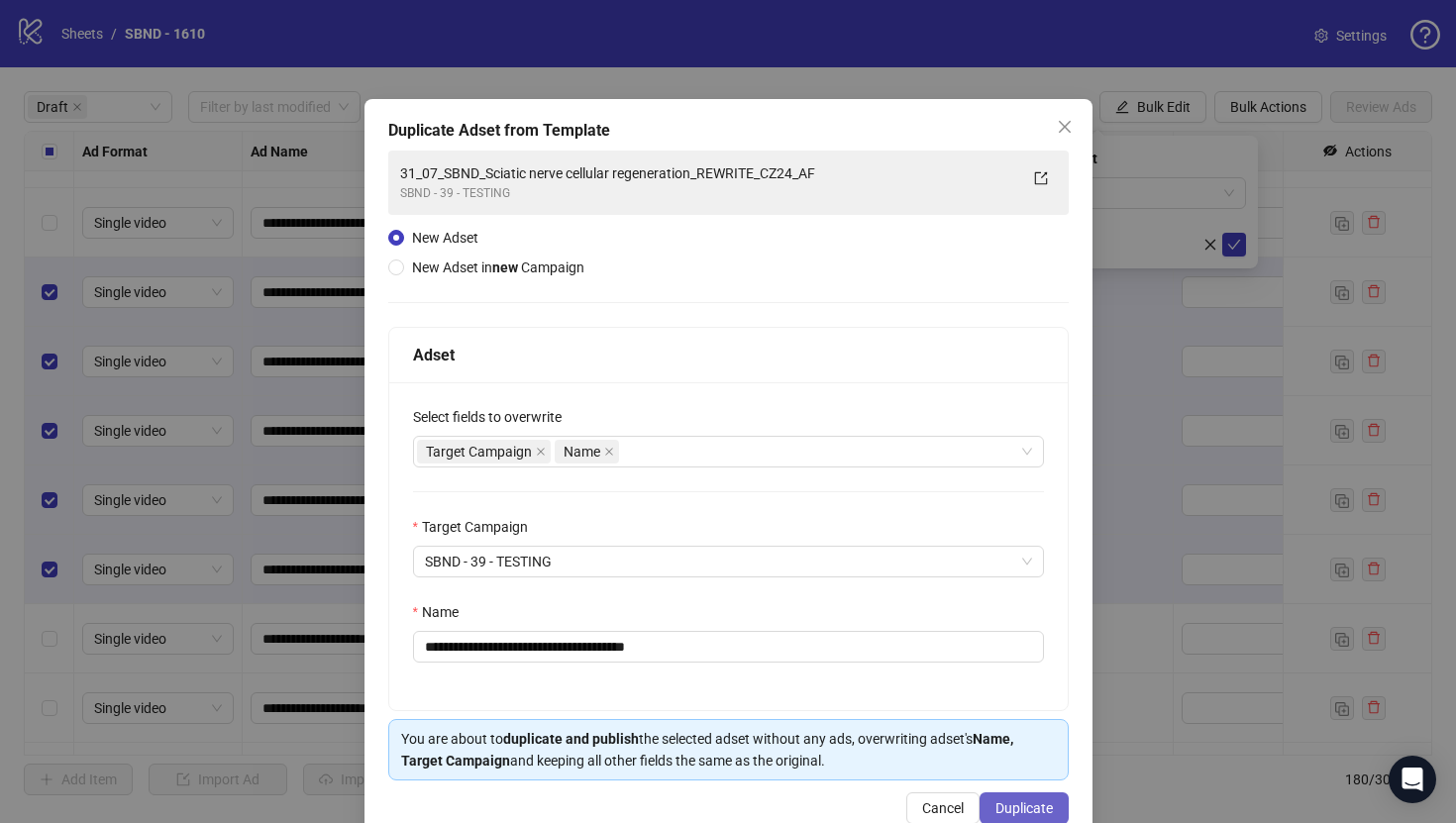 click on "Duplicate" at bounding box center (1024, 808) 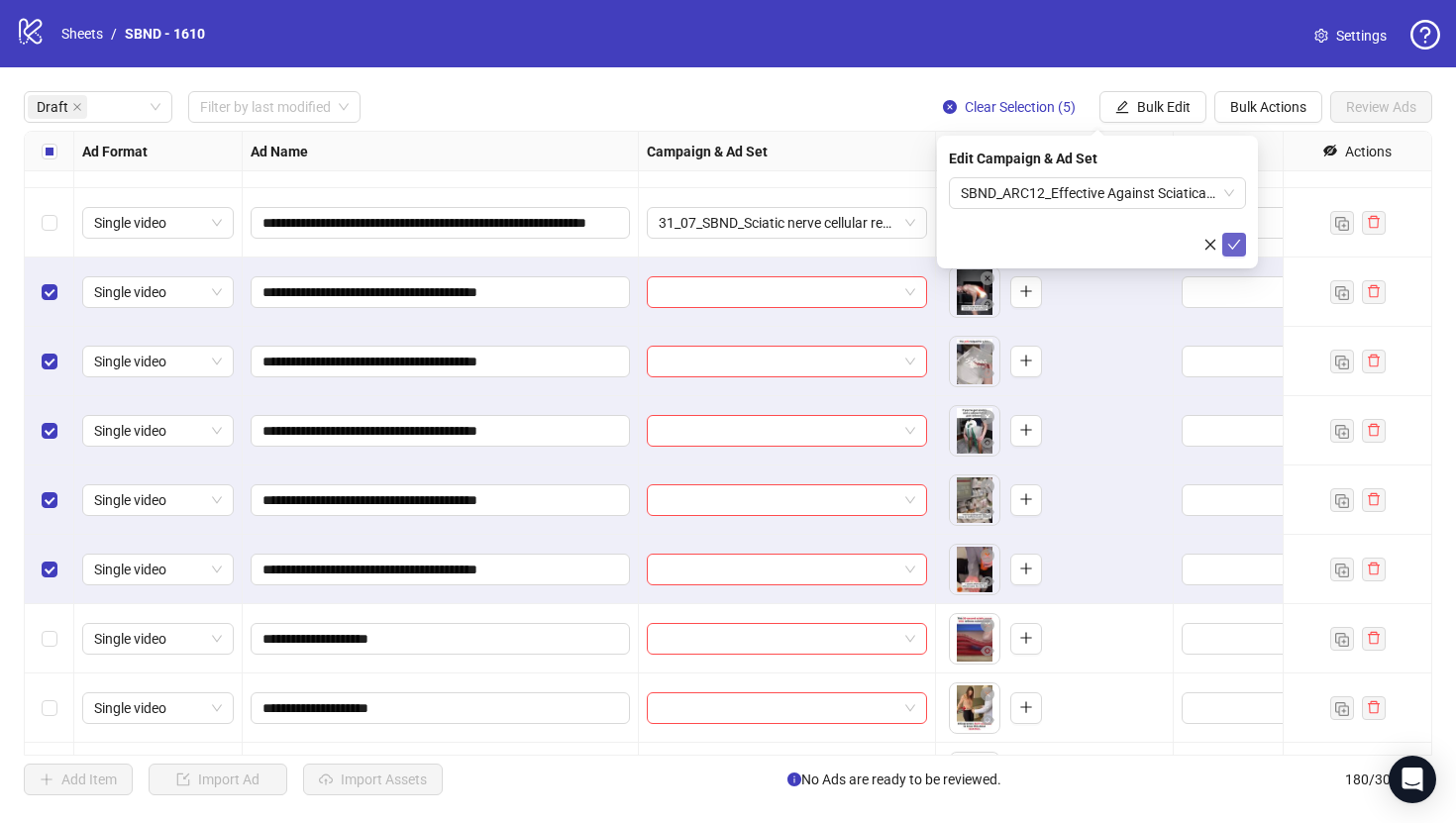 click 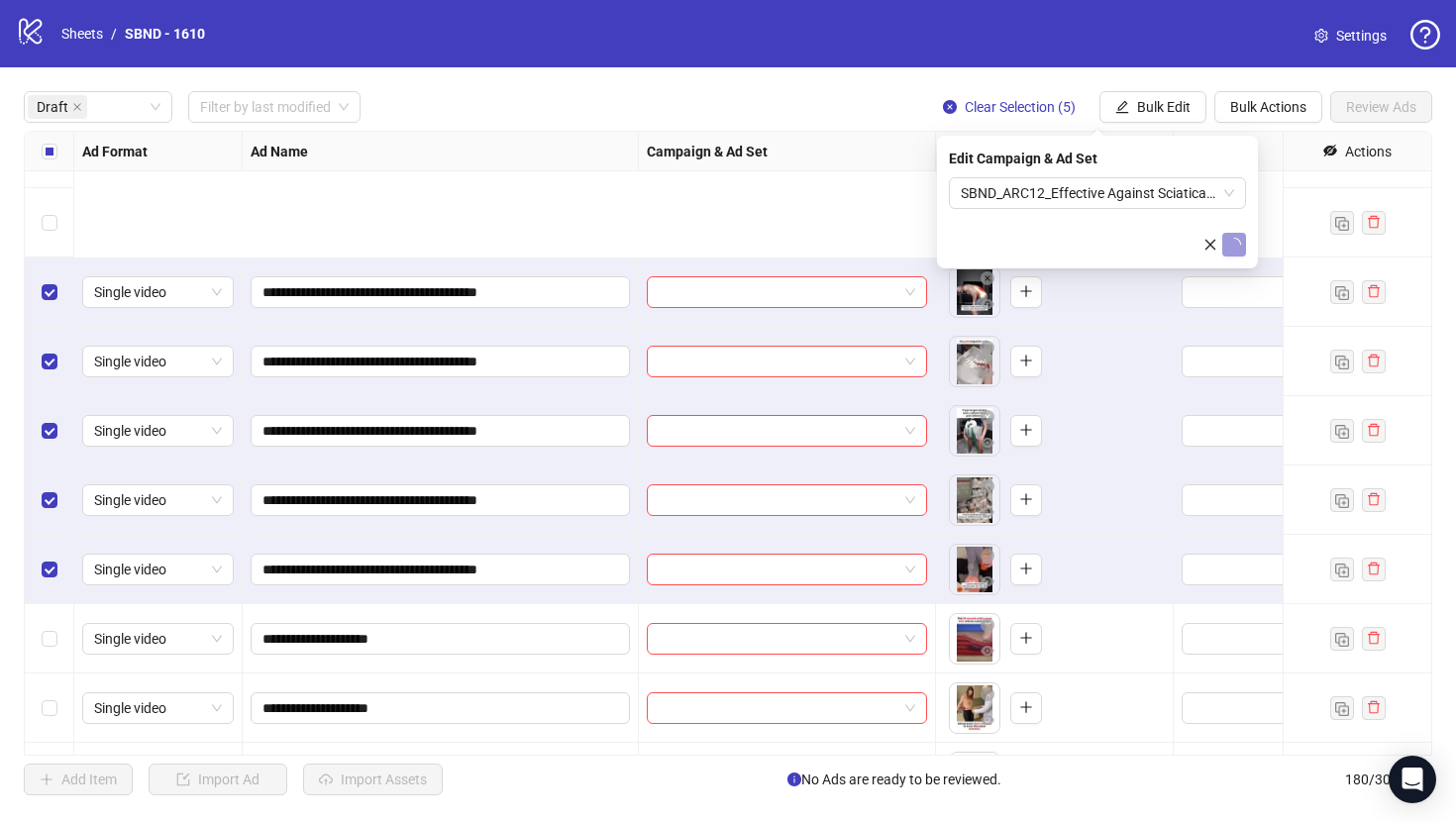 scroll, scrollTop: 577, scrollLeft: 0, axis: vertical 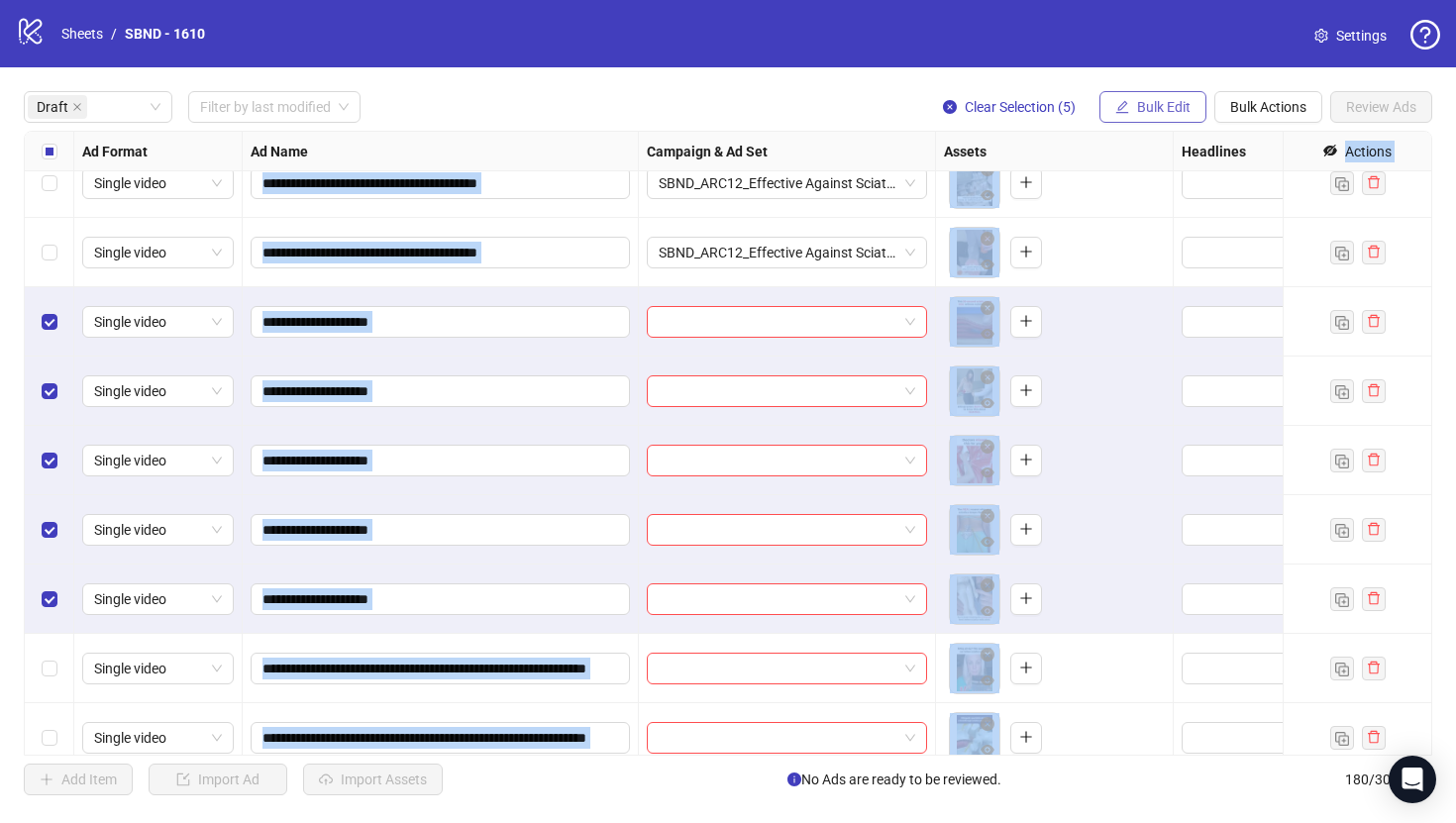 click on "**********" at bounding box center [728, 443] 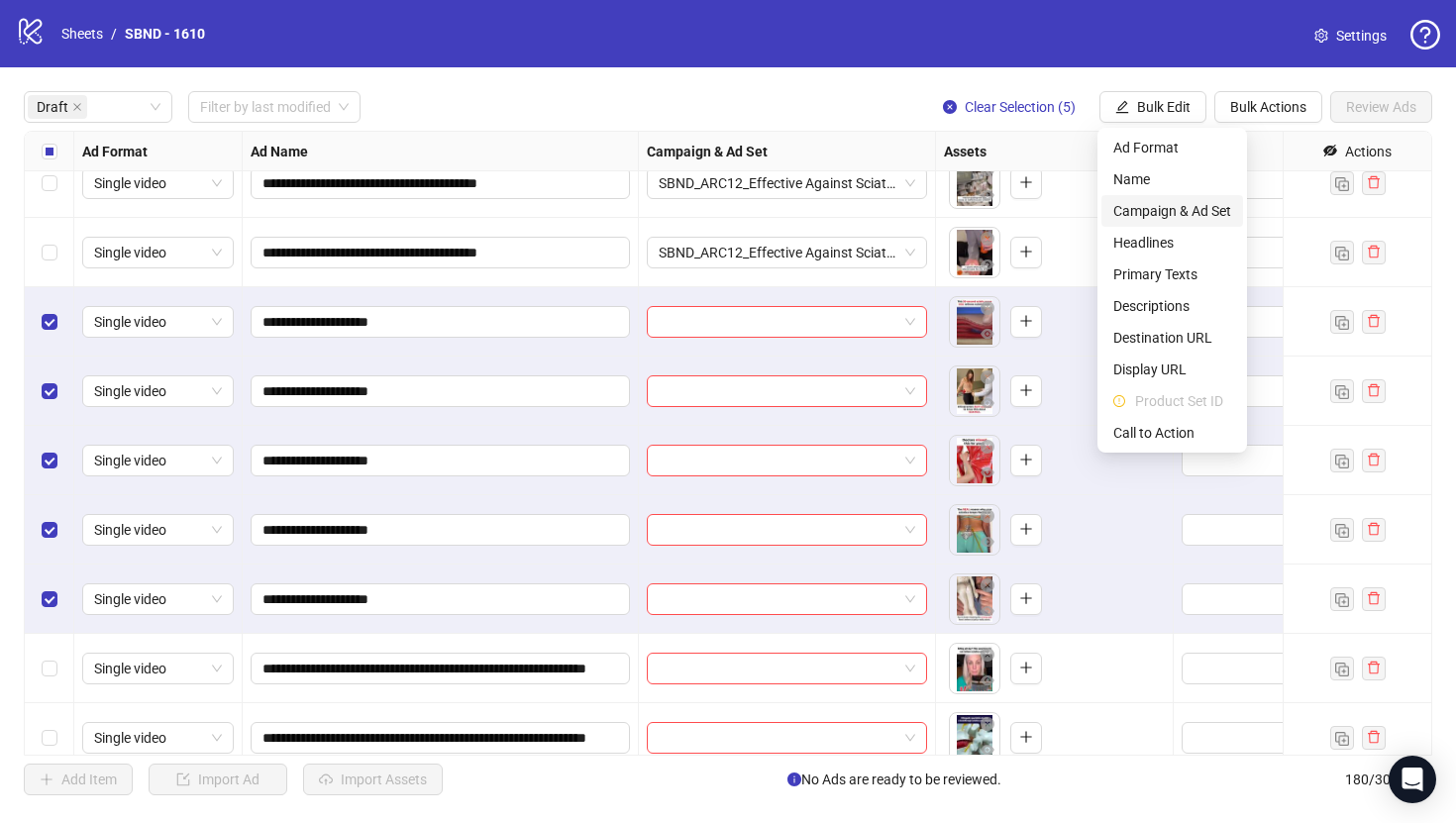 click on "Campaign & Ad Set" at bounding box center (1172, 211) 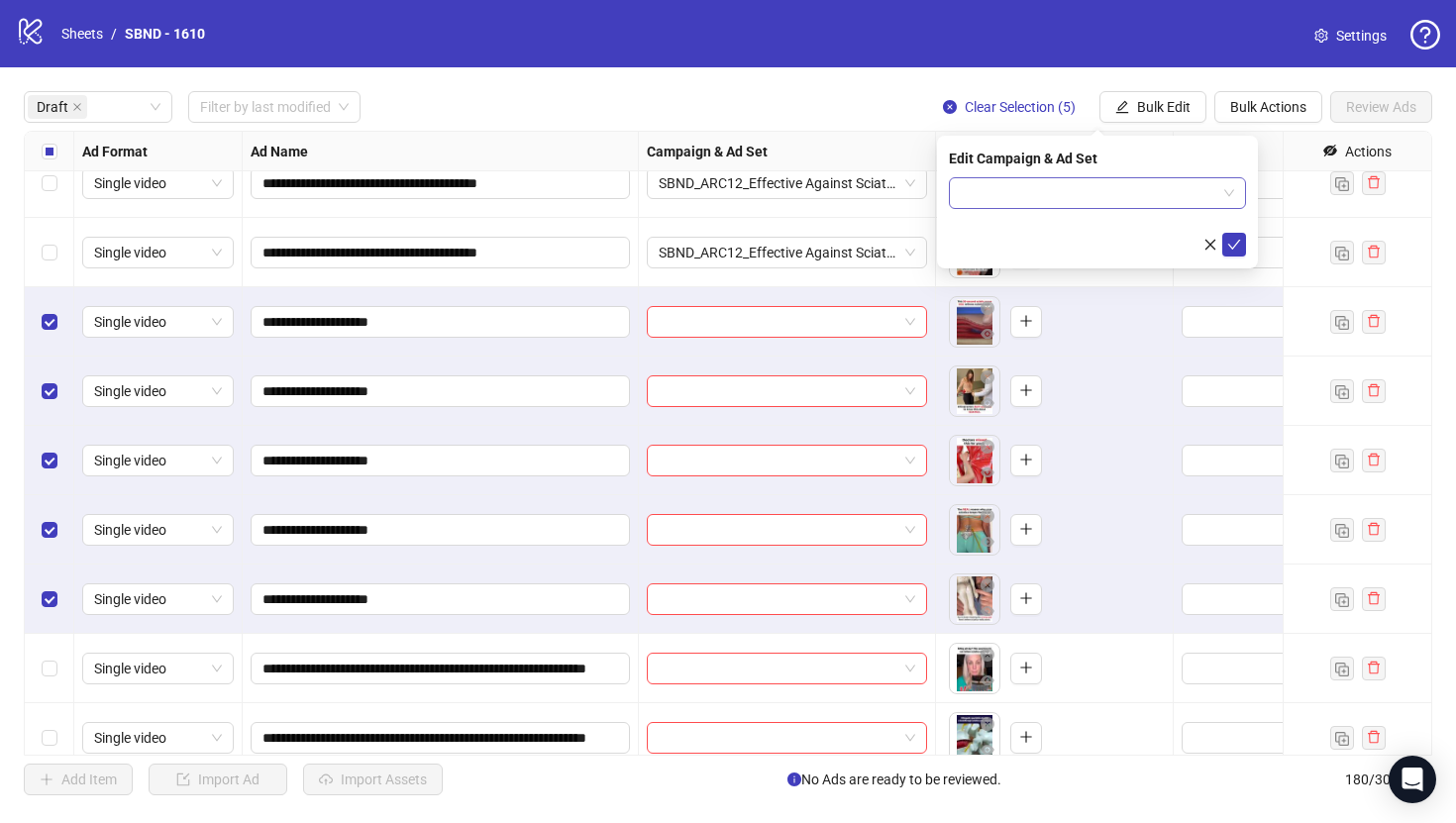 click at bounding box center (1089, 193) 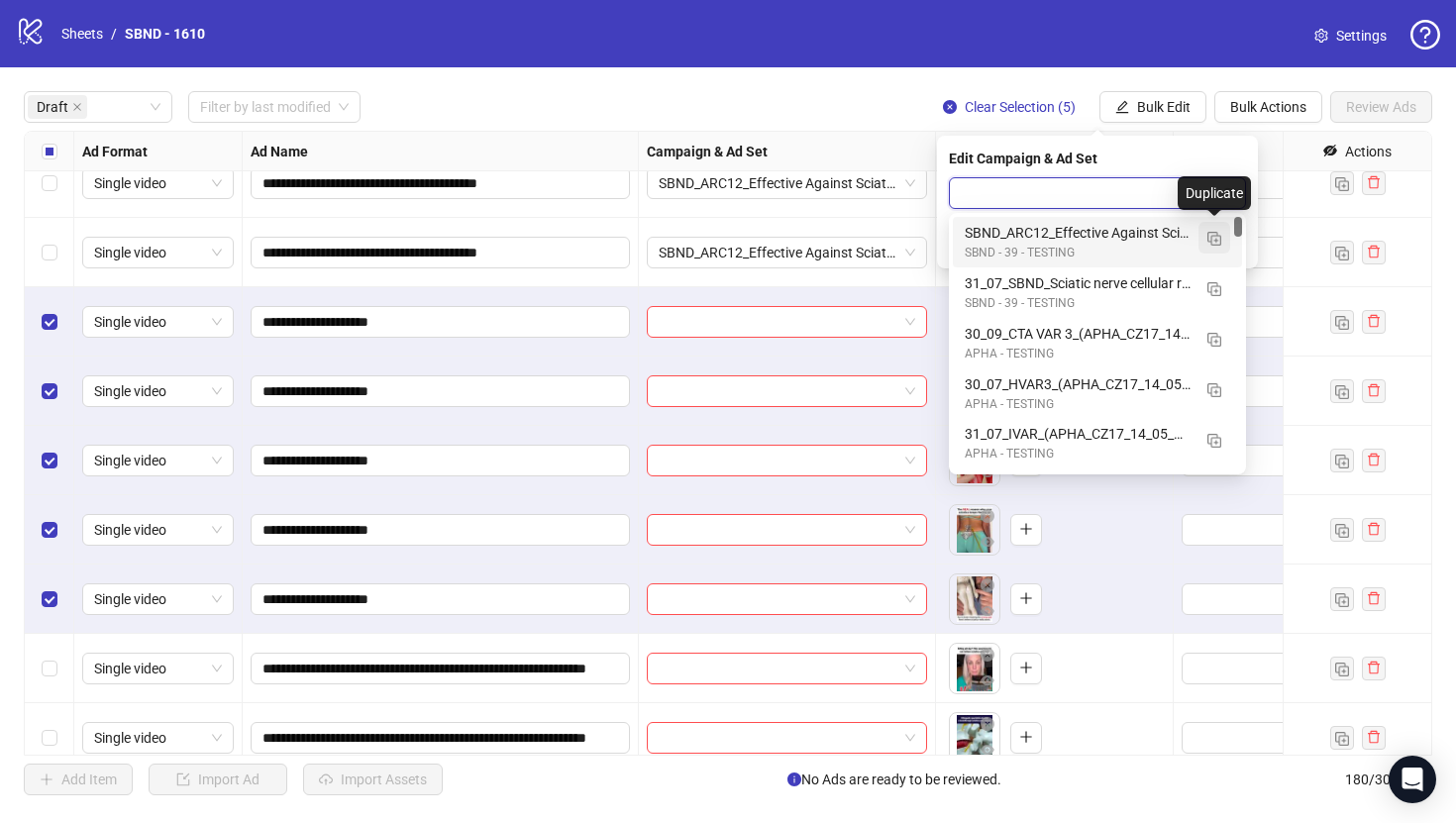 click at bounding box center [1214, 239] 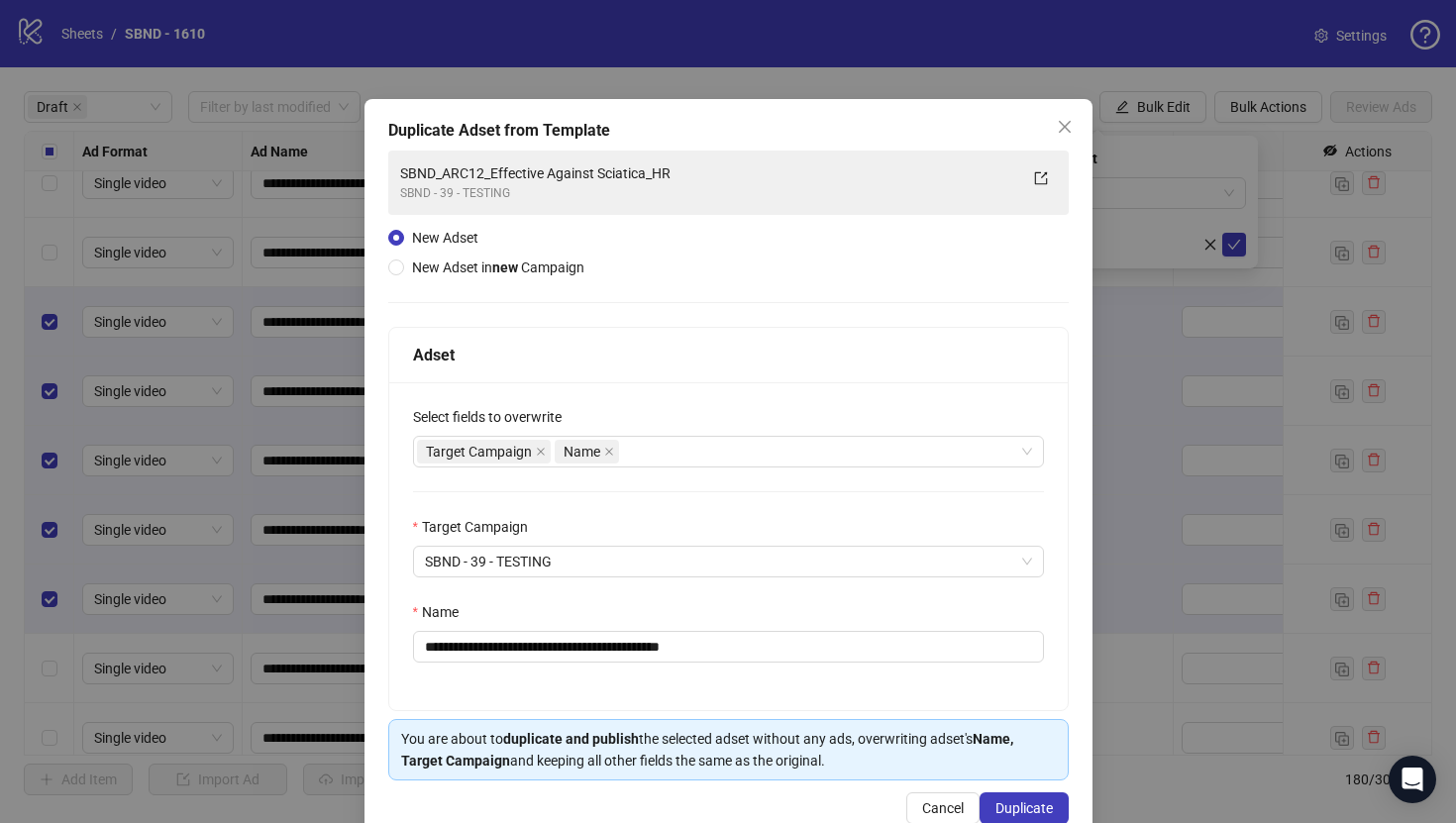 click on "Name" at bounding box center [728, 616] 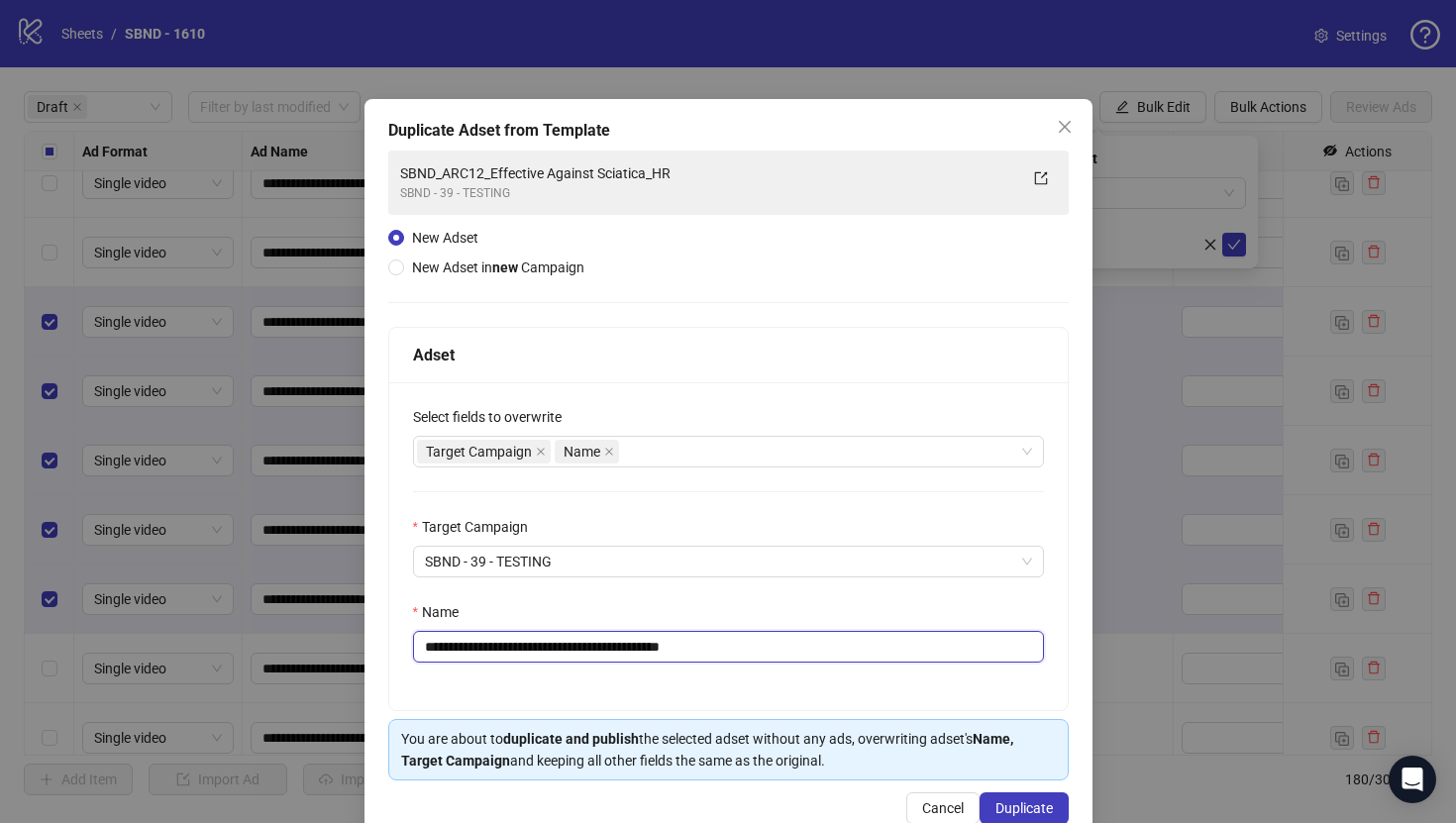 click on "**********" at bounding box center [728, 647] 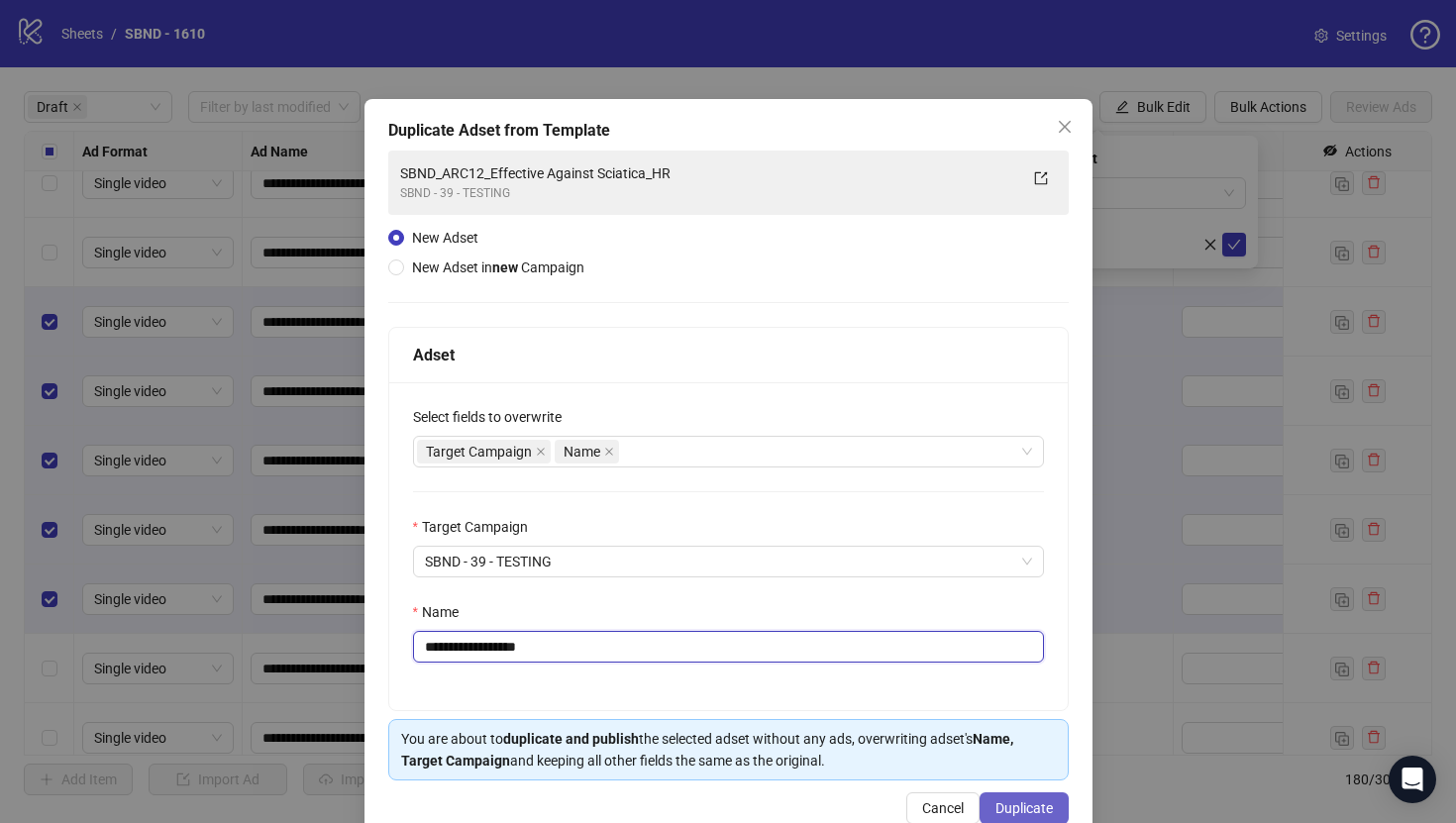 type on "**********" 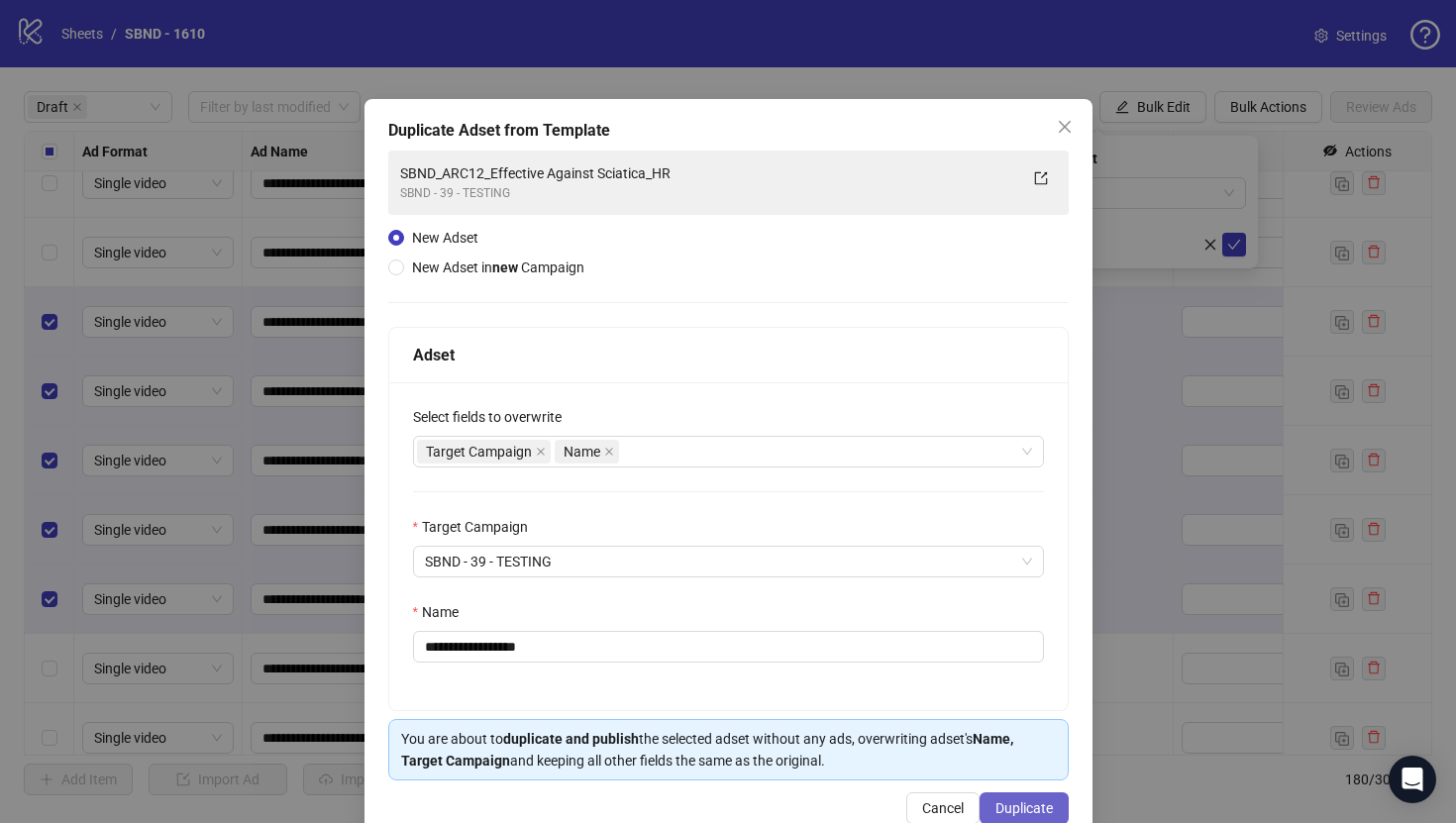click on "Duplicate" at bounding box center [1024, 808] 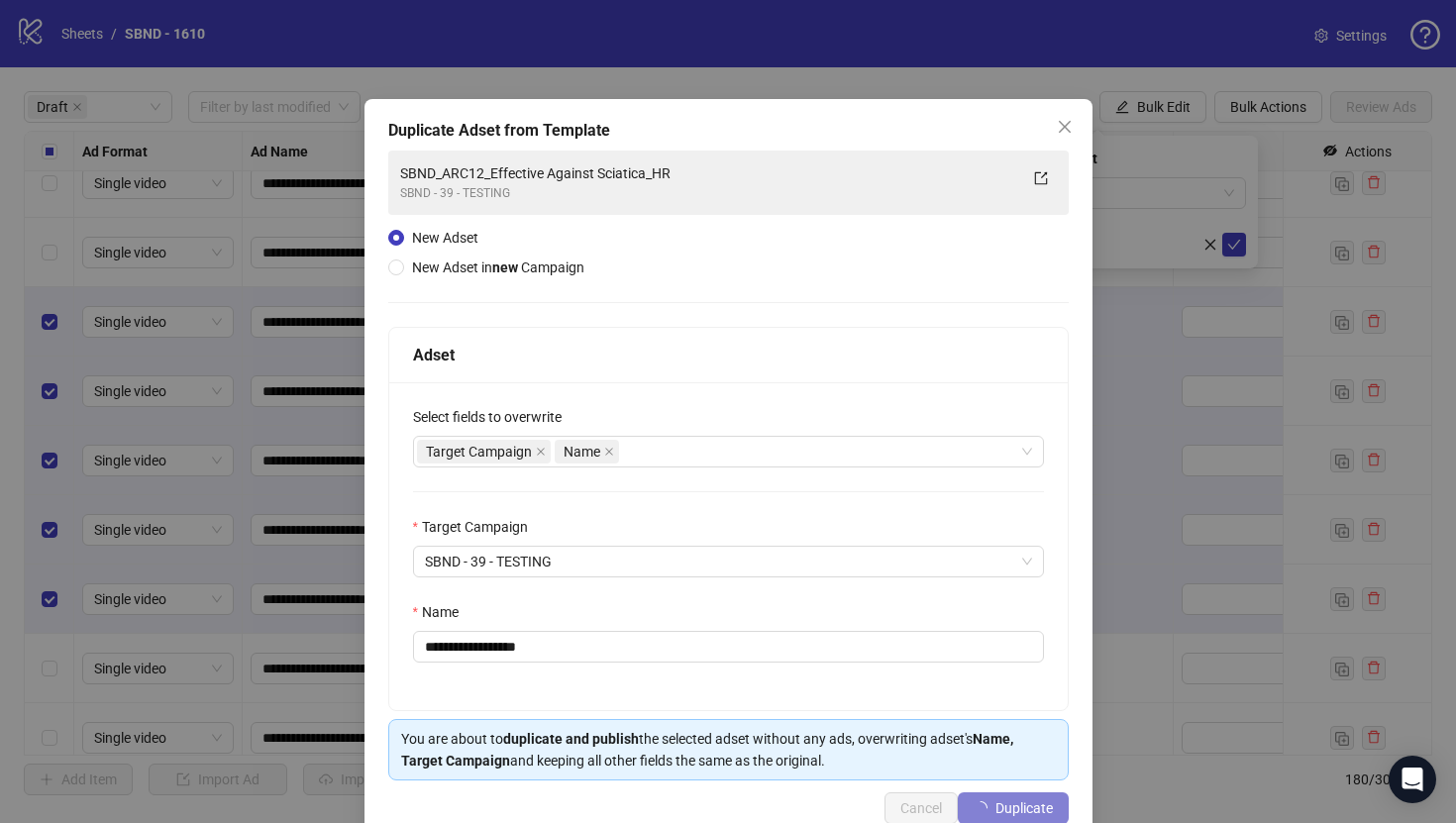 type 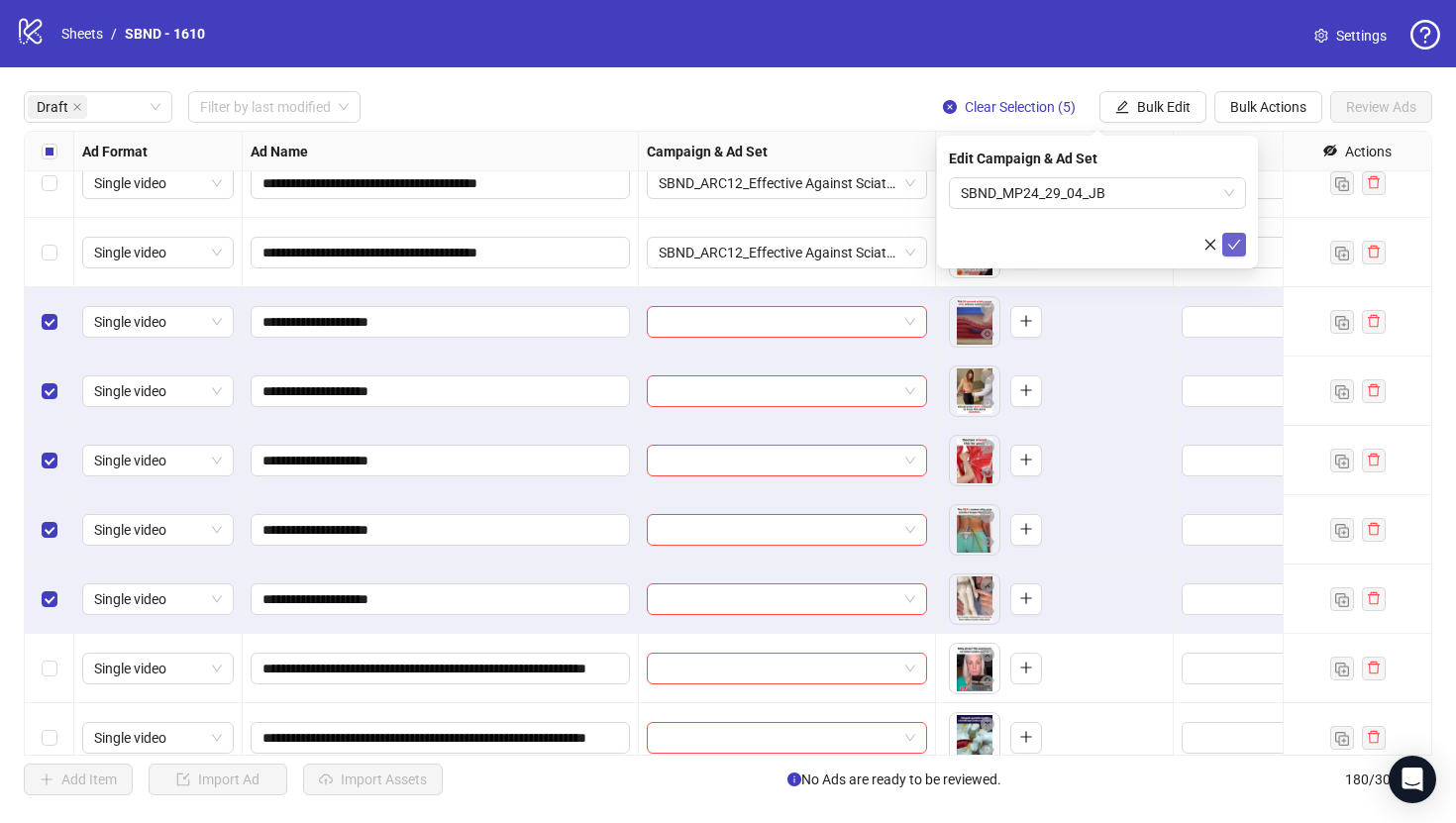 click 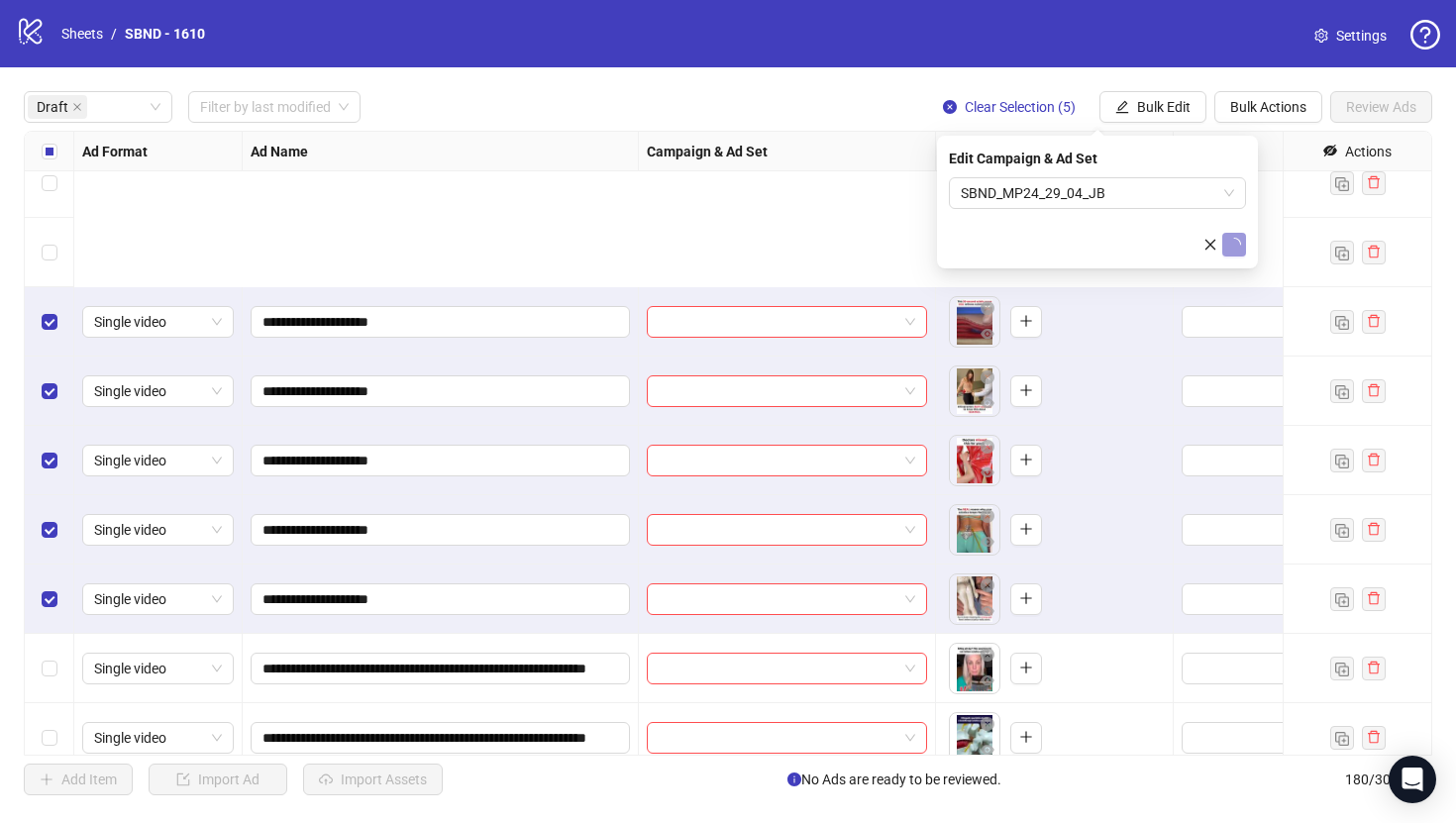 scroll, scrollTop: 803, scrollLeft: 0, axis: vertical 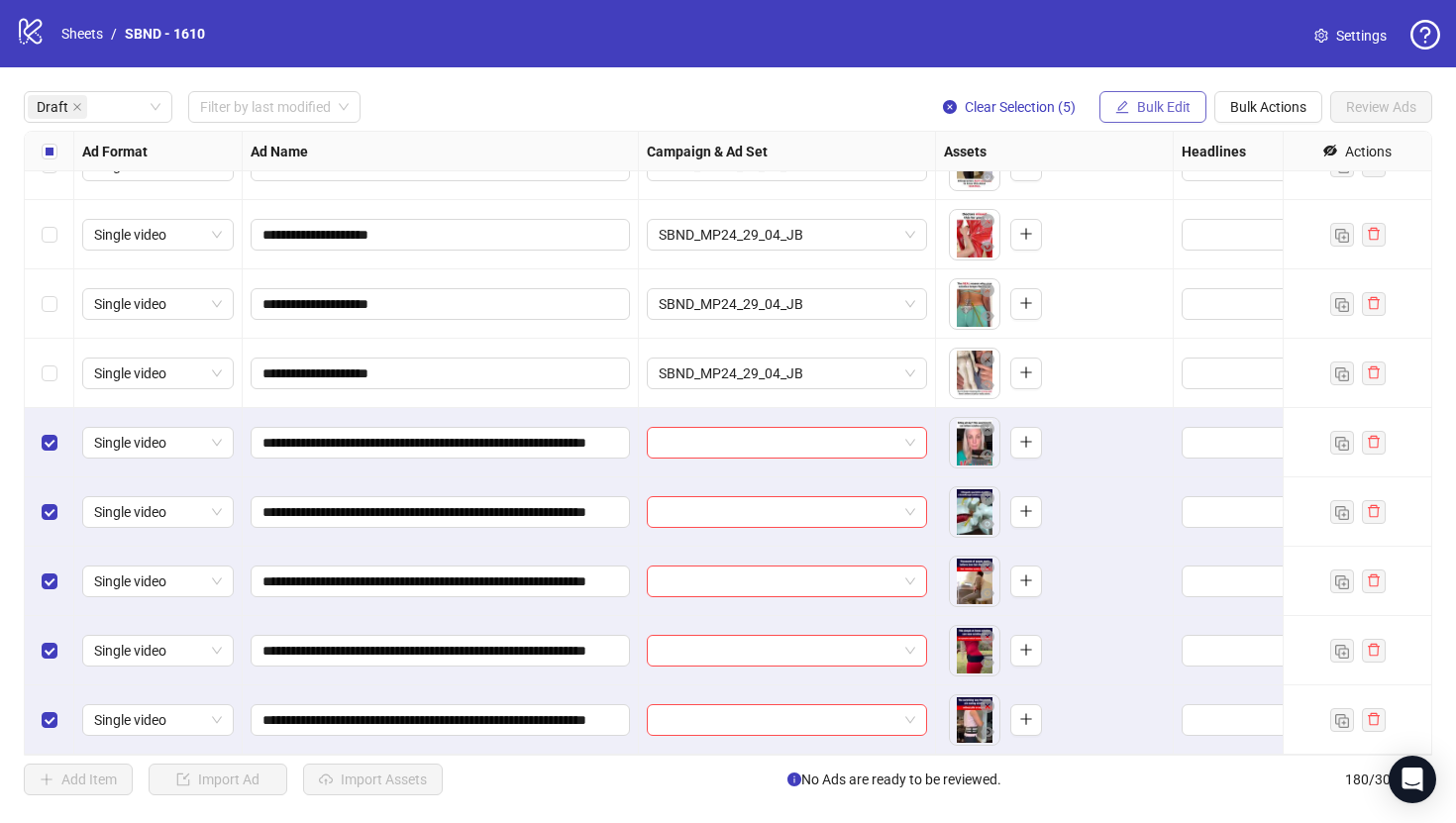 click on "Bulk Edit" at bounding box center [1164, 107] 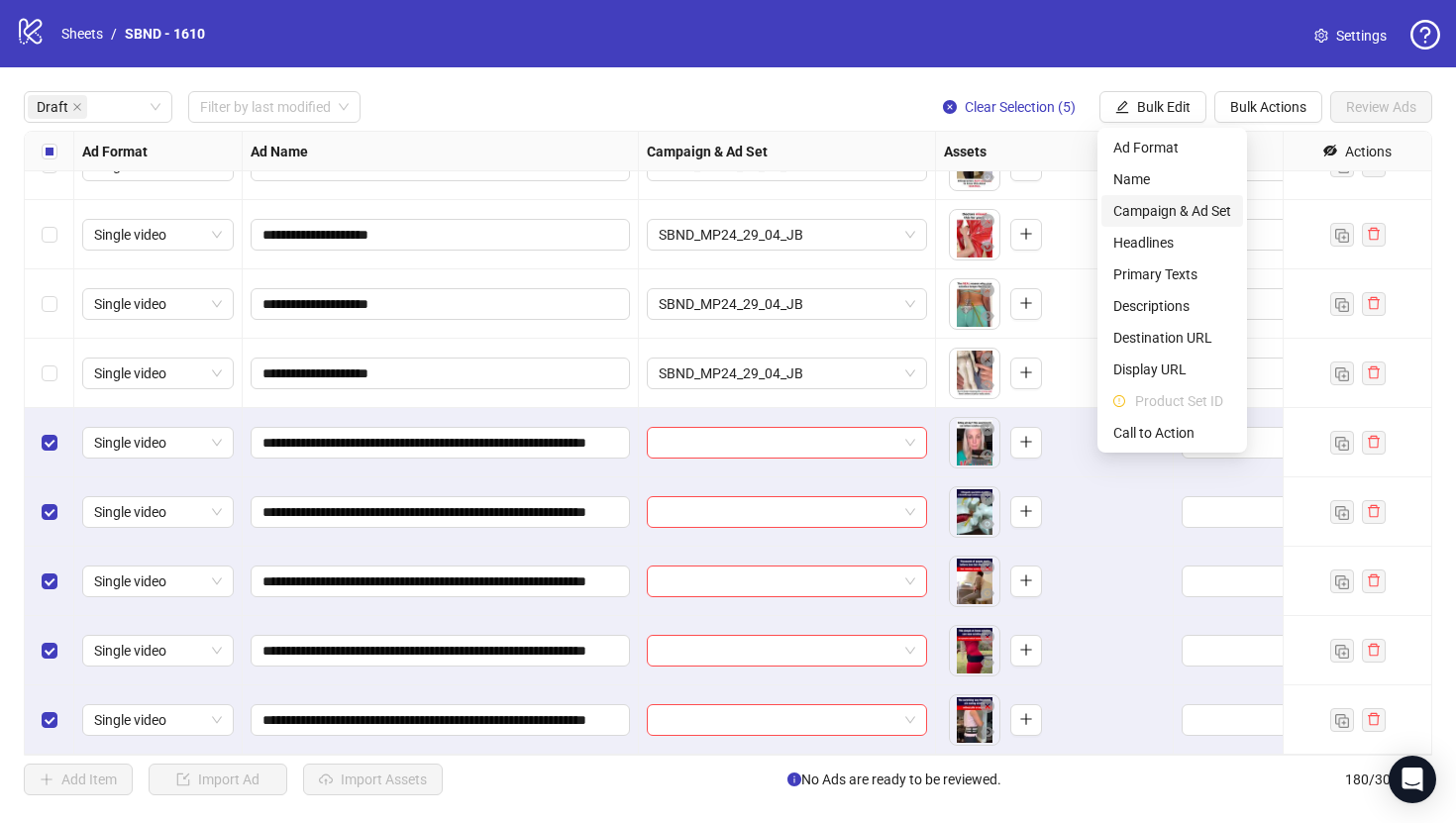 click on "Campaign & Ad Set" at bounding box center [1172, 211] 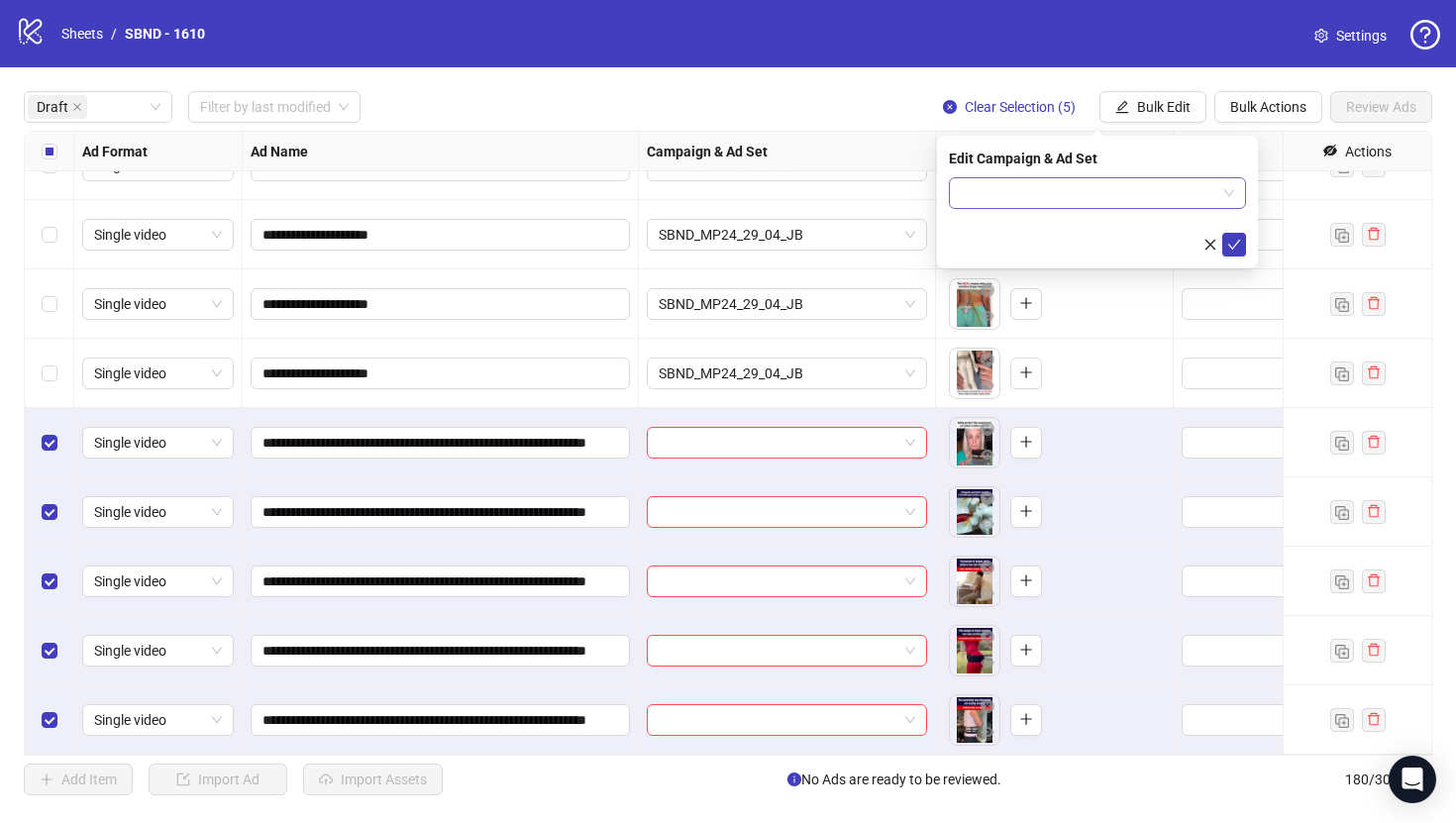 click at bounding box center (1089, 193) 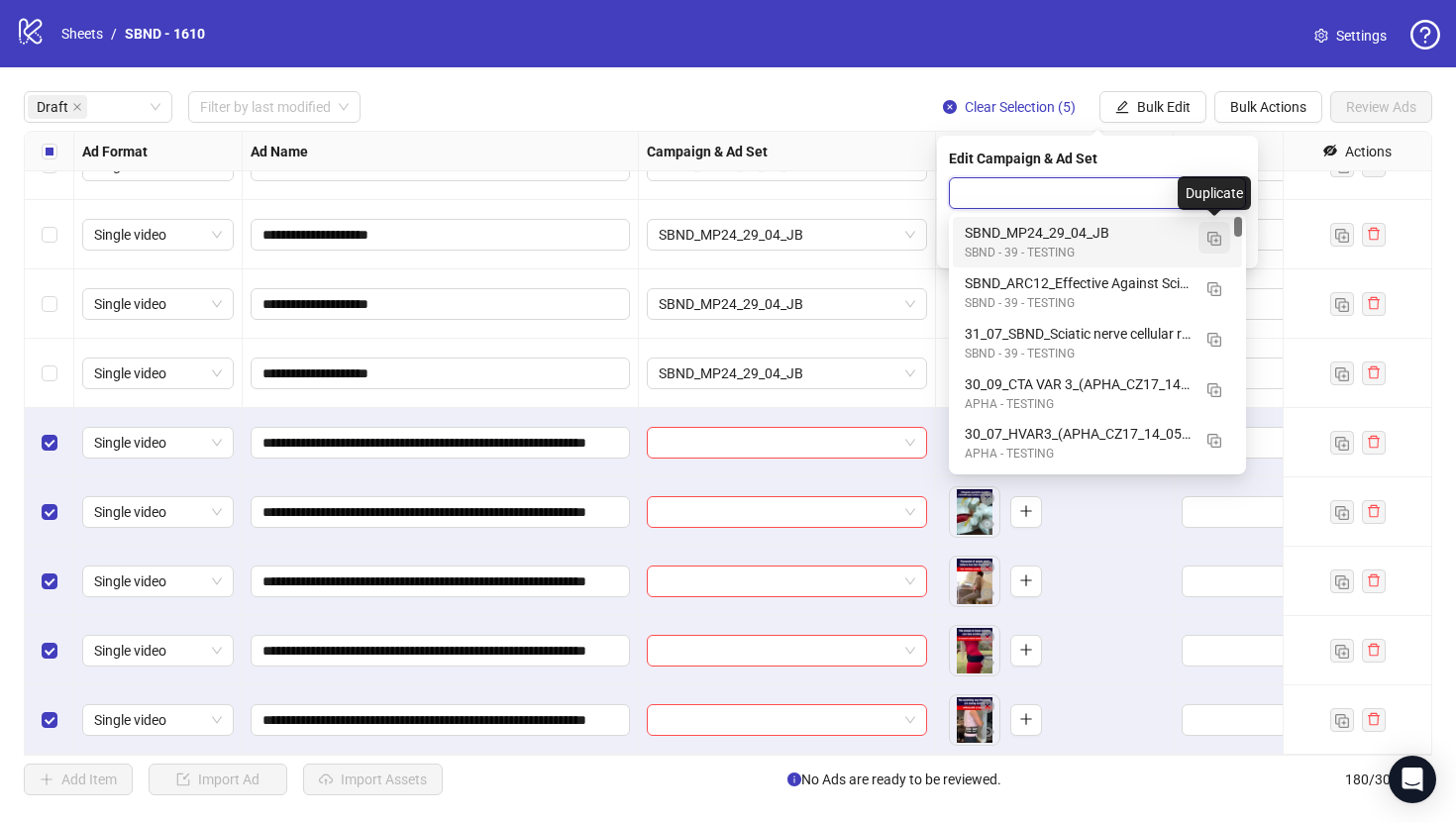 click at bounding box center (1214, 239) 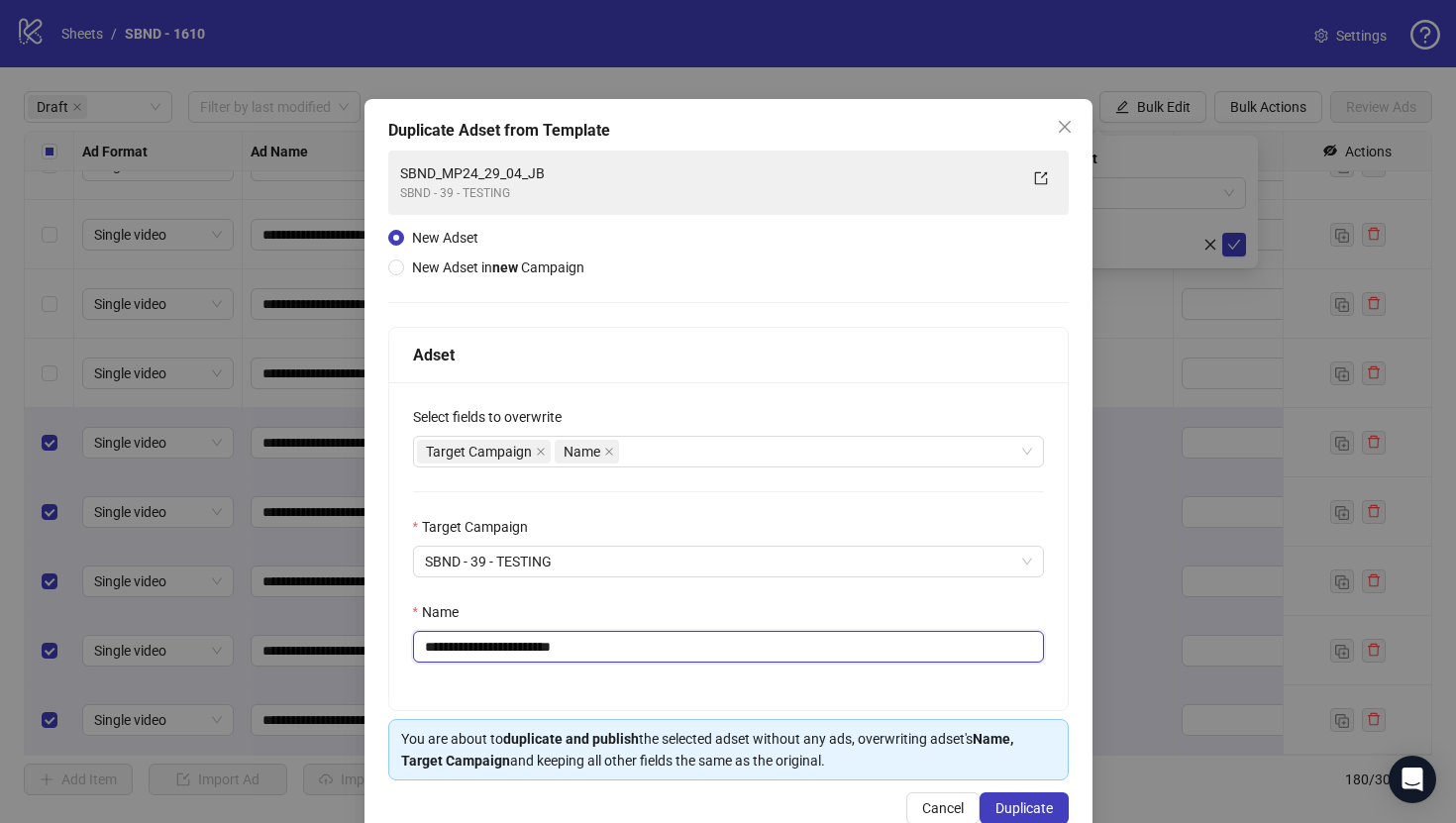 click on "**********" at bounding box center (728, 647) 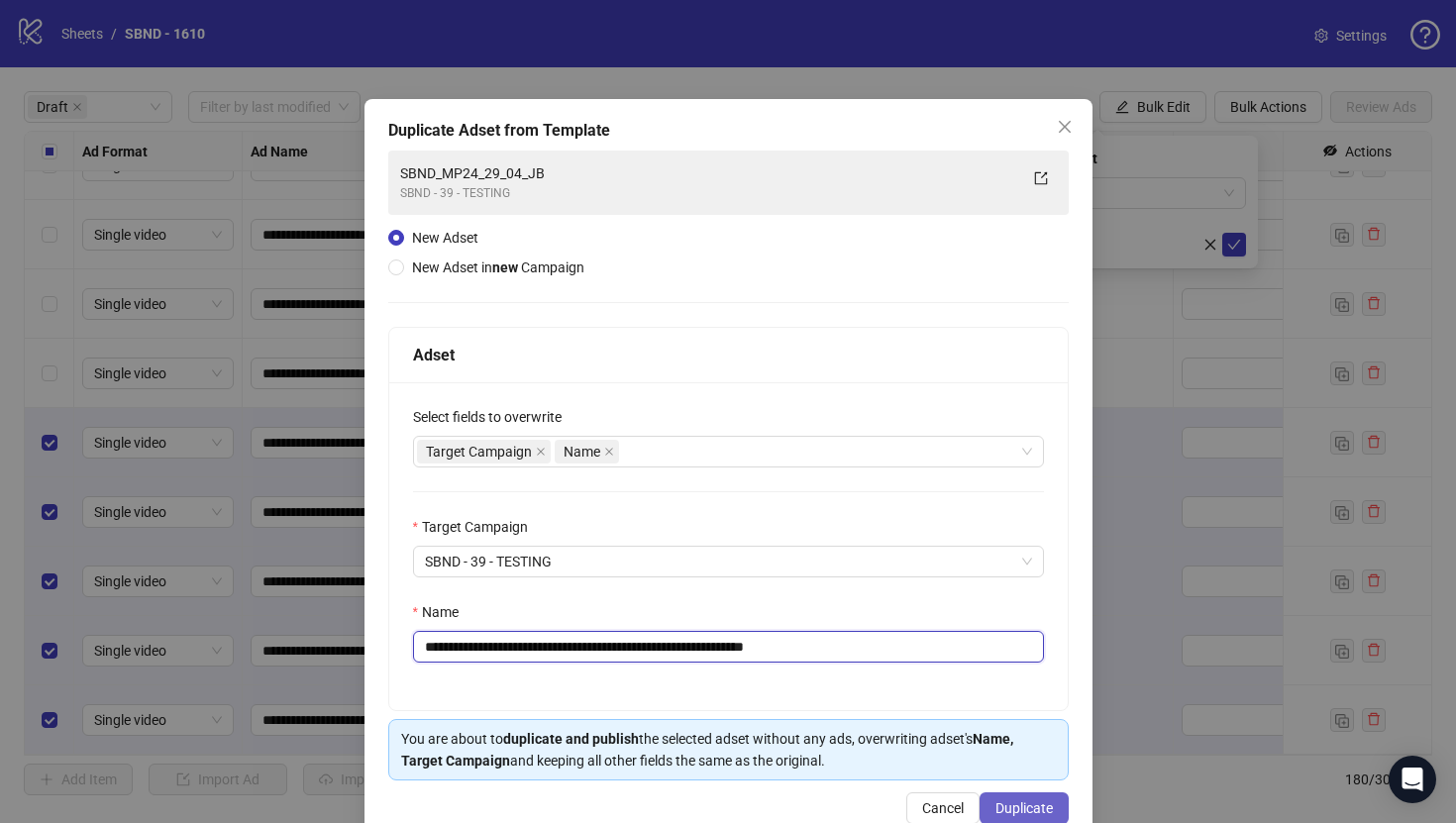 type on "**********" 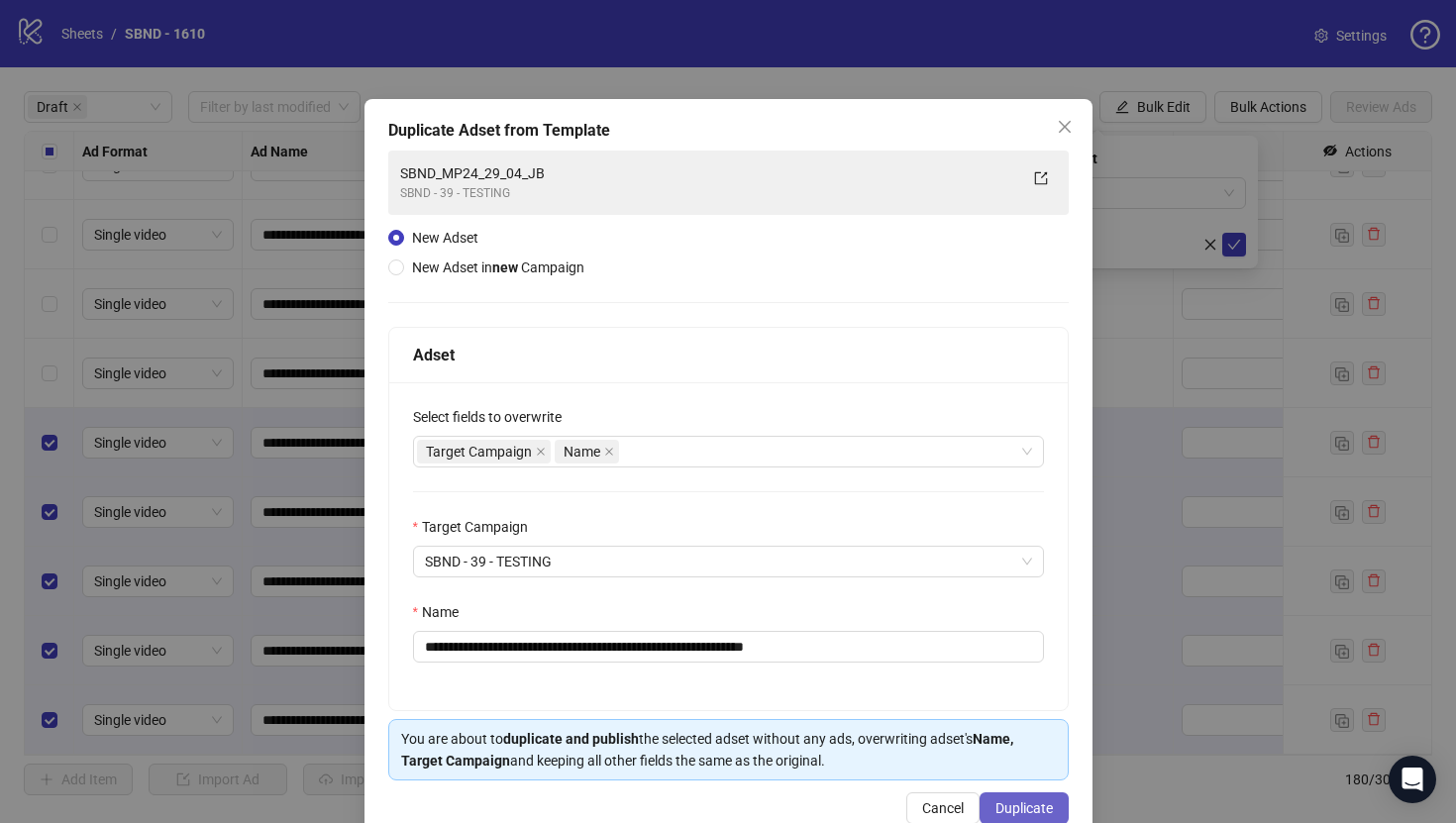 click on "Duplicate" at bounding box center (1024, 808) 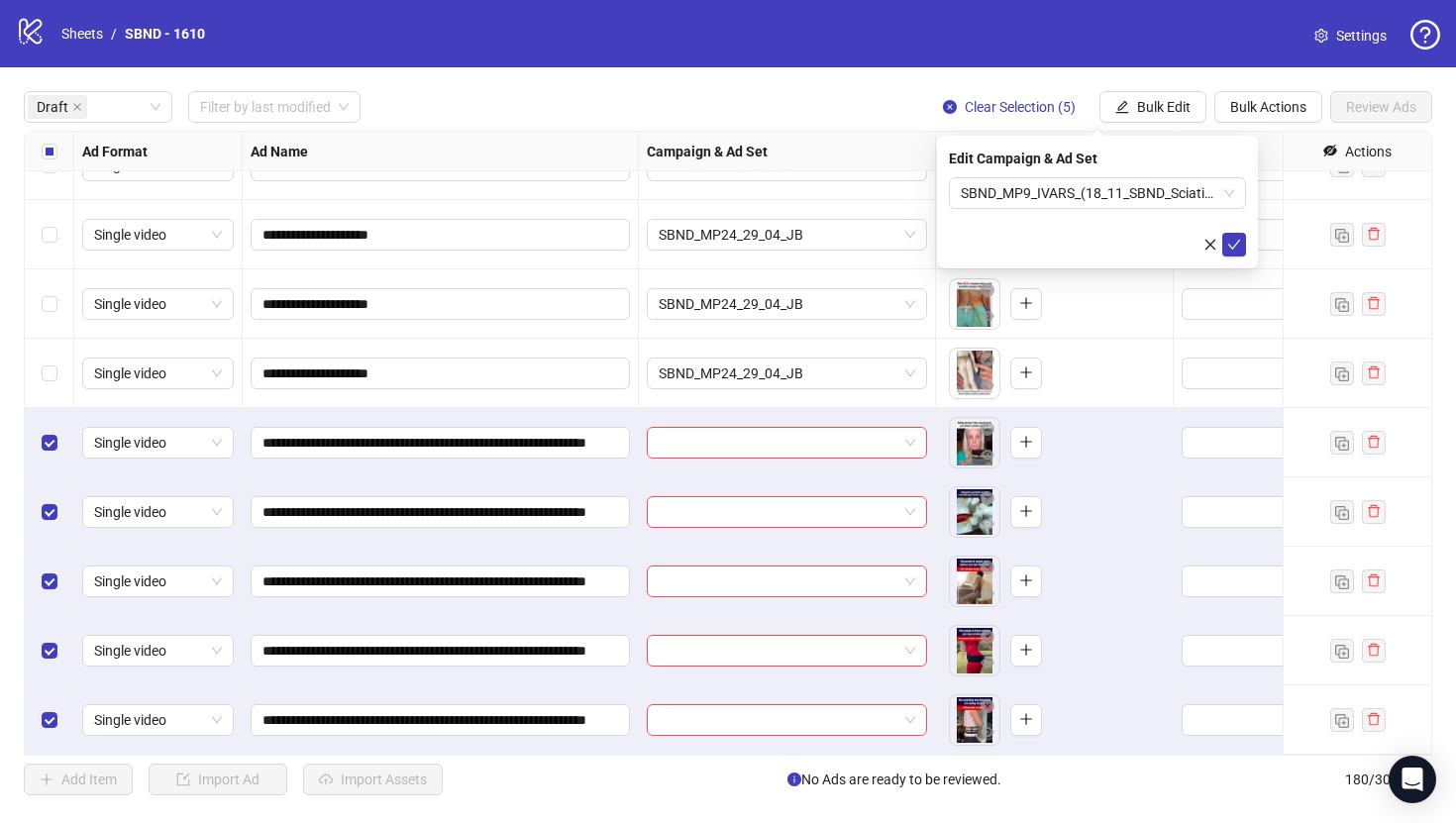 click 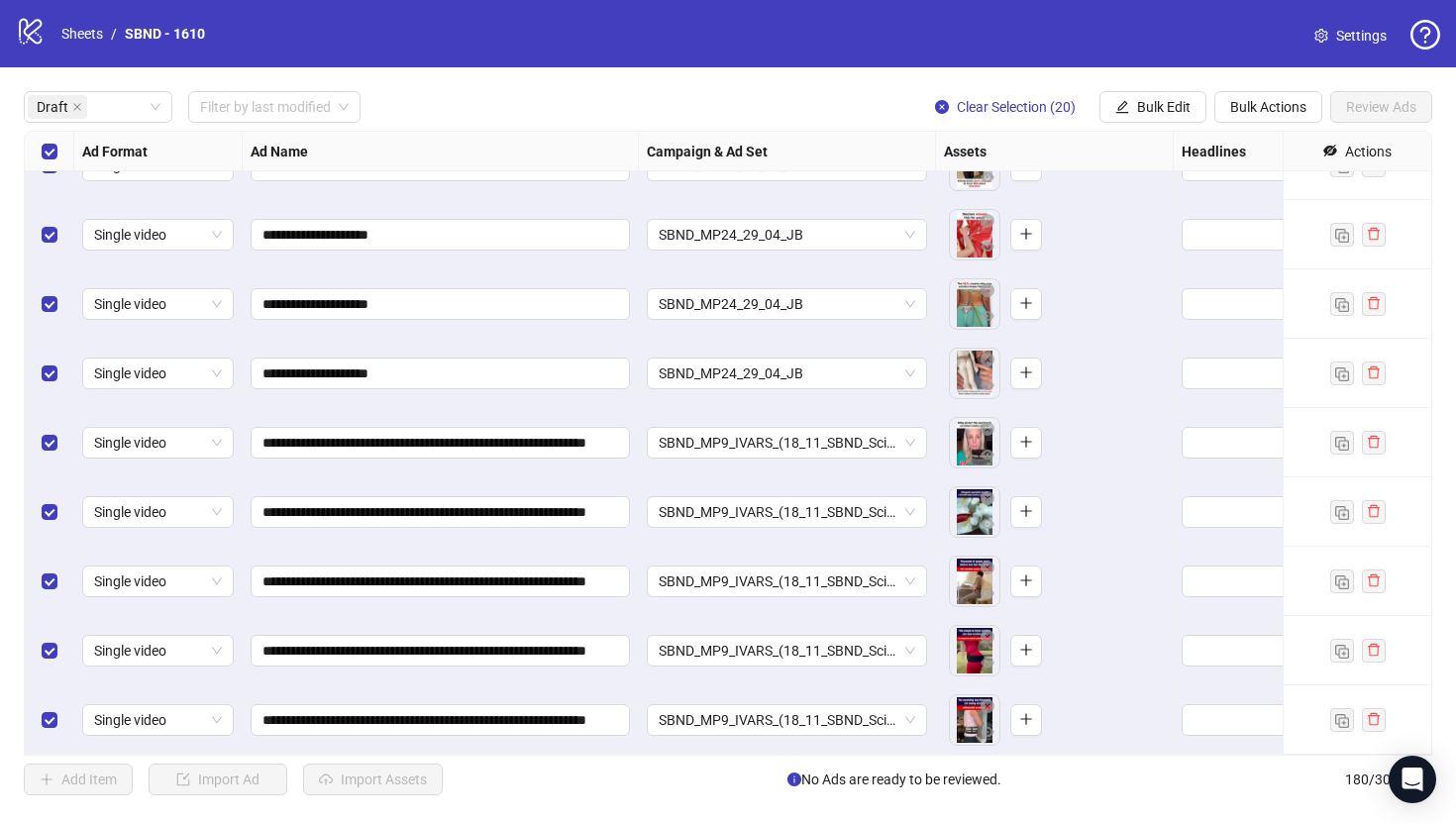 scroll, scrollTop: 0, scrollLeft: 0, axis: both 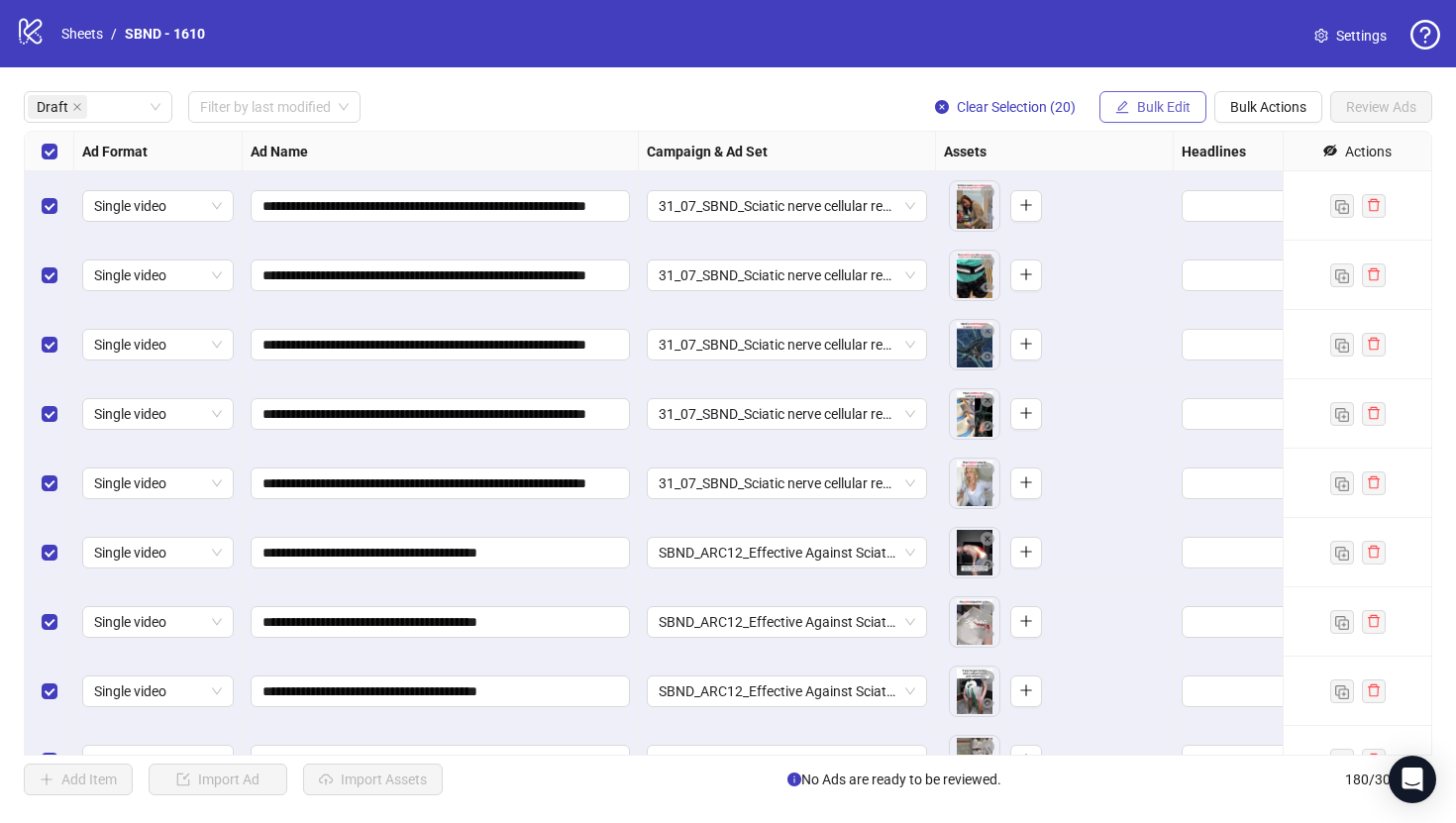 click on "Bulk Edit" at bounding box center (1164, 107) 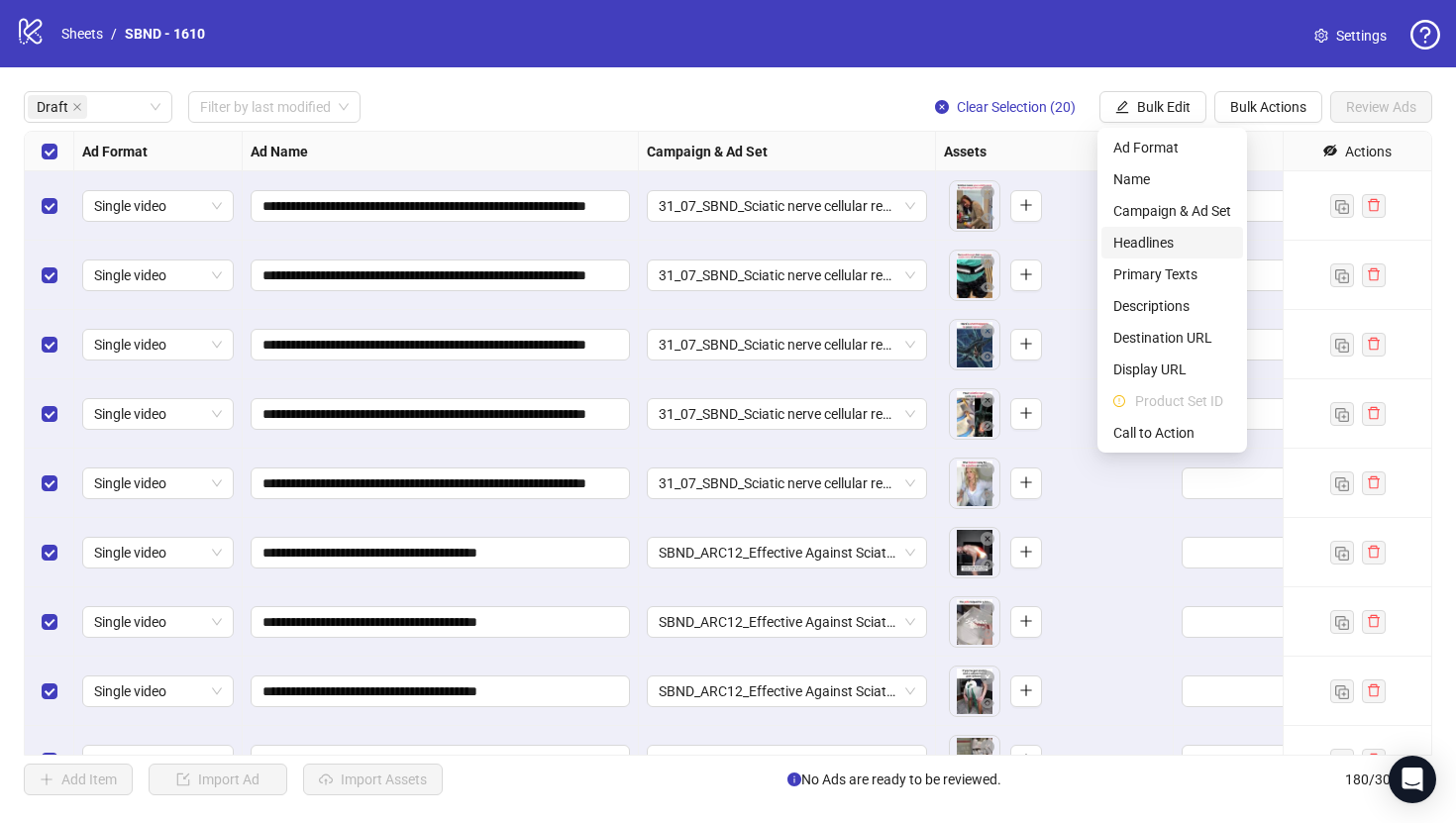 click on "Headlines" at bounding box center (1172, 243) 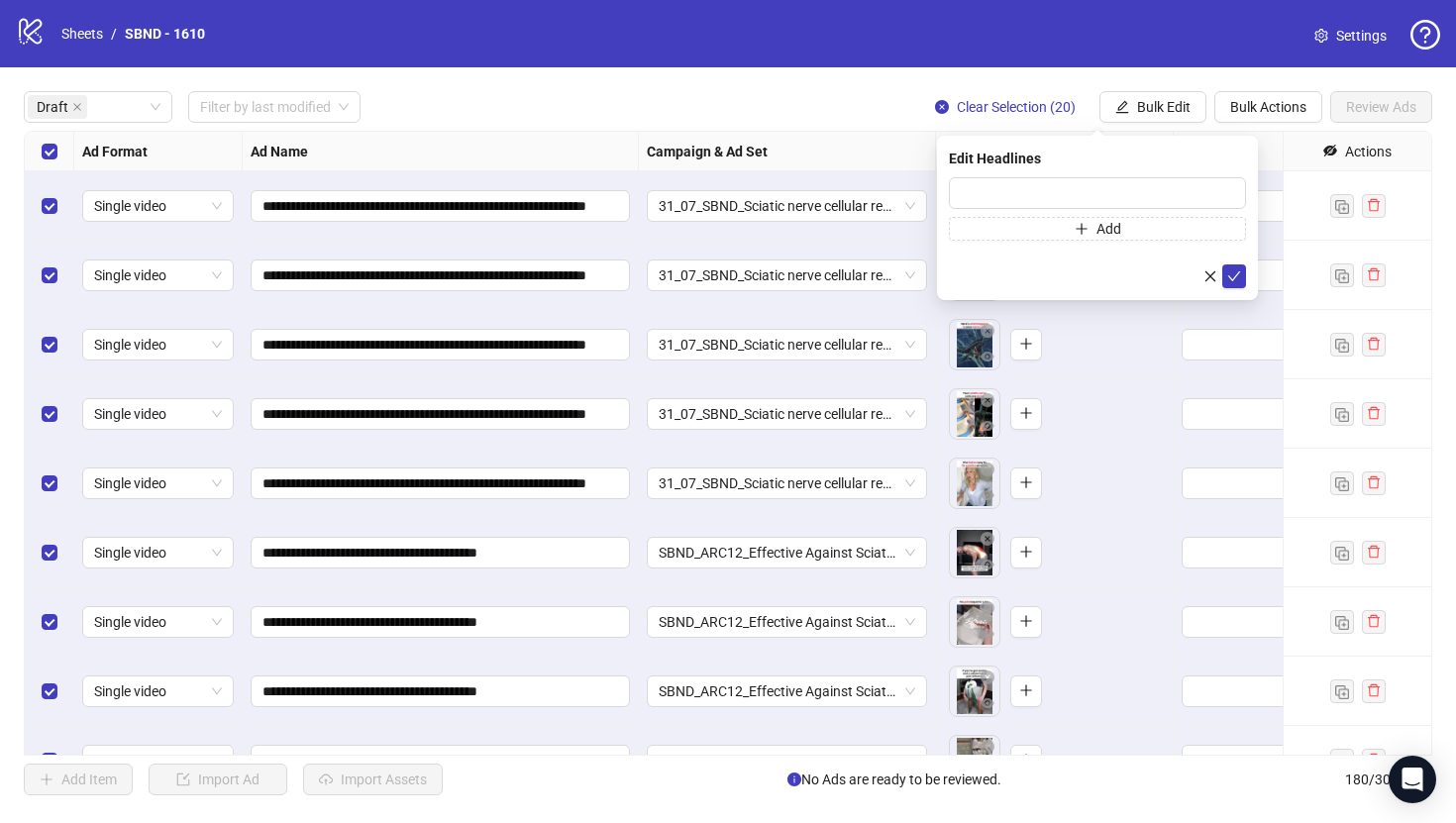 type 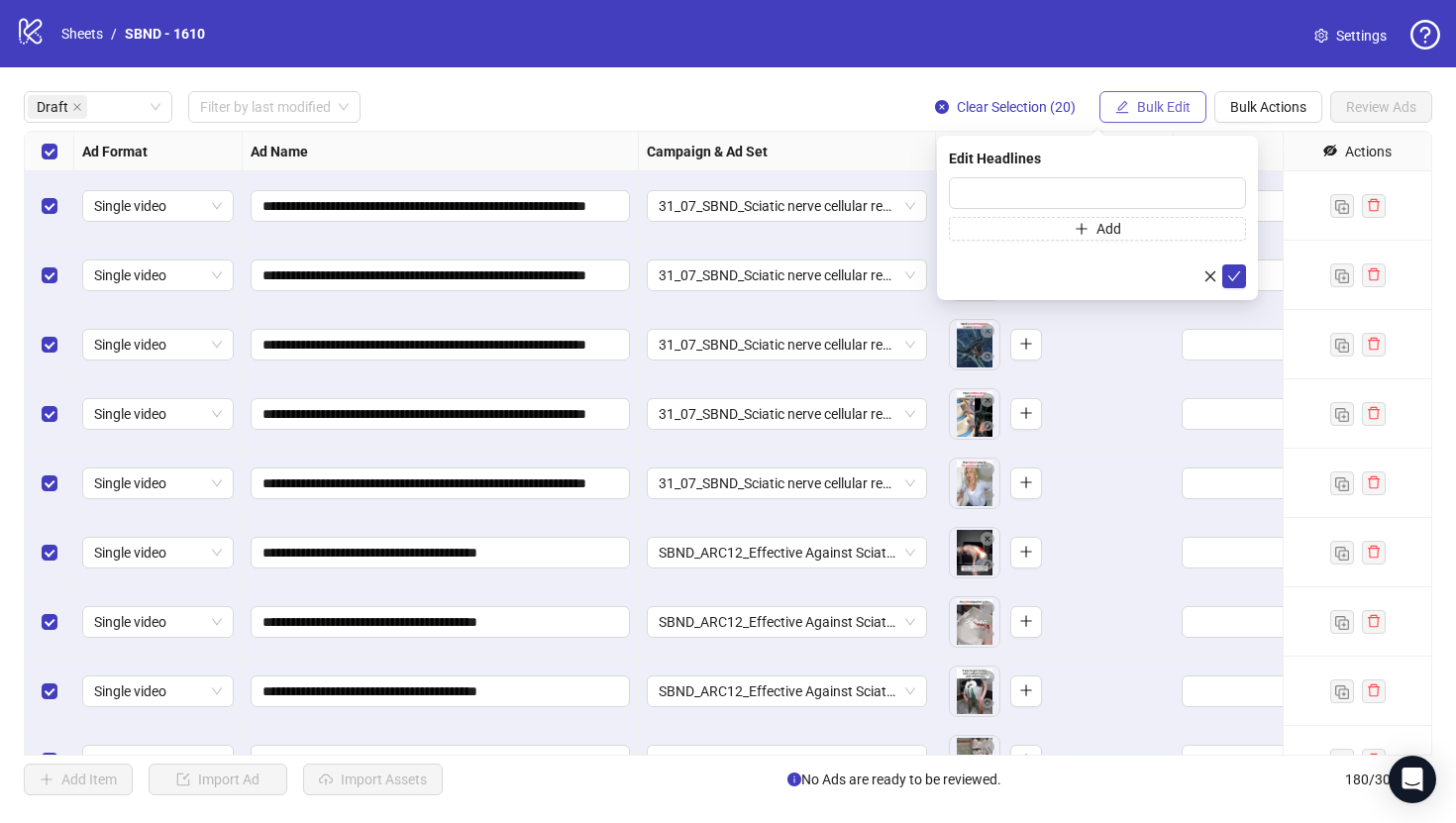 click on "Bulk Edit" at bounding box center [1153, 107] 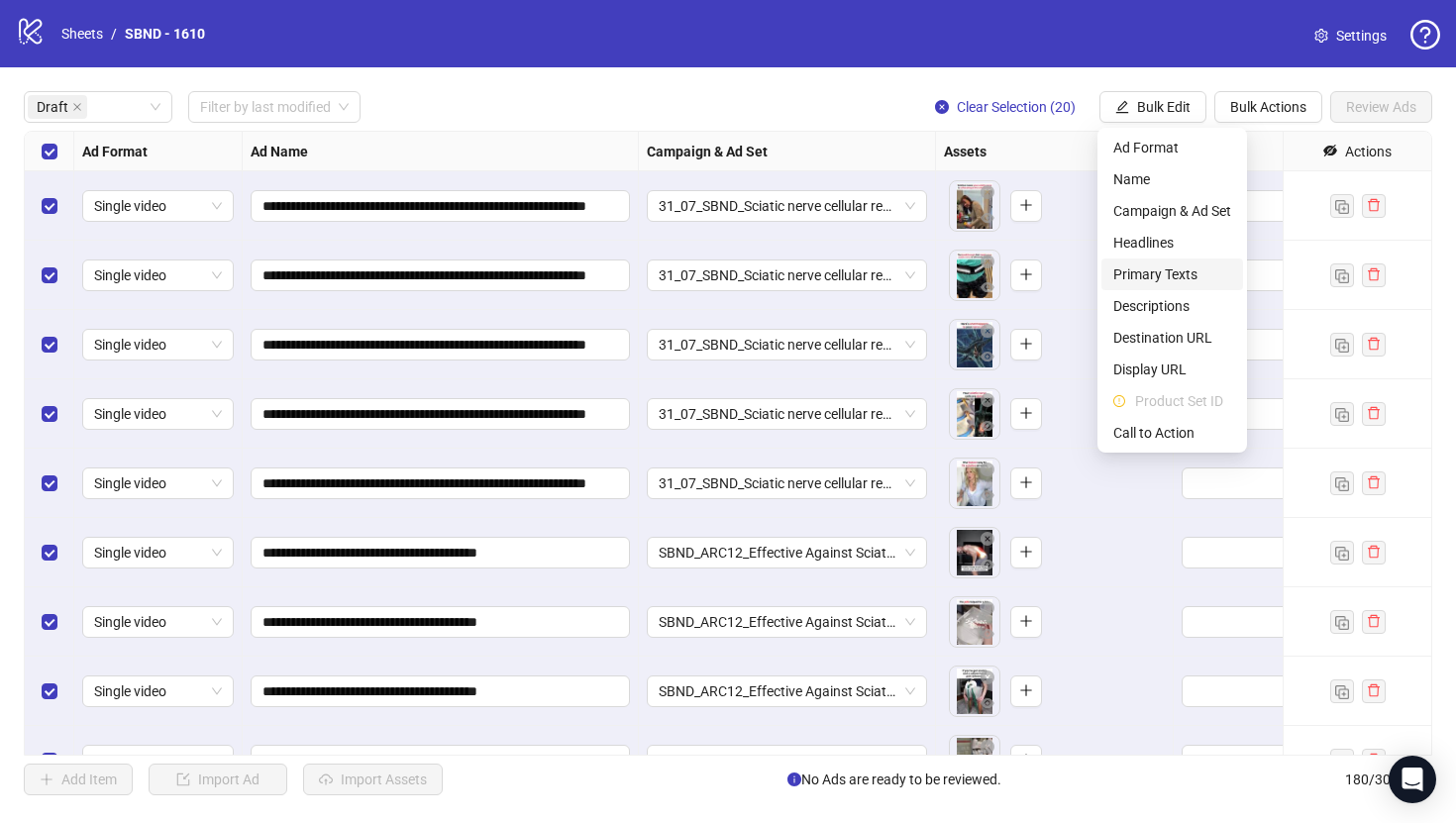 click on "Primary Texts" at bounding box center [1172, 274] 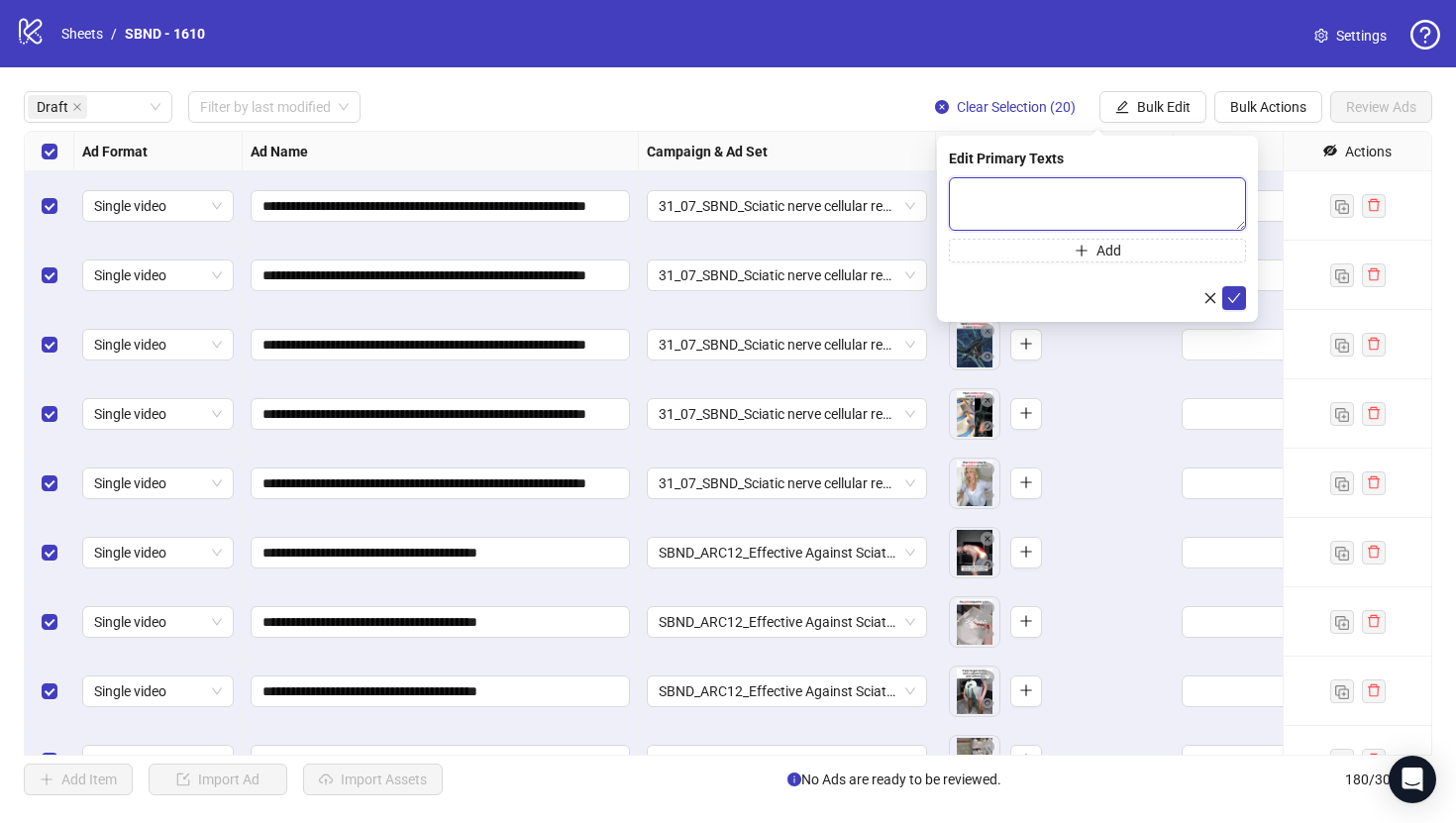 click at bounding box center (1097, 204) 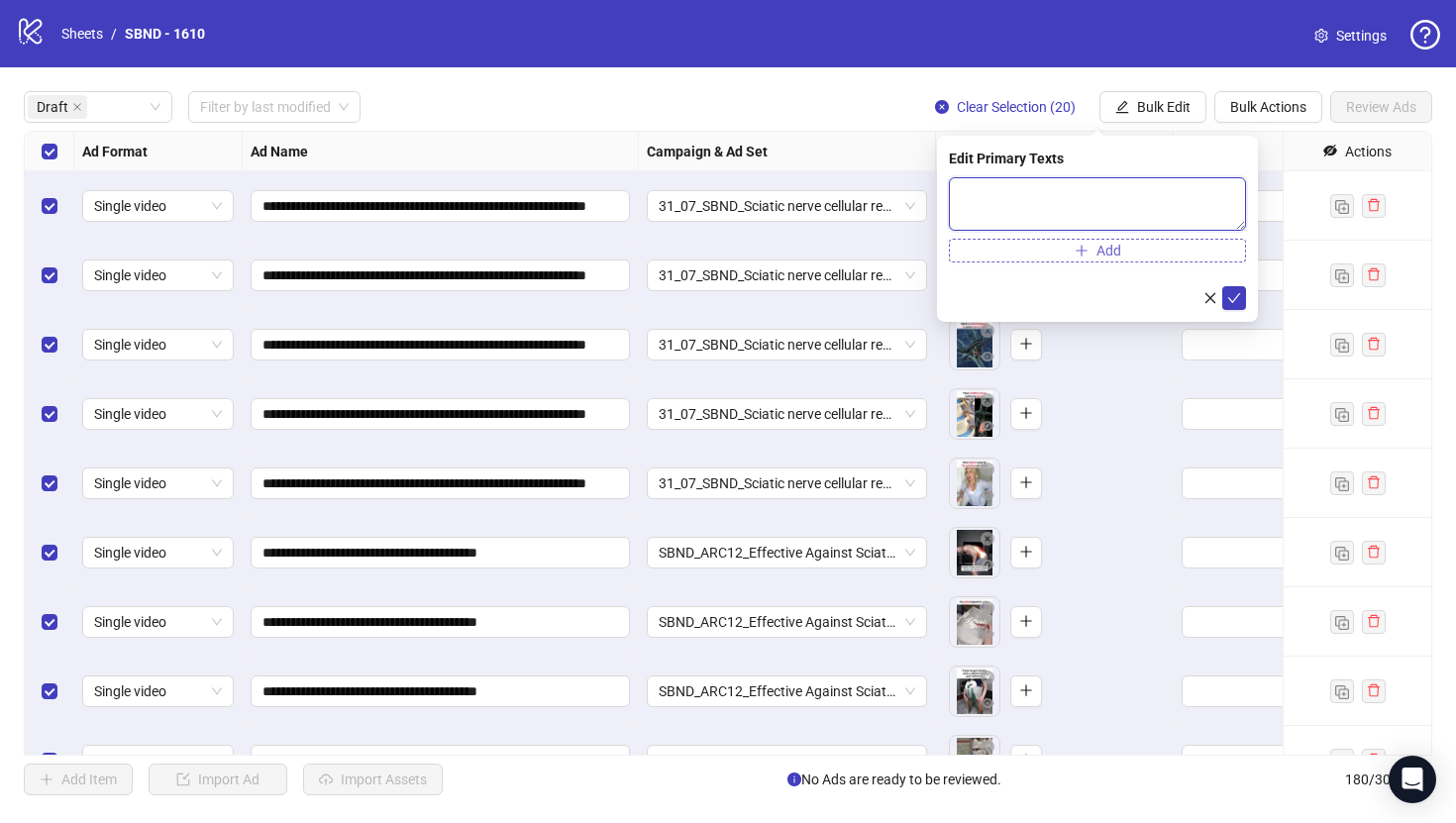 paste on "**********" 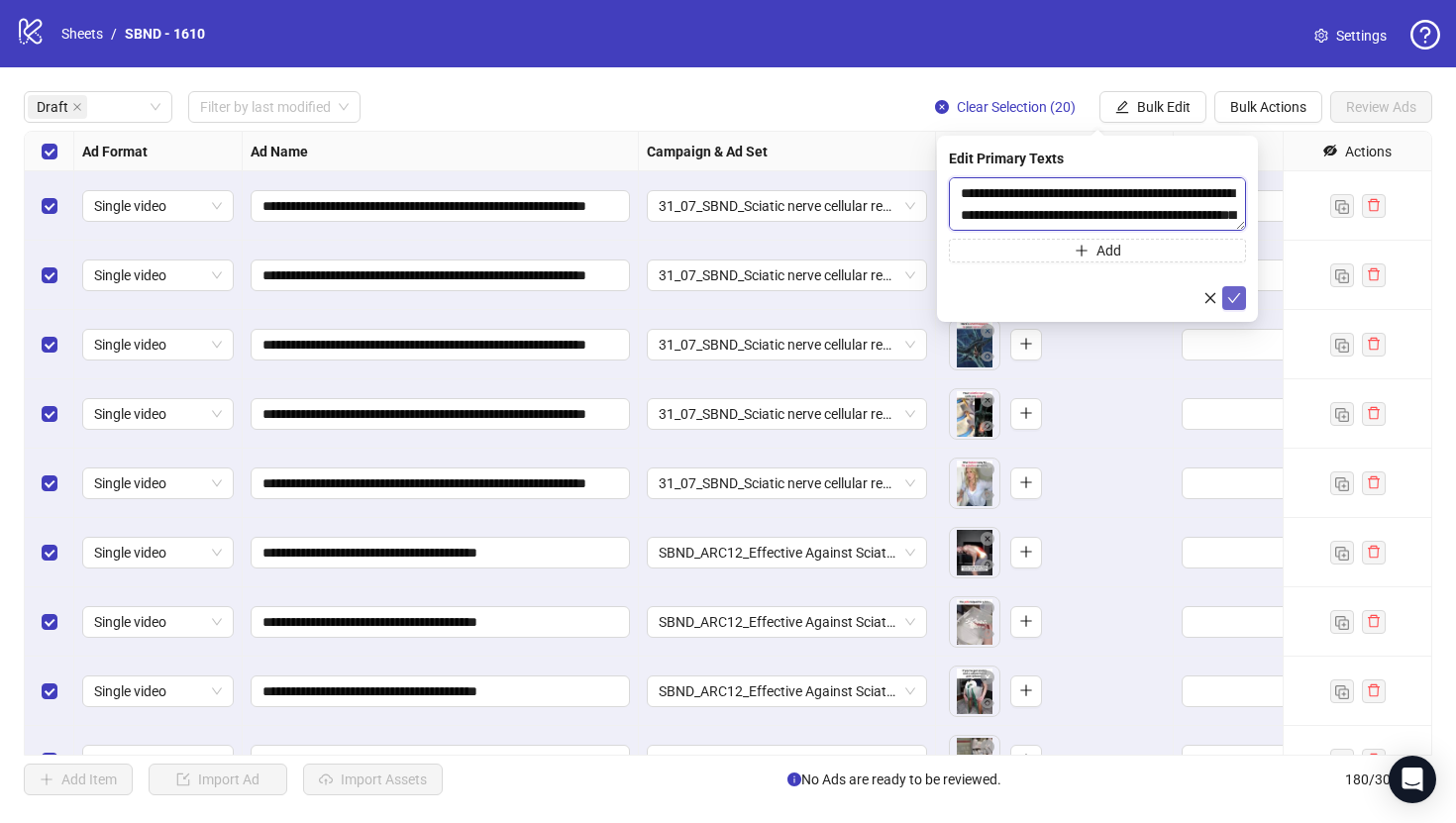 scroll, scrollTop: 363, scrollLeft: 0, axis: vertical 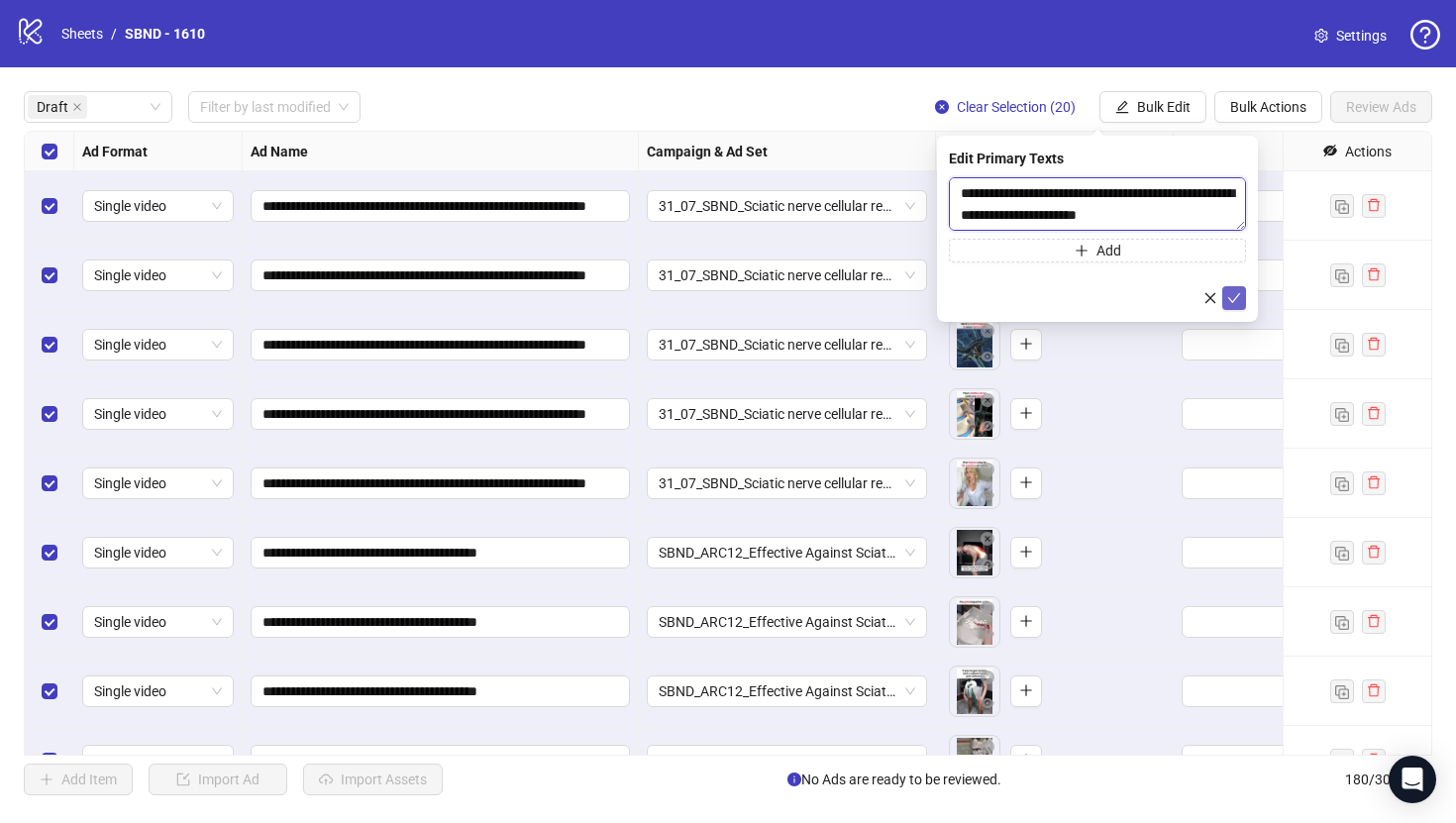 type on "**********" 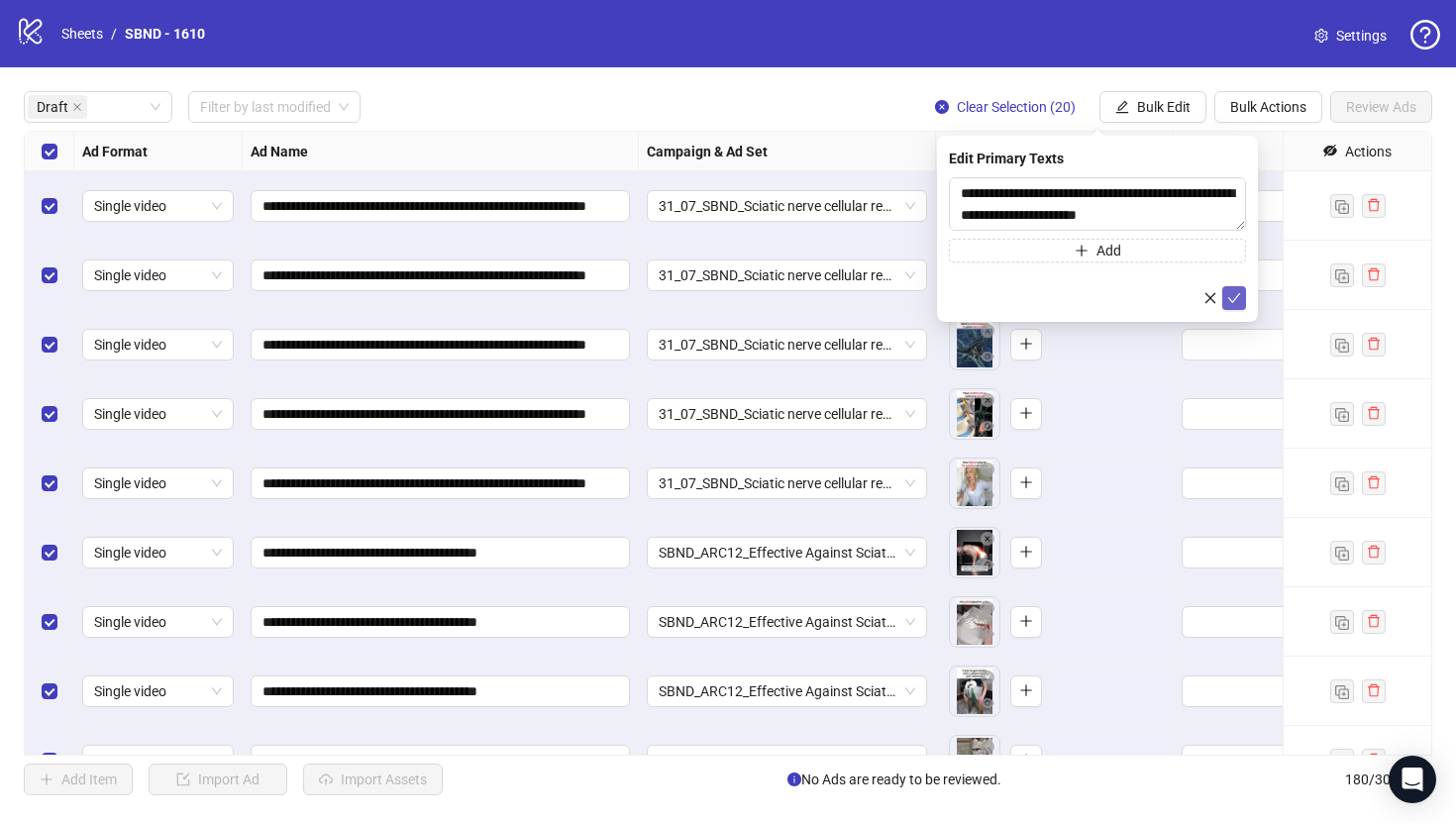 click 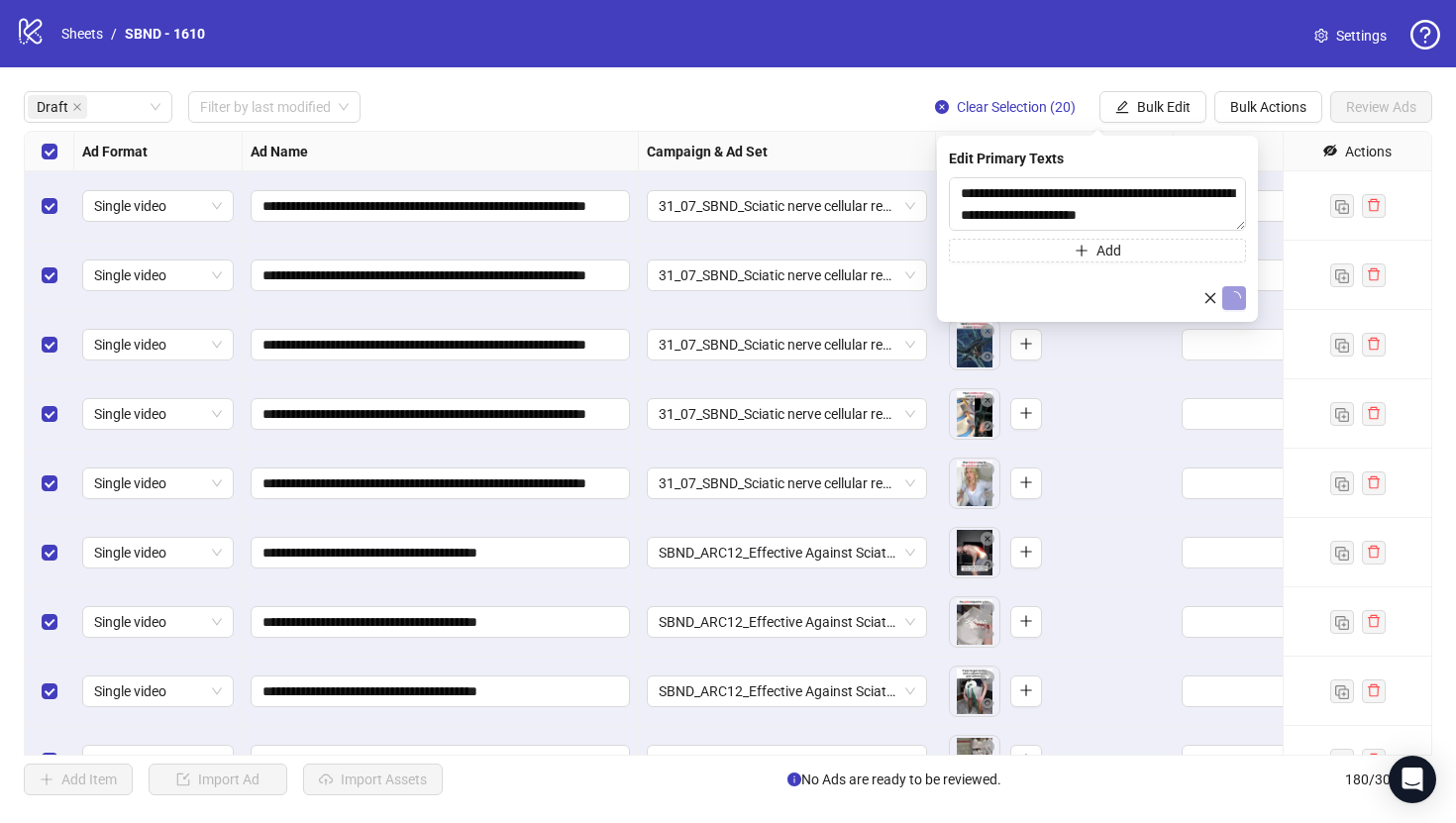 type 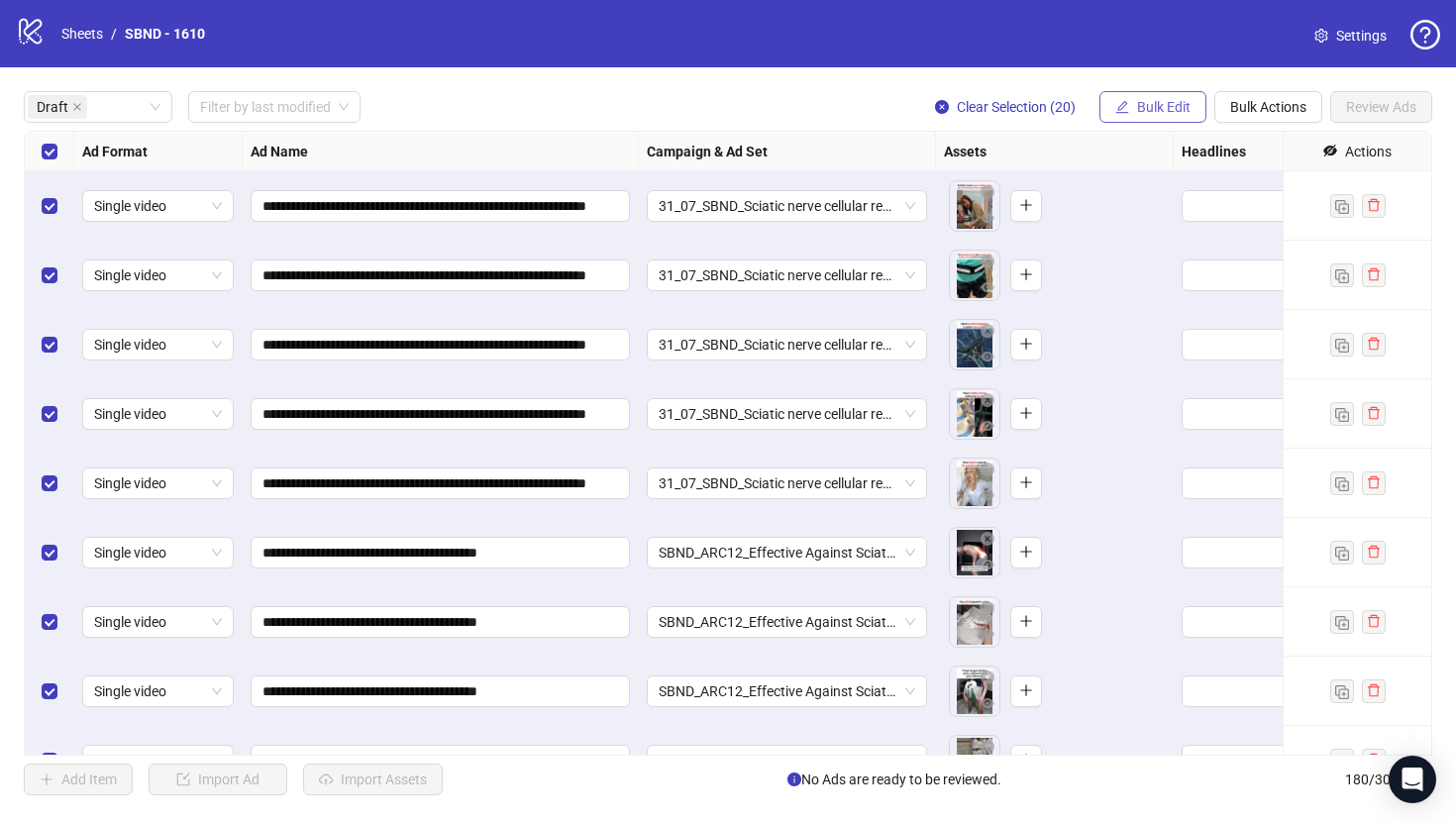 click on "Bulk Edit" at bounding box center [1164, 107] 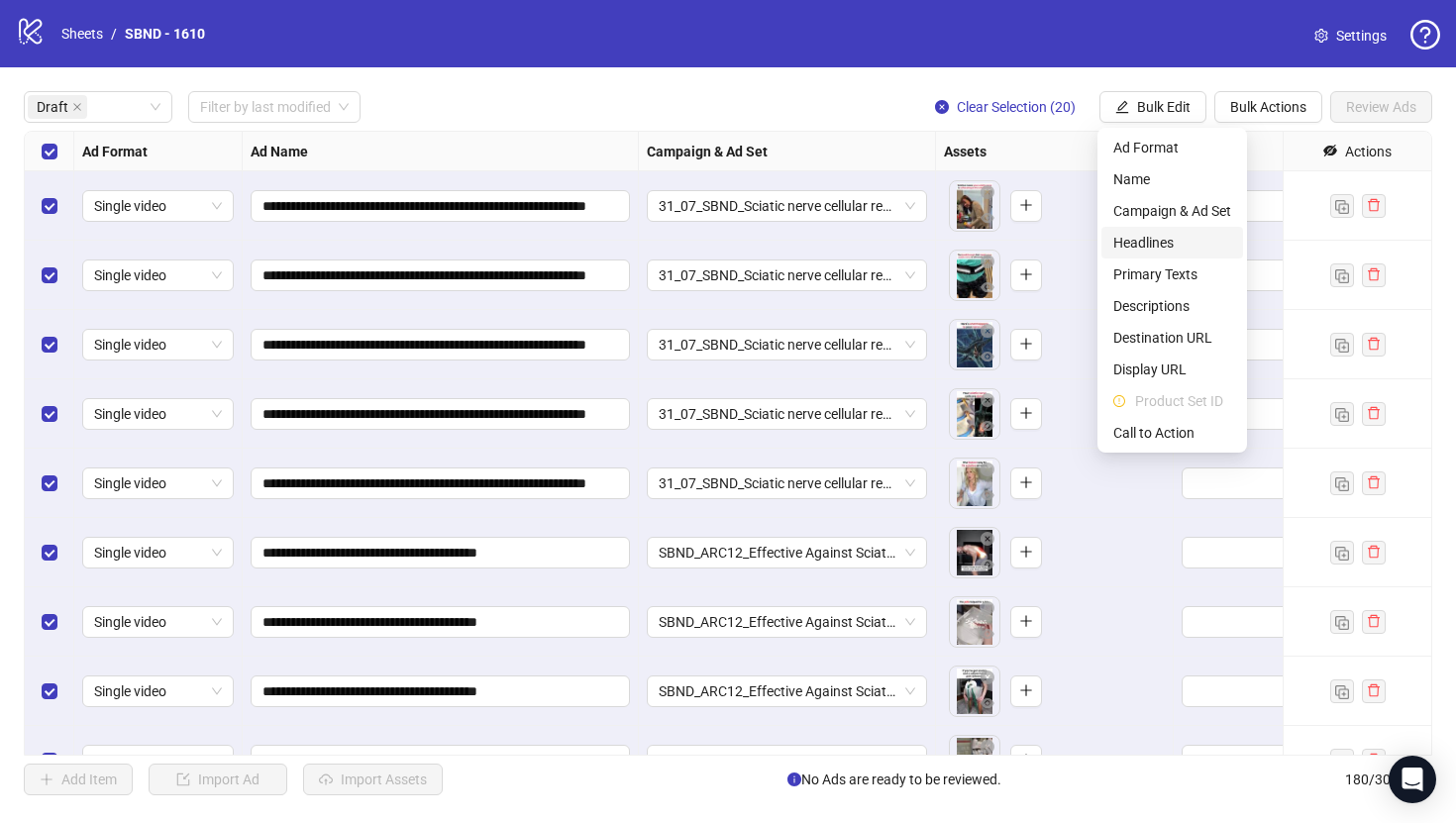 click on "Headlines" at bounding box center (1172, 243) 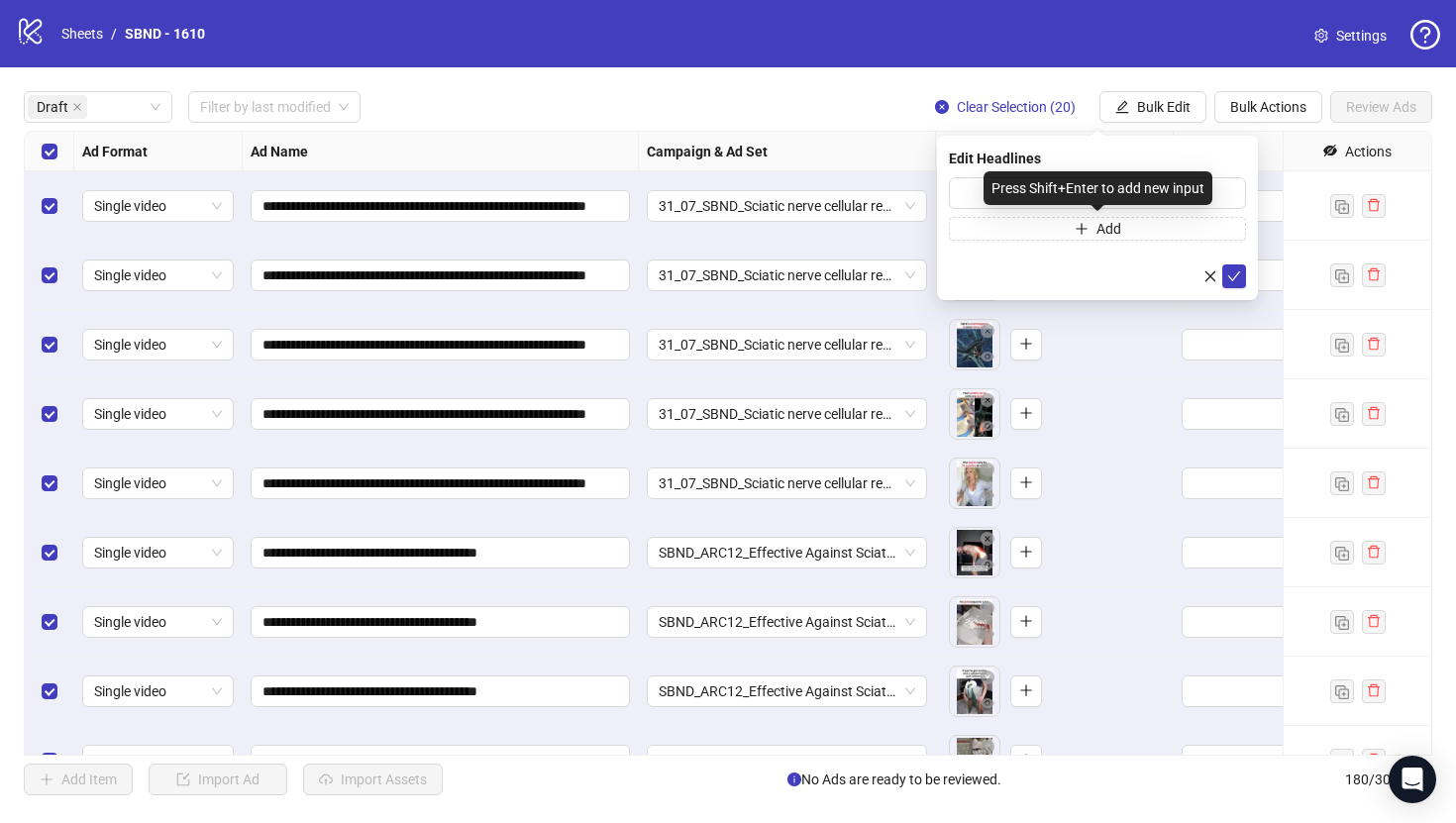 click on "Press Shift+Enter to add new input" at bounding box center (1097, 188) 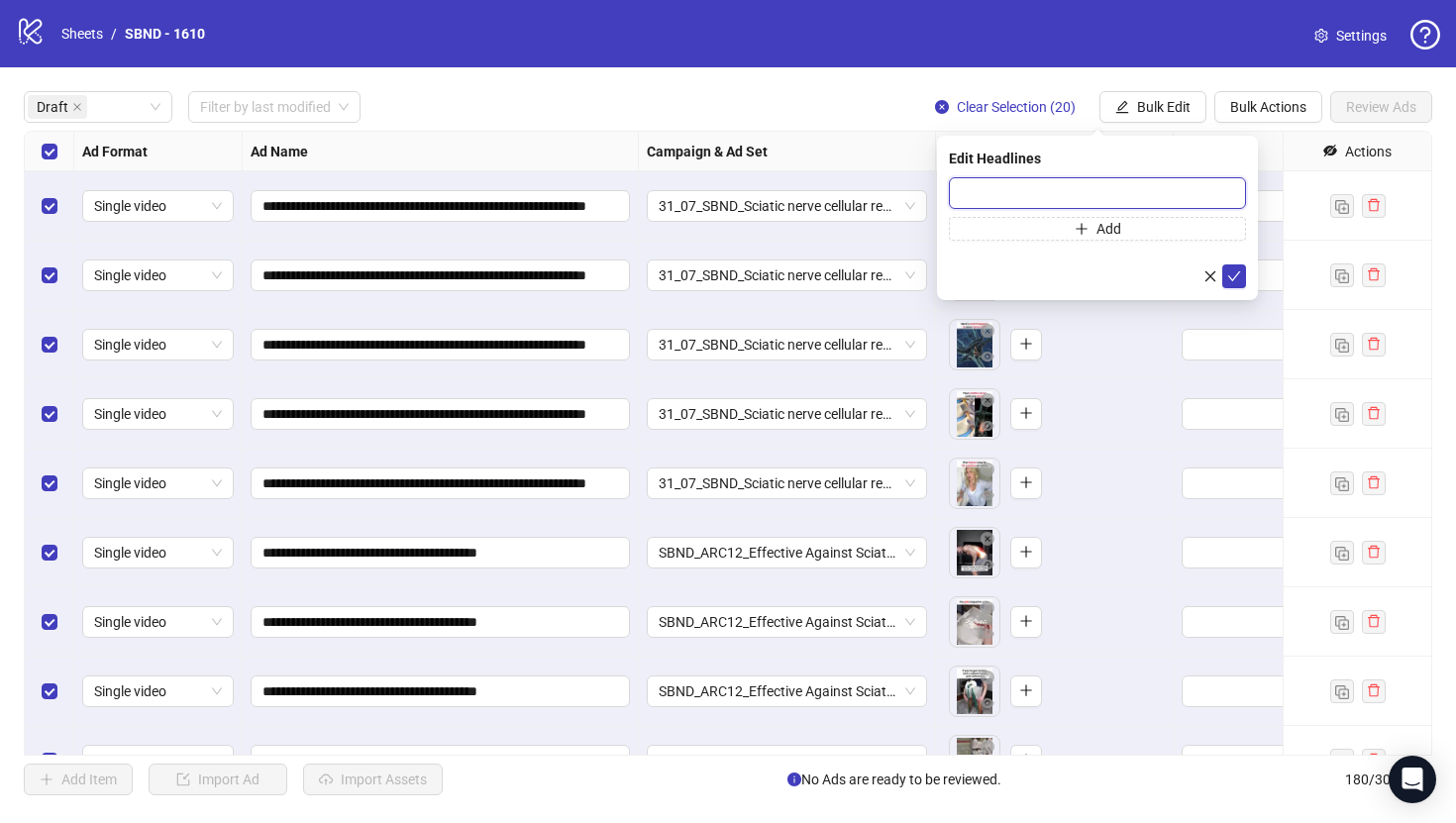 click at bounding box center (1097, 193) 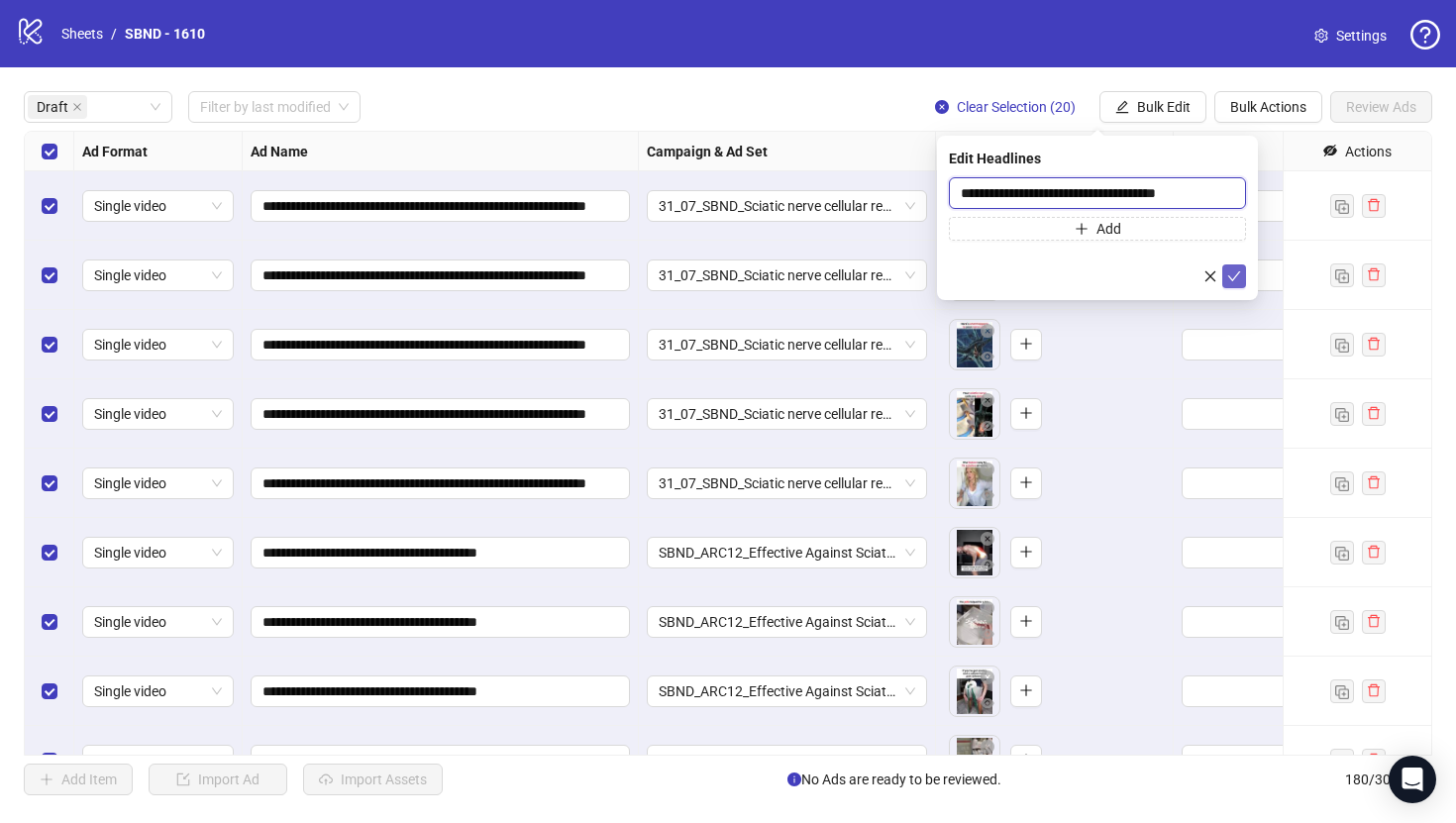 type on "**********" 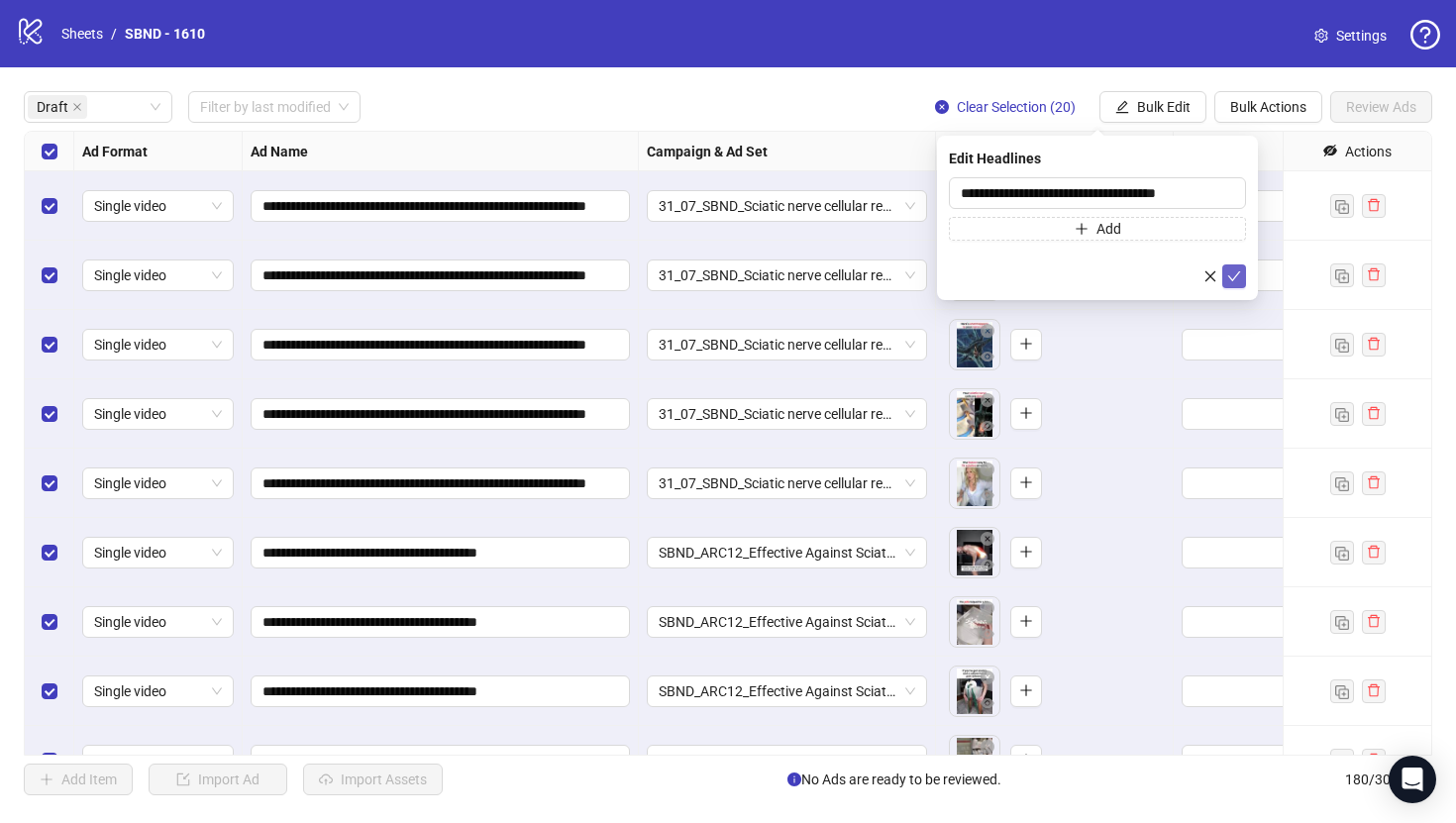 click at bounding box center (1234, 276) 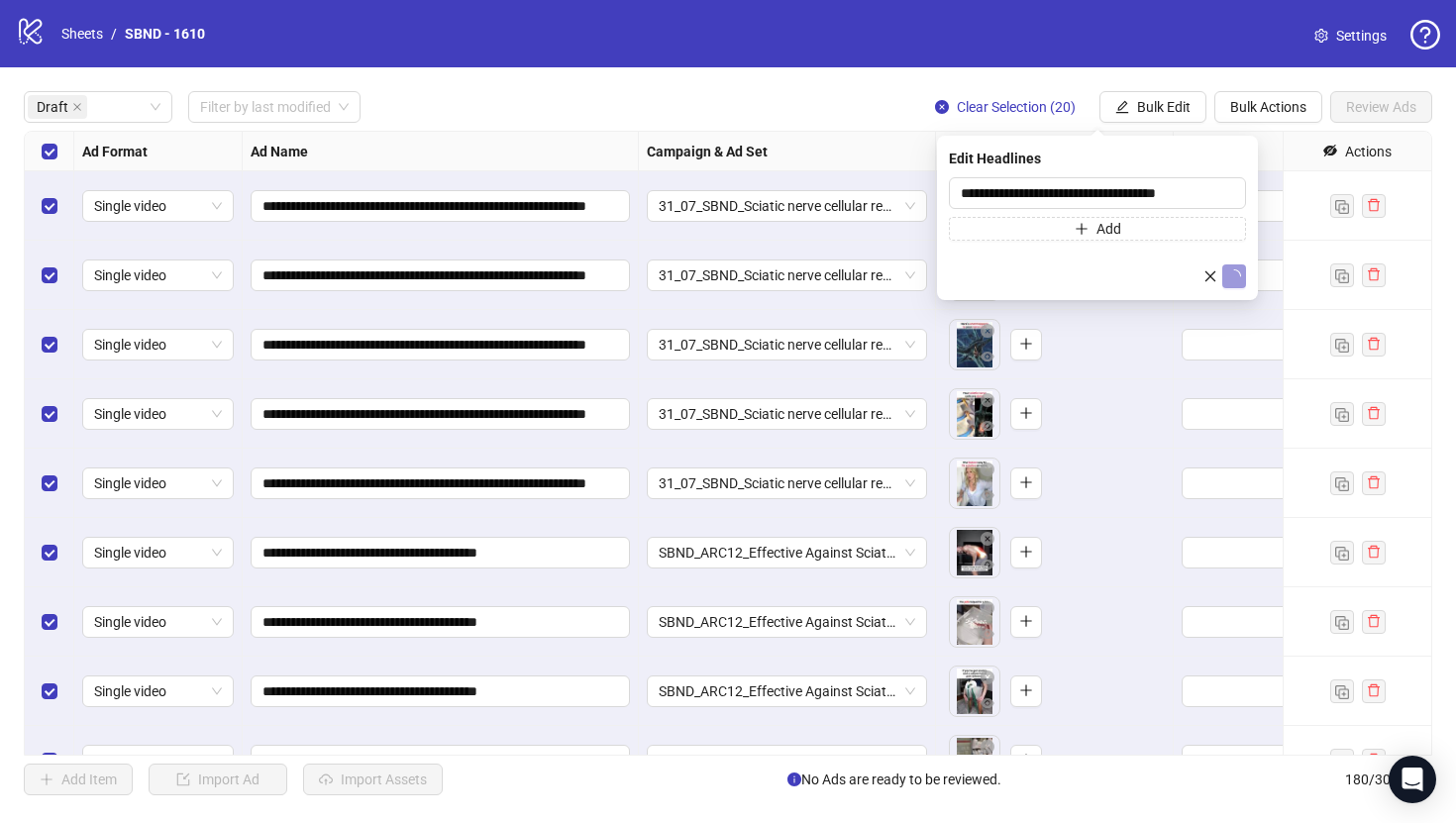 type 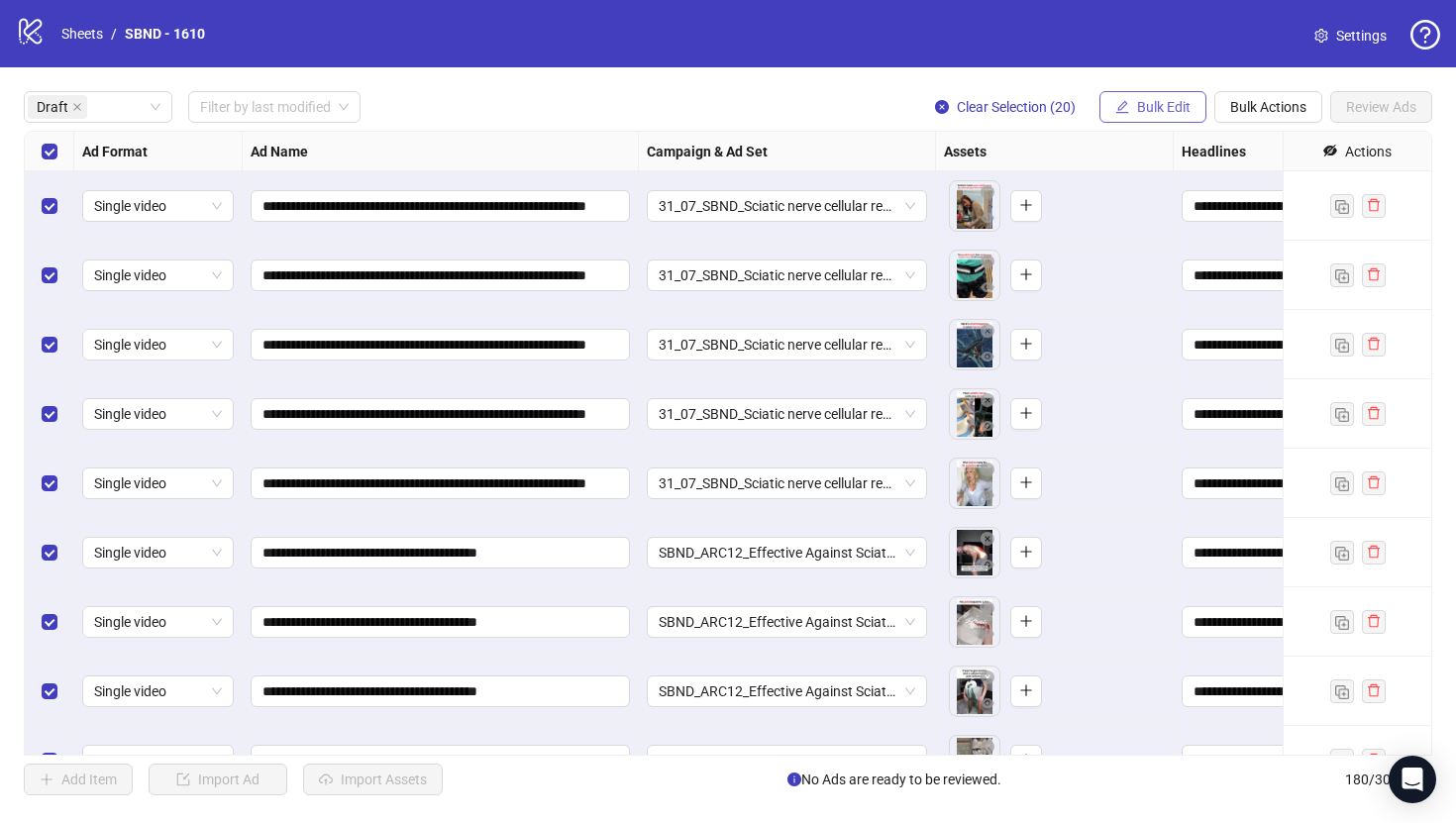 click on "Bulk Edit" at bounding box center [1164, 107] 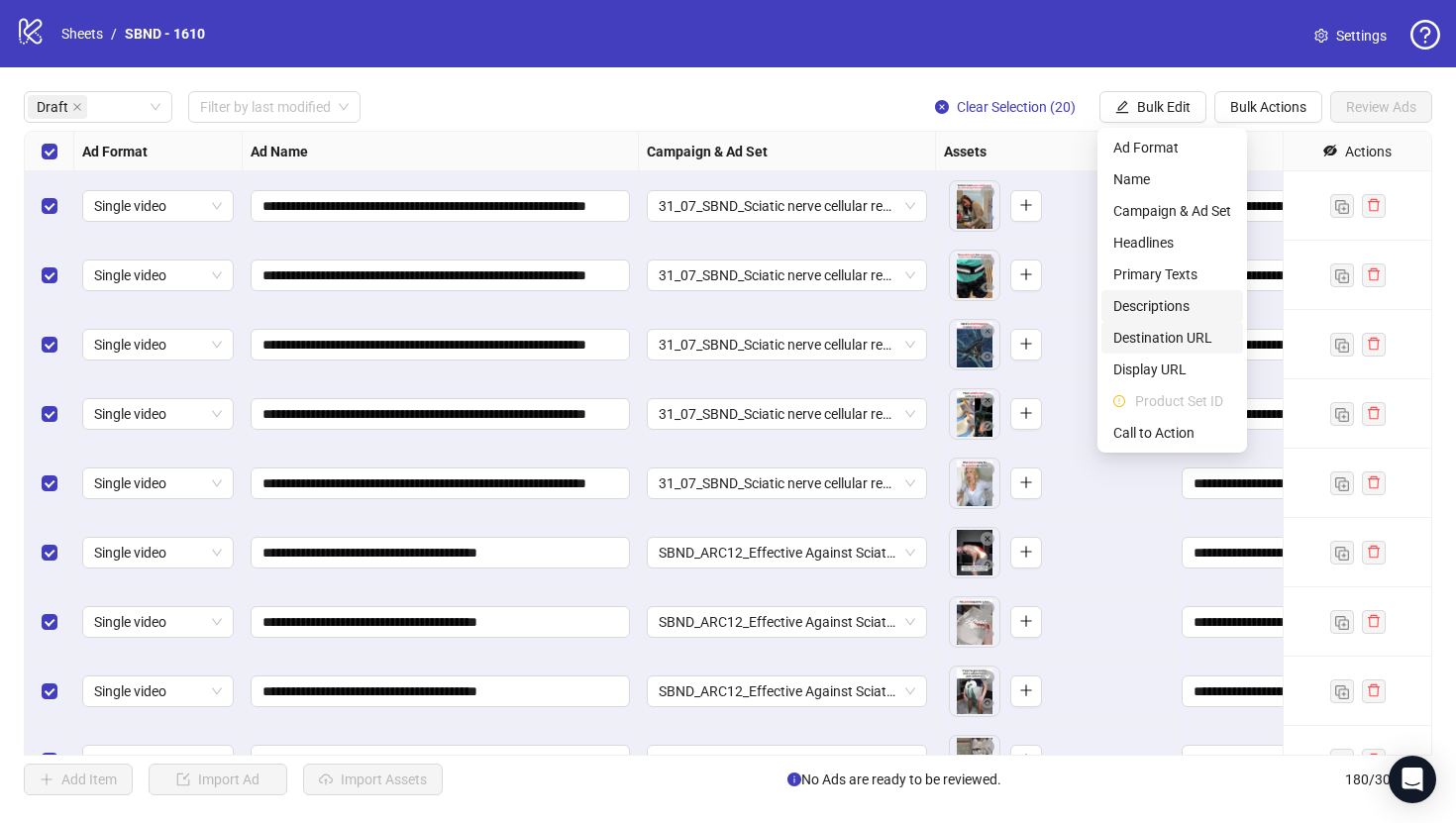 type 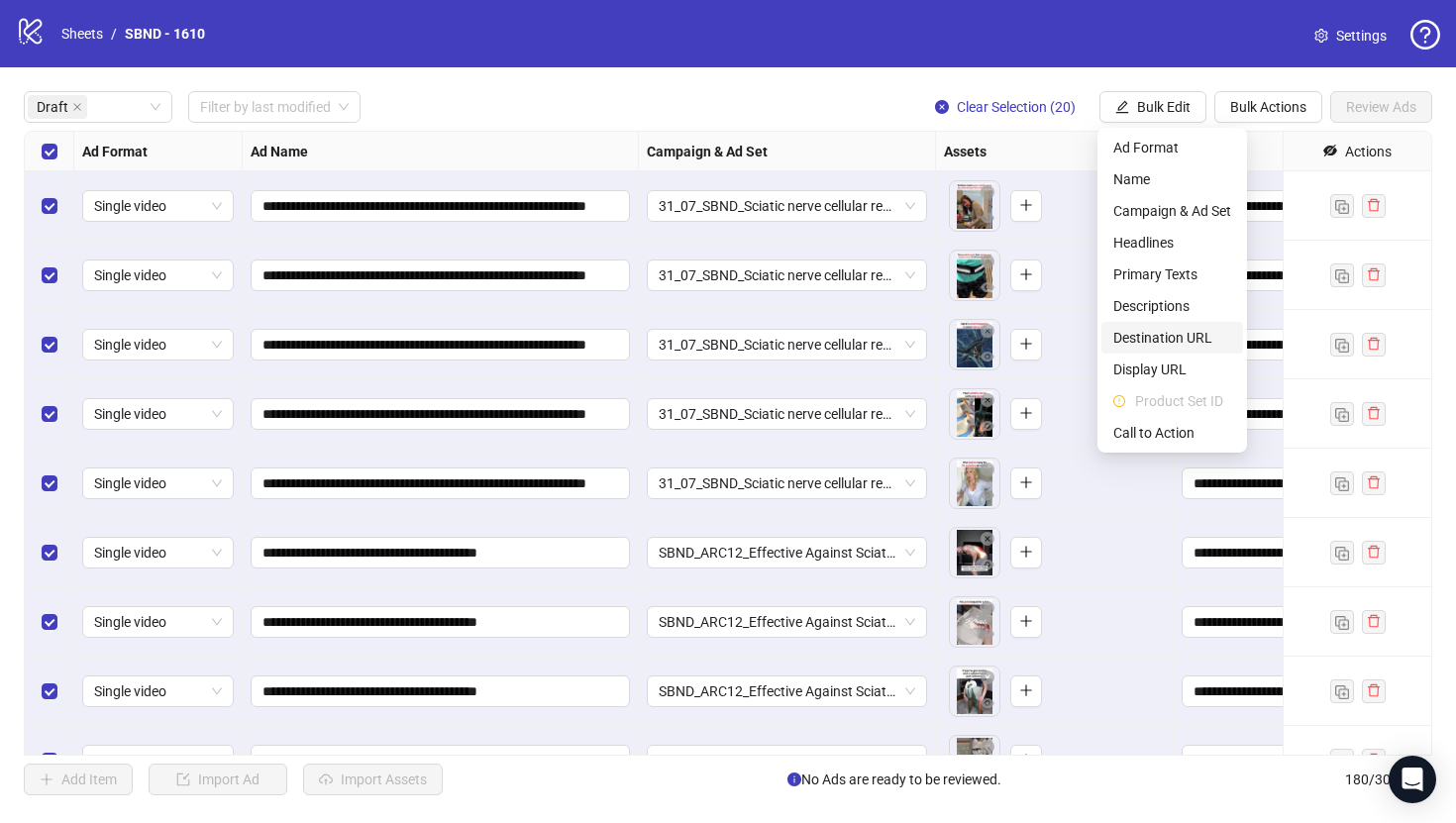 click on "Destination URL" at bounding box center (1172, 338) 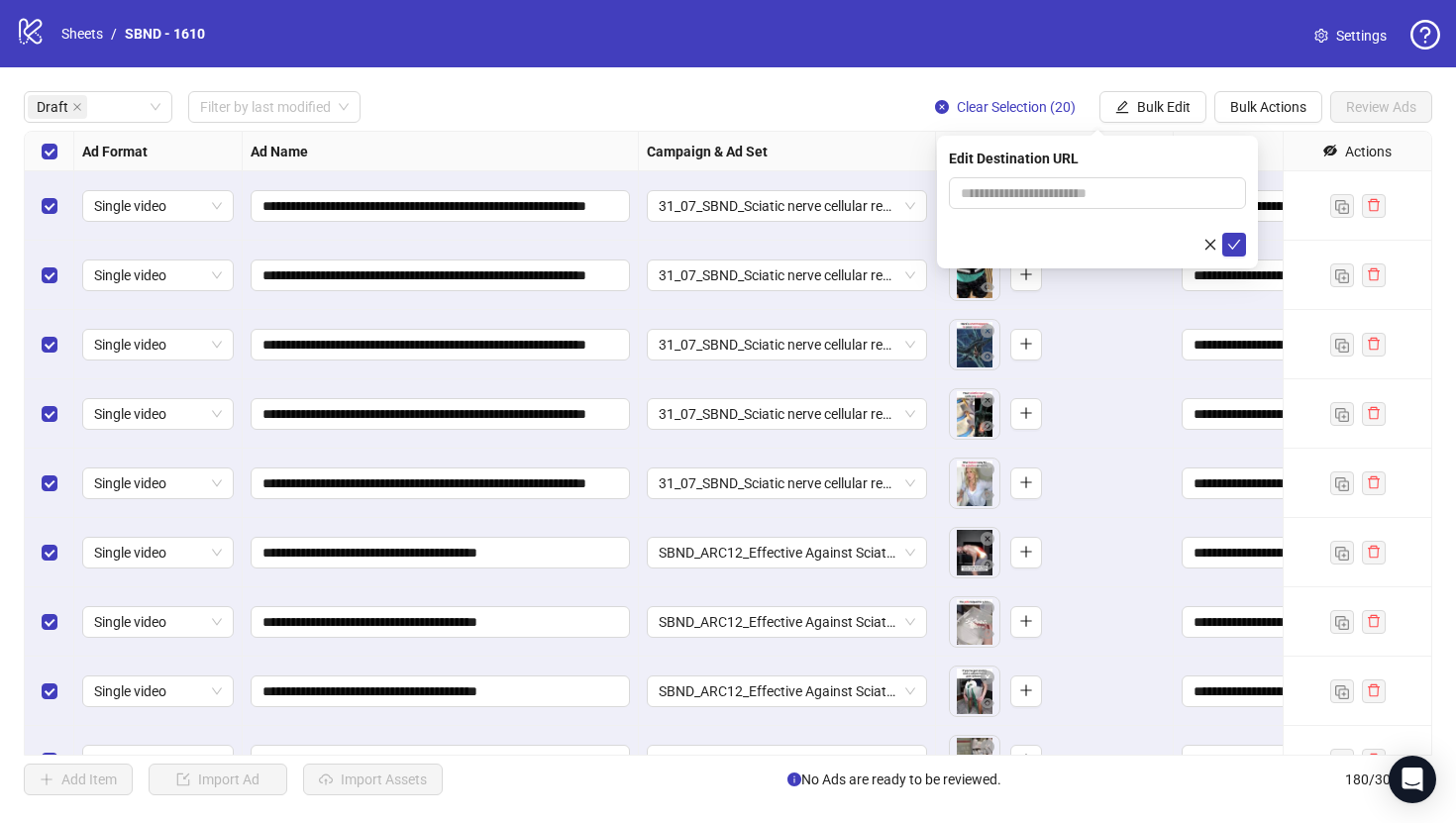 type 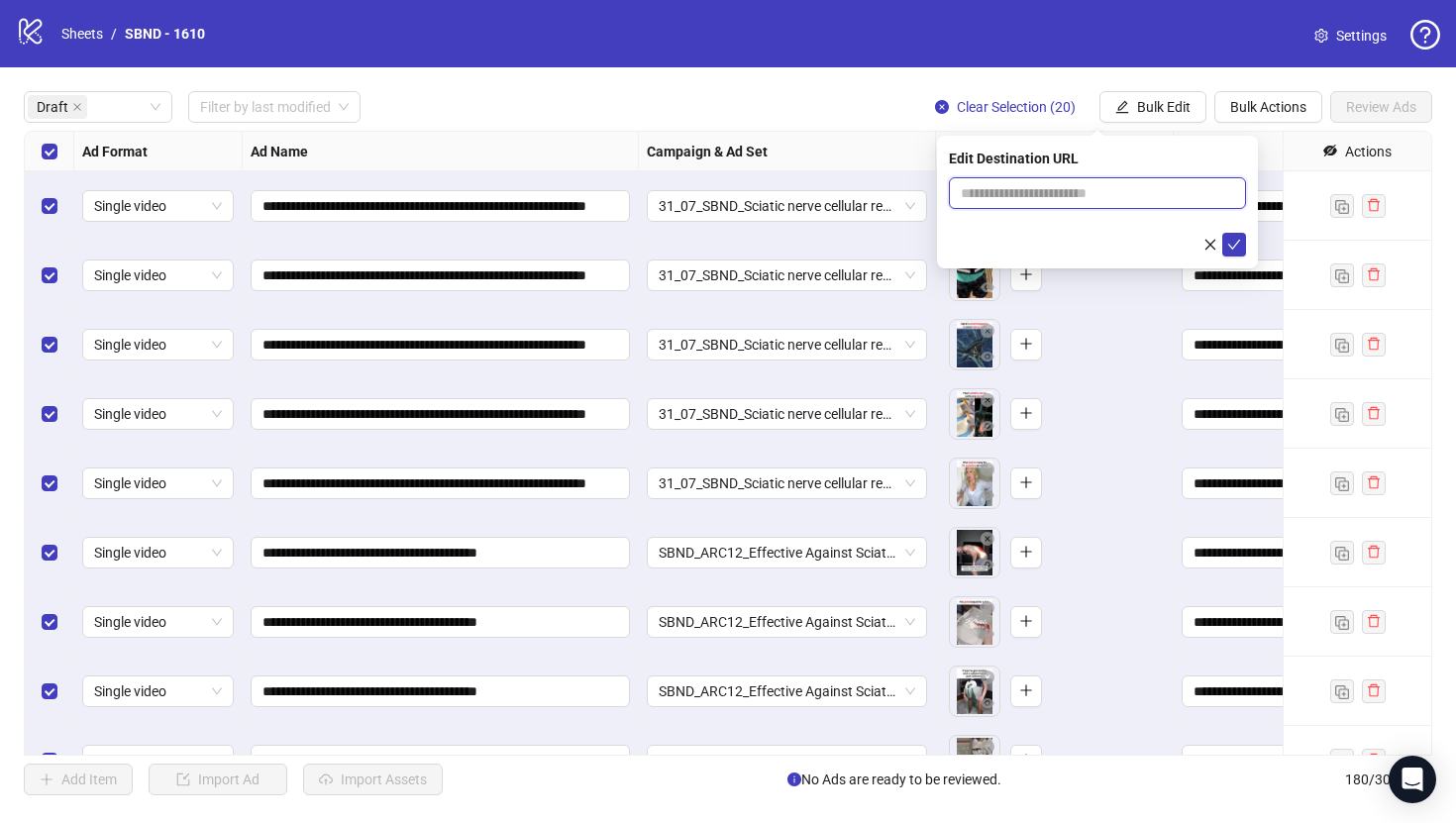 click at bounding box center [1090, 193] 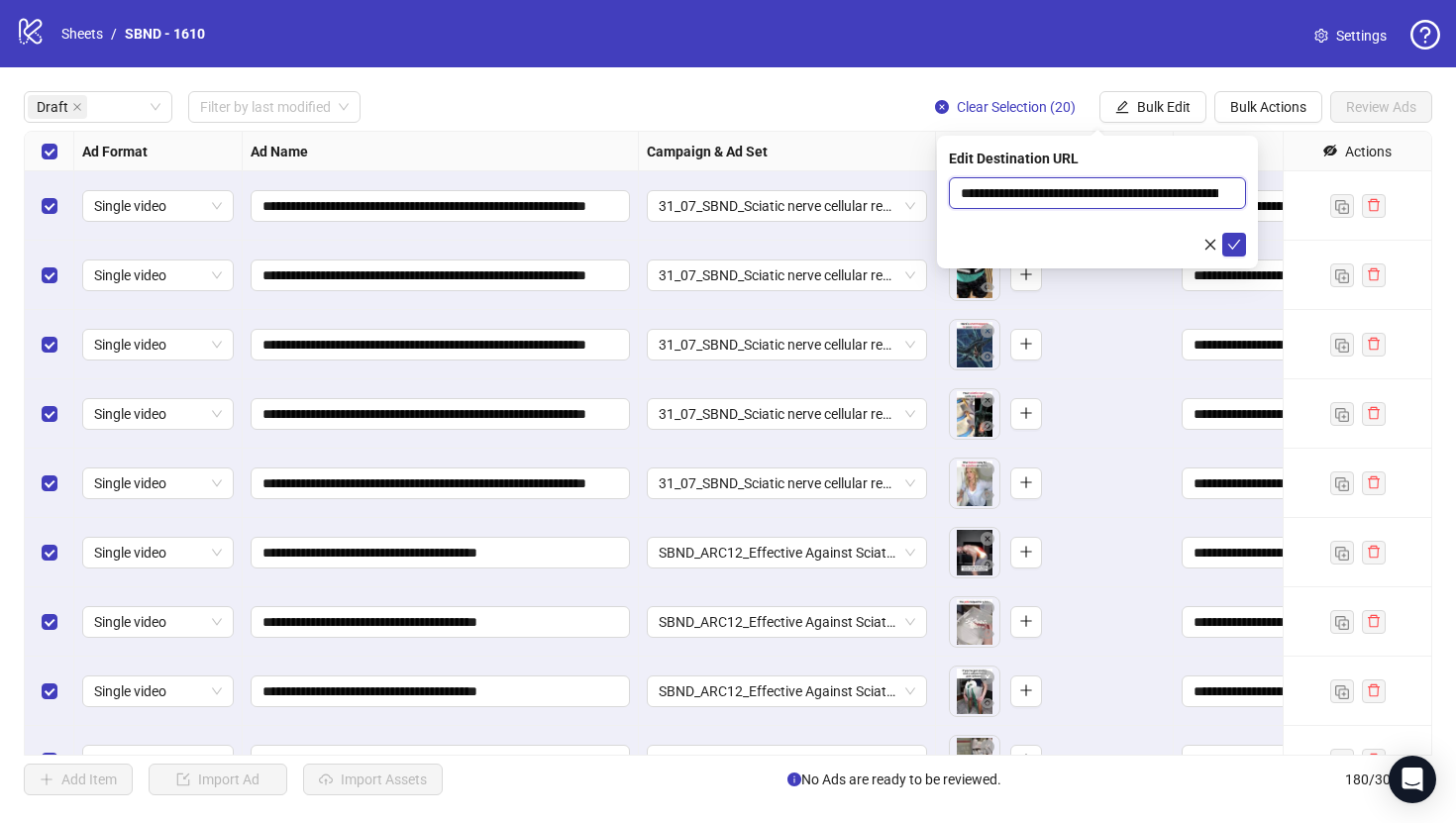 scroll, scrollTop: 0, scrollLeft: 787, axis: horizontal 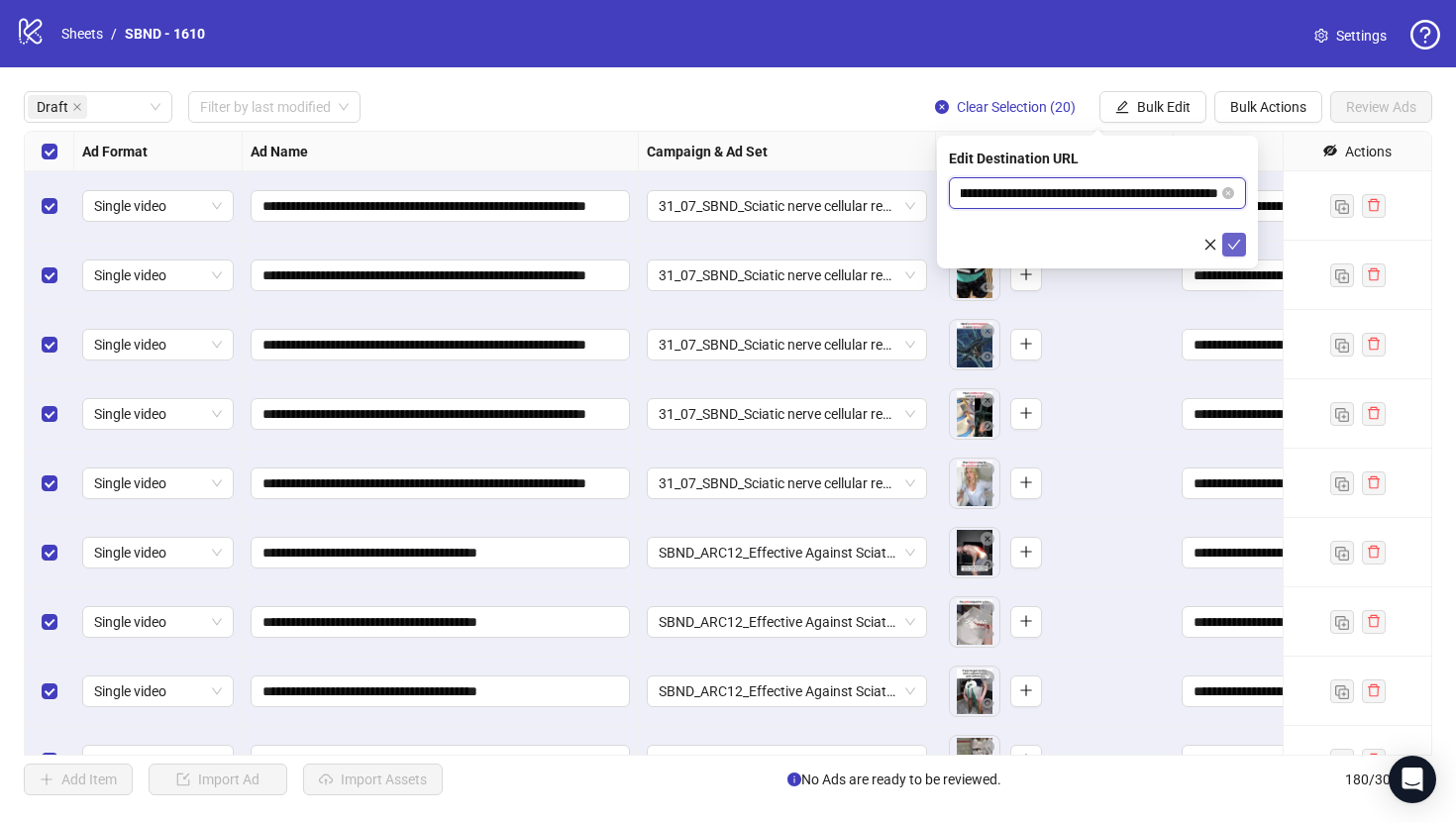 type on "**********" 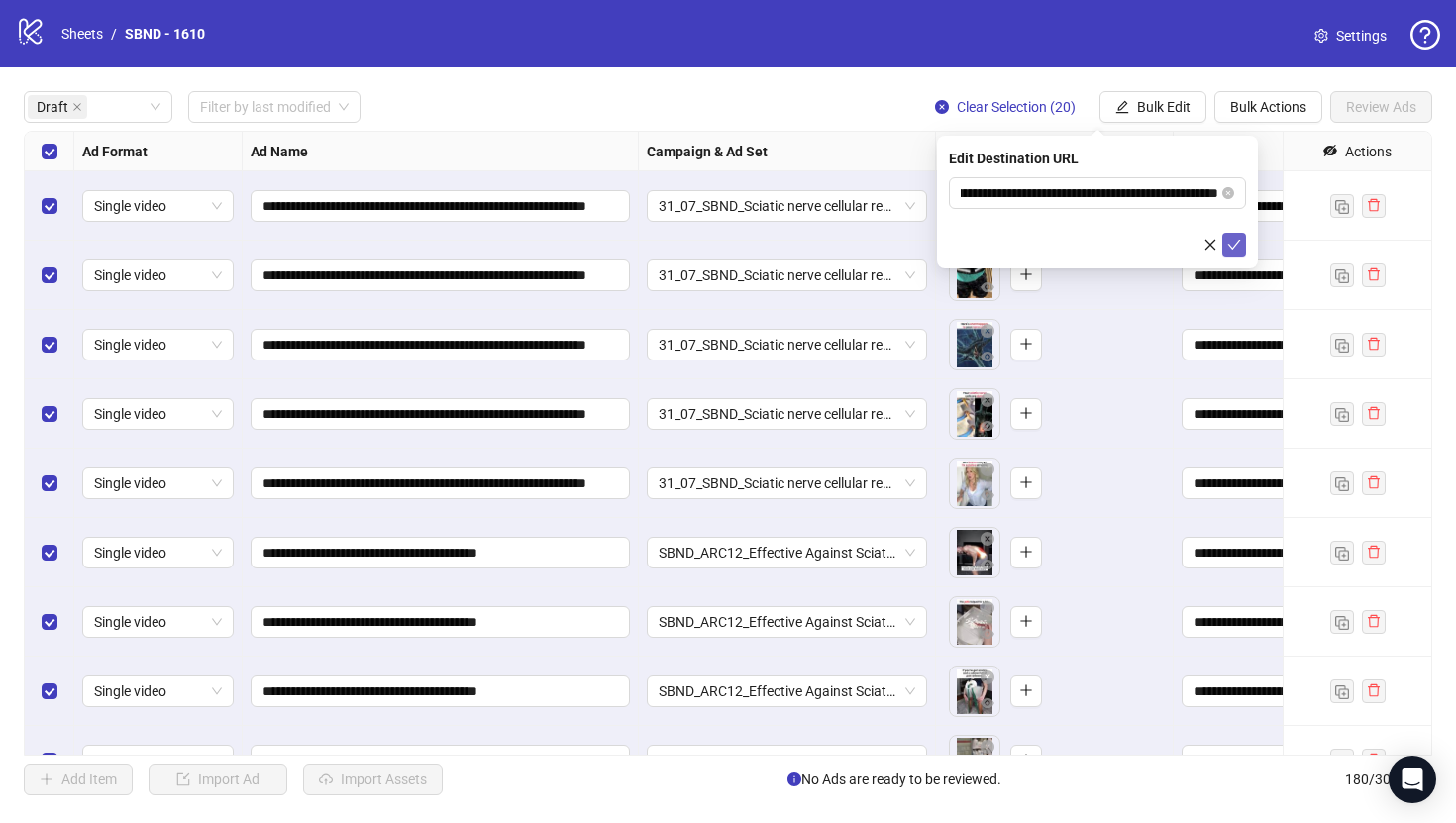 click 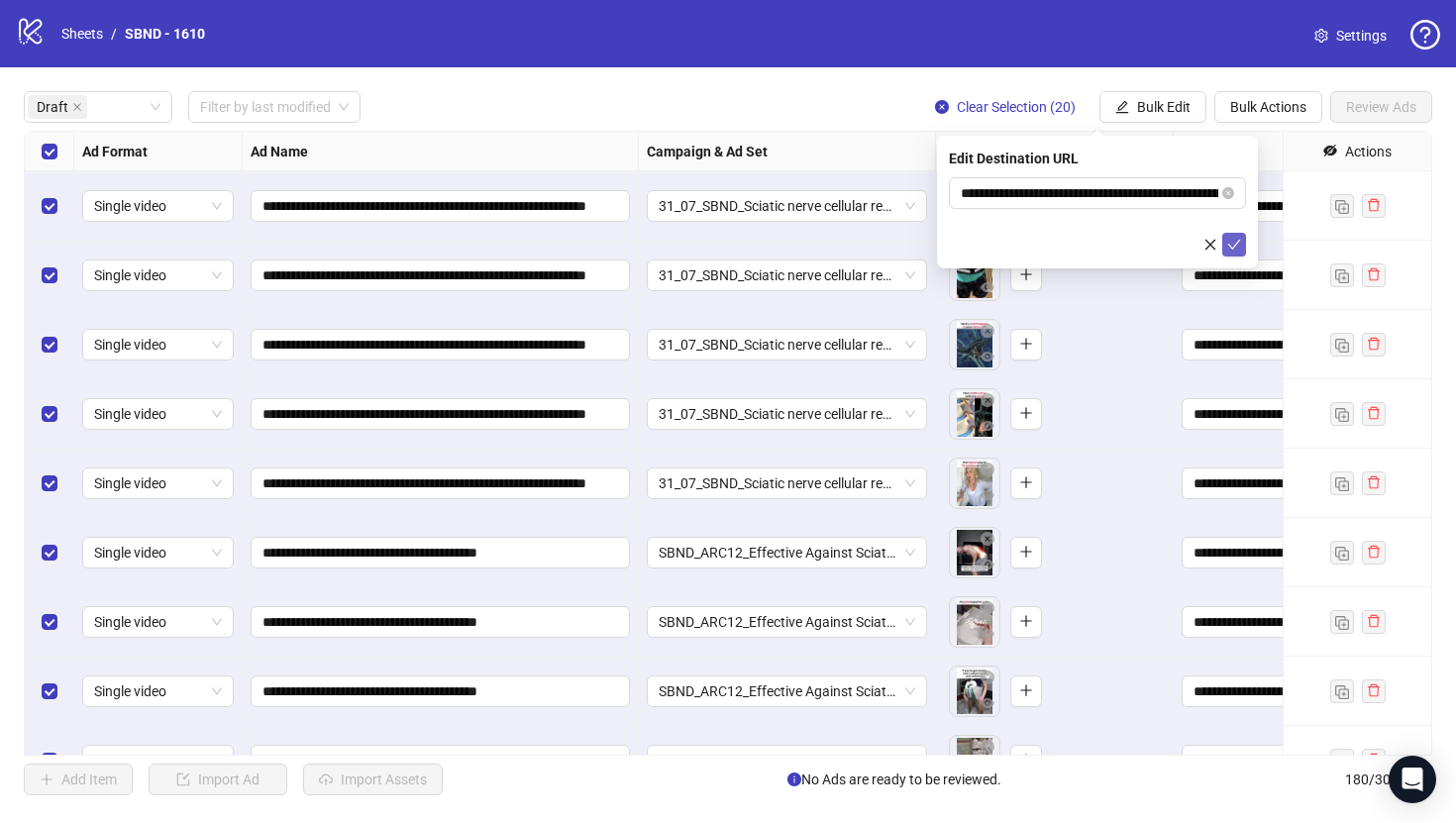 type 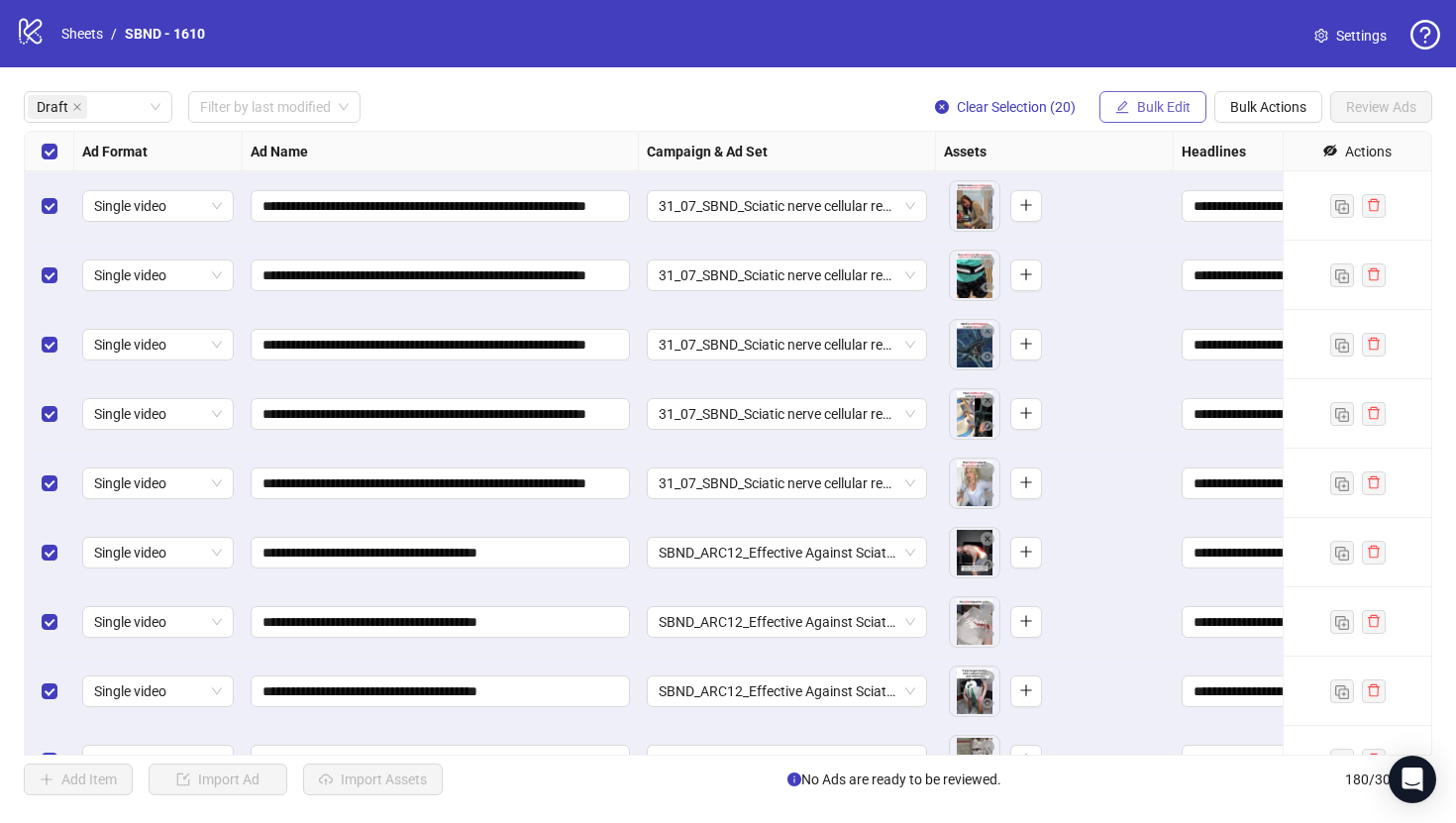 click on "Bulk Edit" at bounding box center (1164, 107) 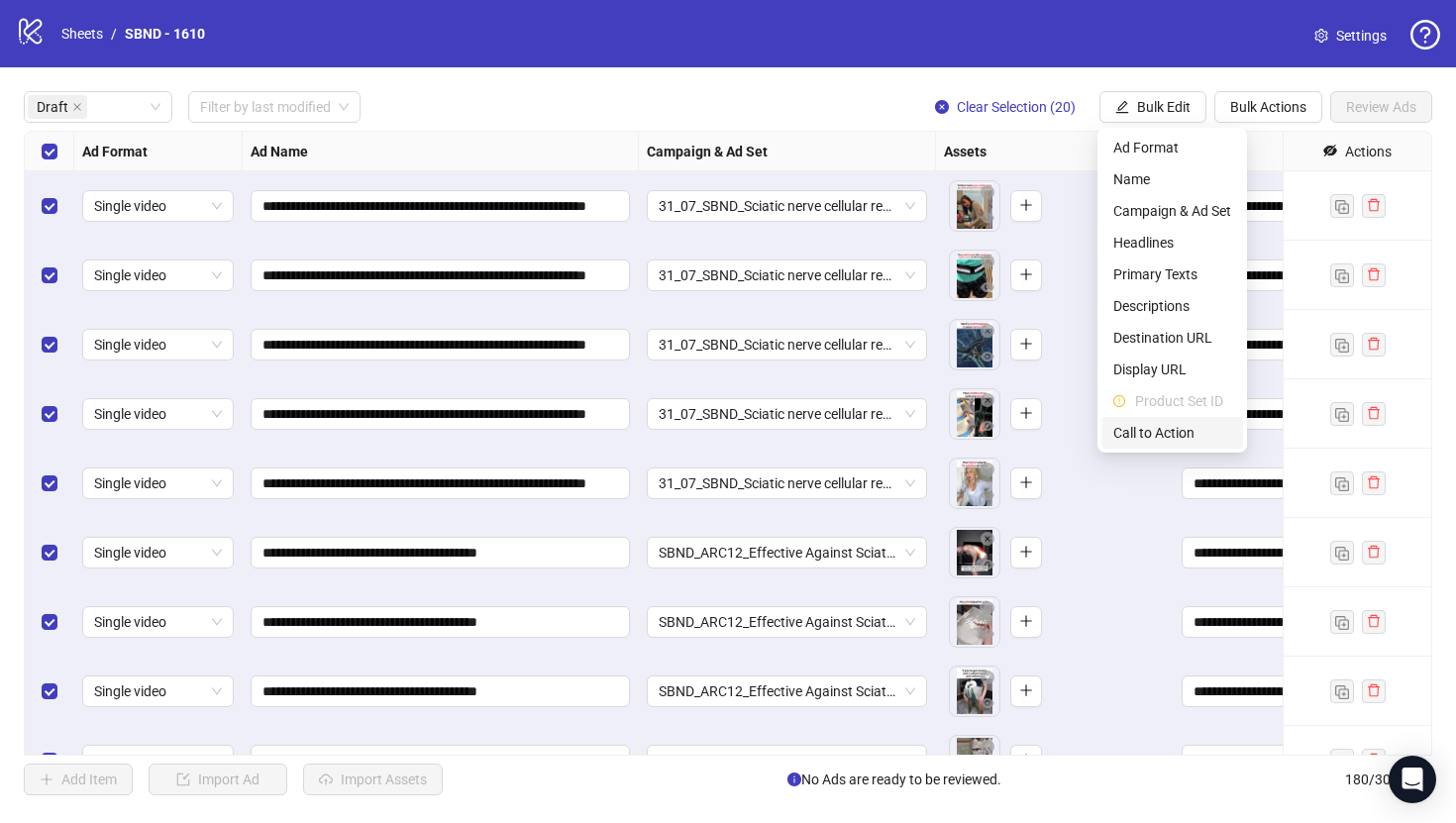 click on "Call to Action" at bounding box center [1172, 433] 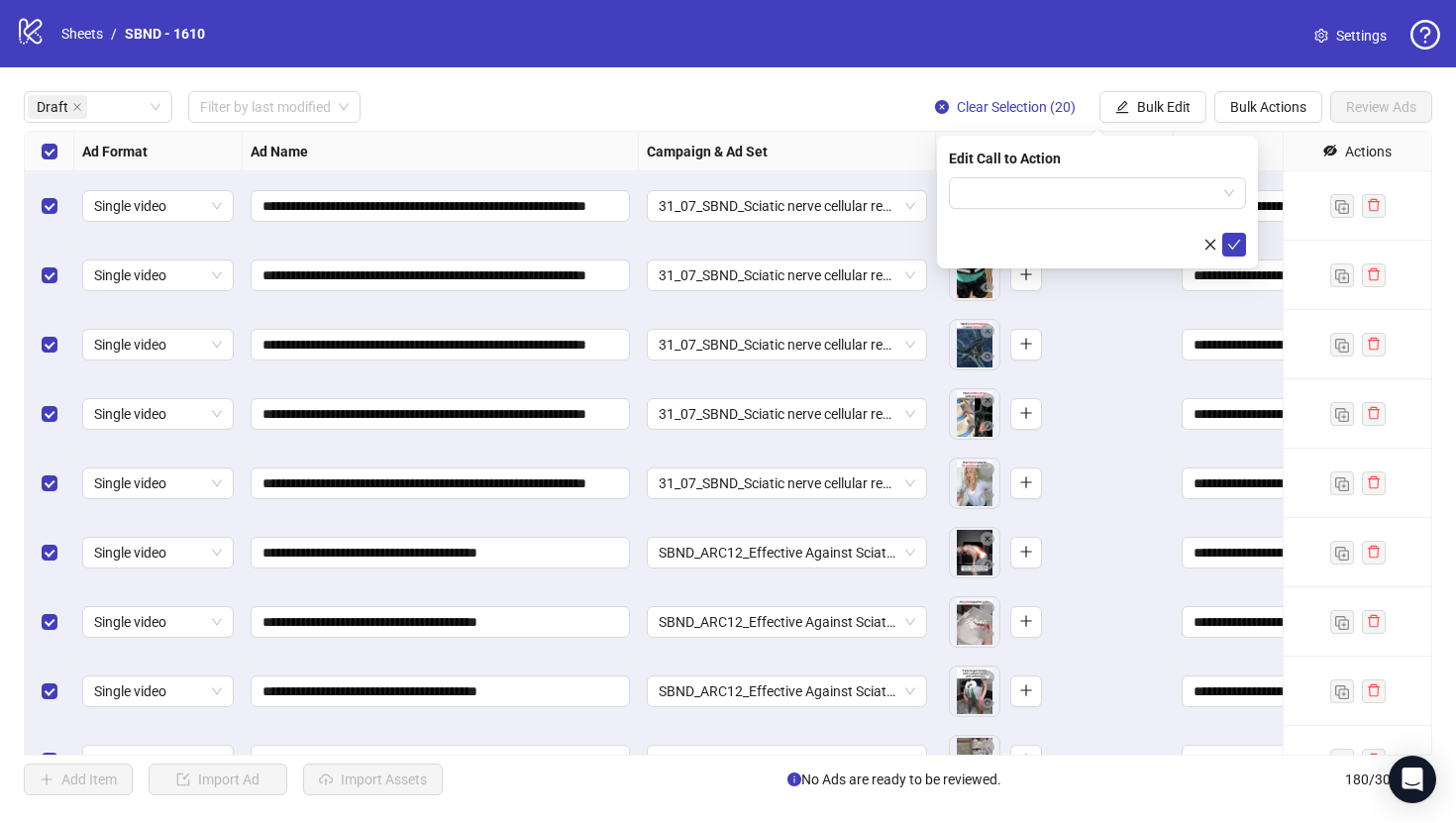 click at bounding box center [1097, 217] 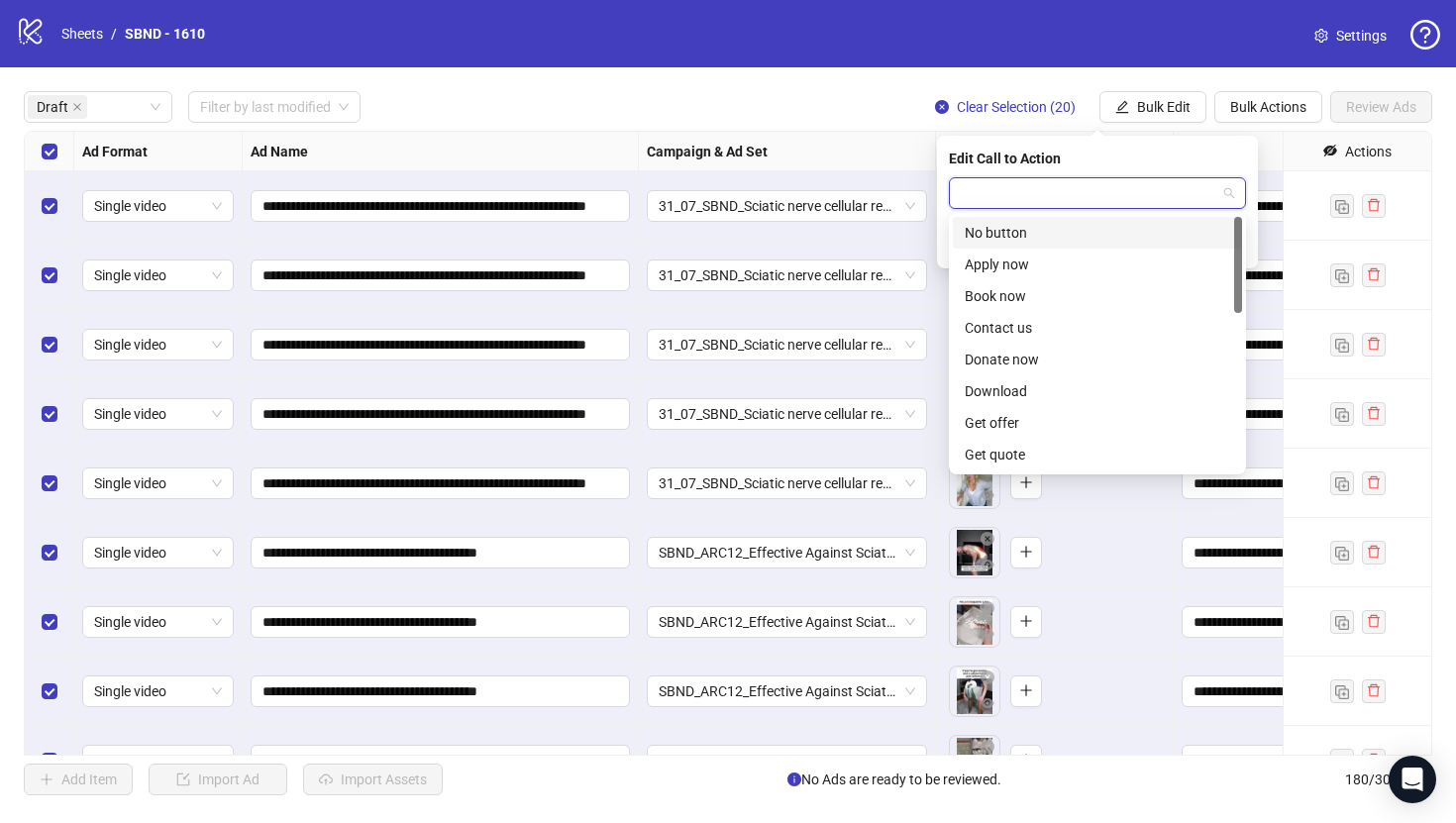 click at bounding box center [1089, 193] 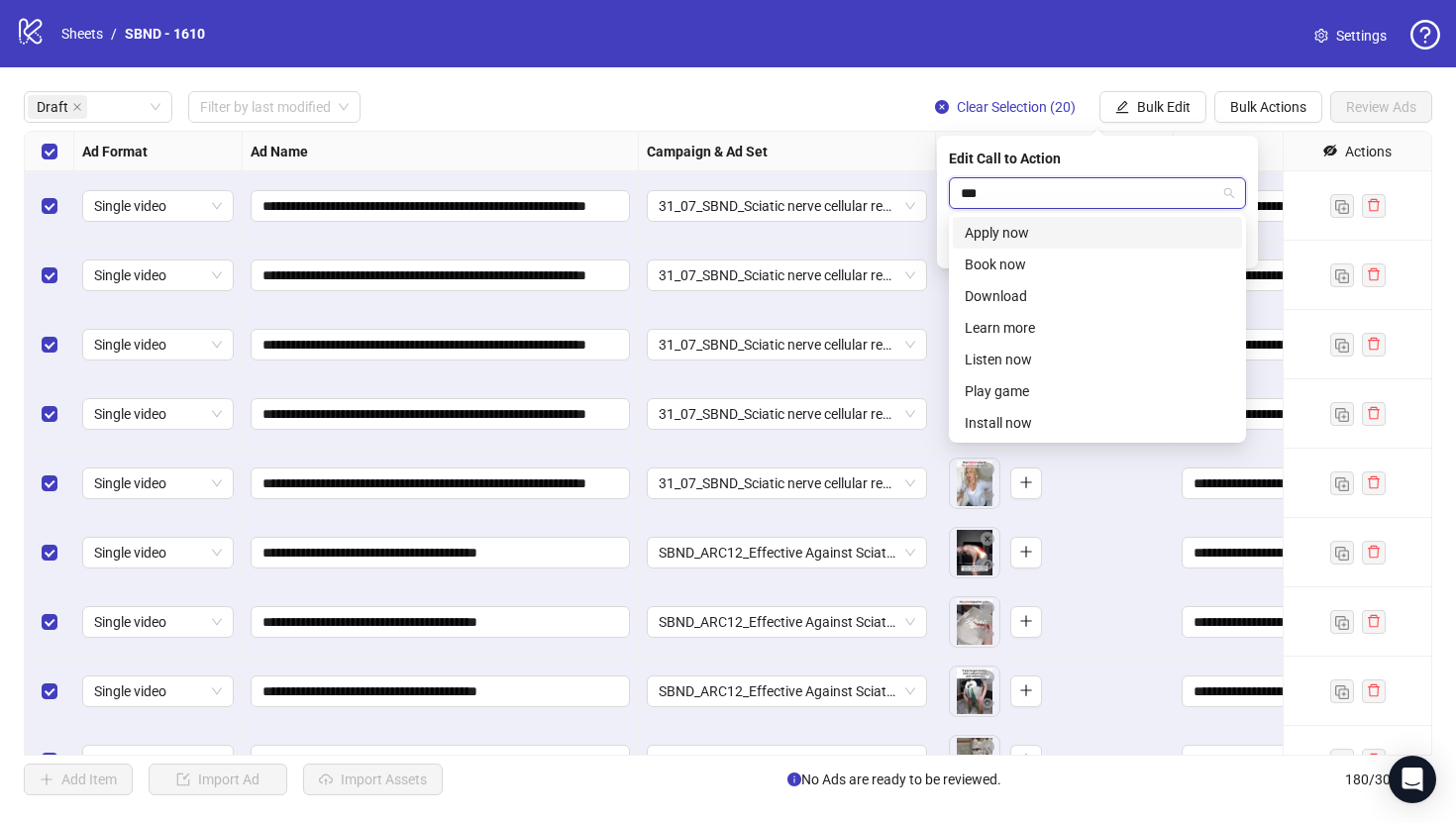 type on "****" 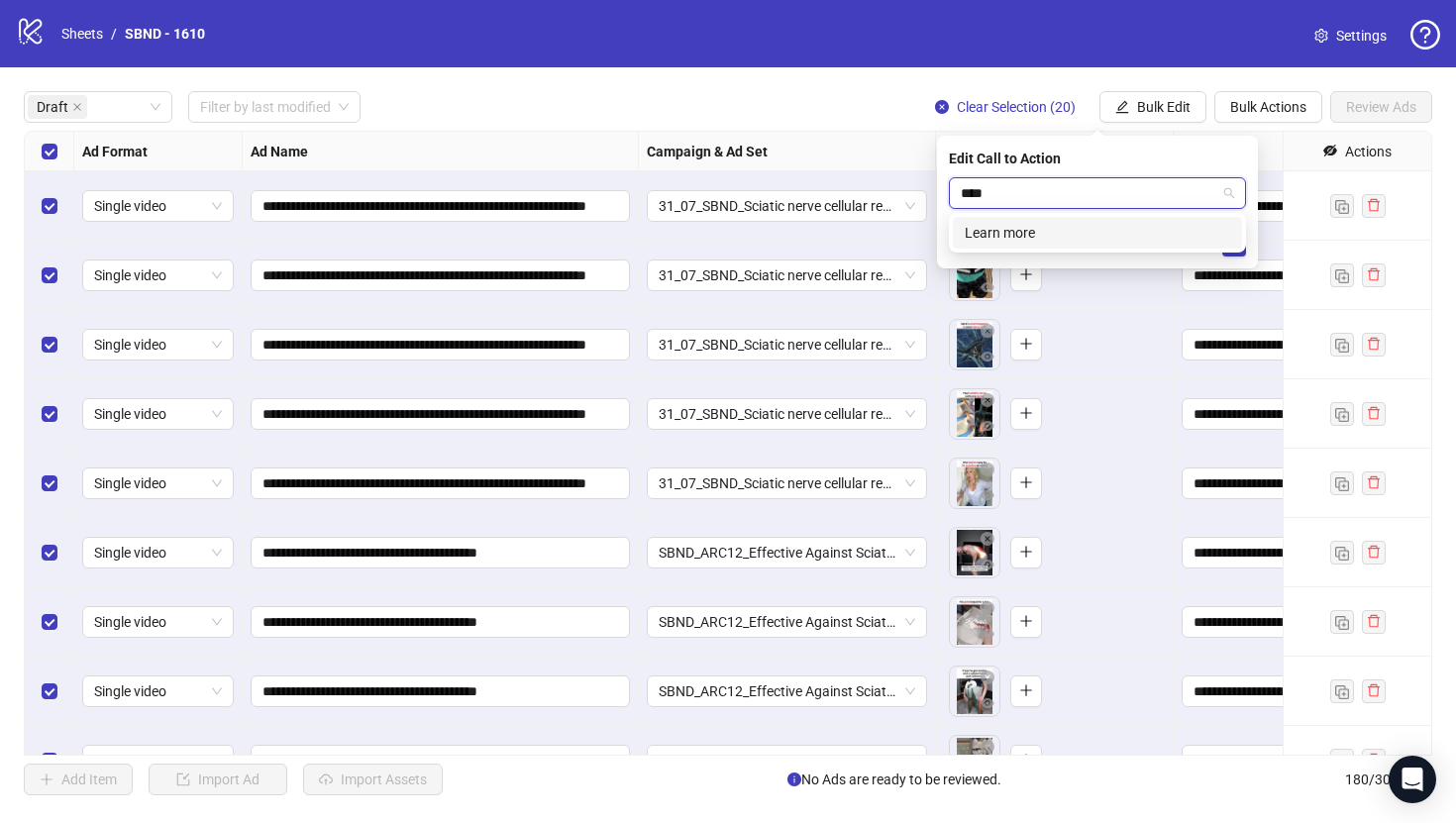 type 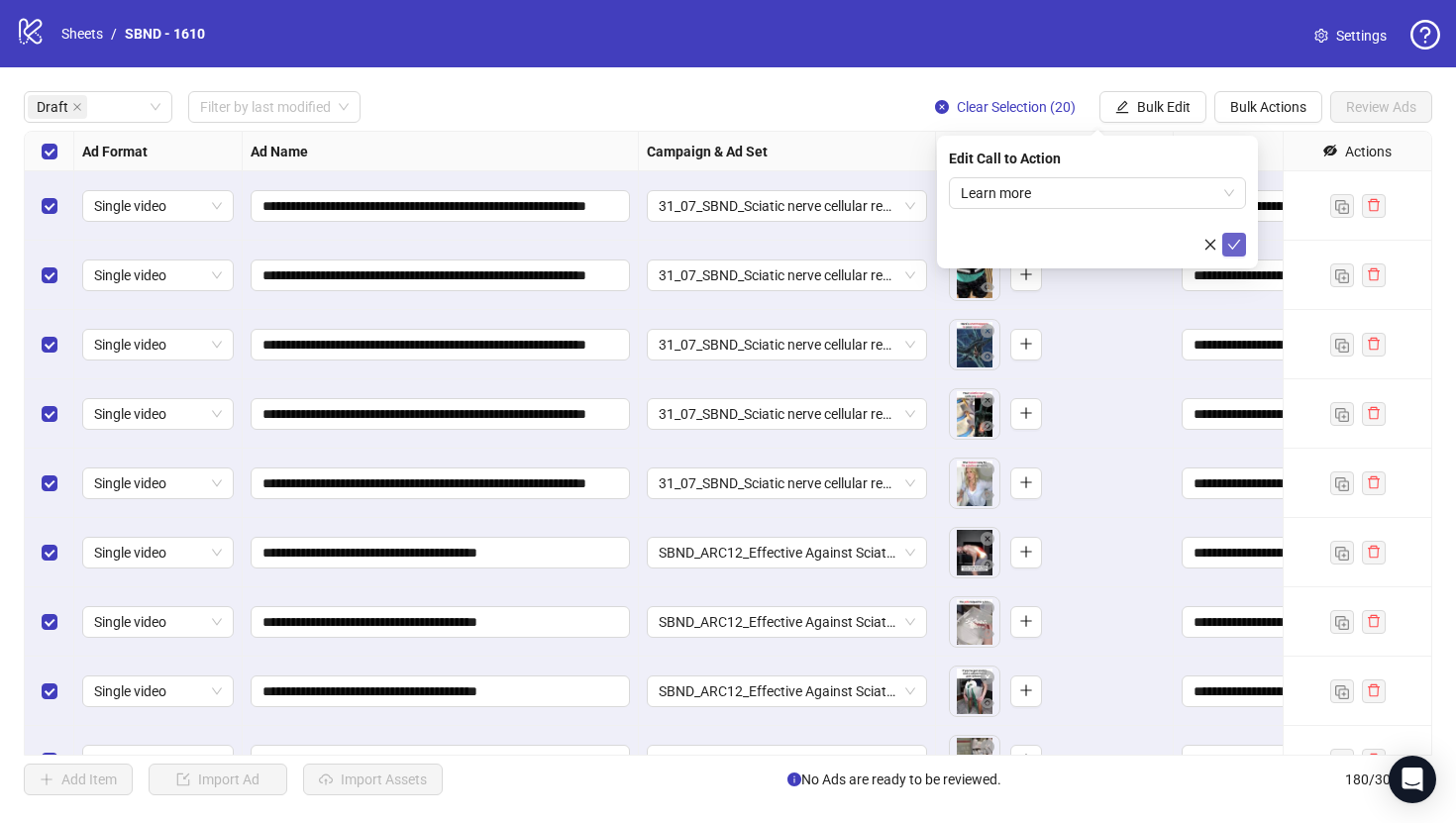 click 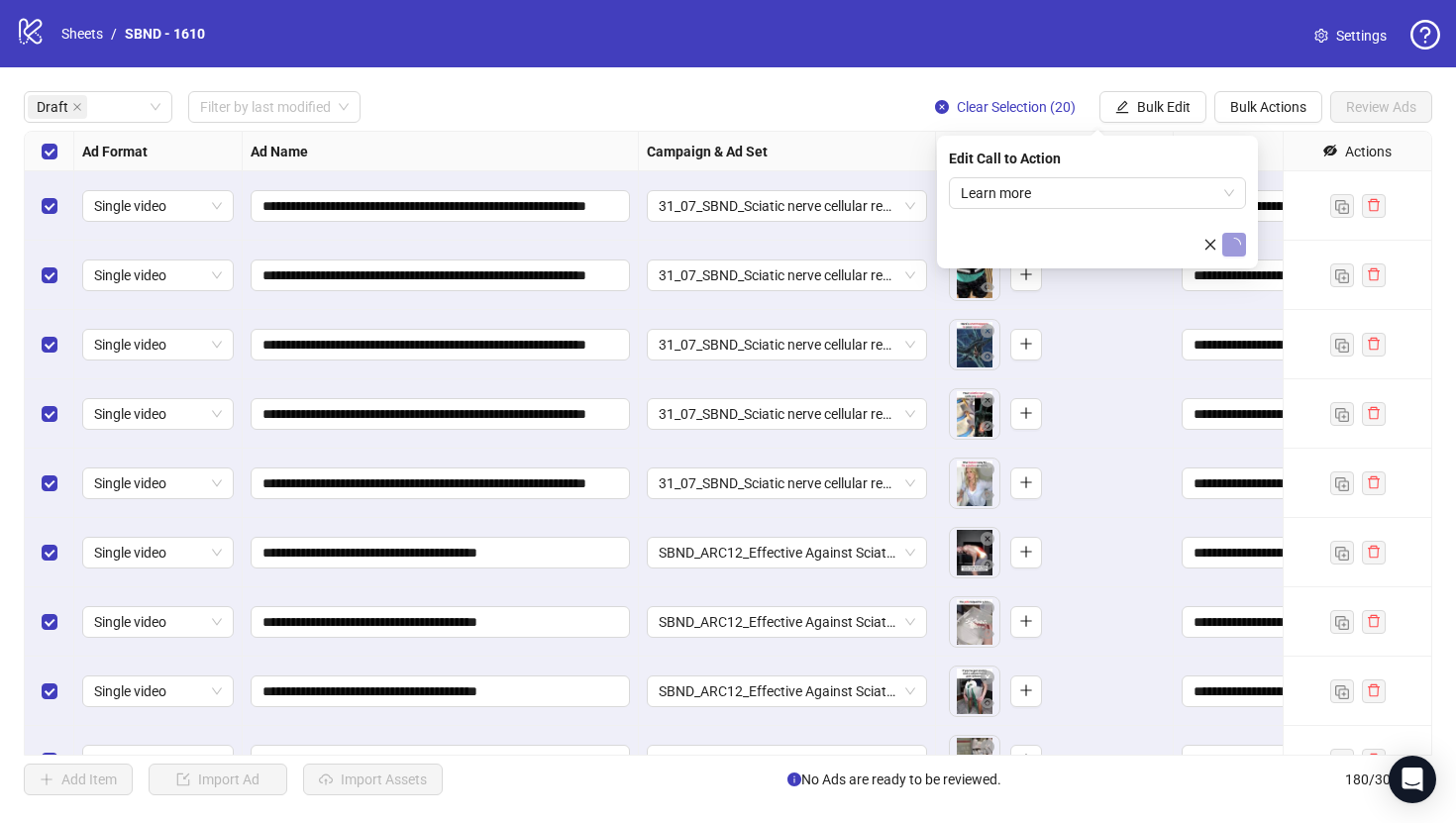 type 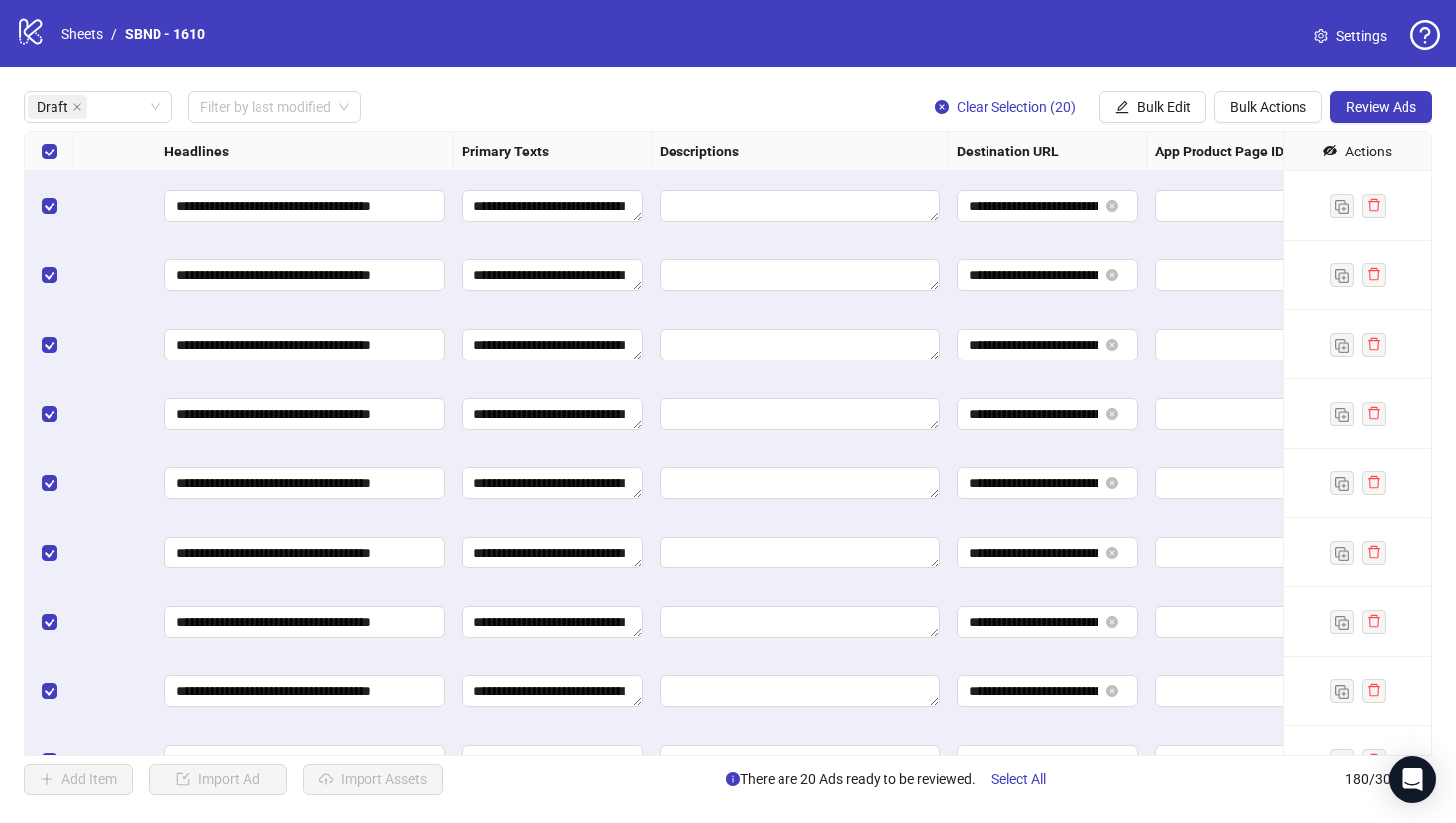 scroll, scrollTop: 0, scrollLeft: 0, axis: both 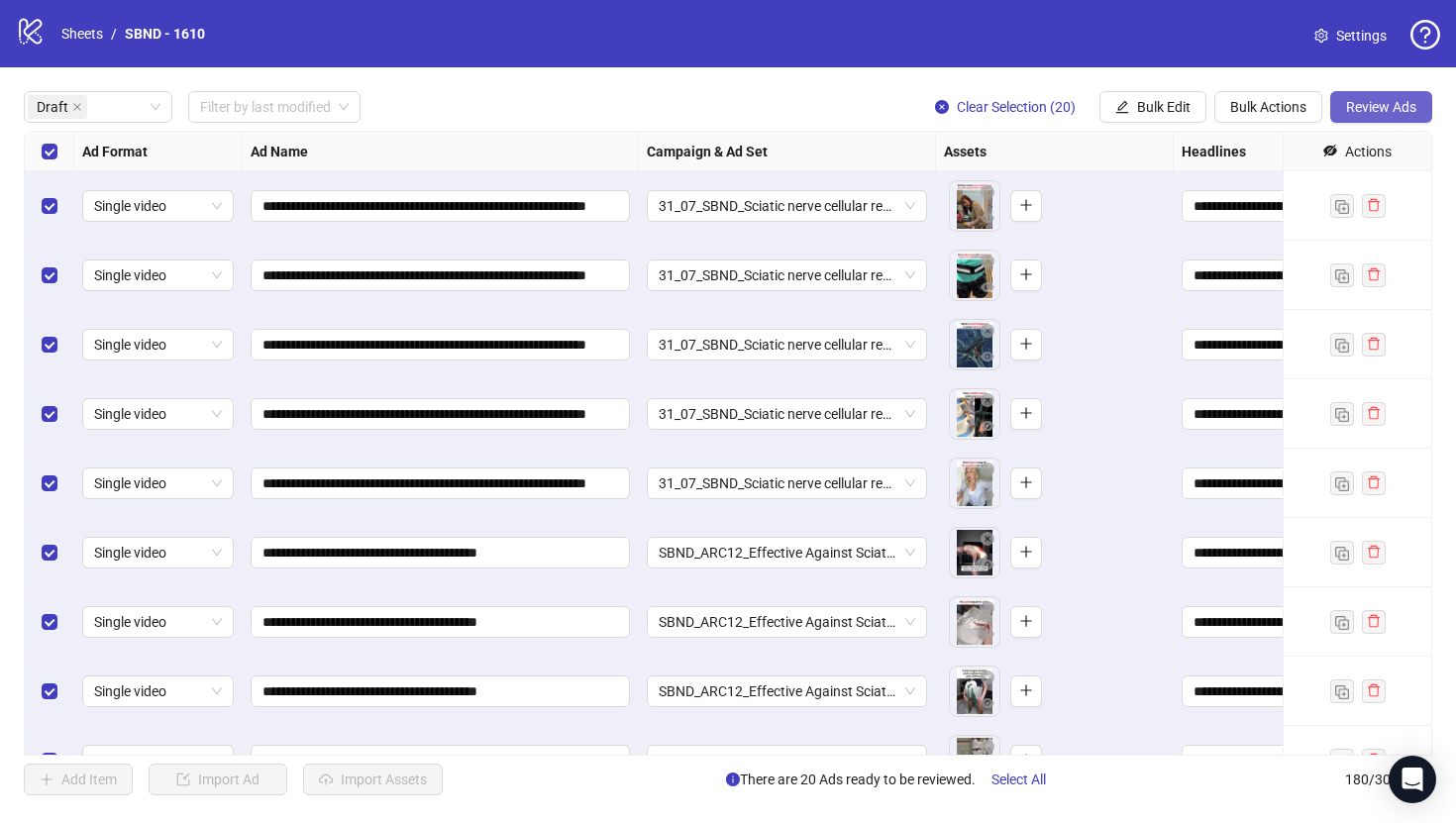 click on "Review Ads" at bounding box center [1381, 107] 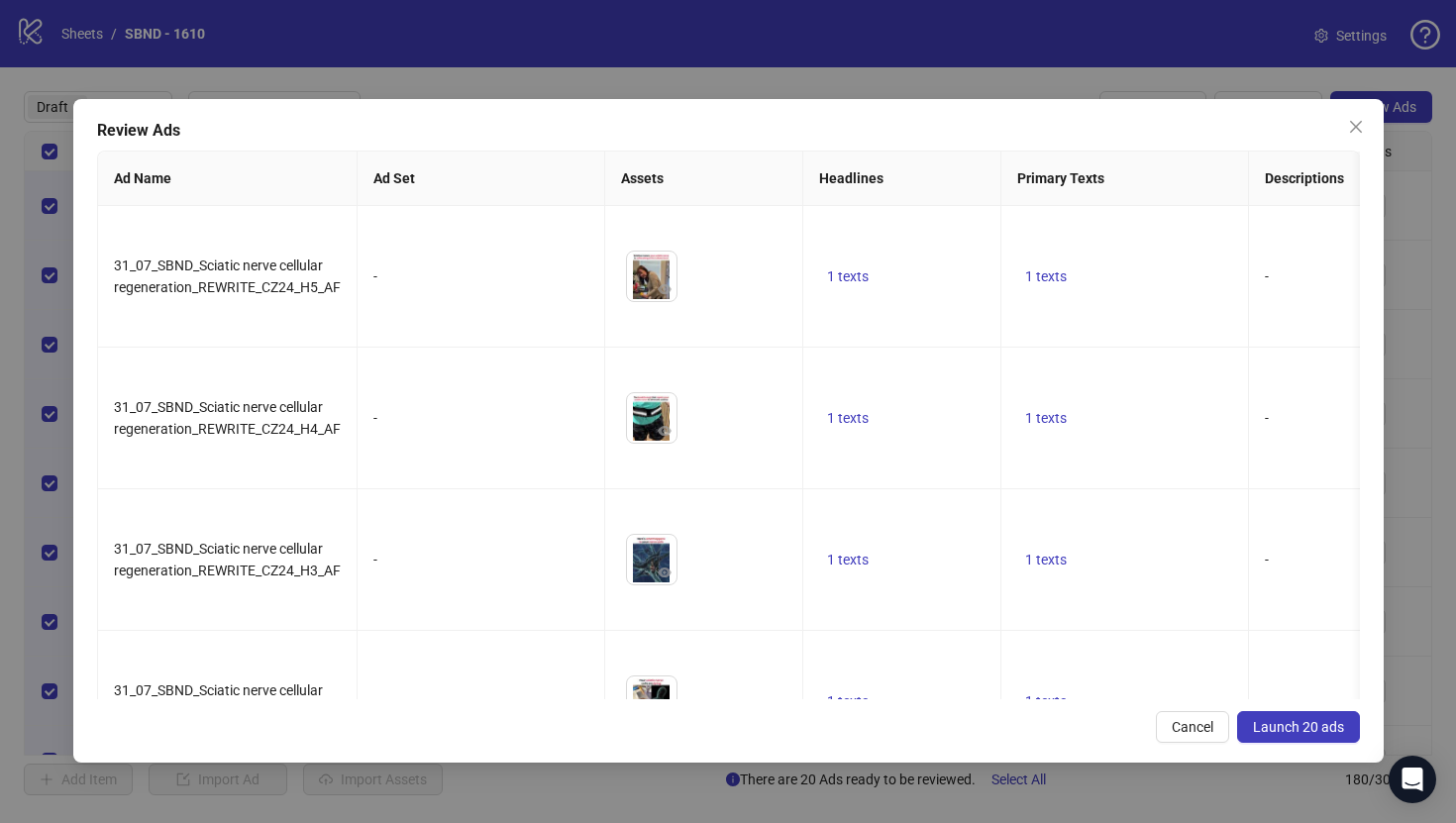 click on "Launch 20 ads" at bounding box center (1299, 727) 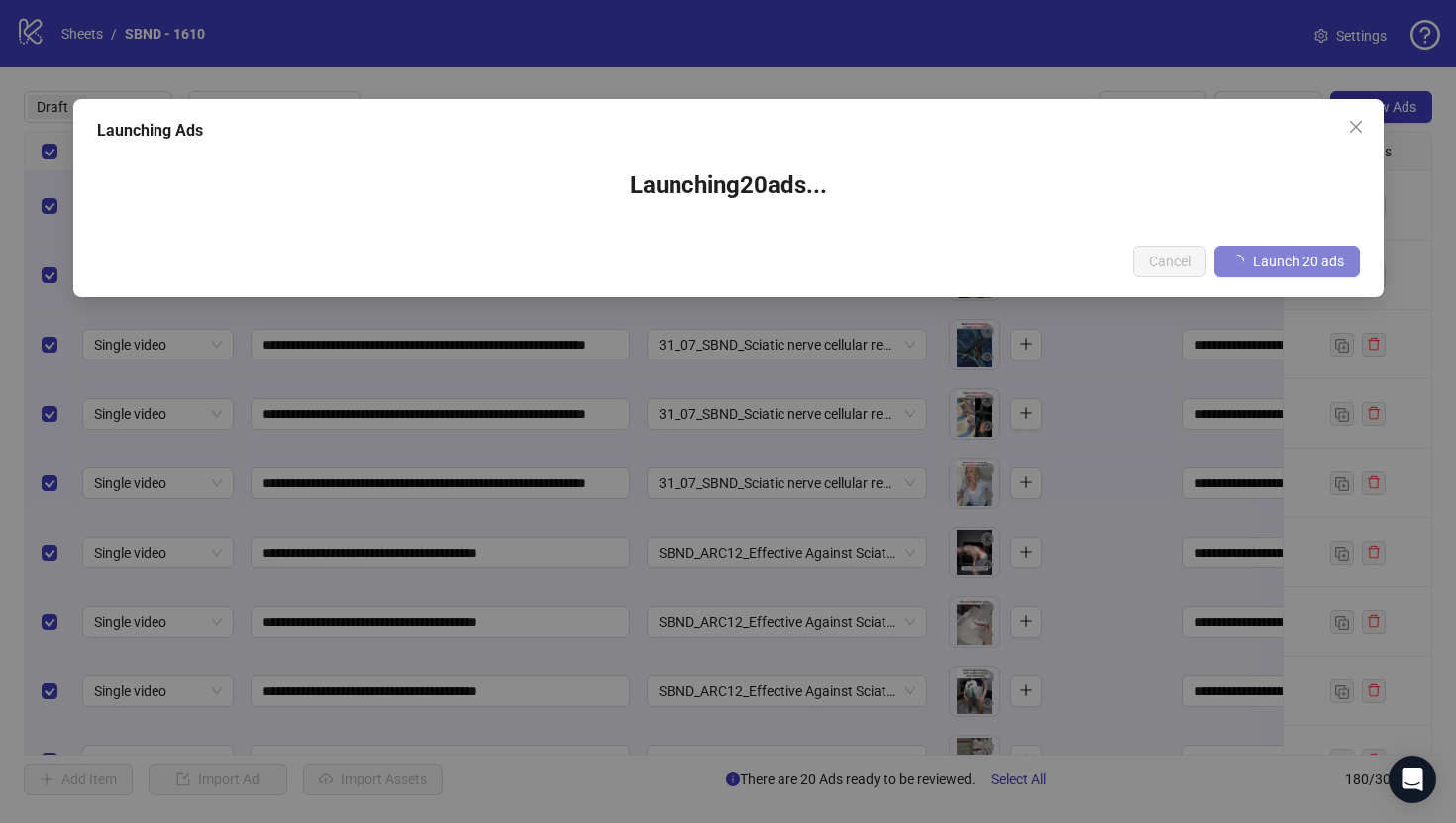 type 